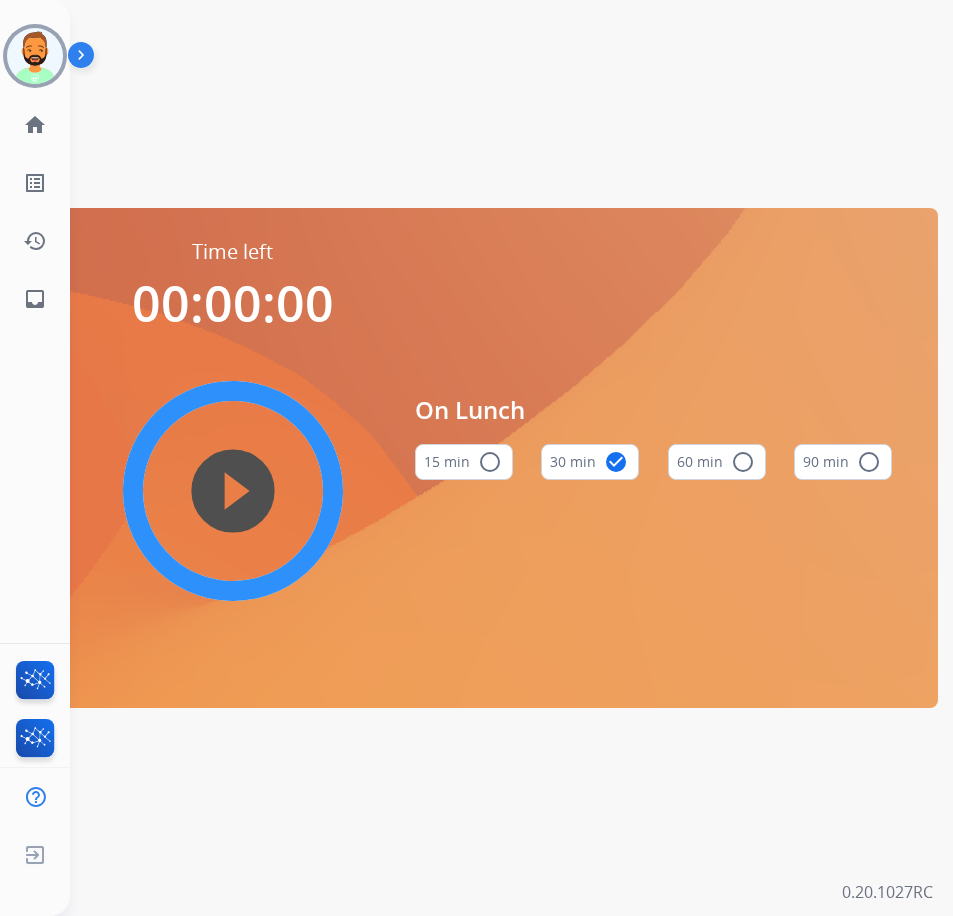 scroll, scrollTop: 0, scrollLeft: 0, axis: both 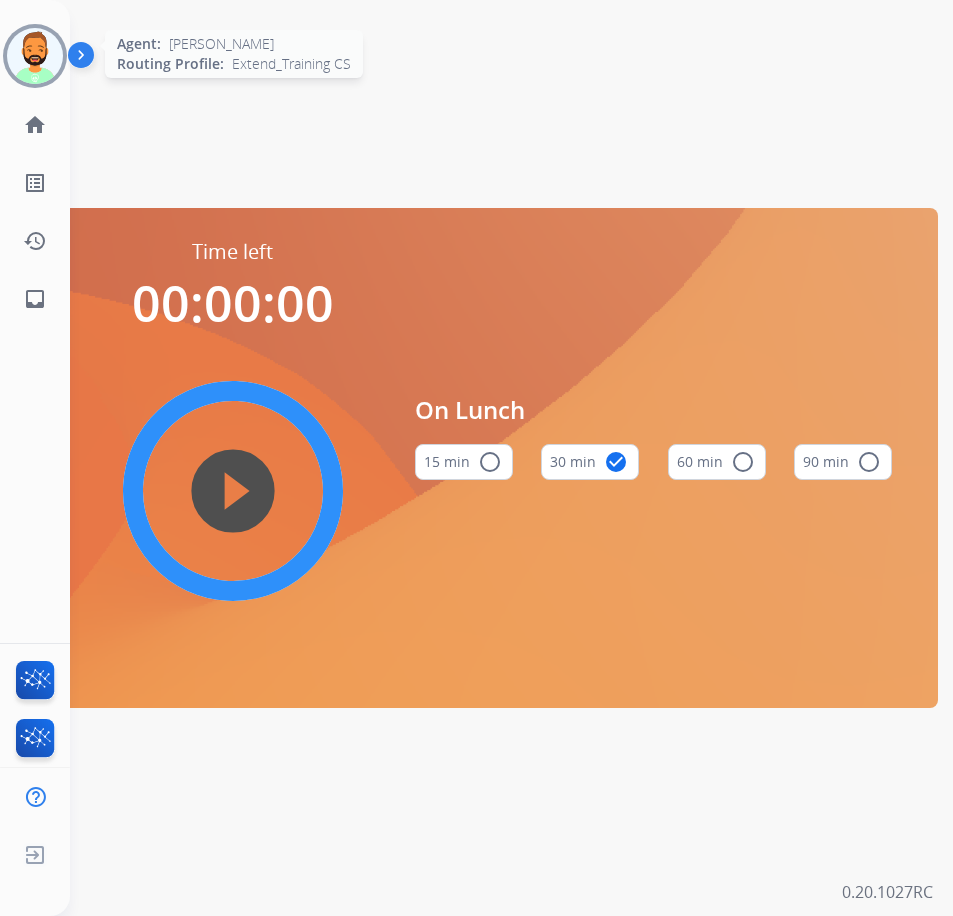 click at bounding box center [35, 56] 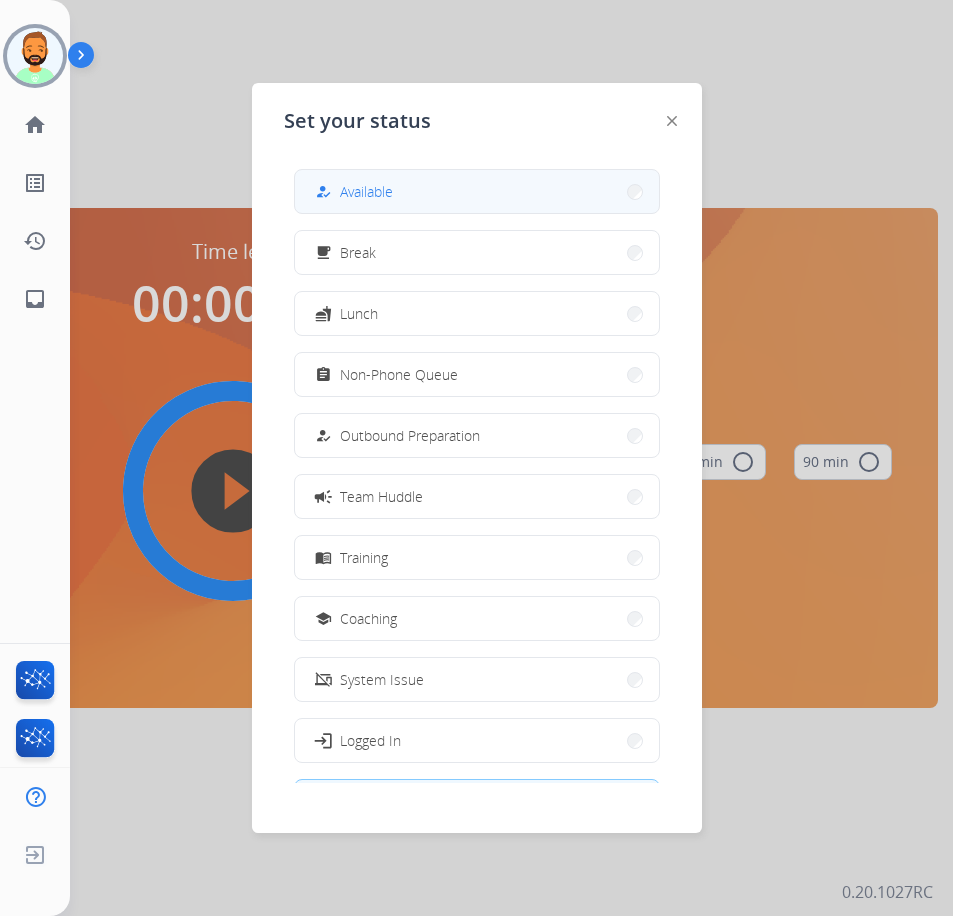 click on "how_to_reg Available" at bounding box center [477, 191] 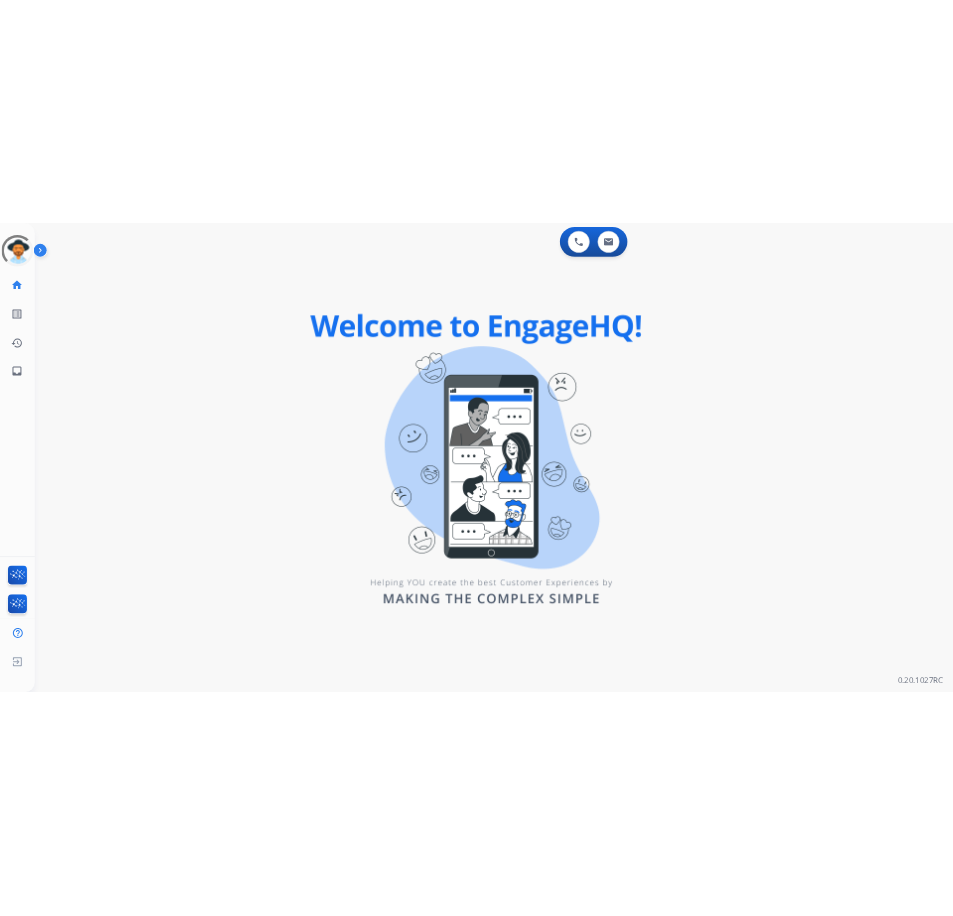 scroll, scrollTop: 0, scrollLeft: 0, axis: both 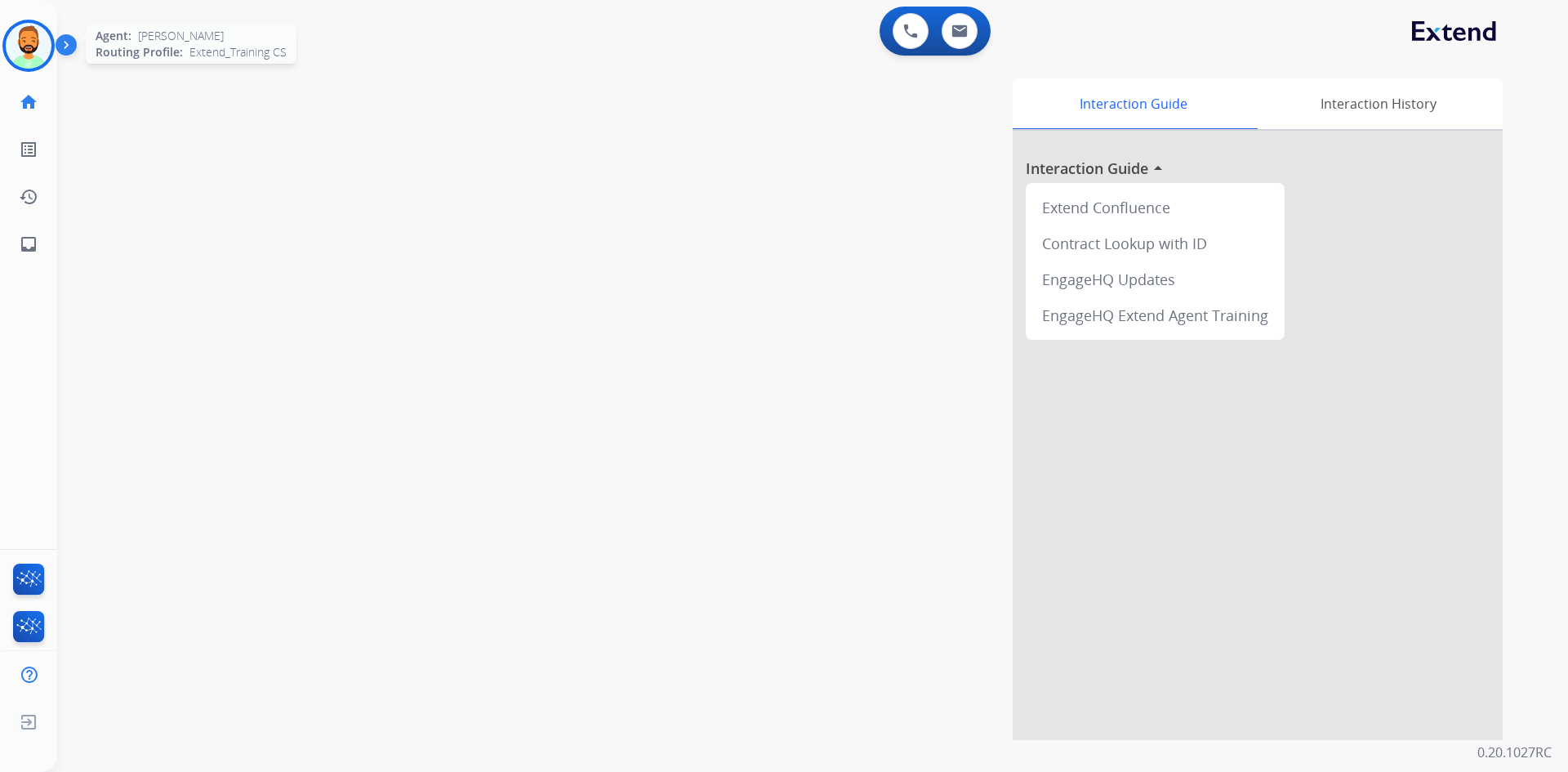 click at bounding box center (29, 46) 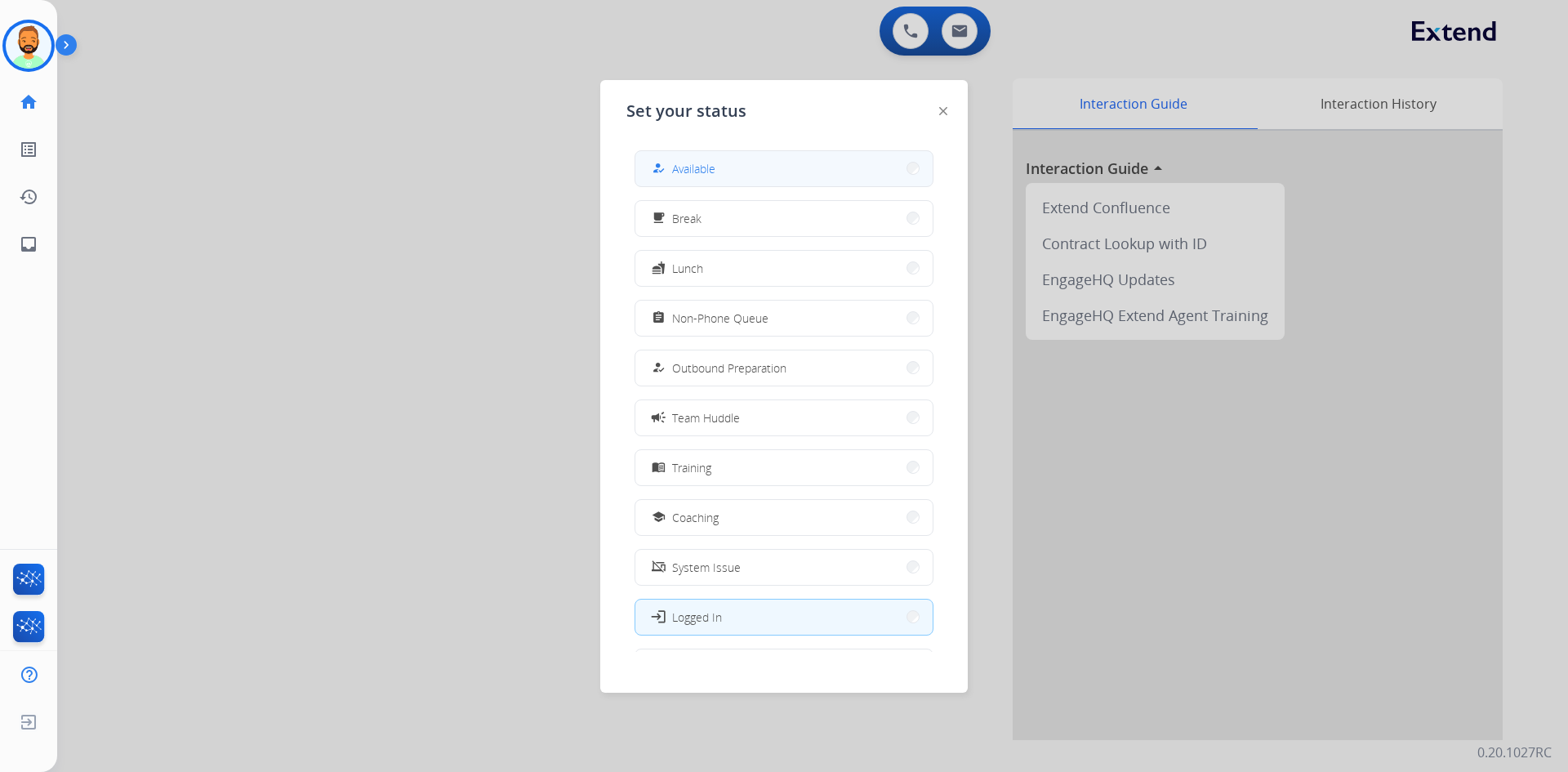 click on "how_to_reg Available" at bounding box center (784, 168) 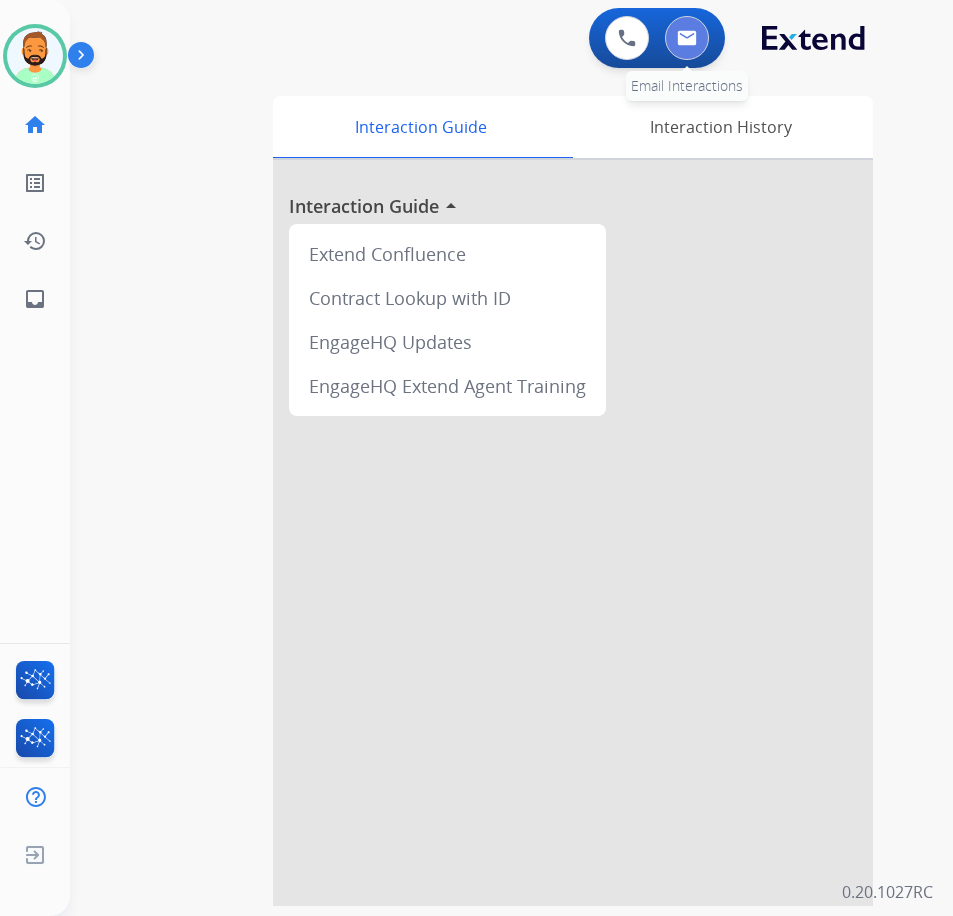 click at bounding box center [687, 38] 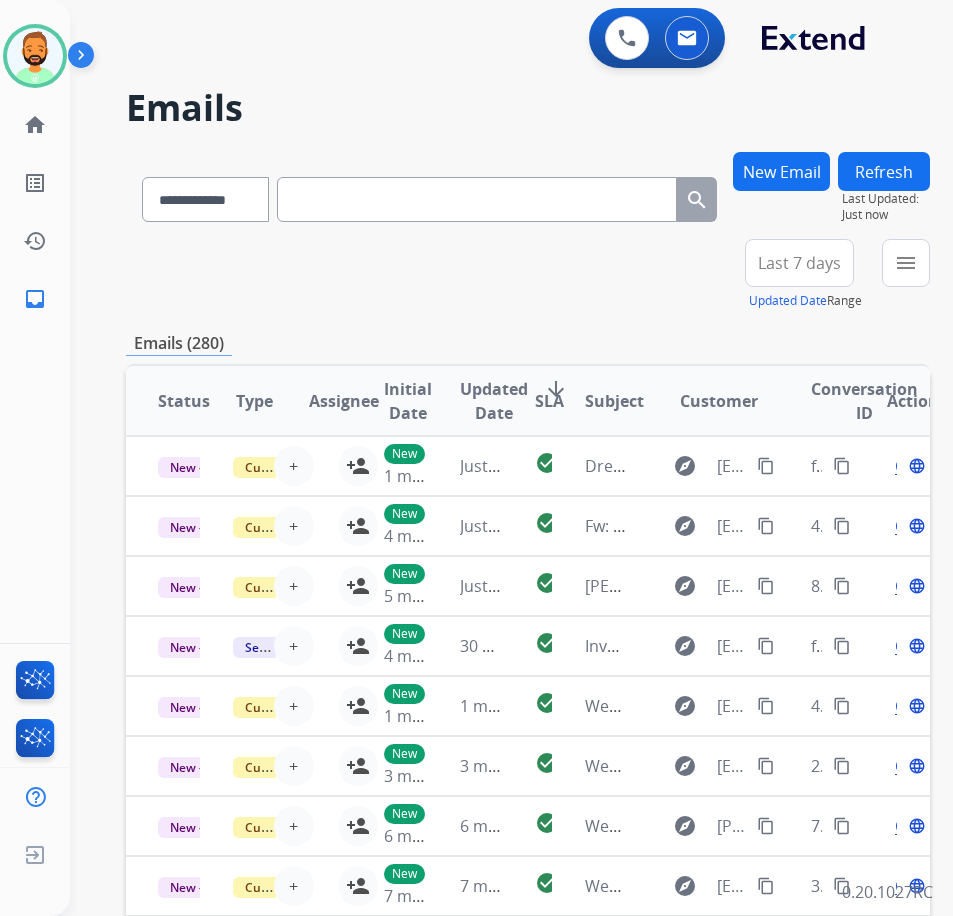 click on "Last 7 days" at bounding box center [799, 263] 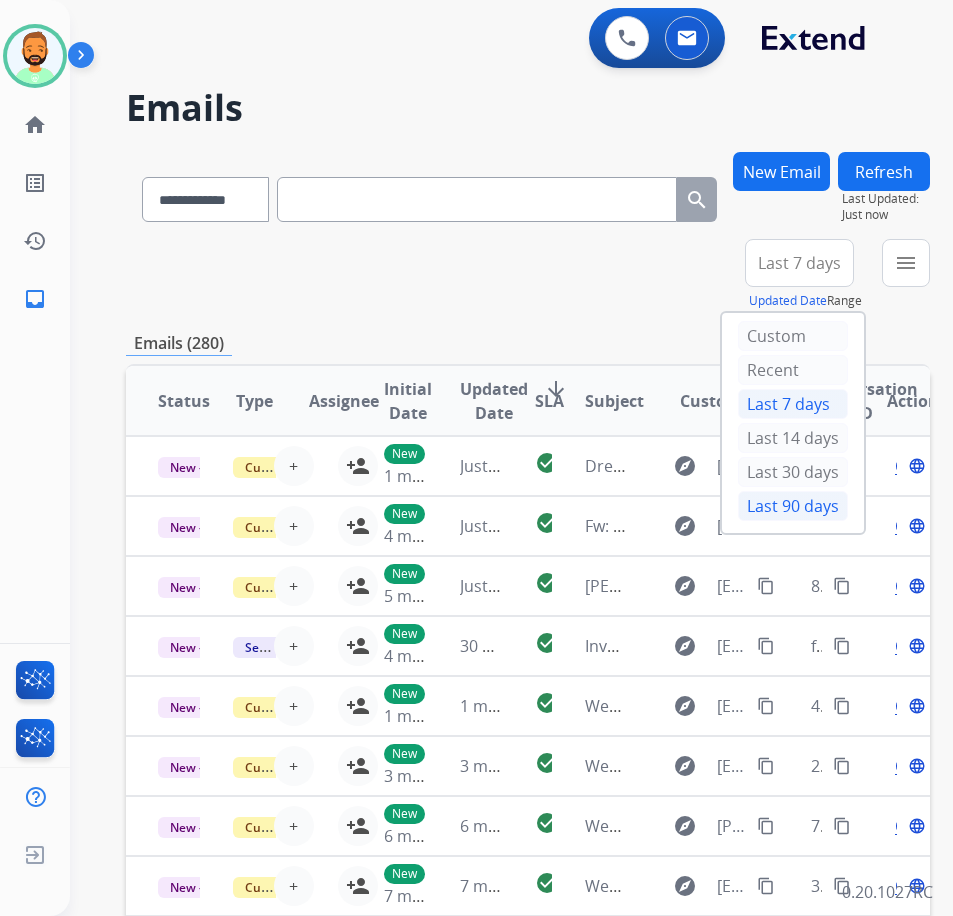 click on "Last 90 days" at bounding box center (793, 506) 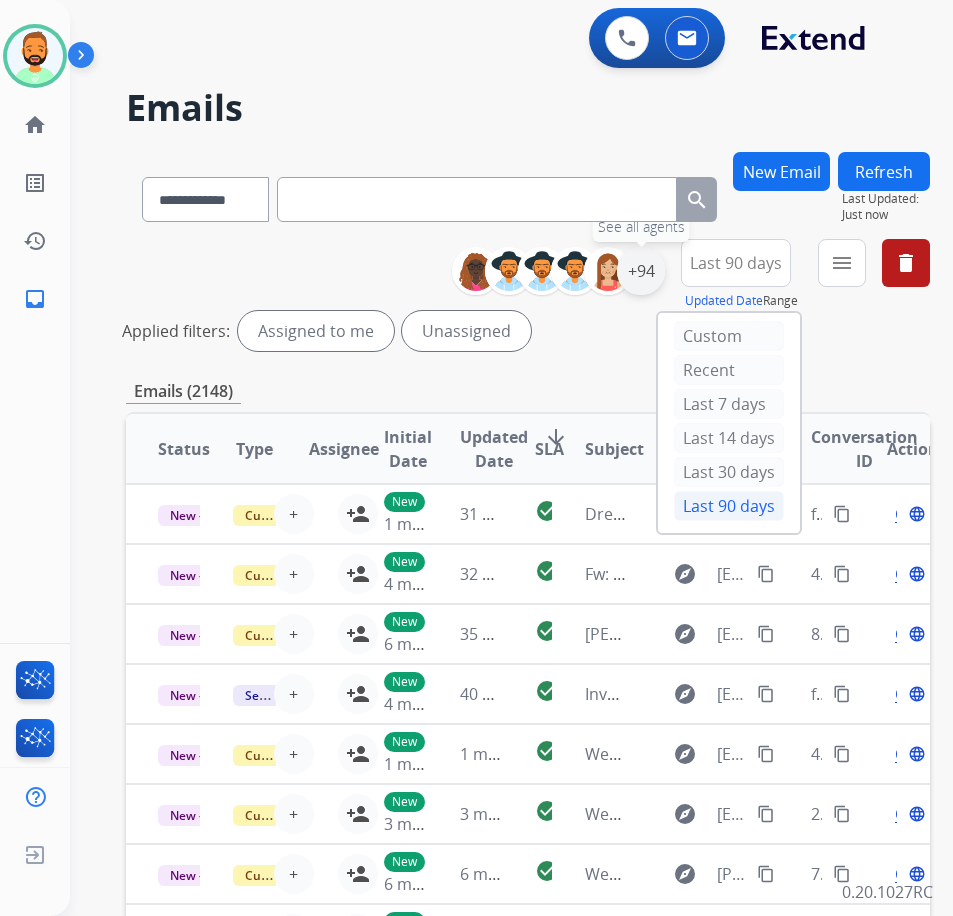 click on "+94" at bounding box center (641, 271) 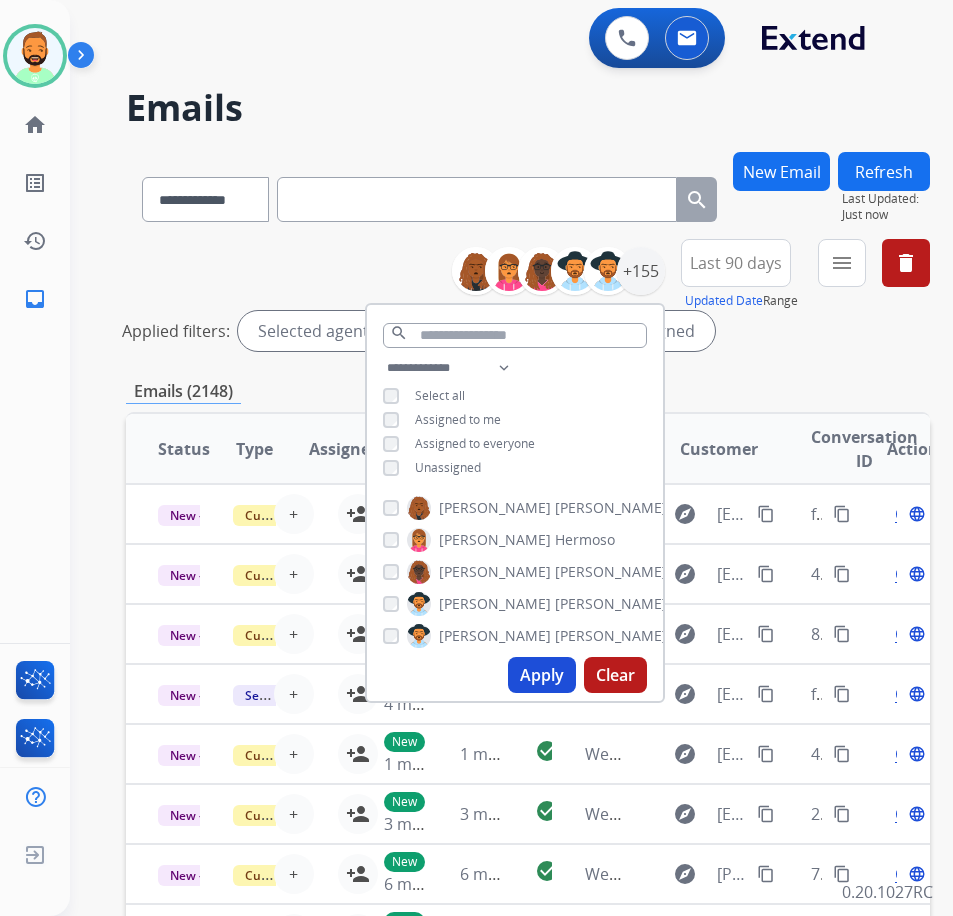click on "Unassigned" at bounding box center [448, 467] 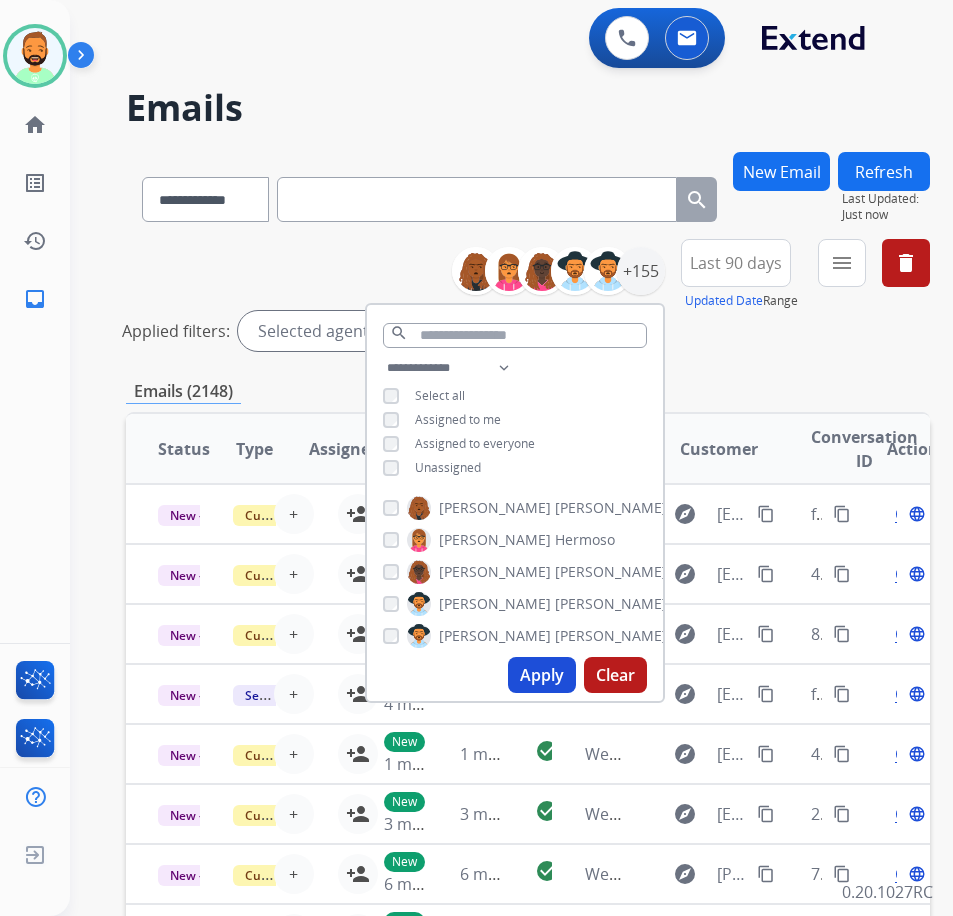 click on "Apply" at bounding box center [542, 675] 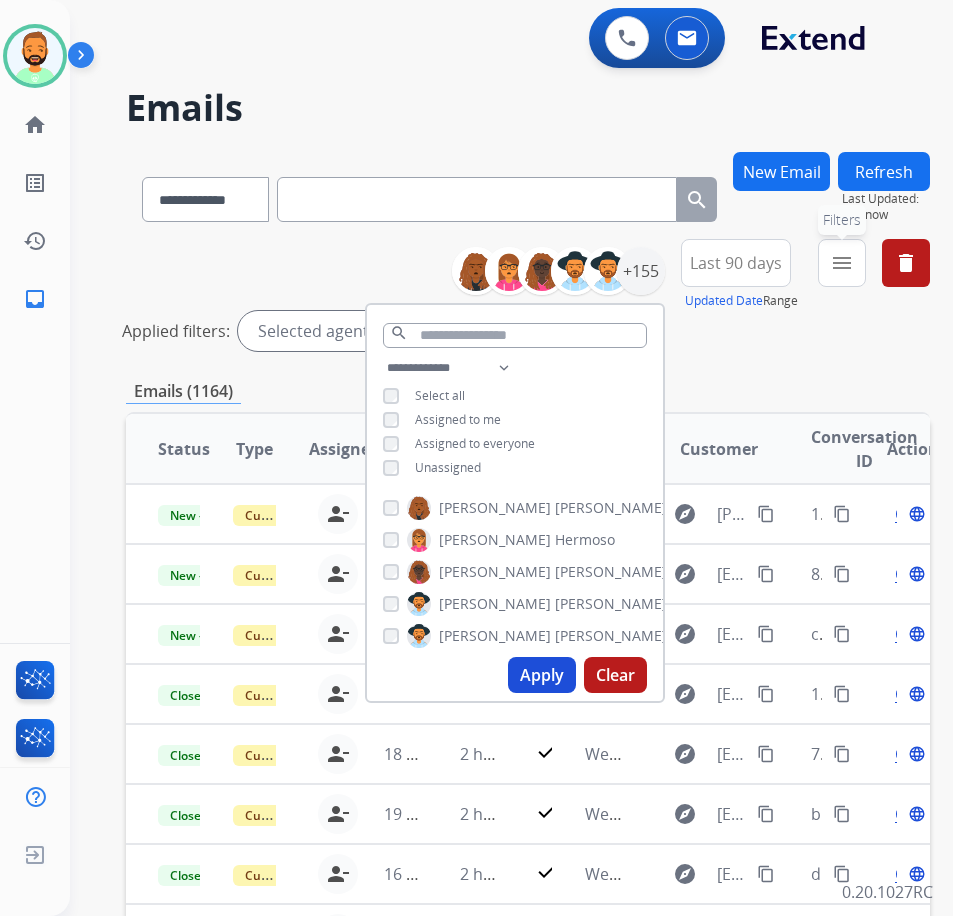 click on "menu" at bounding box center (842, 263) 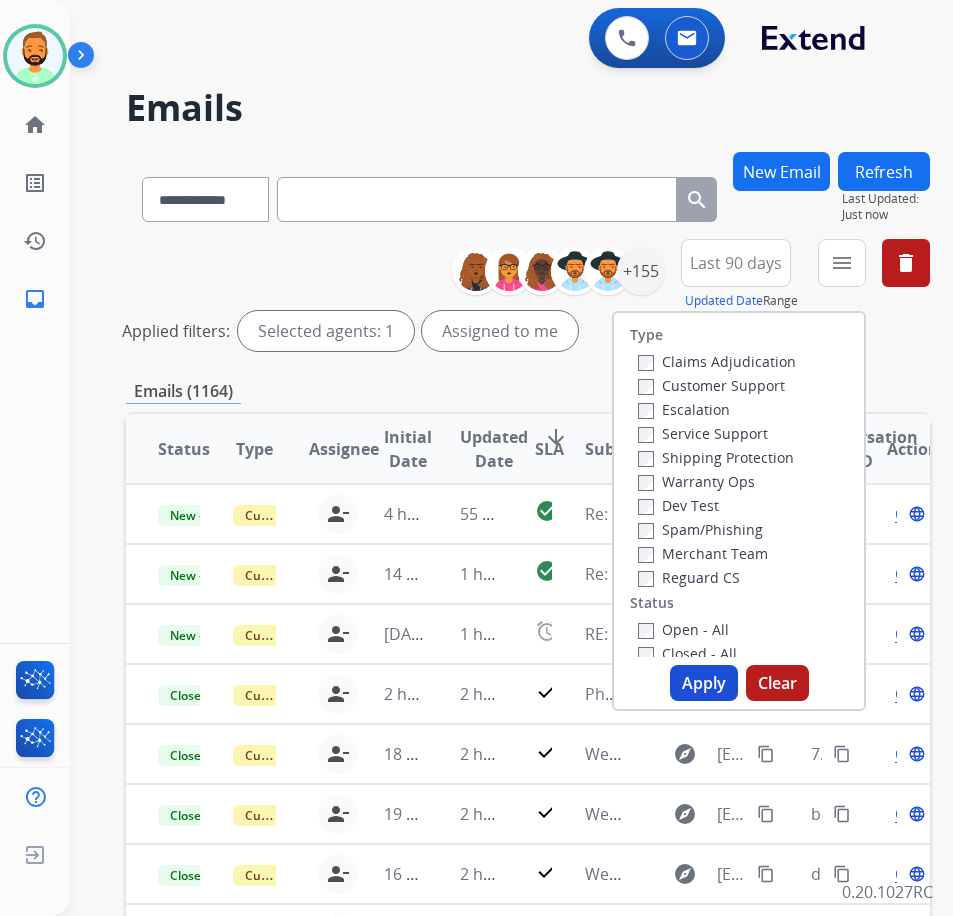 click on "Customer Support" at bounding box center (717, 385) 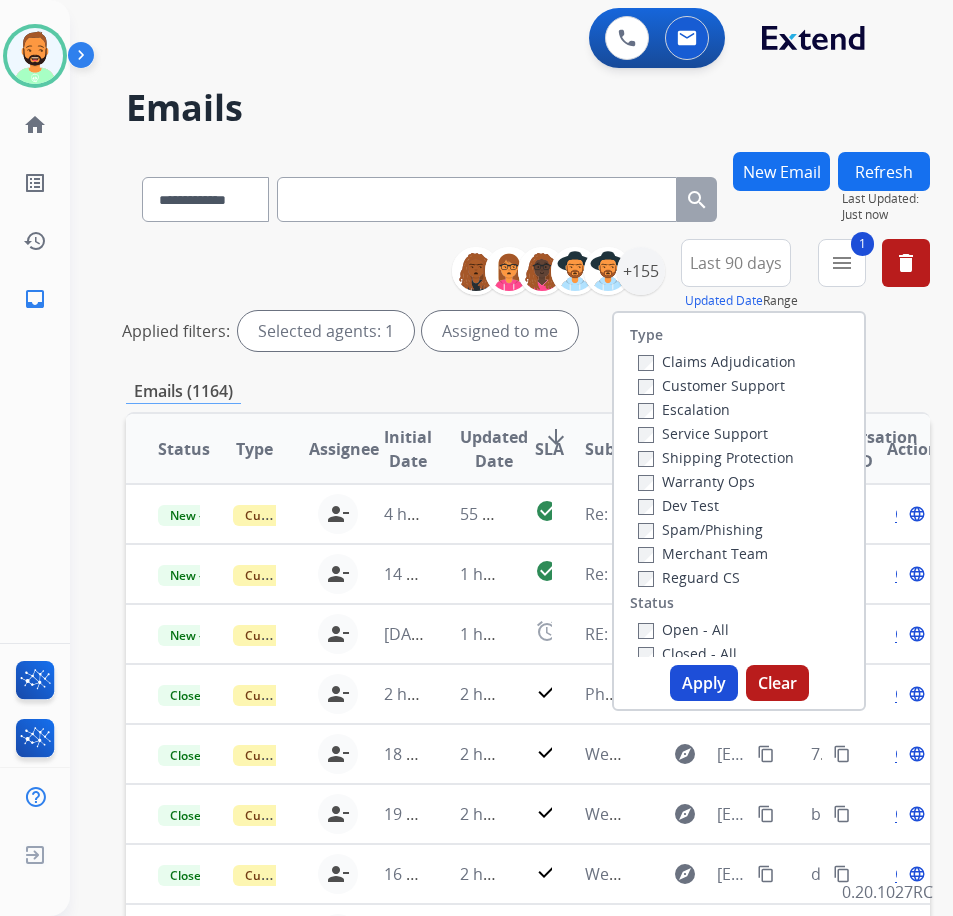 click on "Shipping Protection" at bounding box center [716, 457] 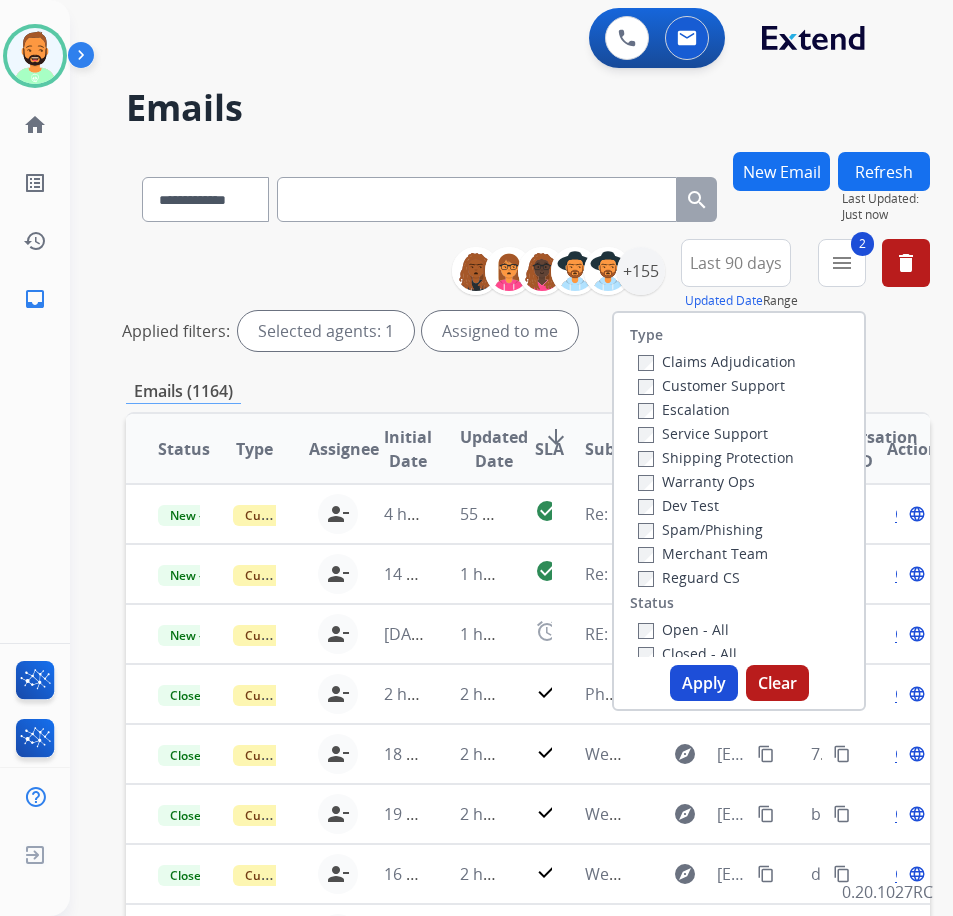 click on "Reguard CS" at bounding box center [689, 577] 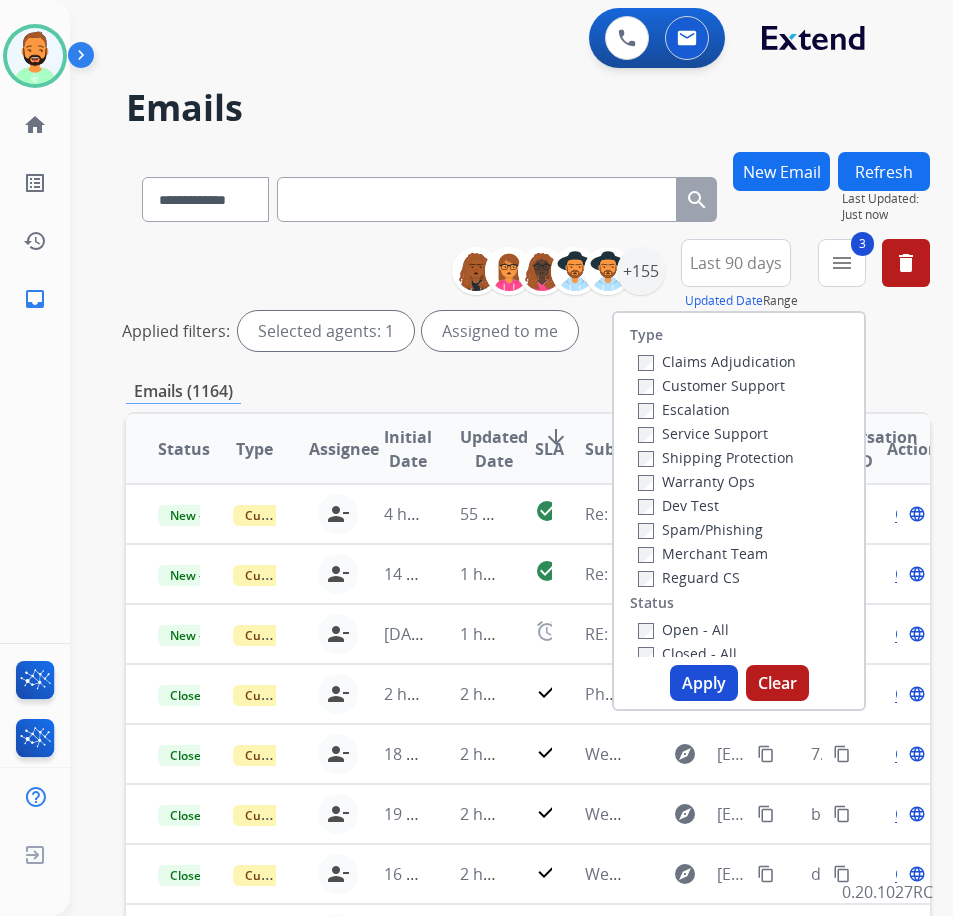 click on "Open - All" at bounding box center [683, 629] 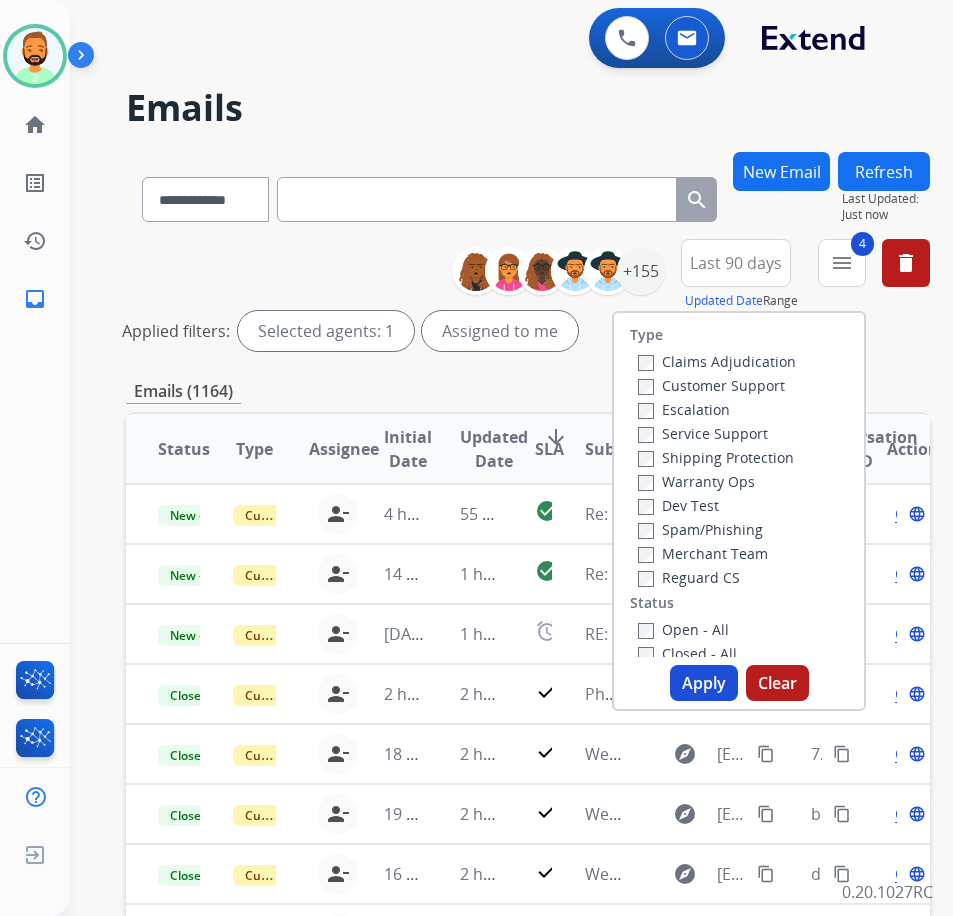 click on "Apply" at bounding box center [704, 683] 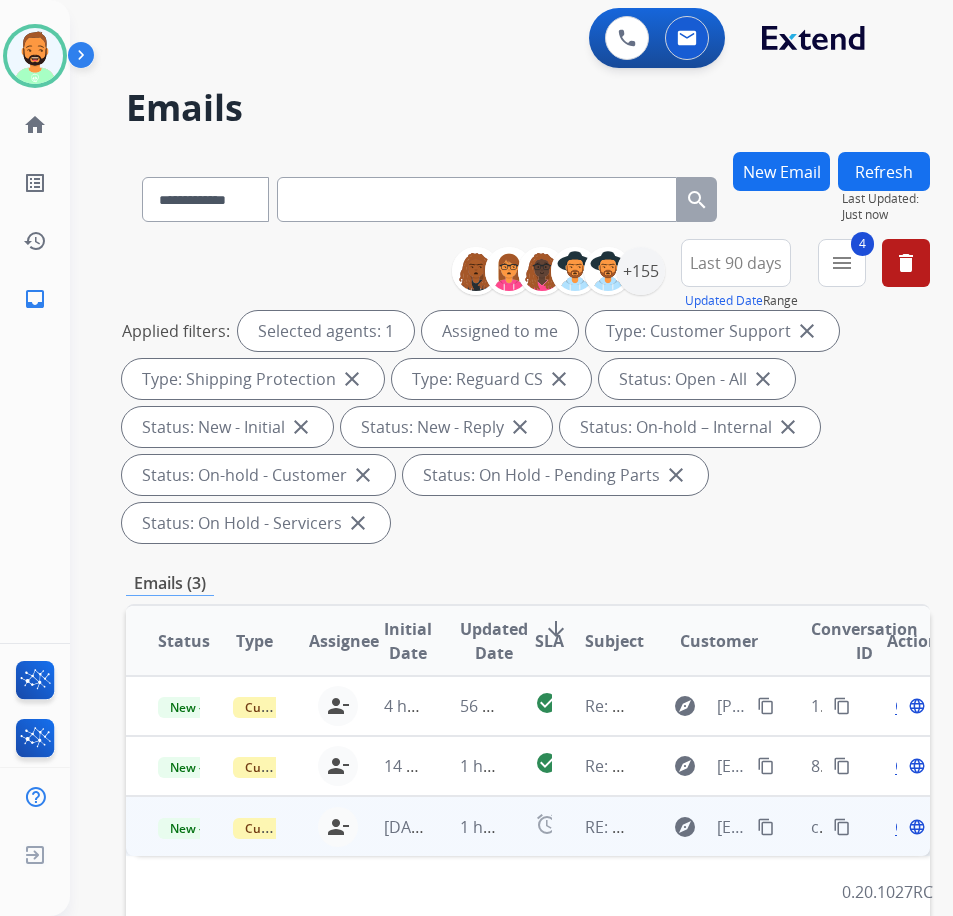 click on "1 hour ago" at bounding box center [465, 826] 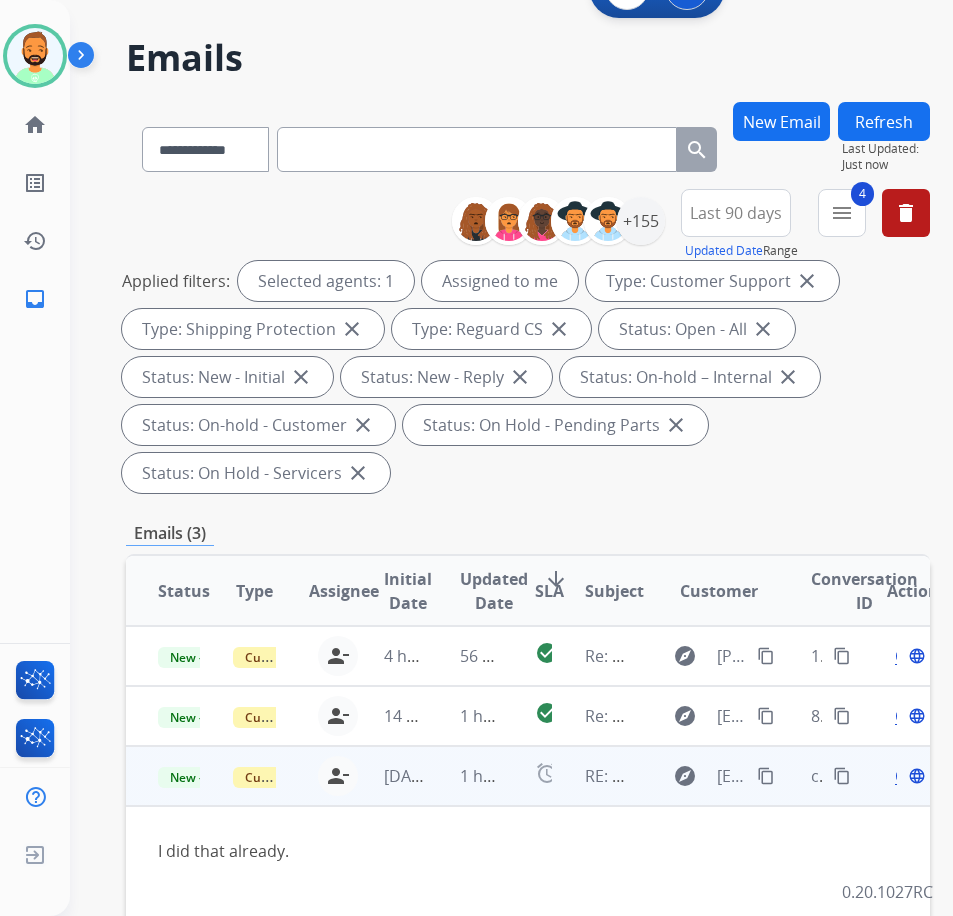 scroll, scrollTop: 100, scrollLeft: 0, axis: vertical 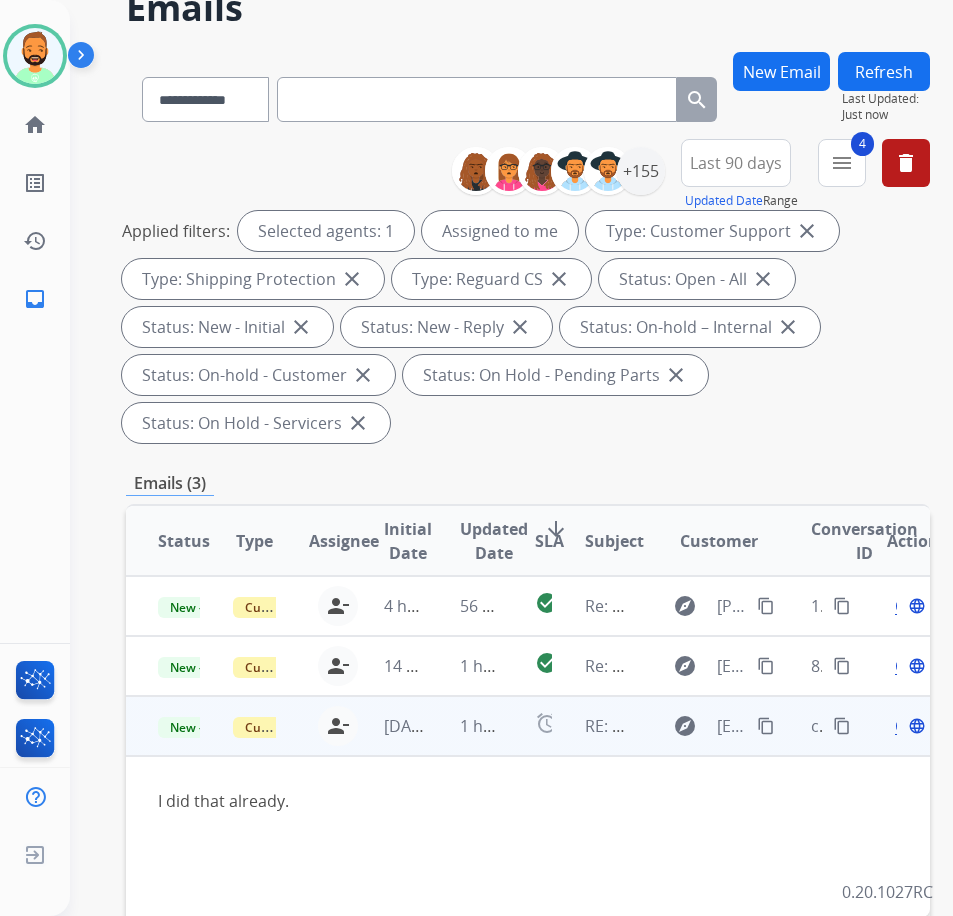 click on "Open language" at bounding box center (908, 726) 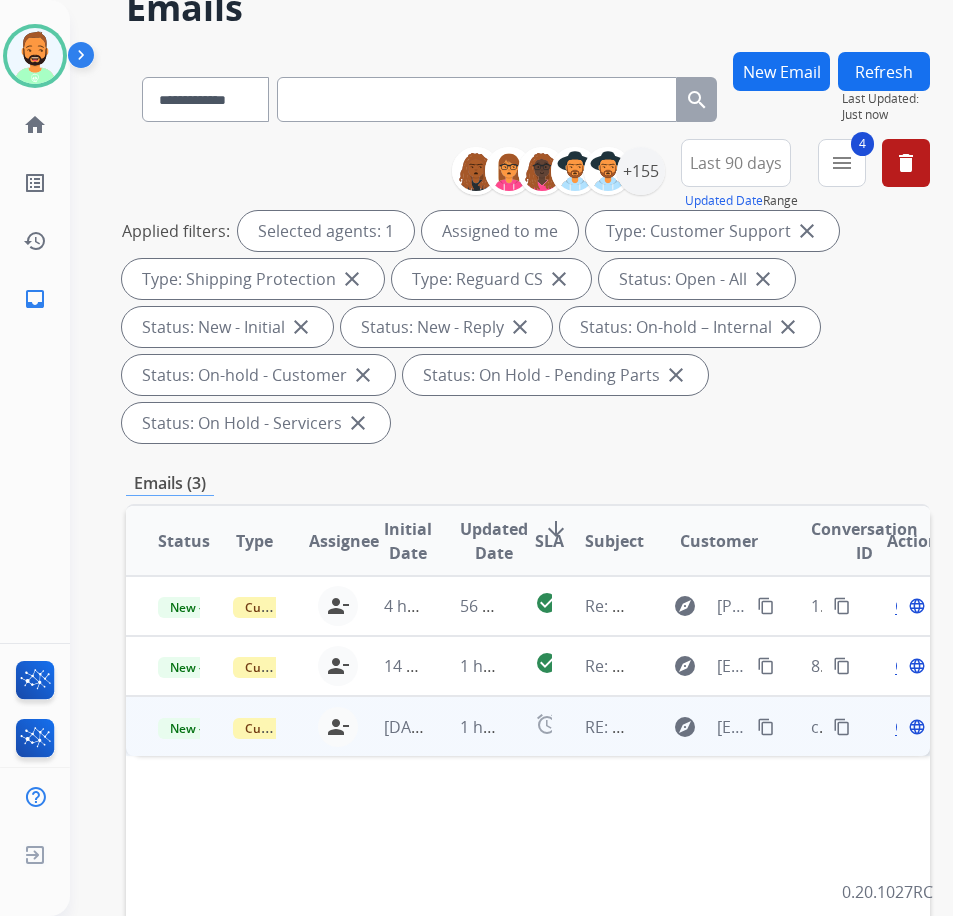 click on "Open" at bounding box center (915, 727) 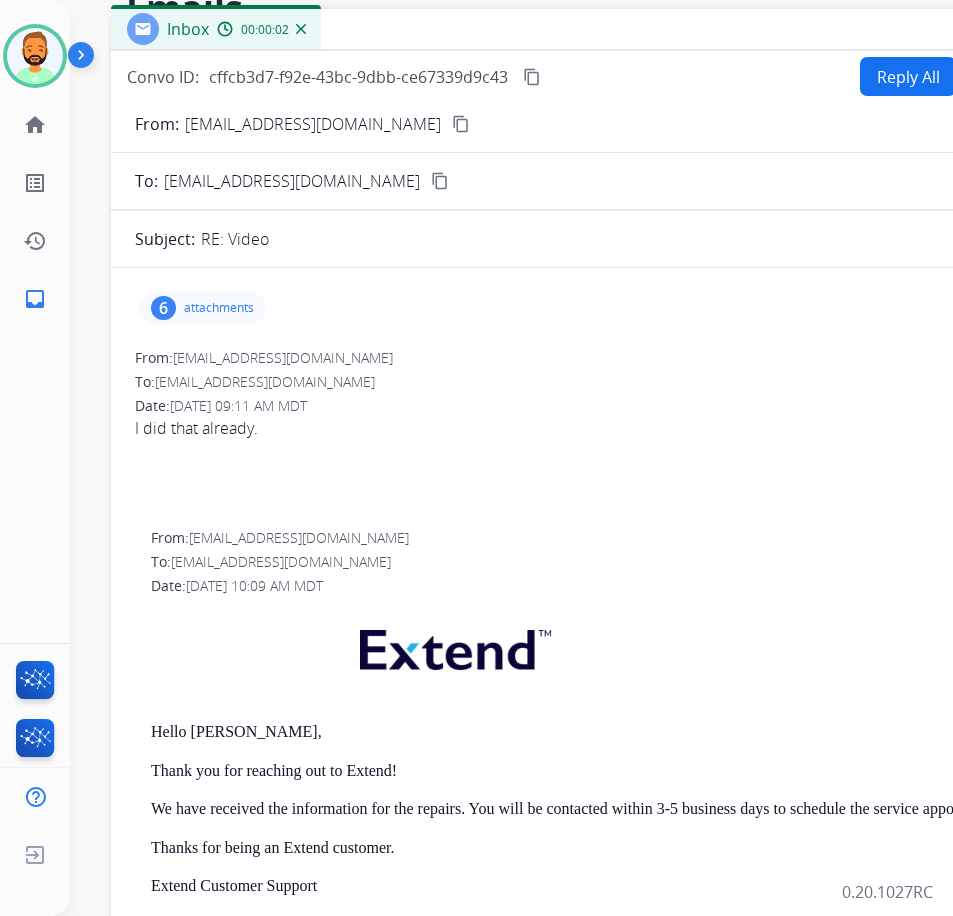 drag, startPoint x: 231, startPoint y: 47, endPoint x: 437, endPoint y: 34, distance: 206.40979 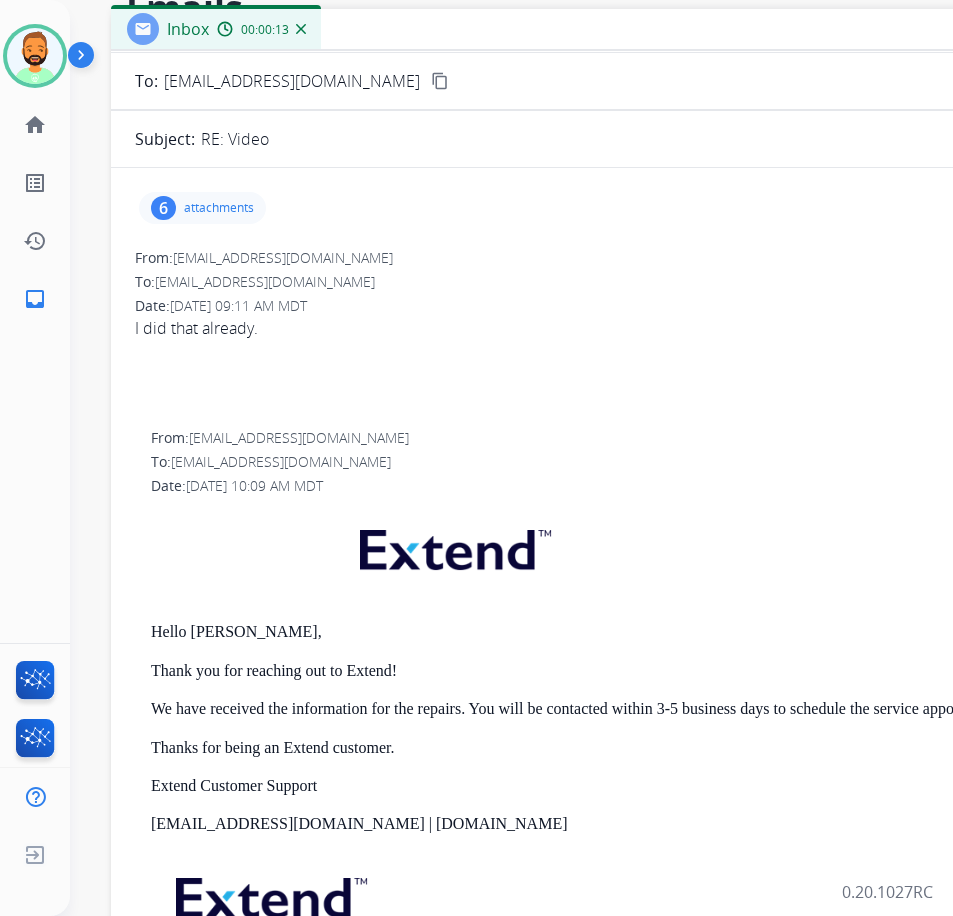 scroll, scrollTop: 0, scrollLeft: 0, axis: both 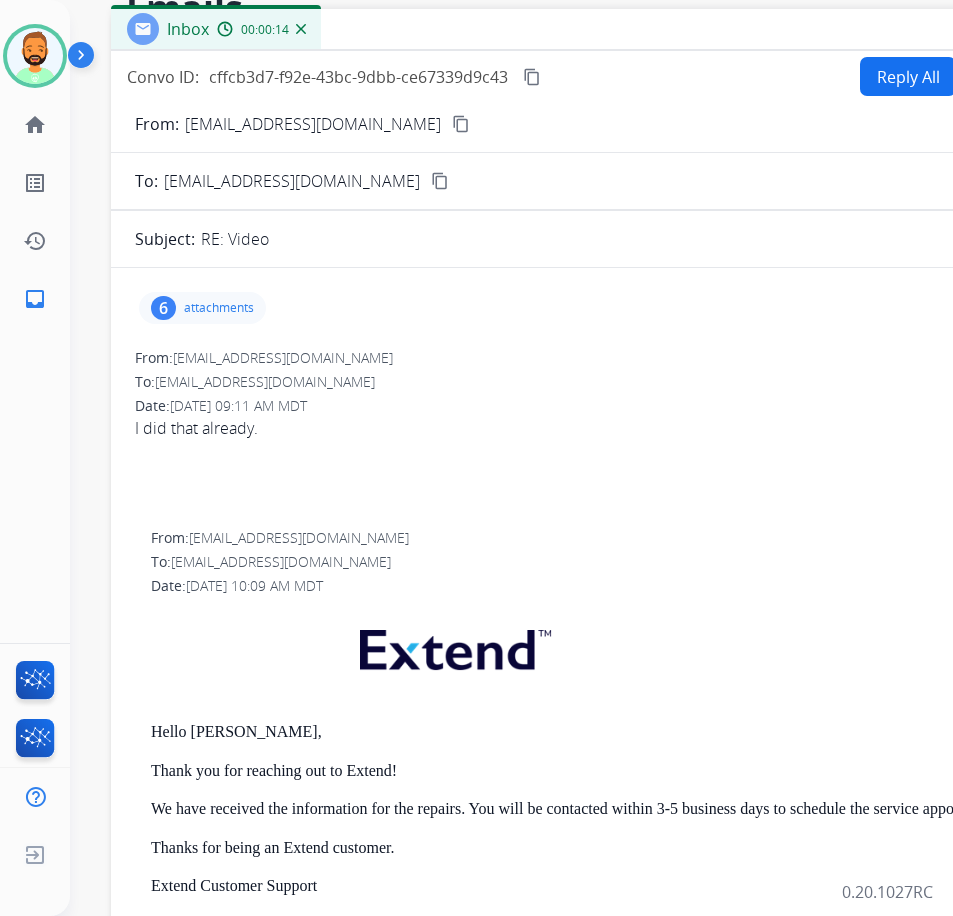 click on "6 attachments" at bounding box center (202, 308) 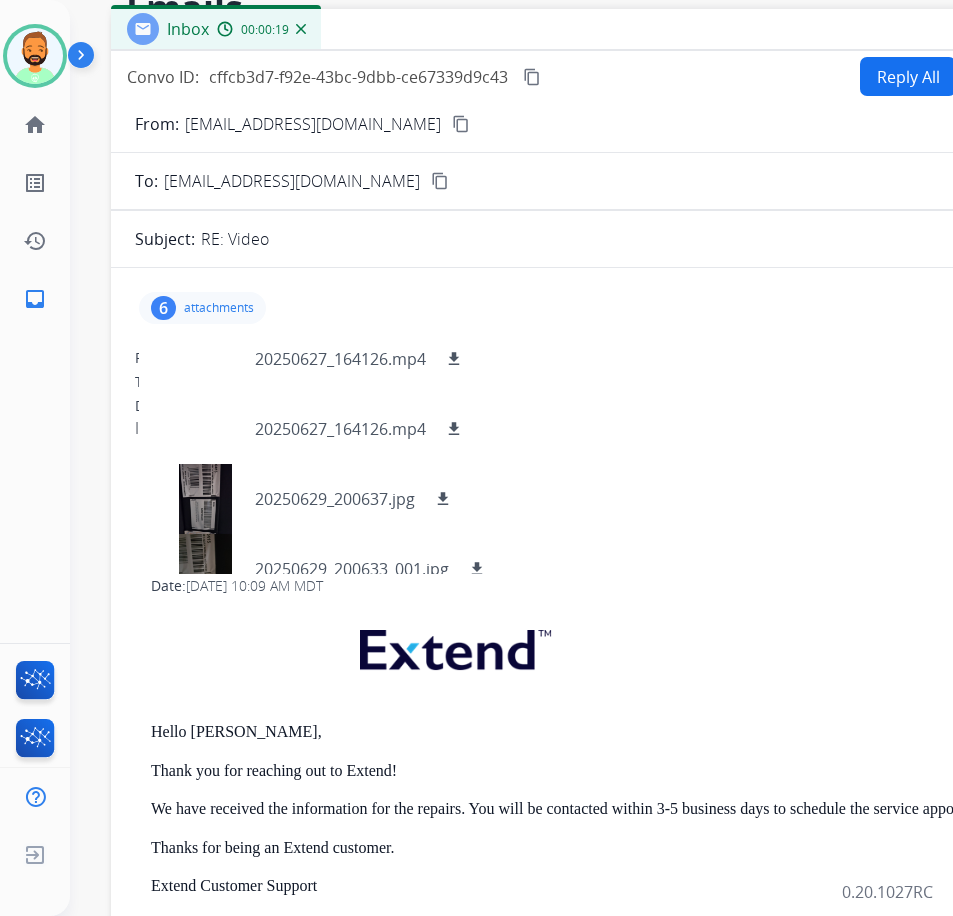 click on "content_copy" at bounding box center [461, 124] 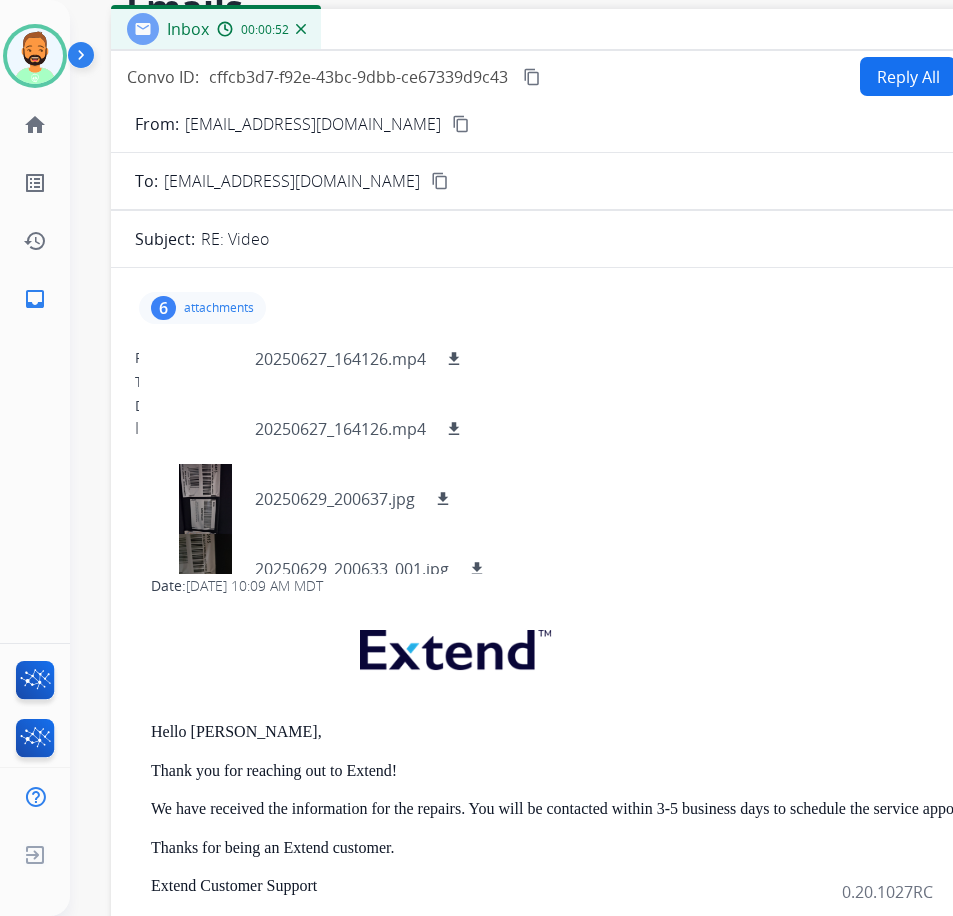 click on "Reply All" at bounding box center (908, 76) 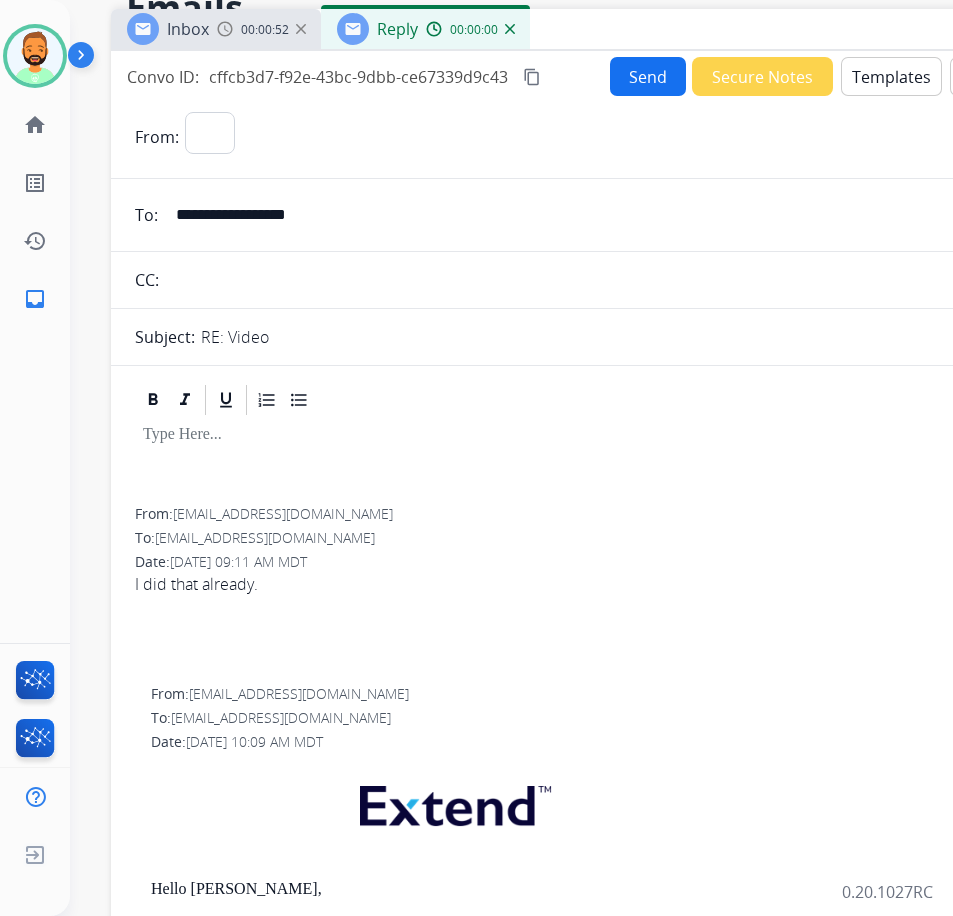 select on "**********" 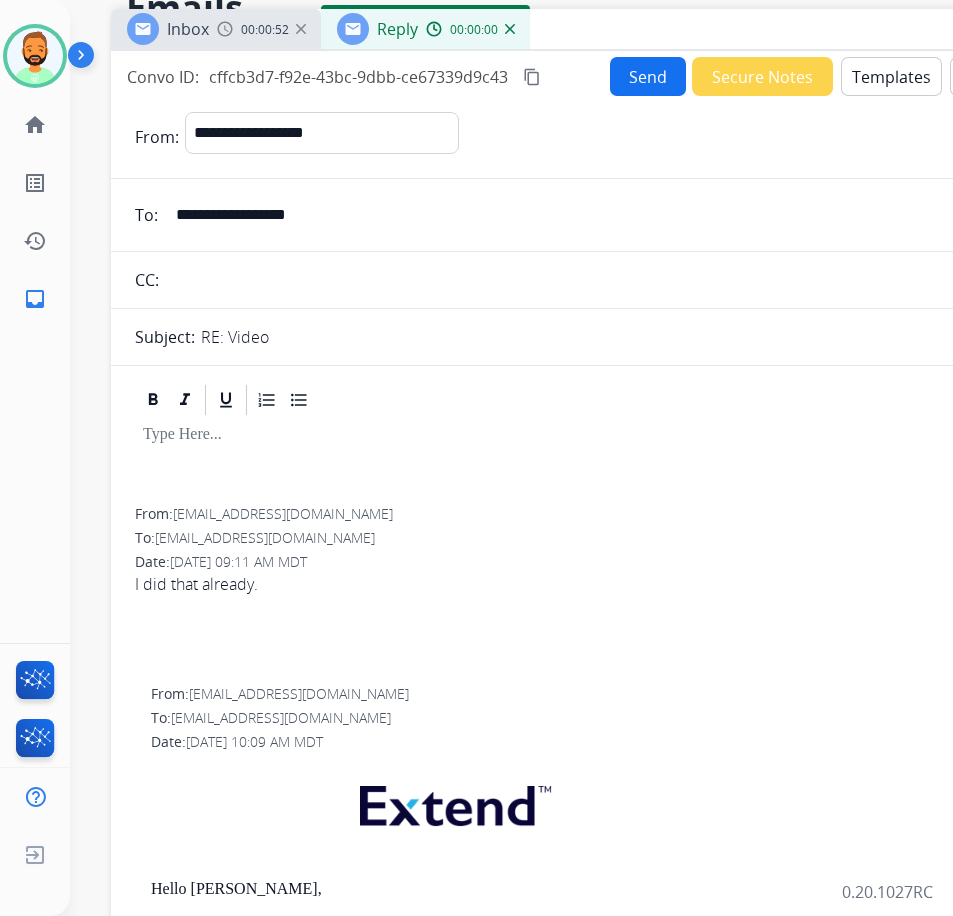 click on "Templates" at bounding box center (891, 76) 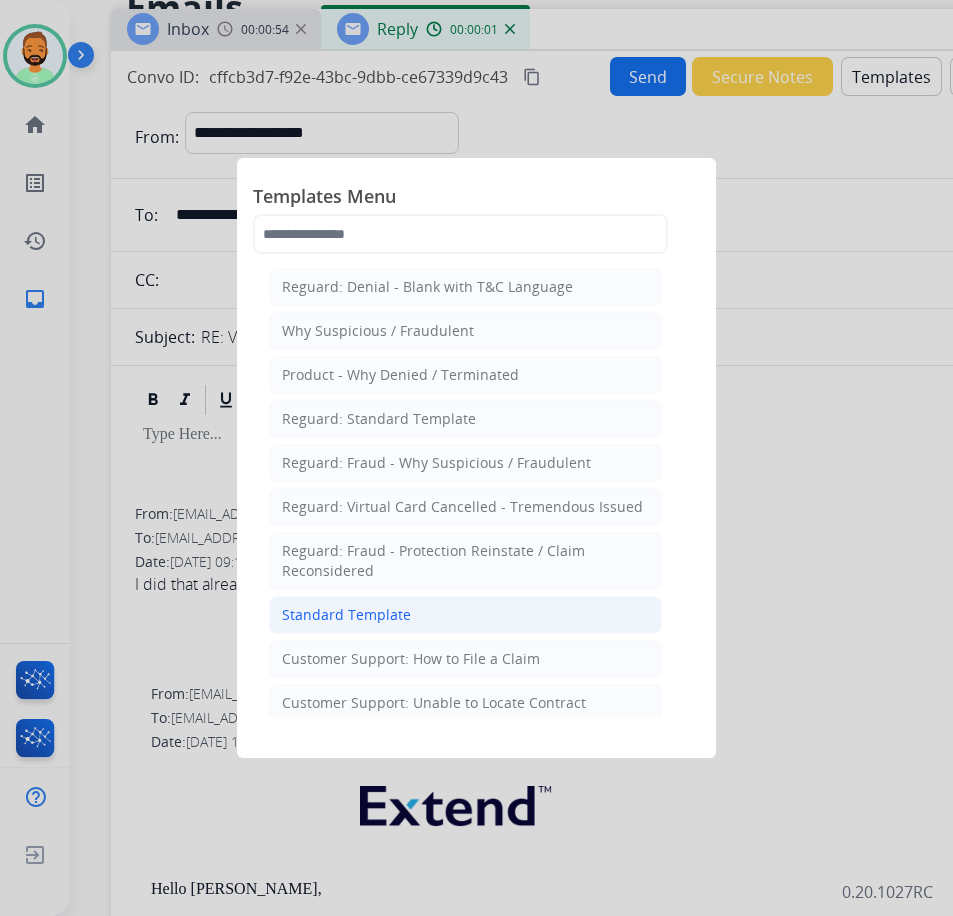click on "Standard Template" 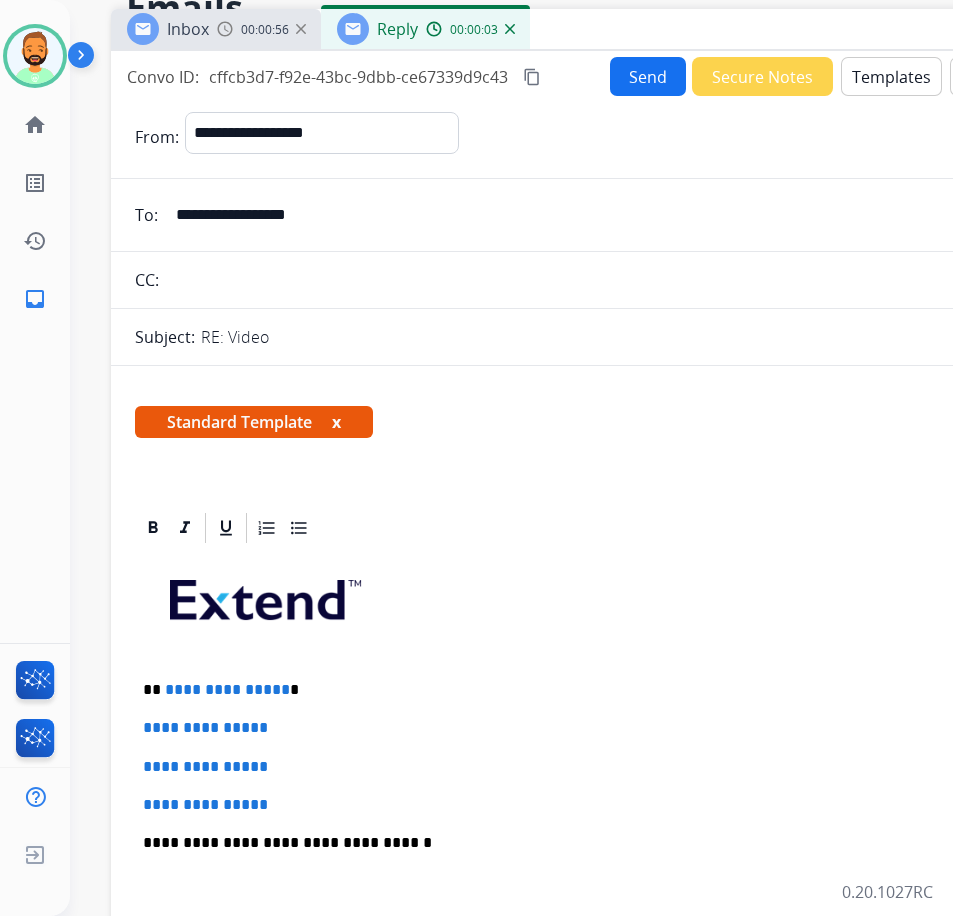 click on "**********" at bounding box center (603, 690) 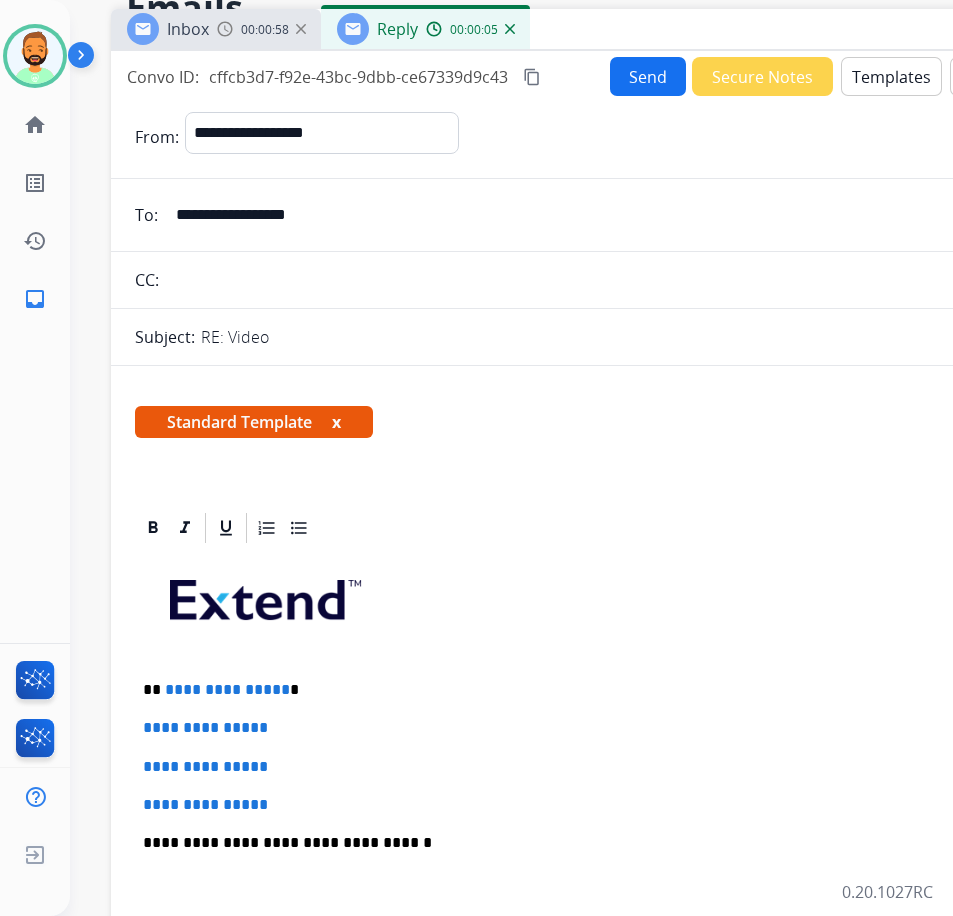 type 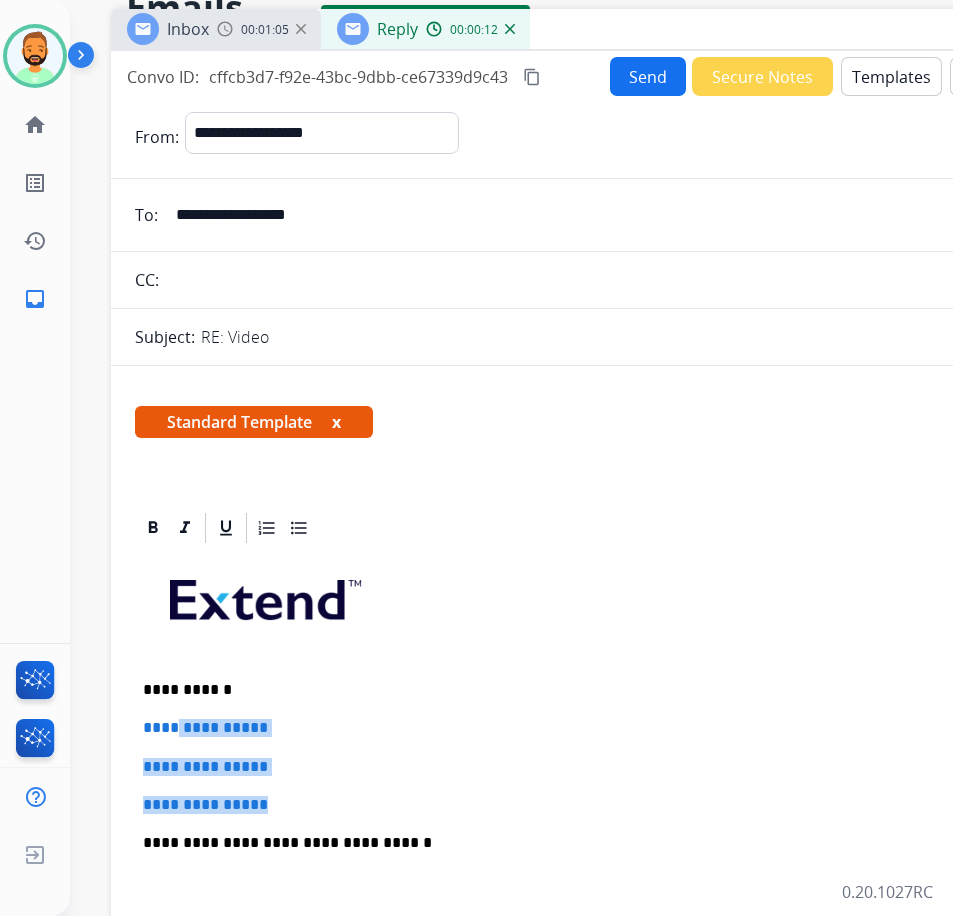 drag, startPoint x: 286, startPoint y: 799, endPoint x: 179, endPoint y: 722, distance: 131.82564 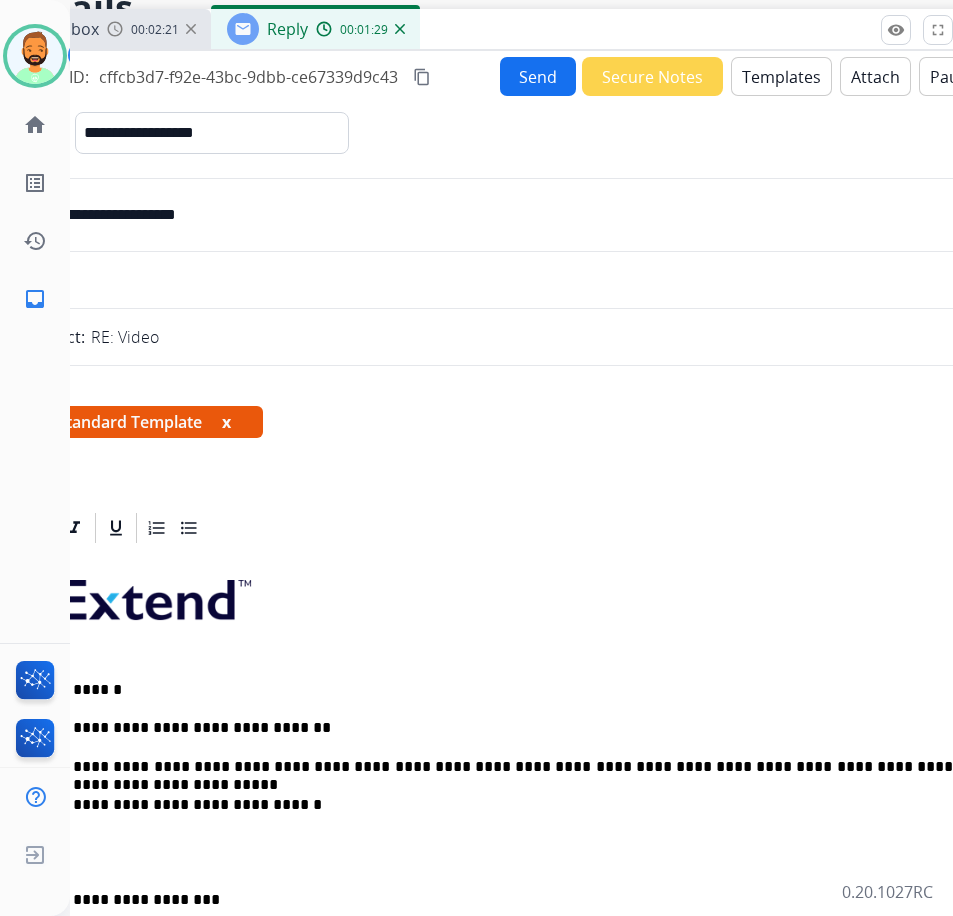 scroll, scrollTop: 100, scrollLeft: 80, axis: both 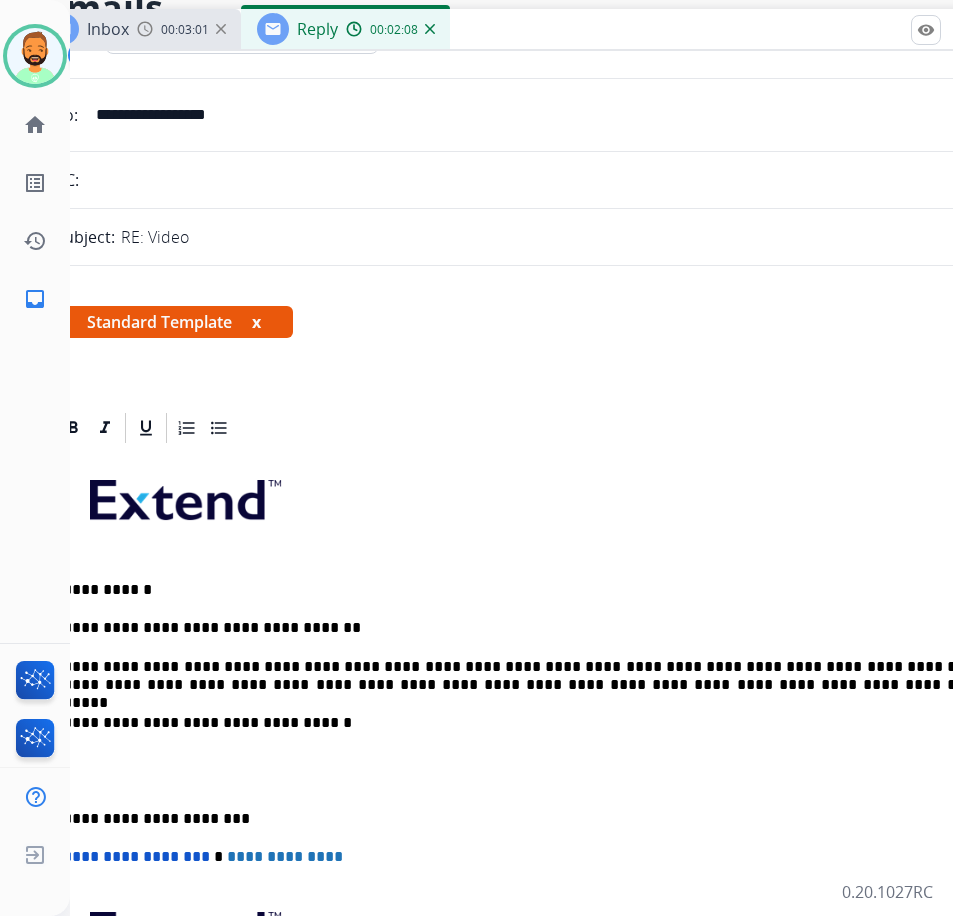 click on "**********" at bounding box center [523, 819] 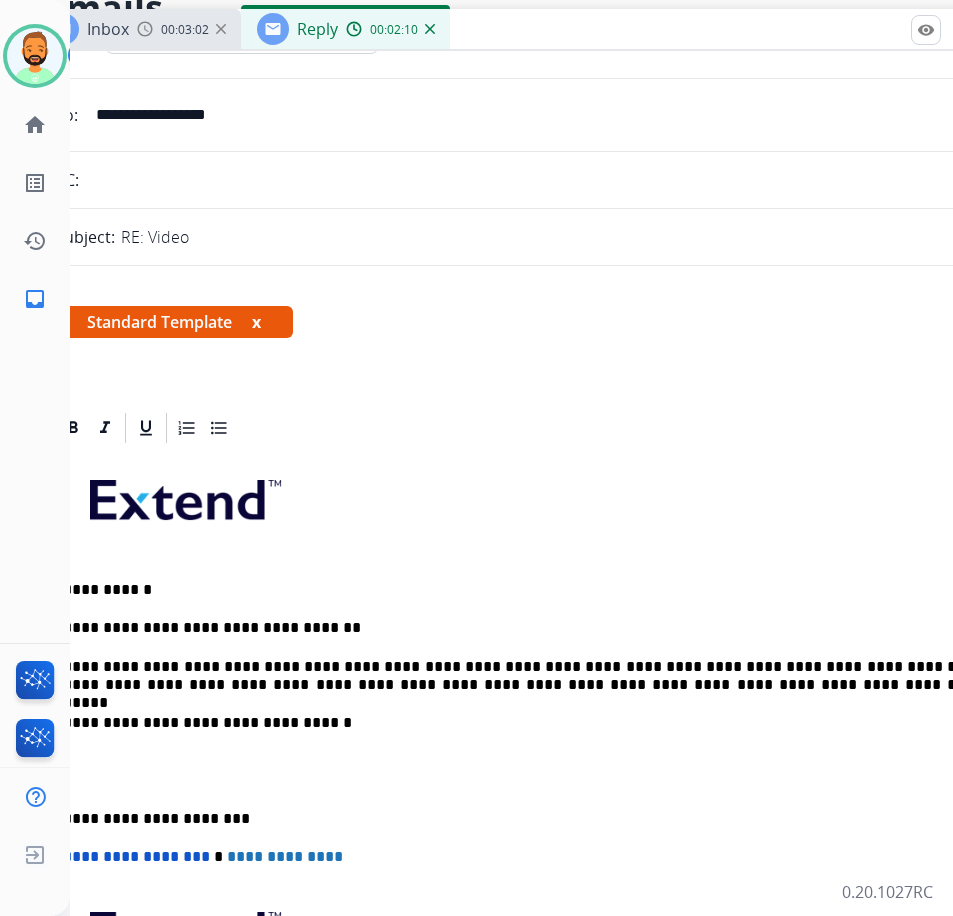 scroll, scrollTop: 100, scrollLeft: 68, axis: both 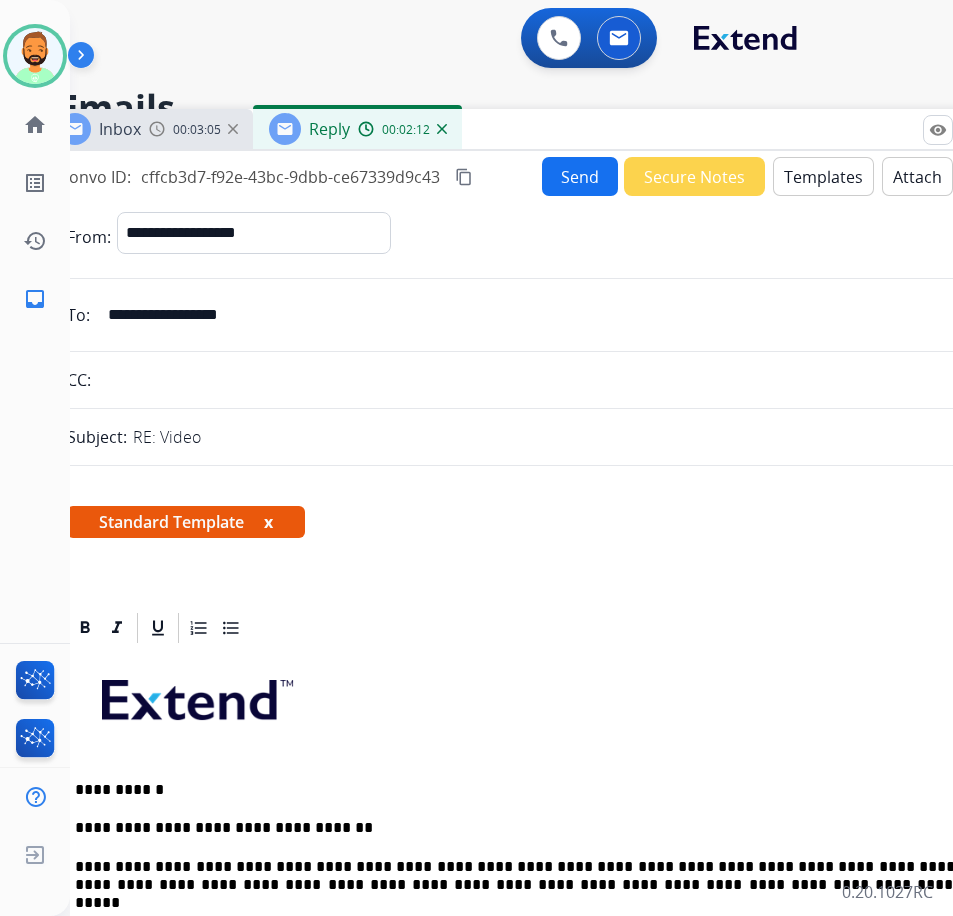 click on "Send" at bounding box center [580, 176] 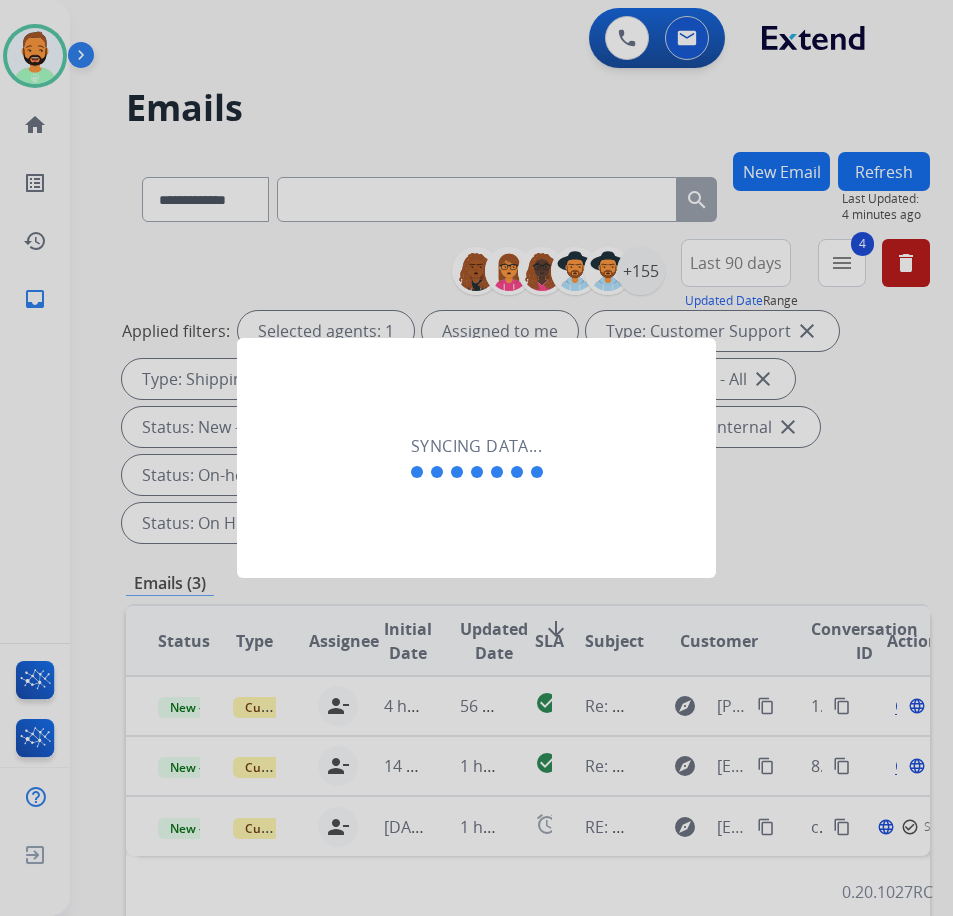 scroll, scrollTop: 0, scrollLeft: 3, axis: horizontal 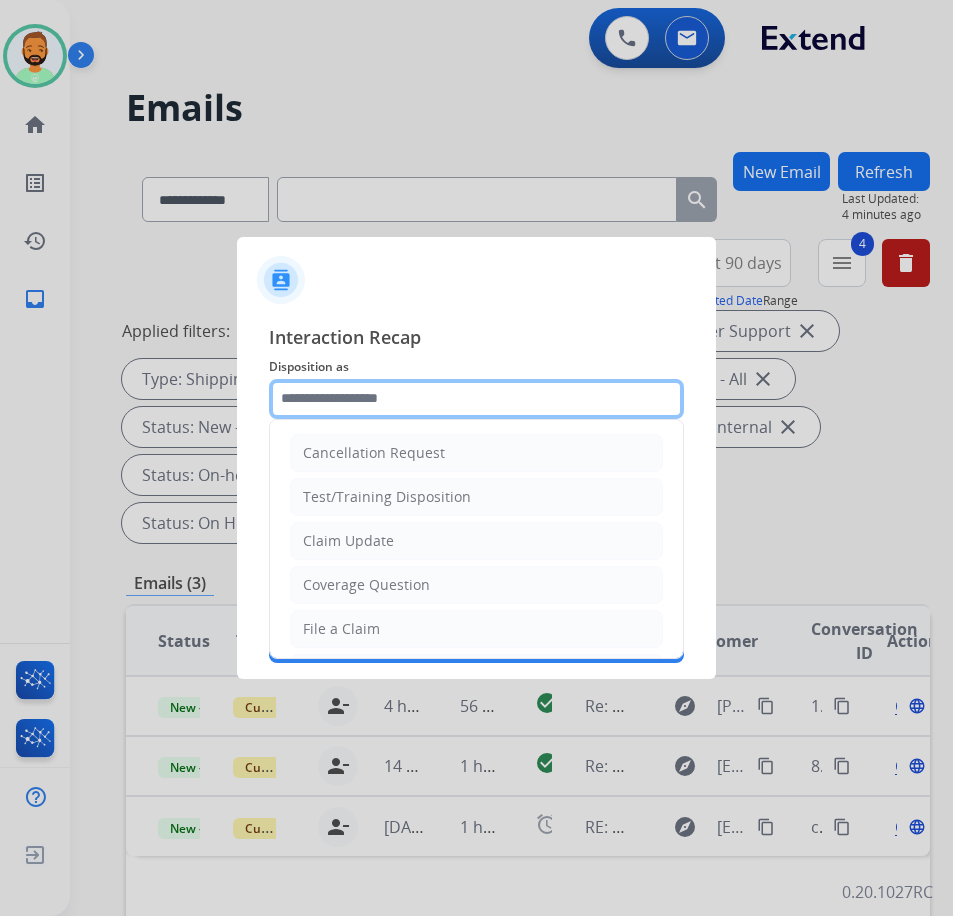 click 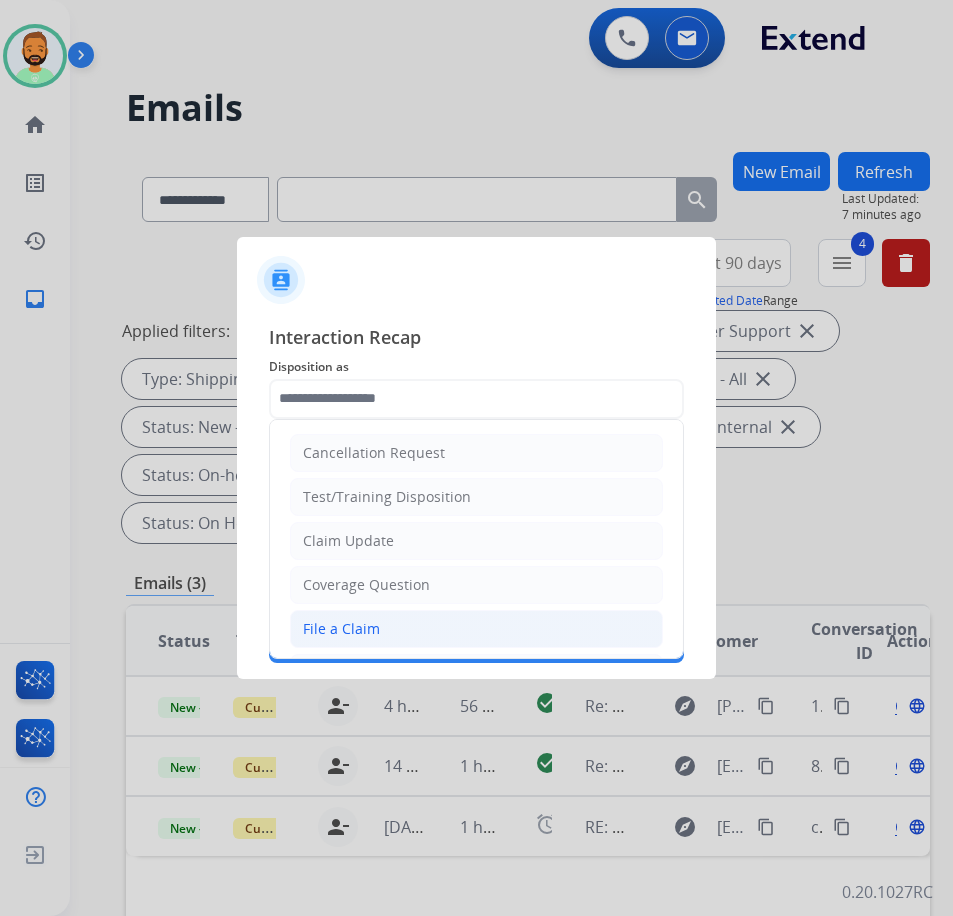 click on "File a Claim" 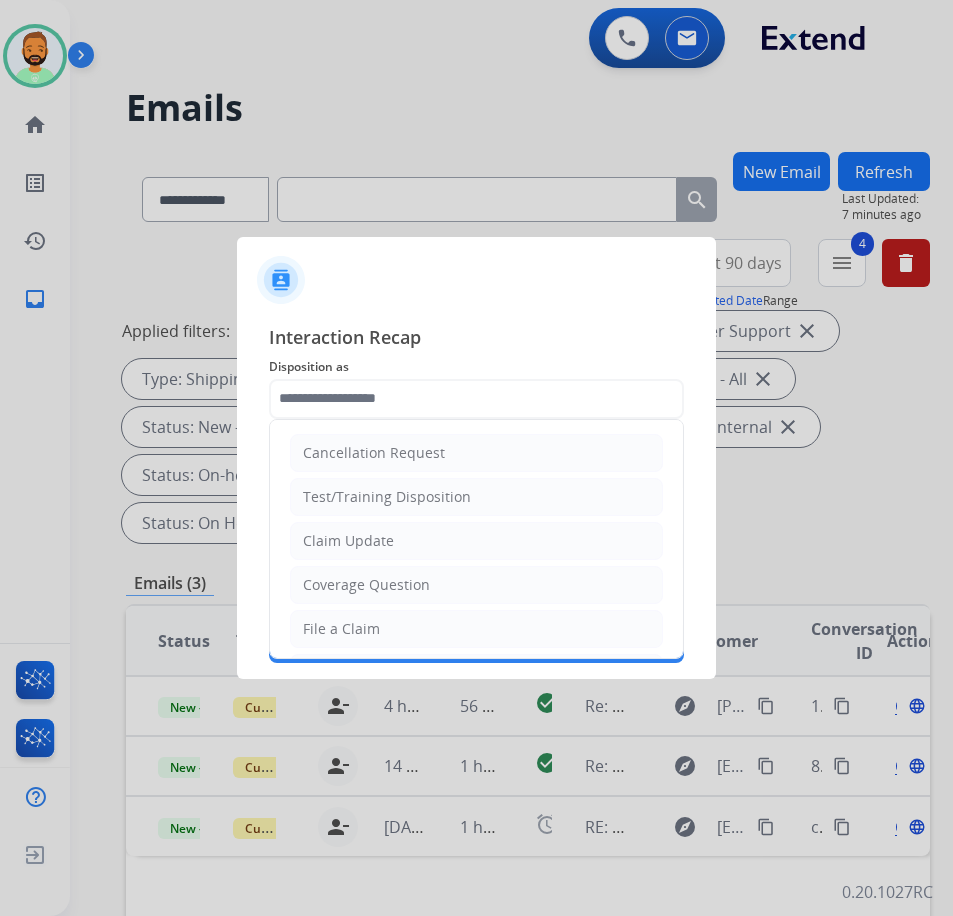 type on "**********" 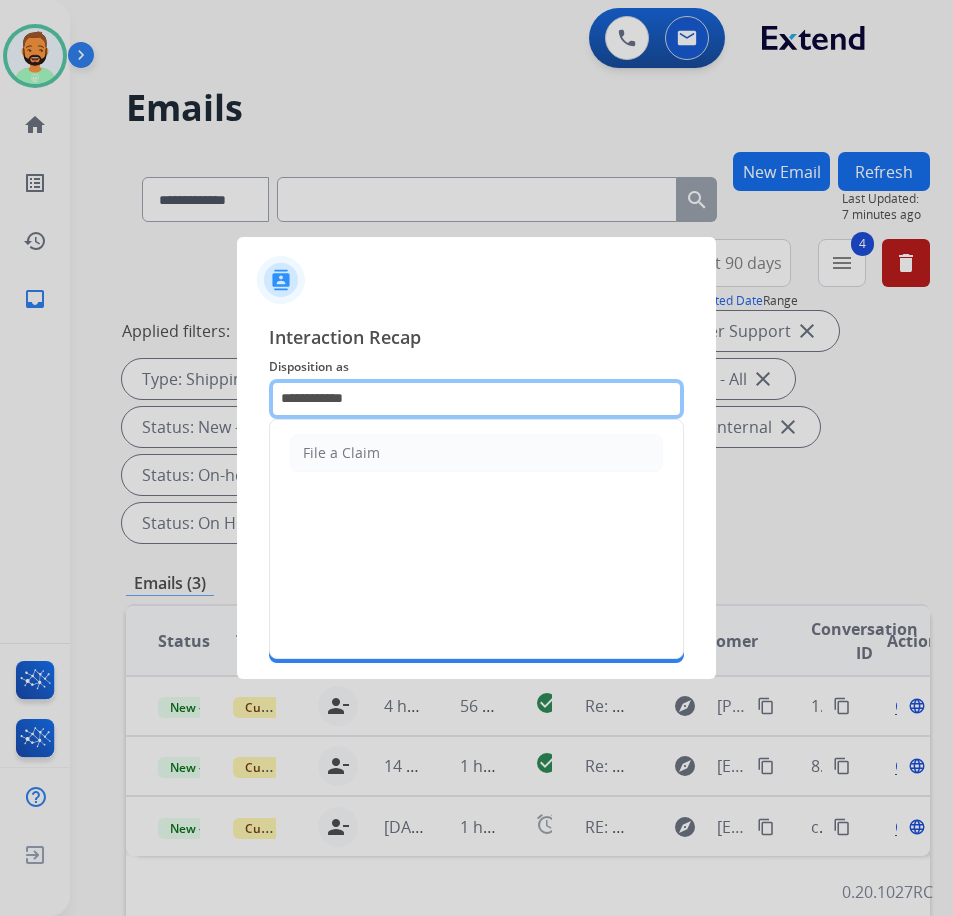 drag, startPoint x: 422, startPoint y: 392, endPoint x: 15, endPoint y: 401, distance: 407.0995 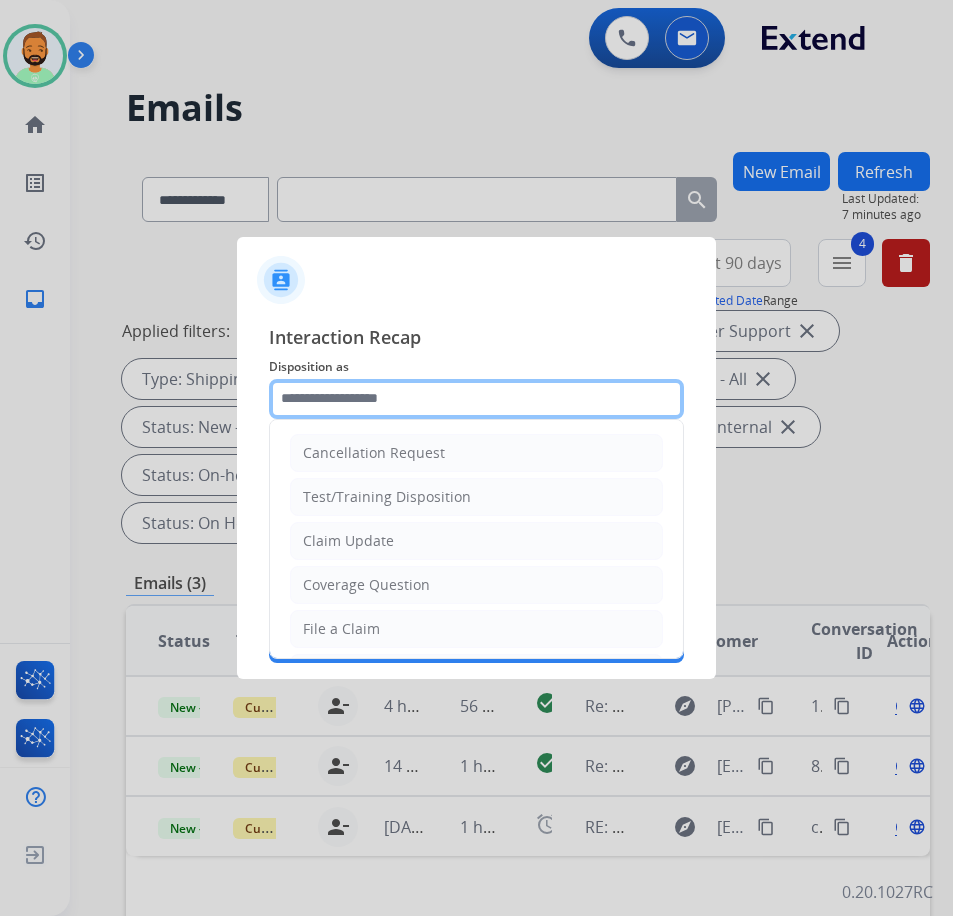 click 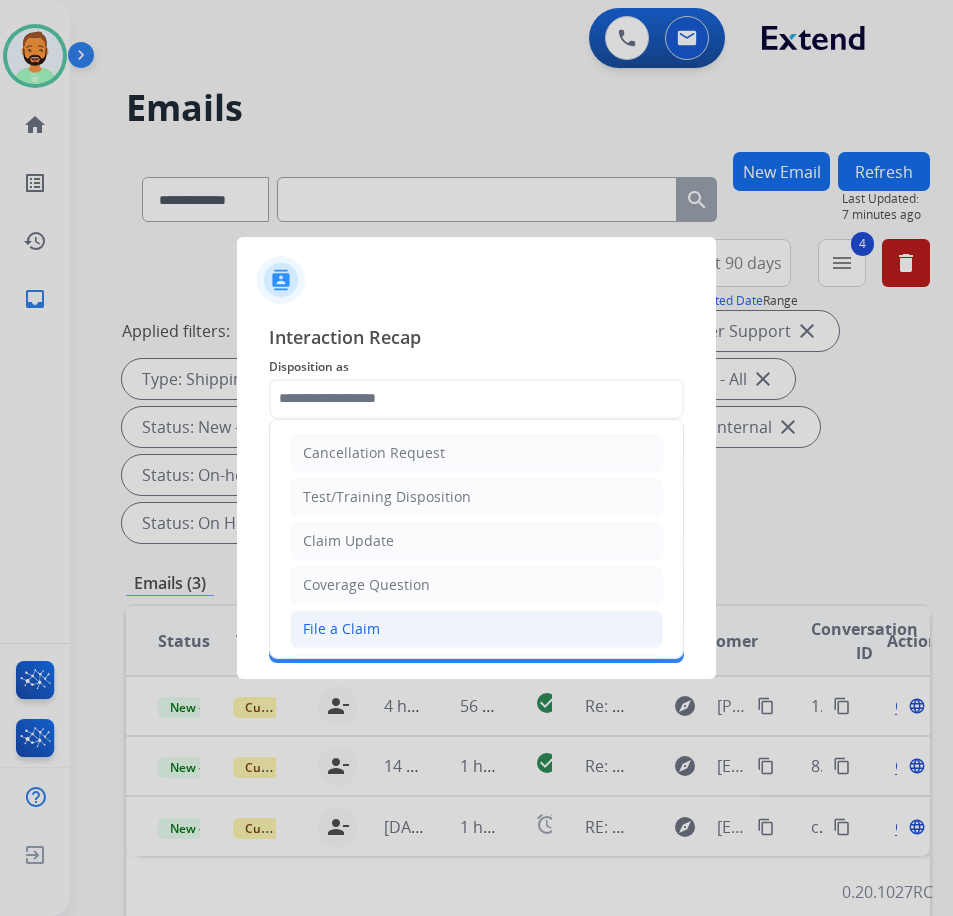 click on "File a Claim" 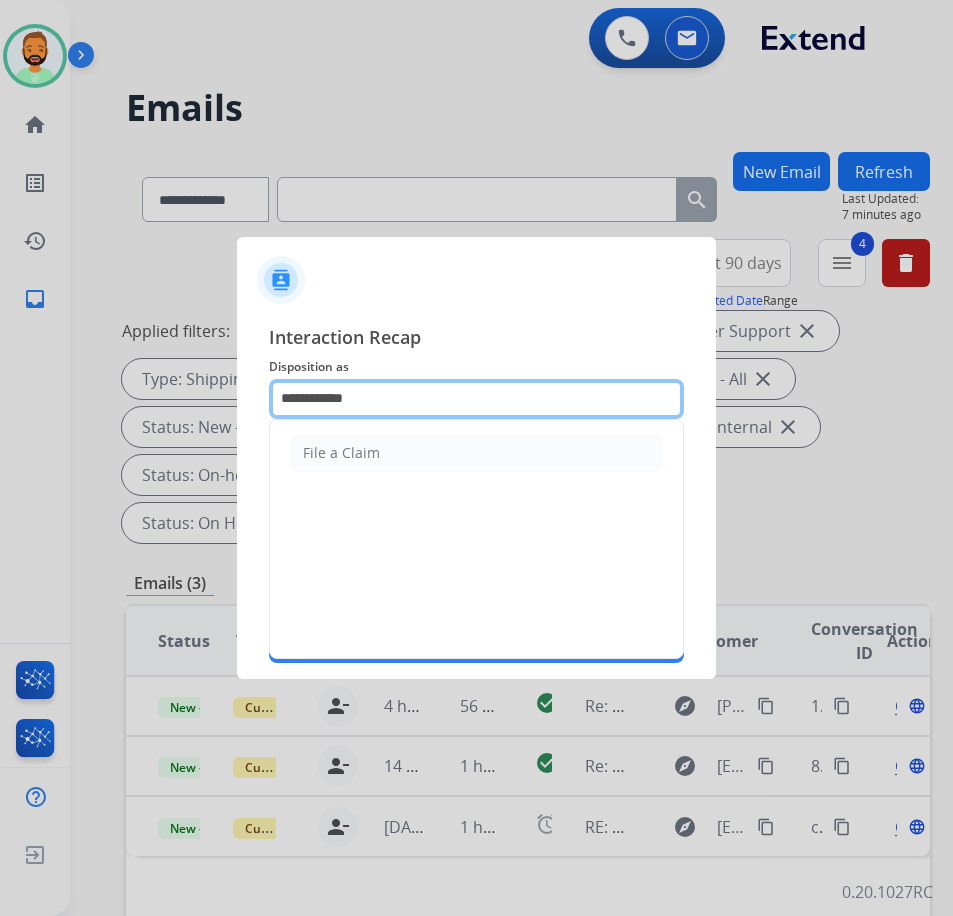 drag, startPoint x: 277, startPoint y: 389, endPoint x: 234, endPoint y: 396, distance: 43.56604 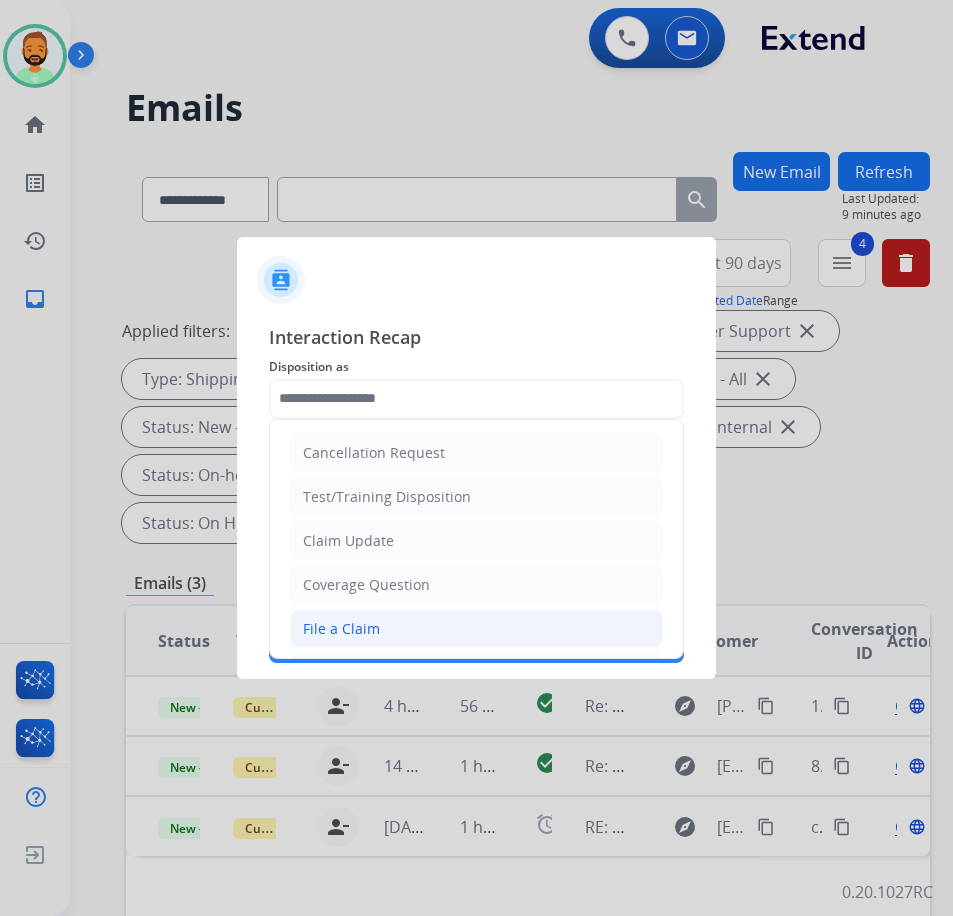 click on "File a Claim" 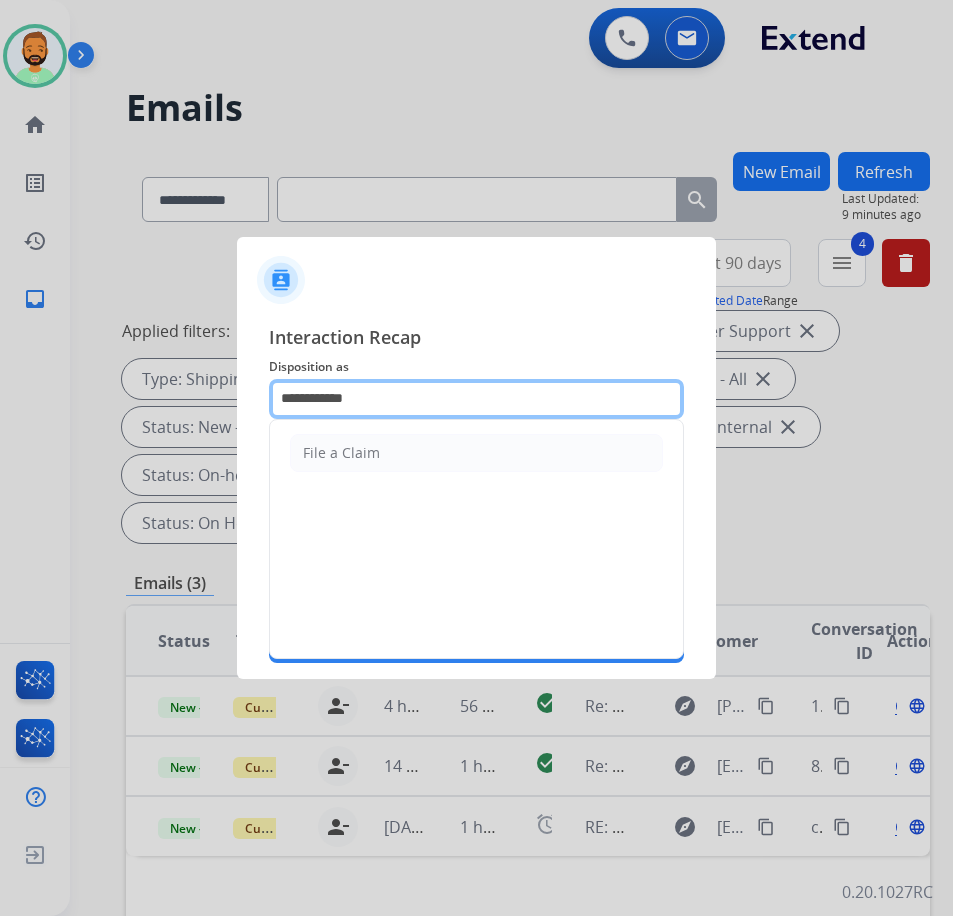 drag, startPoint x: 421, startPoint y: 403, endPoint x: 109, endPoint y: 362, distance: 314.68237 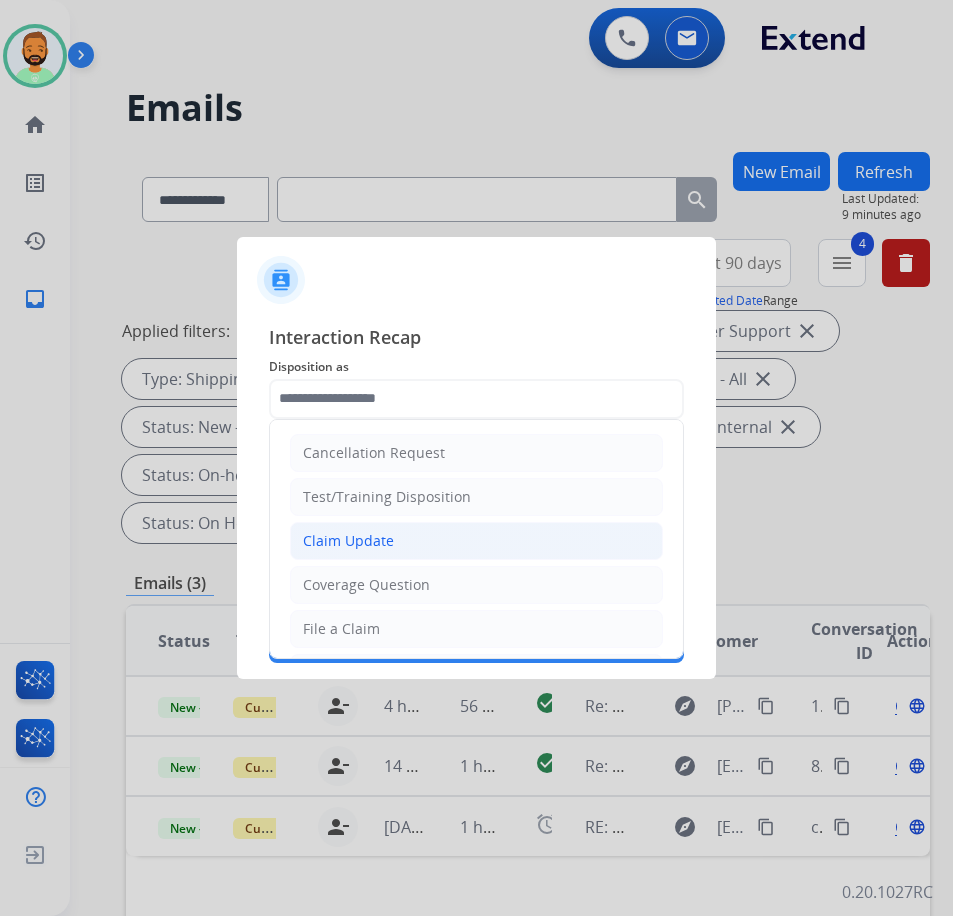 click on "Claim Update" 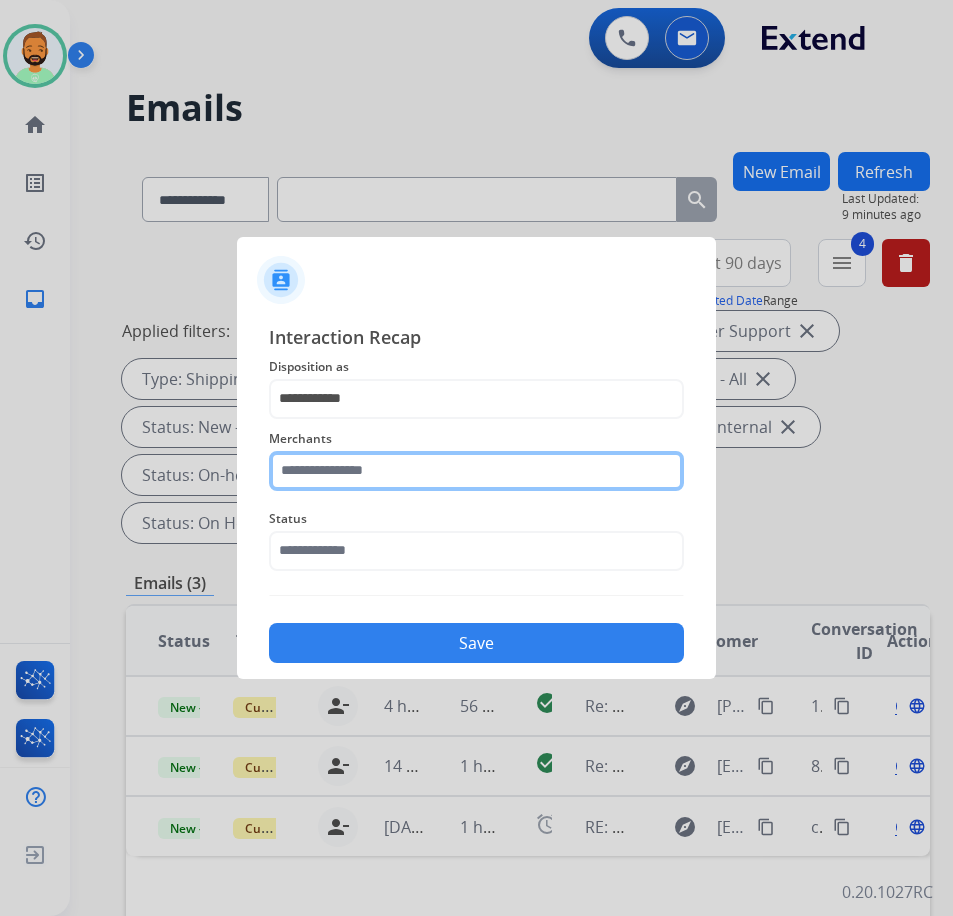 click 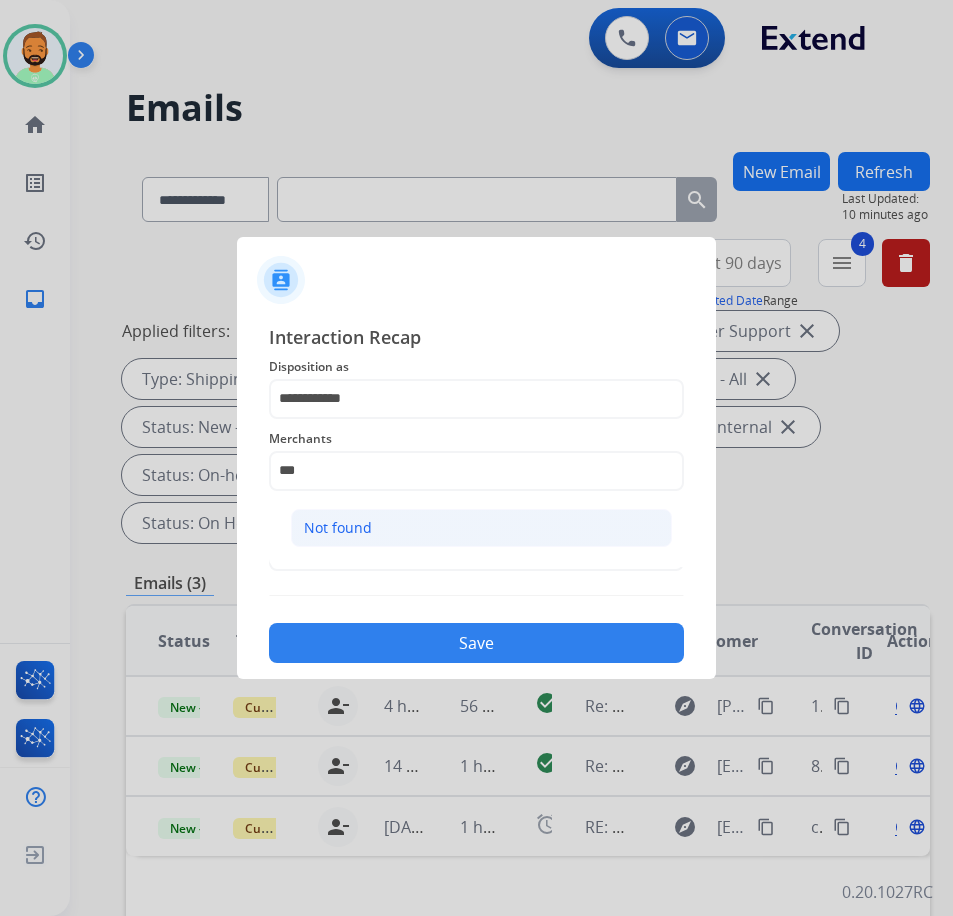 click on "Not found" 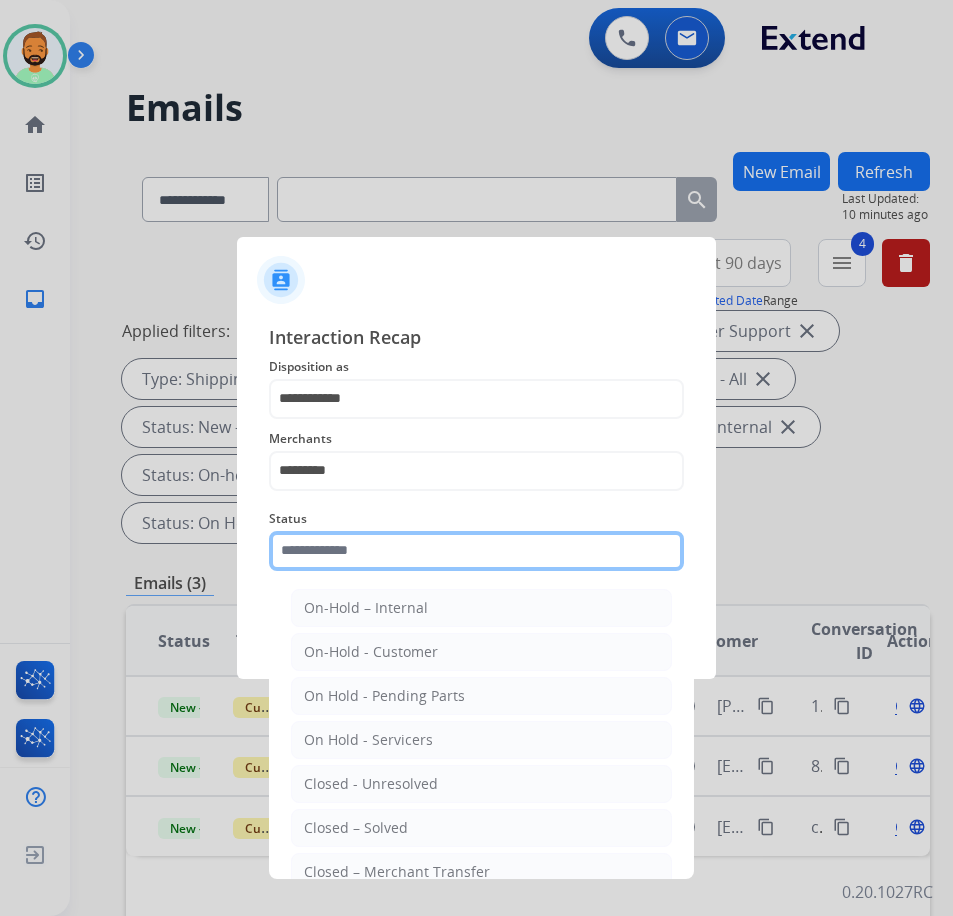 click 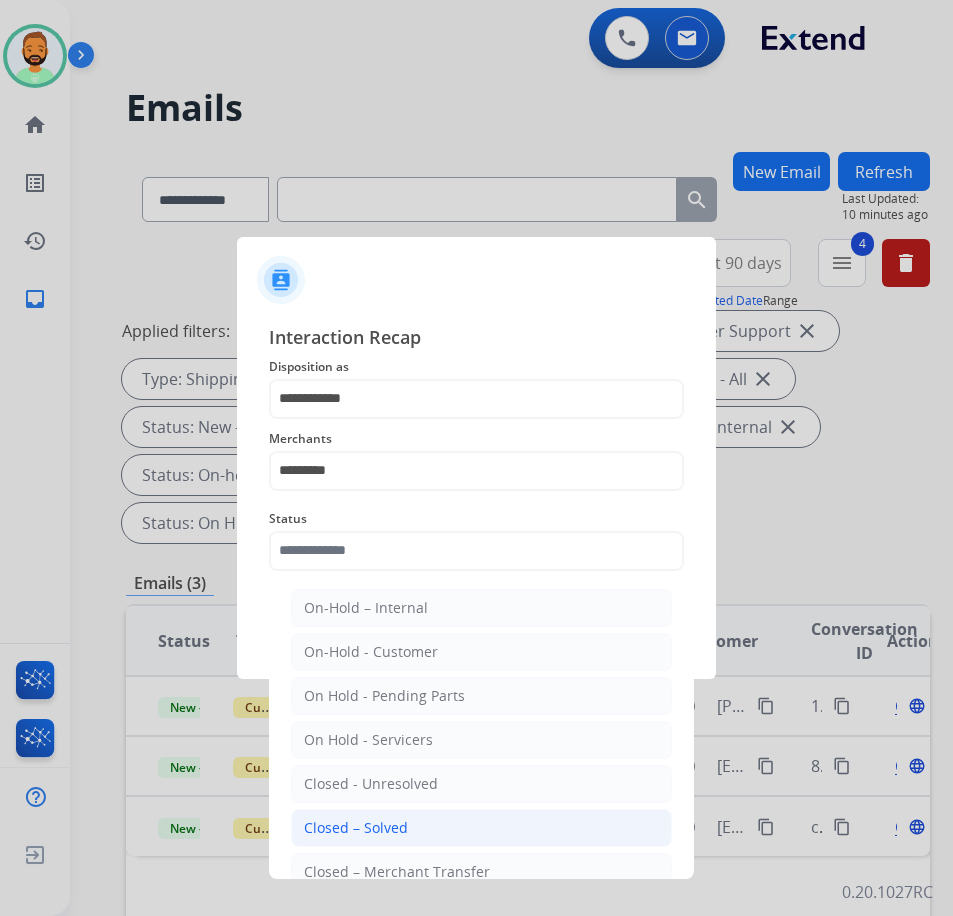 click on "Closed – Solved" 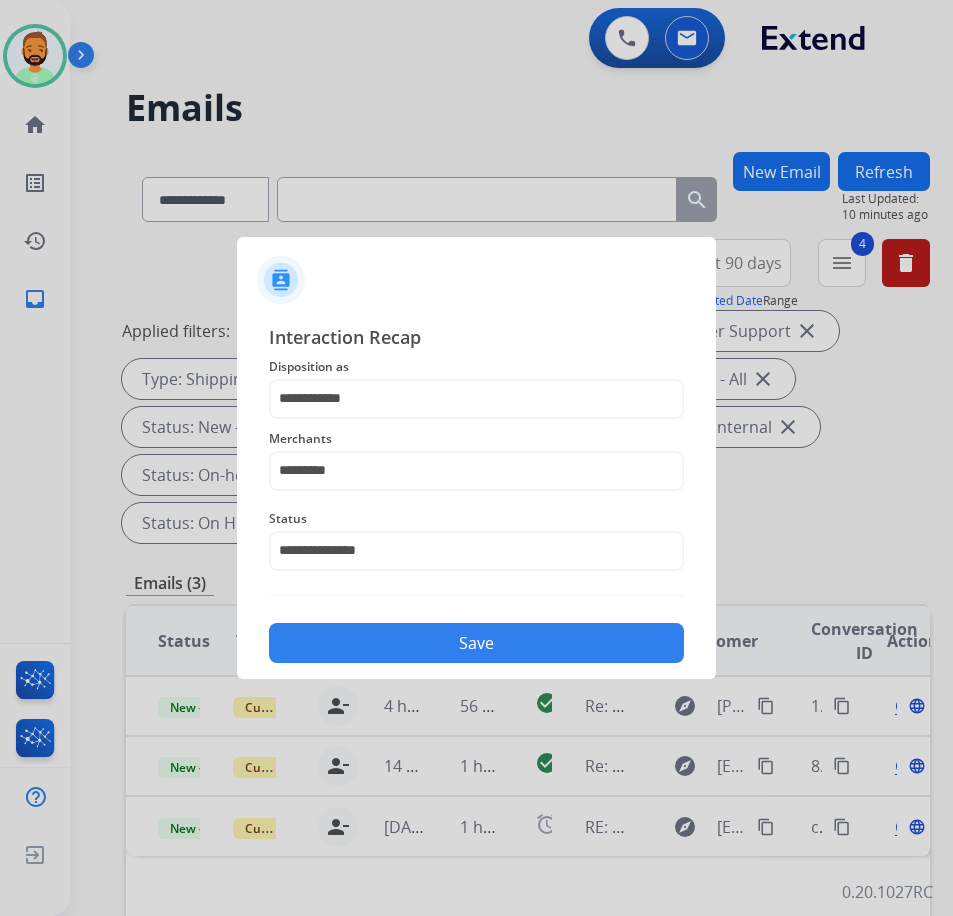 click on "Save" 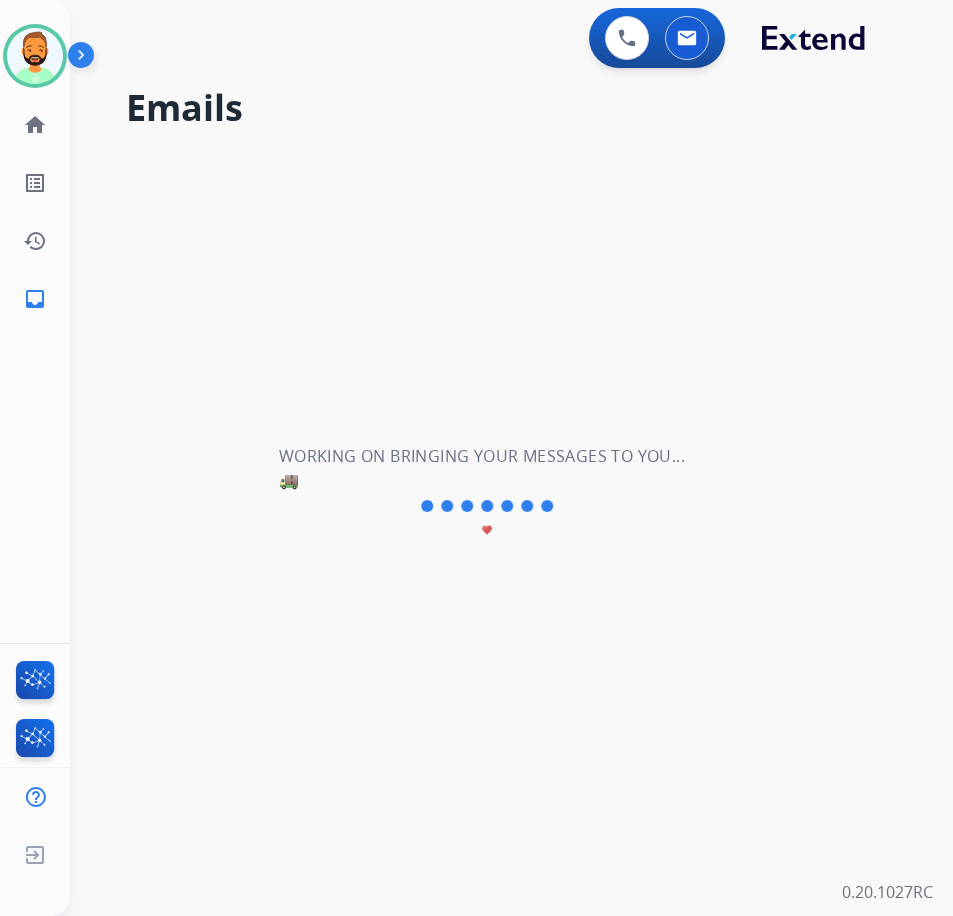 scroll, scrollTop: 0, scrollLeft: 0, axis: both 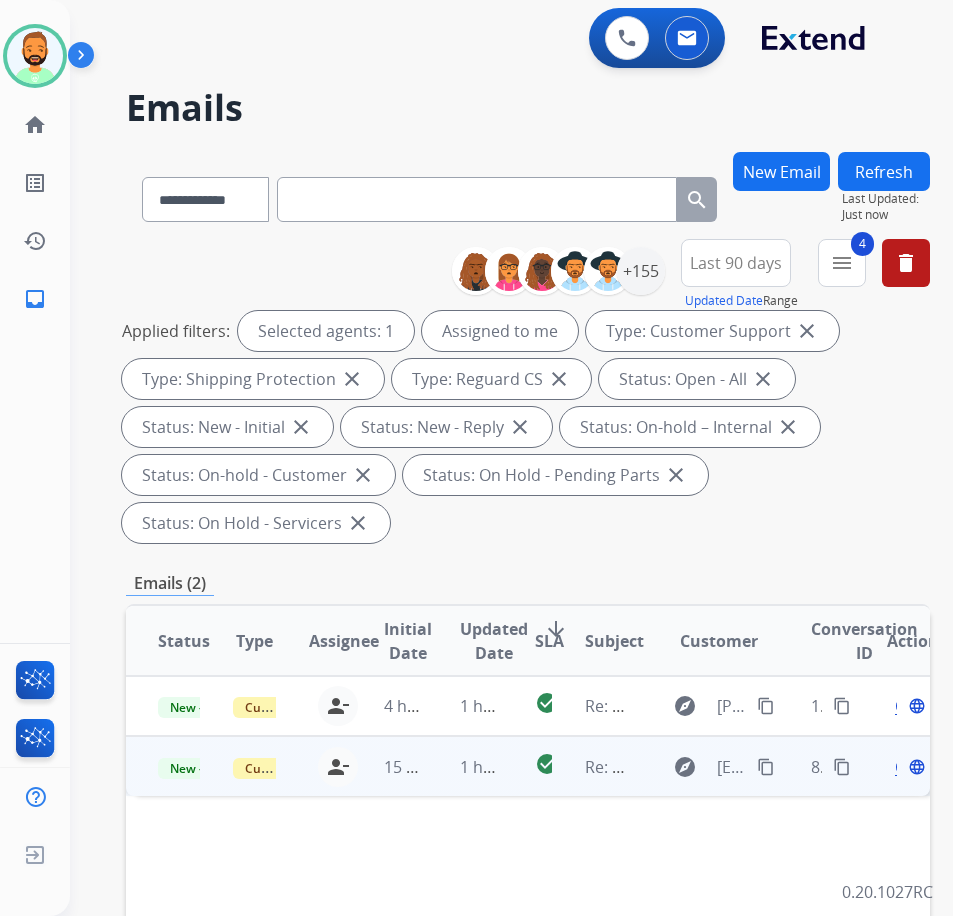 click on "1 hour ago" at bounding box center (465, 766) 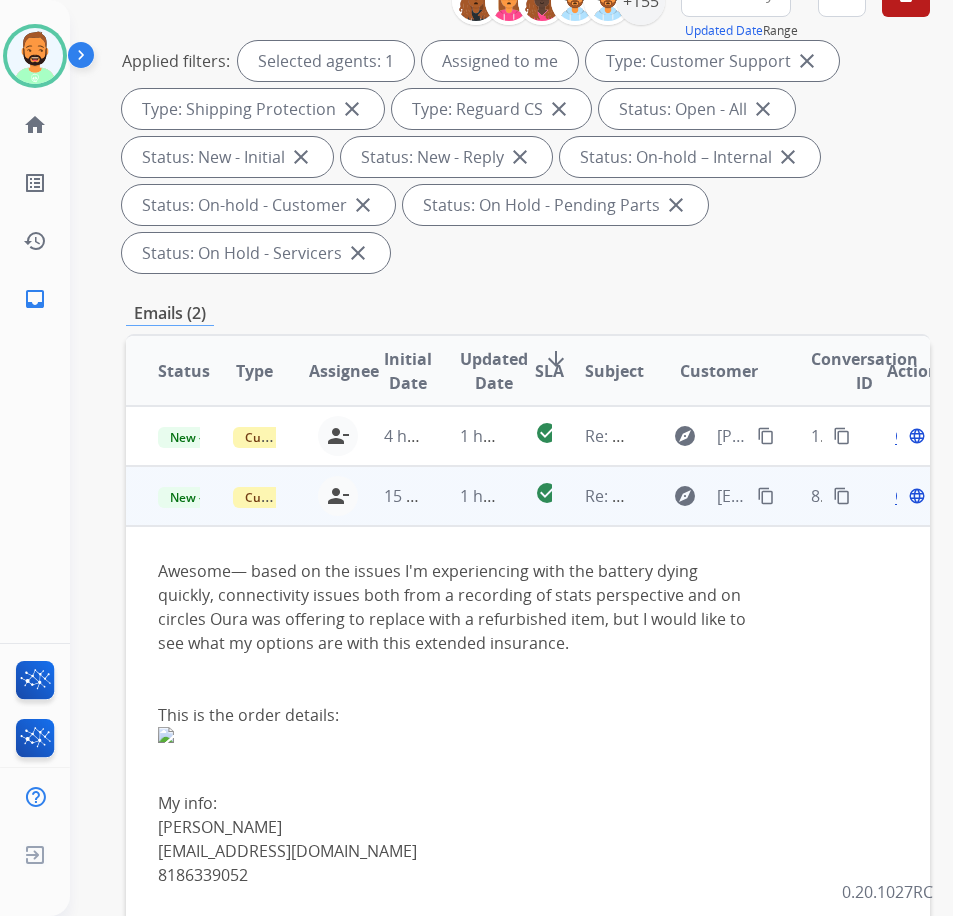 scroll, scrollTop: 300, scrollLeft: 0, axis: vertical 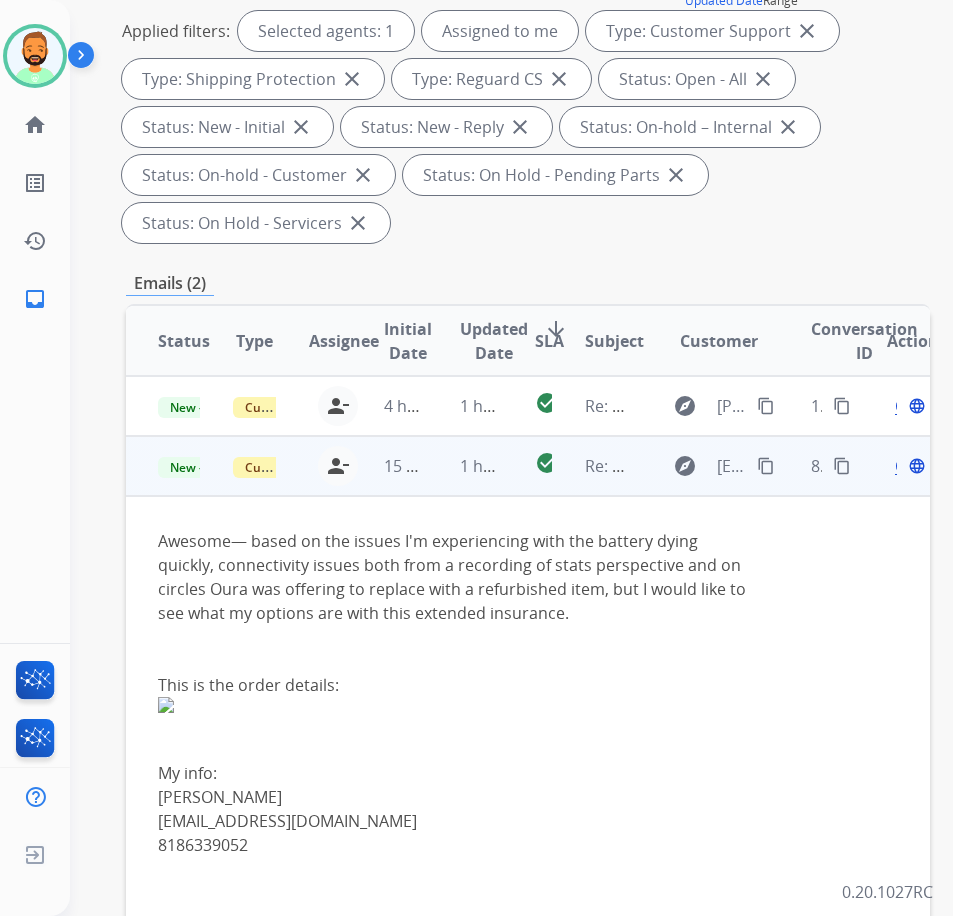 click on "content_copy" at bounding box center (766, 466) 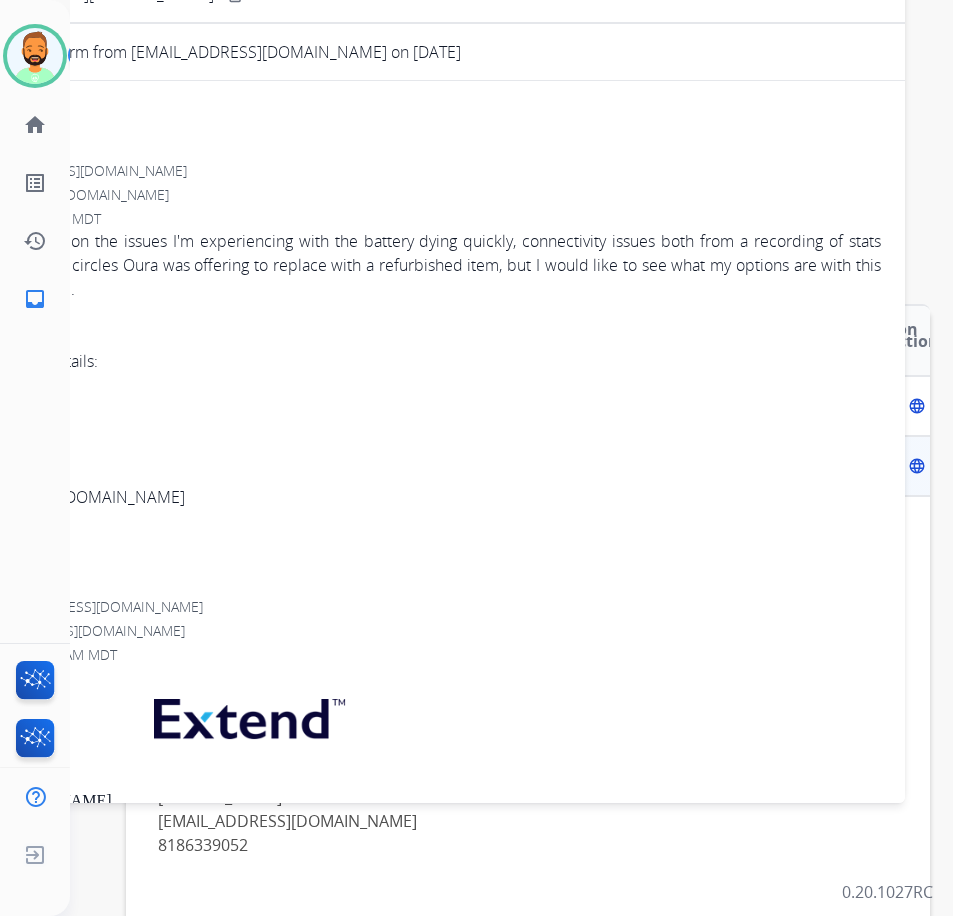 scroll, scrollTop: 100, scrollLeft: 0, axis: vertical 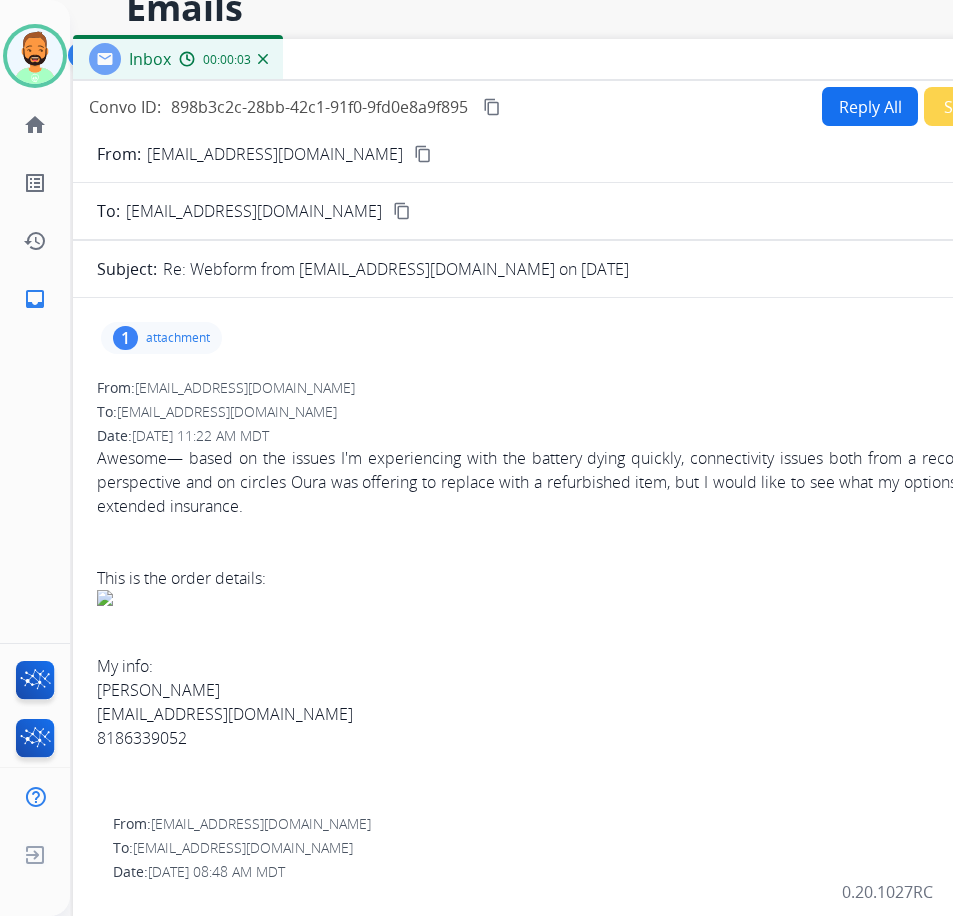 drag, startPoint x: 398, startPoint y: 38, endPoint x: 560, endPoint y: 58, distance: 163.2299 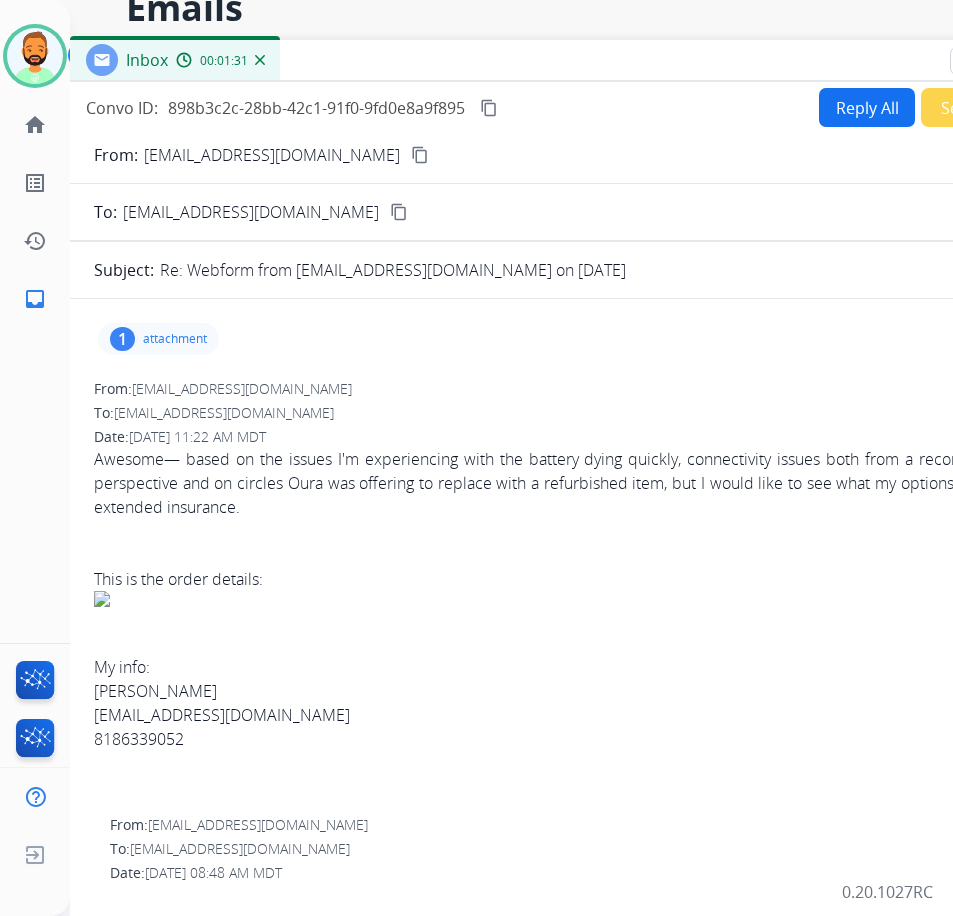 click on "Reply All" at bounding box center (867, 107) 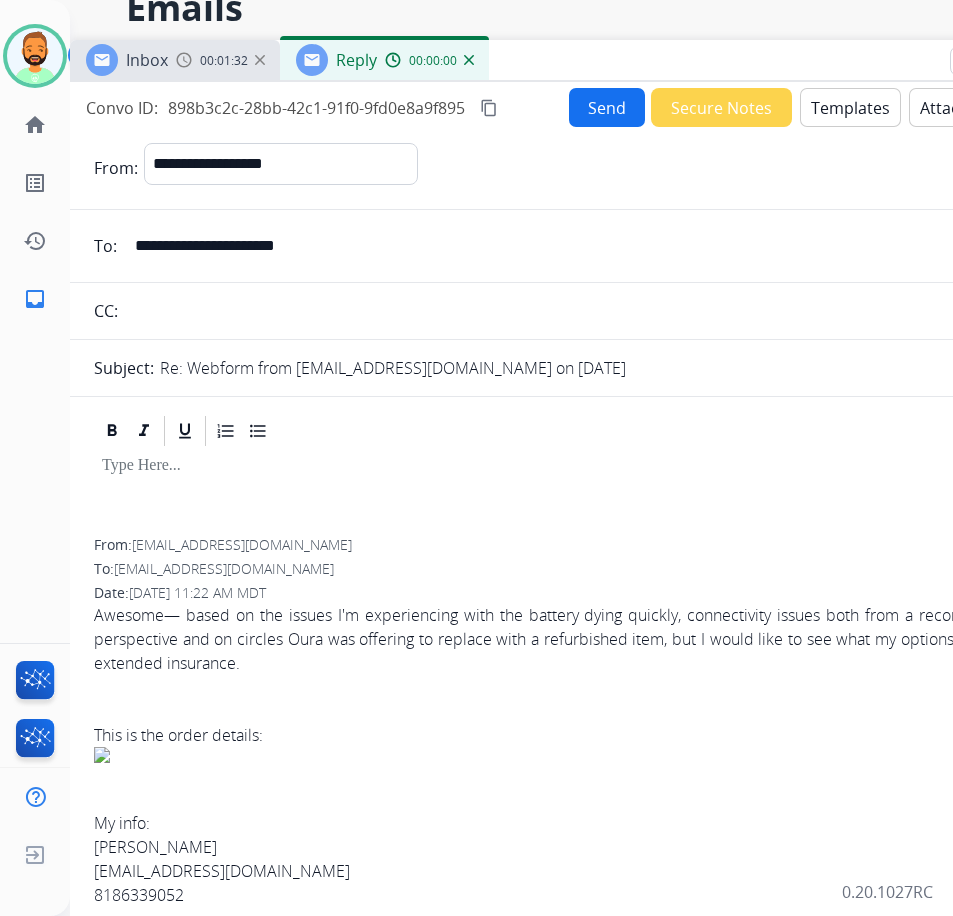 click on "Templates" at bounding box center (850, 107) 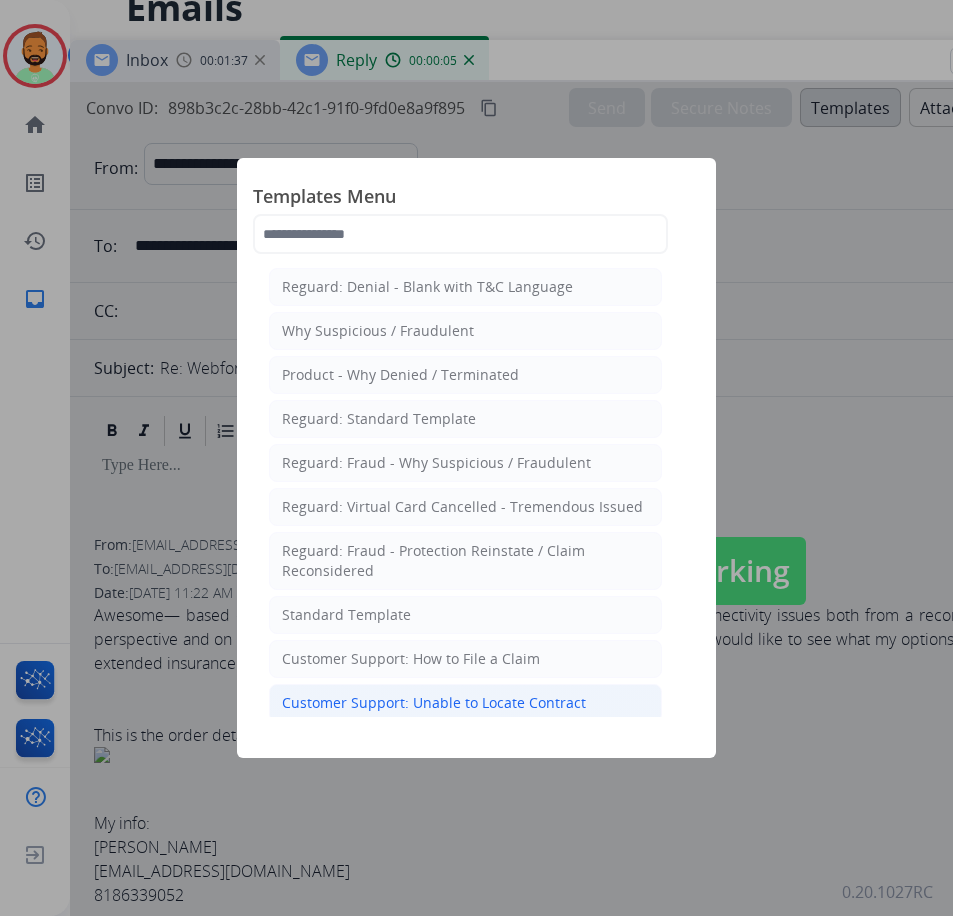 click on "Customer Support: Unable to Locate Contract" 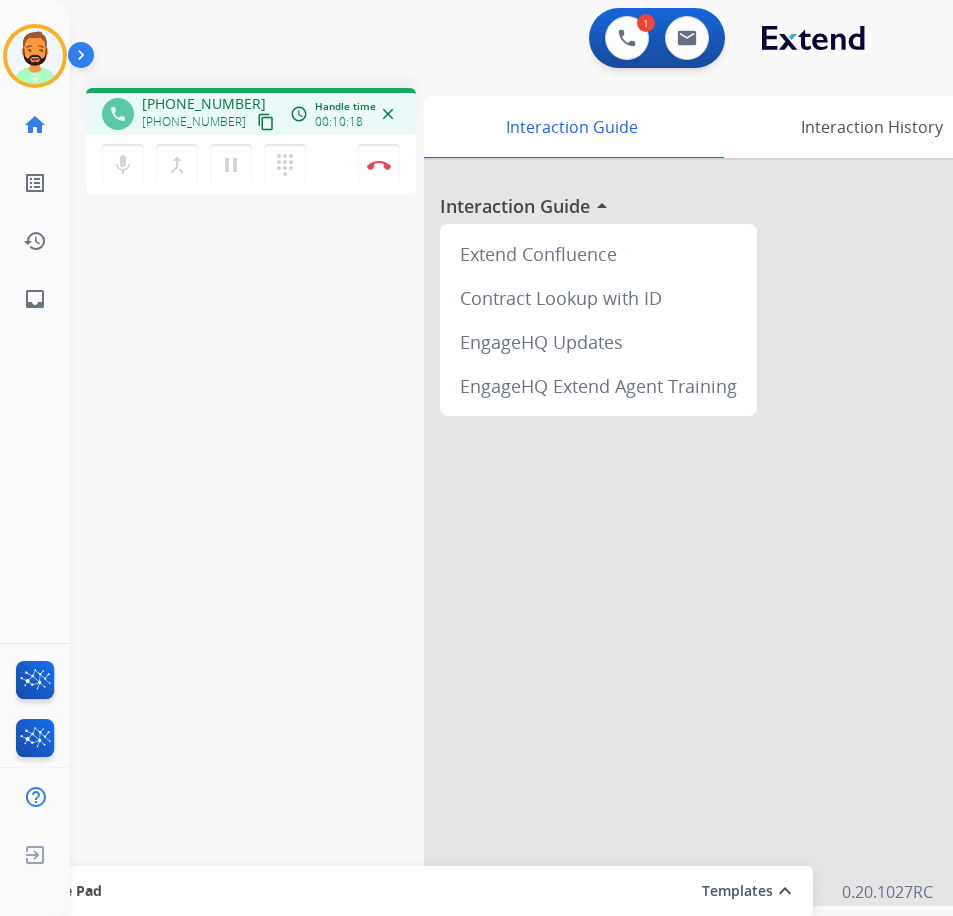 click on "phone [PHONE_NUMBER] [PHONE_NUMBER] content_copy access_time Call metrics Queue   00:10 Hold   00:00 Talk   10:19 Total   10:28 Handle time 00:10:18 close mic Mute merge_type Bridge pause Hold dialpad Dialpad Disconnect swap_horiz Break voice bridge close_fullscreen Connect 3-Way Call merge_type Separate 3-Way Call  Interaction Guide   Interaction History  Interaction Guide arrow_drop_up  Extend Confluence   Contract Lookup with ID   EngageHQ Updates   EngageHQ Extend Agent Training  Secure Pad Templates expand_less Choose a template Save" at bounding box center [487, 489] 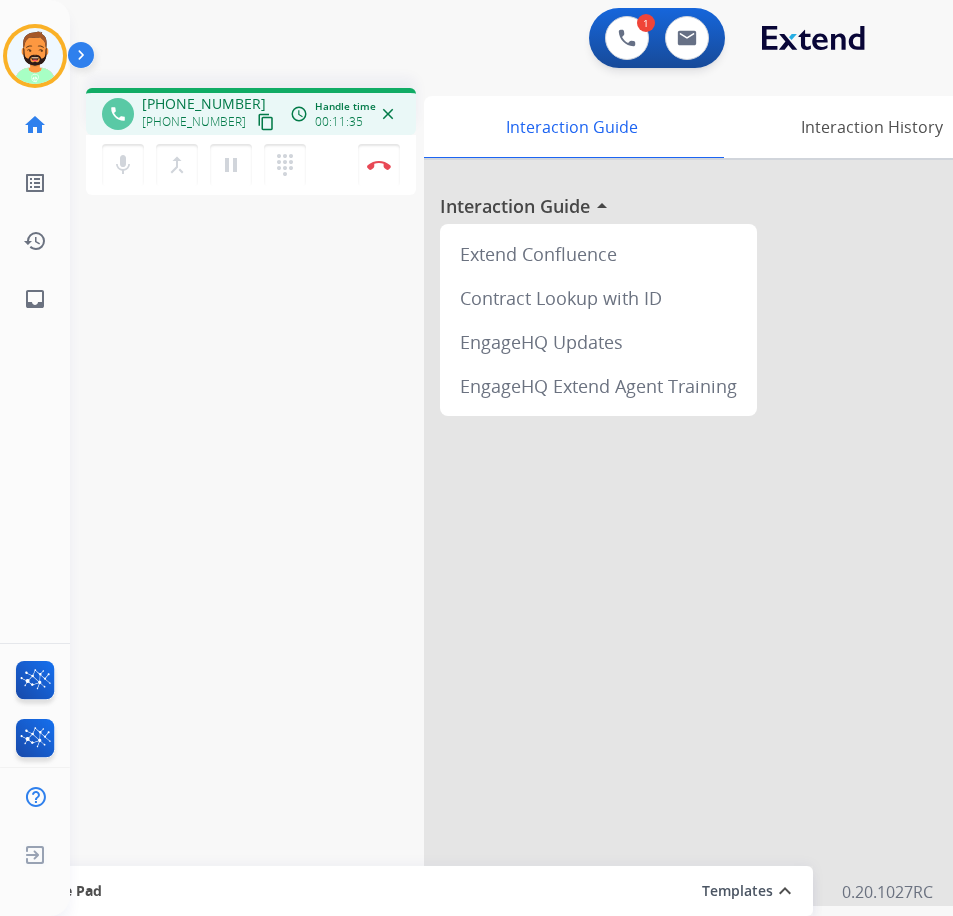 click on "phone [PHONE_NUMBER] [PHONE_NUMBER] content_copy access_time Call metrics Queue   00:10 Hold   00:00 Talk   11:36 Total   11:45 Handle time 00:11:35 close mic Mute merge_type Bridge pause Hold dialpad Dialpad Disconnect swap_horiz Break voice bridge close_fullscreen Connect 3-Way Call merge_type Separate 3-Way Call  Interaction Guide   Interaction History  Interaction Guide arrow_drop_up  Extend Confluence   Contract Lookup with ID   EngageHQ Updates   EngageHQ Extend Agent Training  Secure Pad Templates expand_less Choose a template Save" at bounding box center (487, 489) 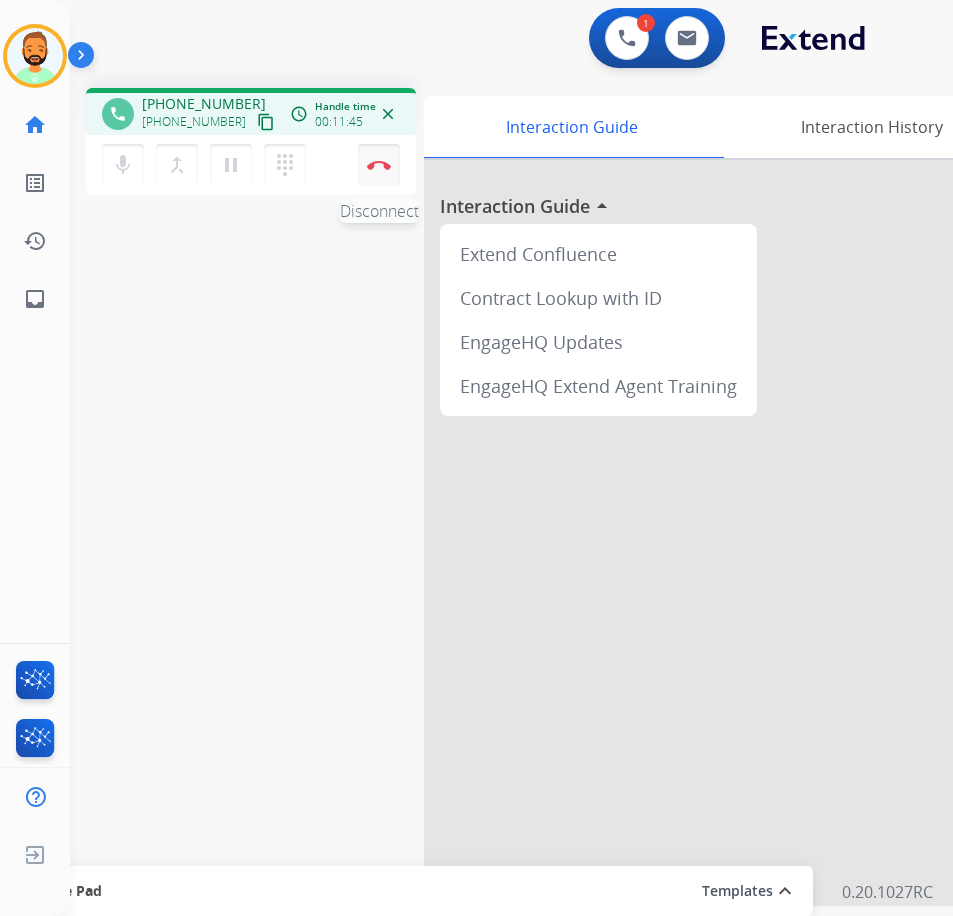 click on "Disconnect" at bounding box center (379, 165) 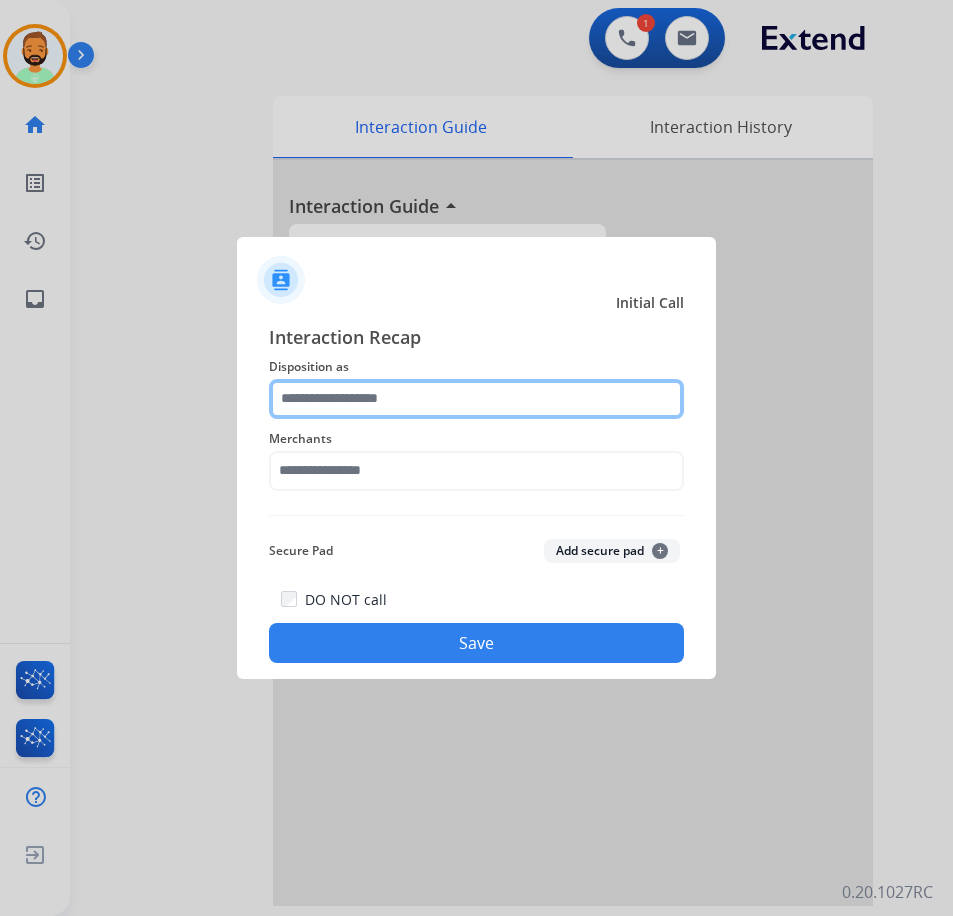 click 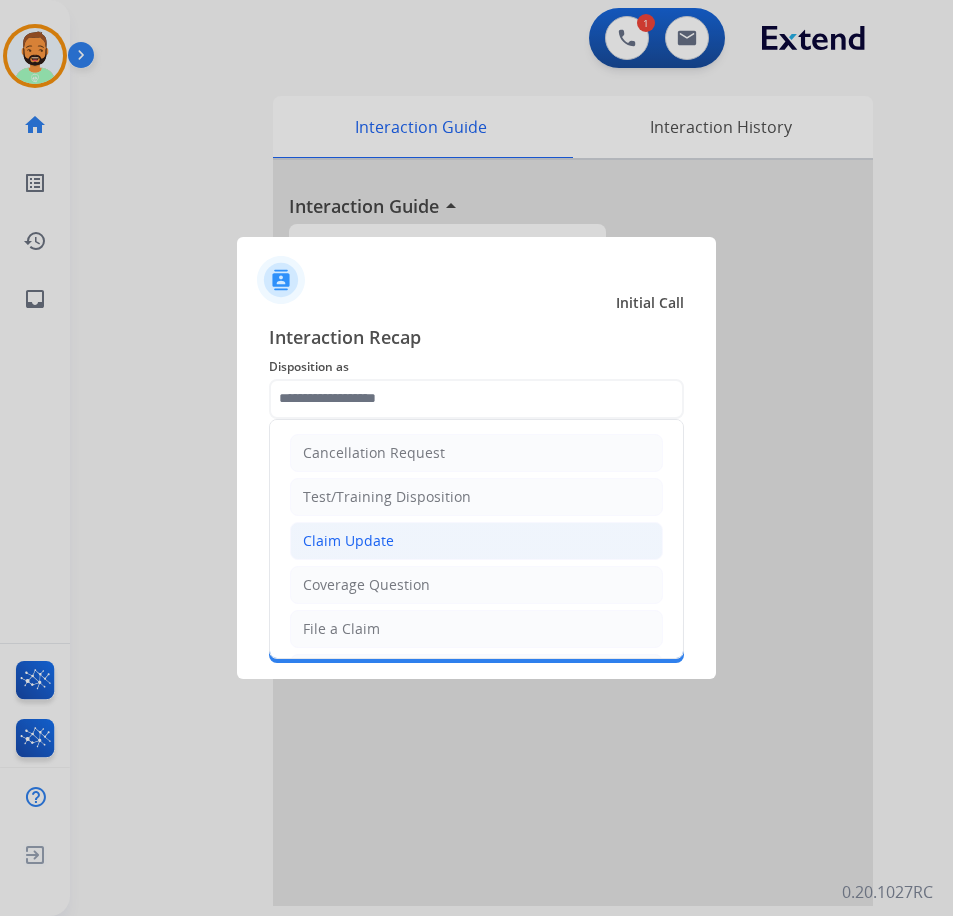 click on "Claim Update" 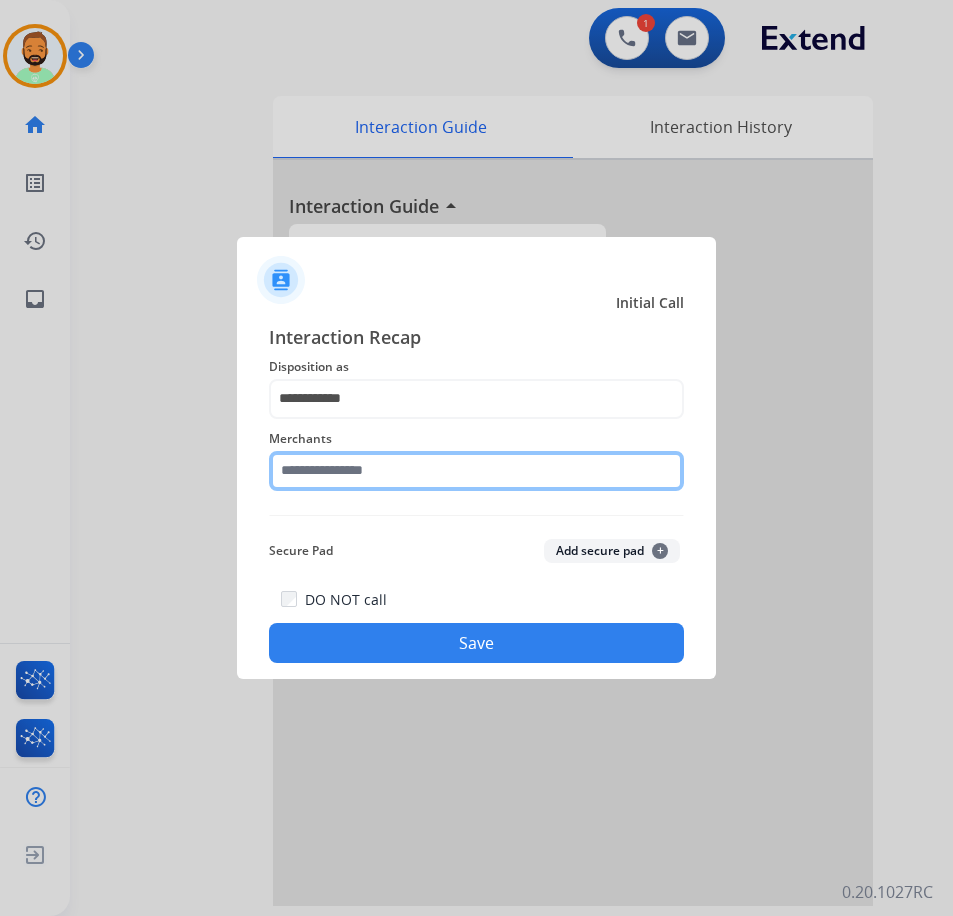 click 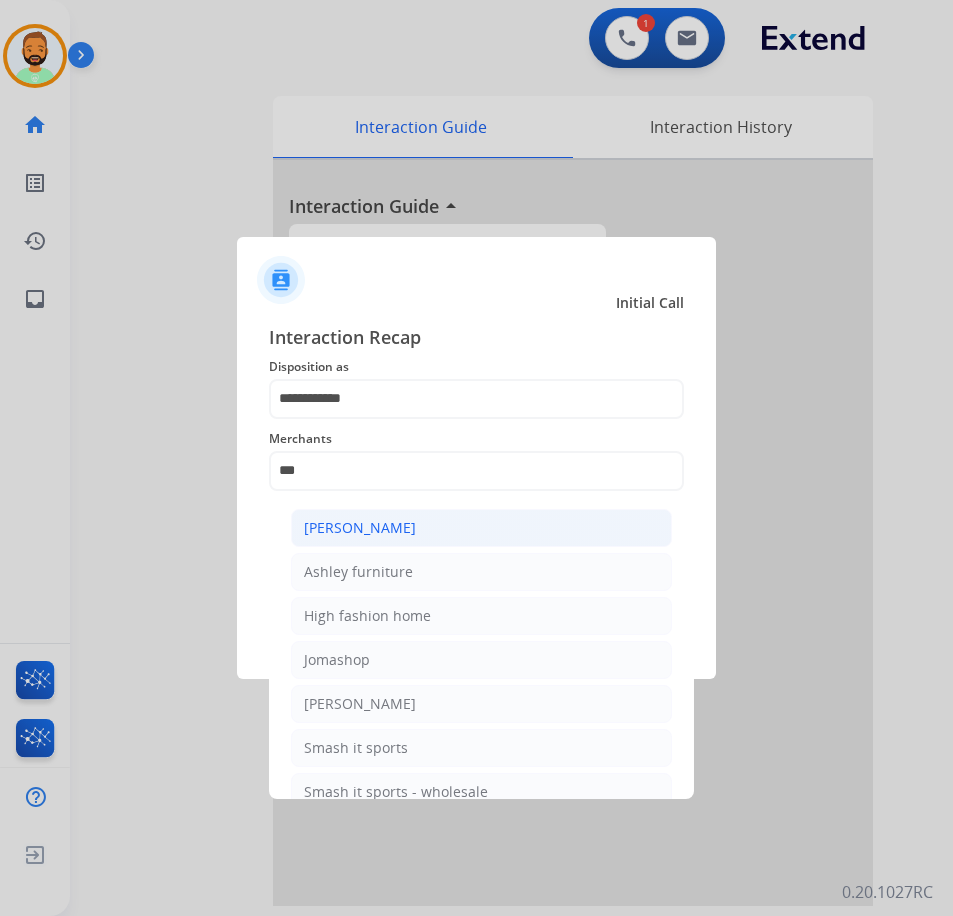 click on "[PERSON_NAME]" 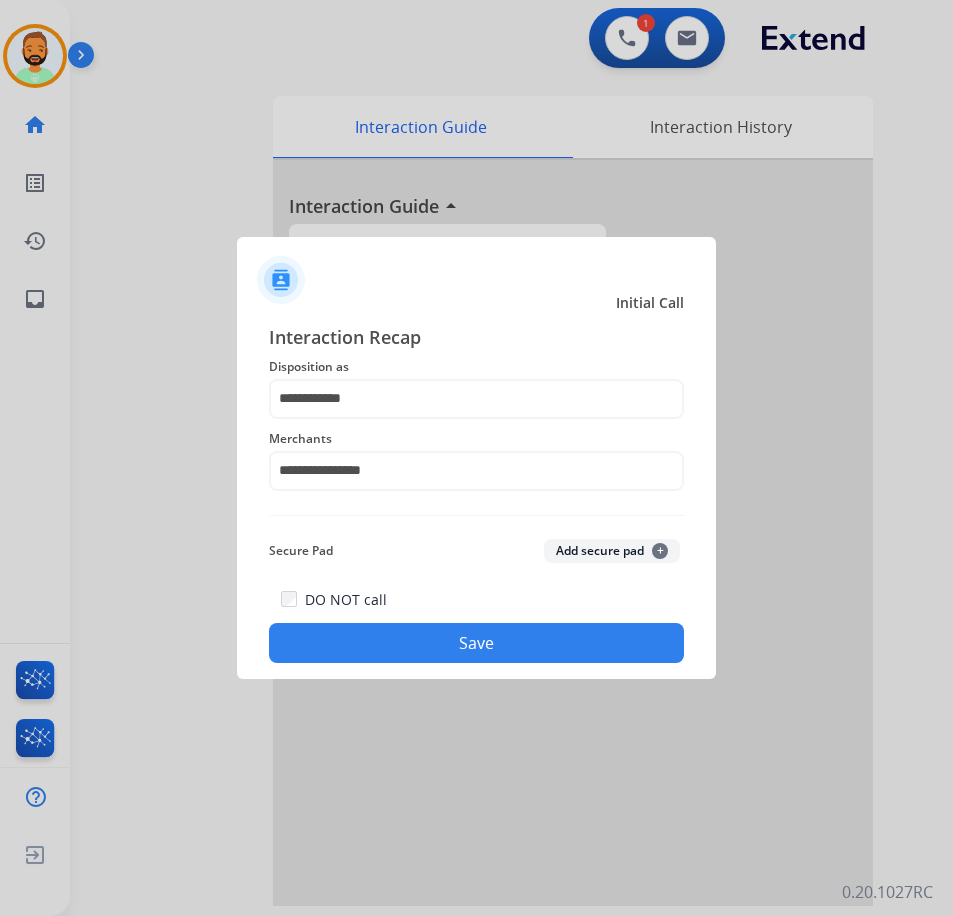 click on "Save" 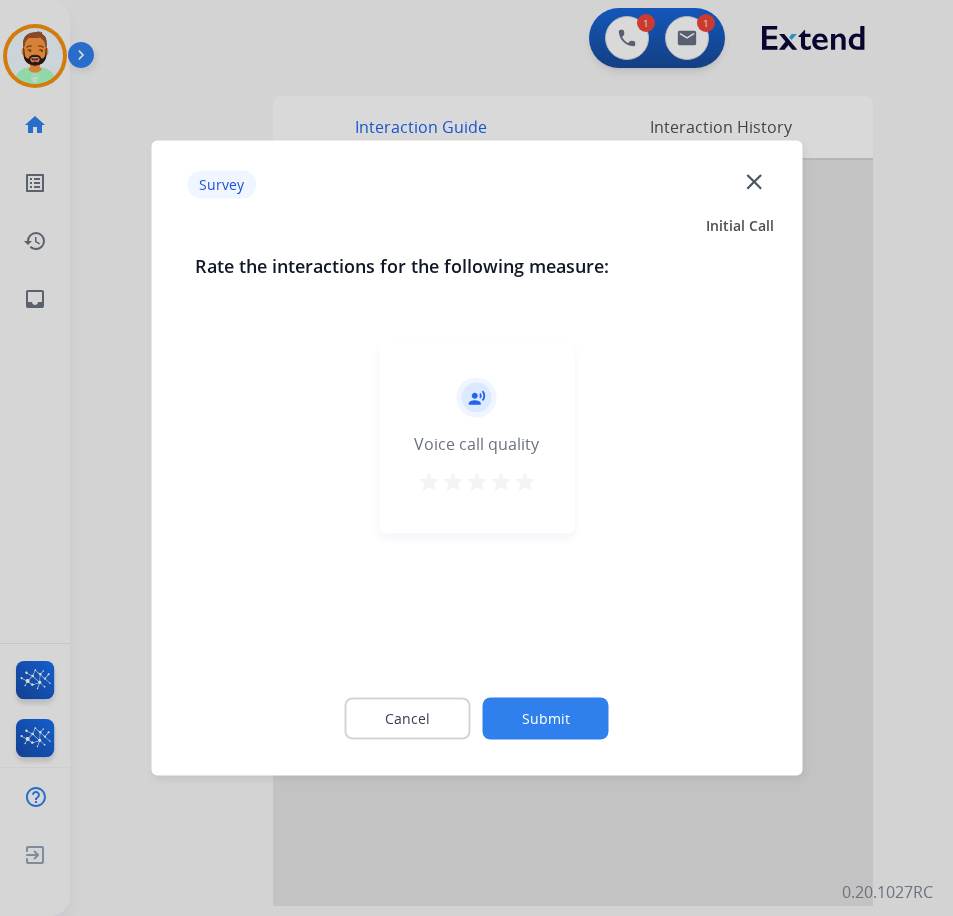 click on "Submit" 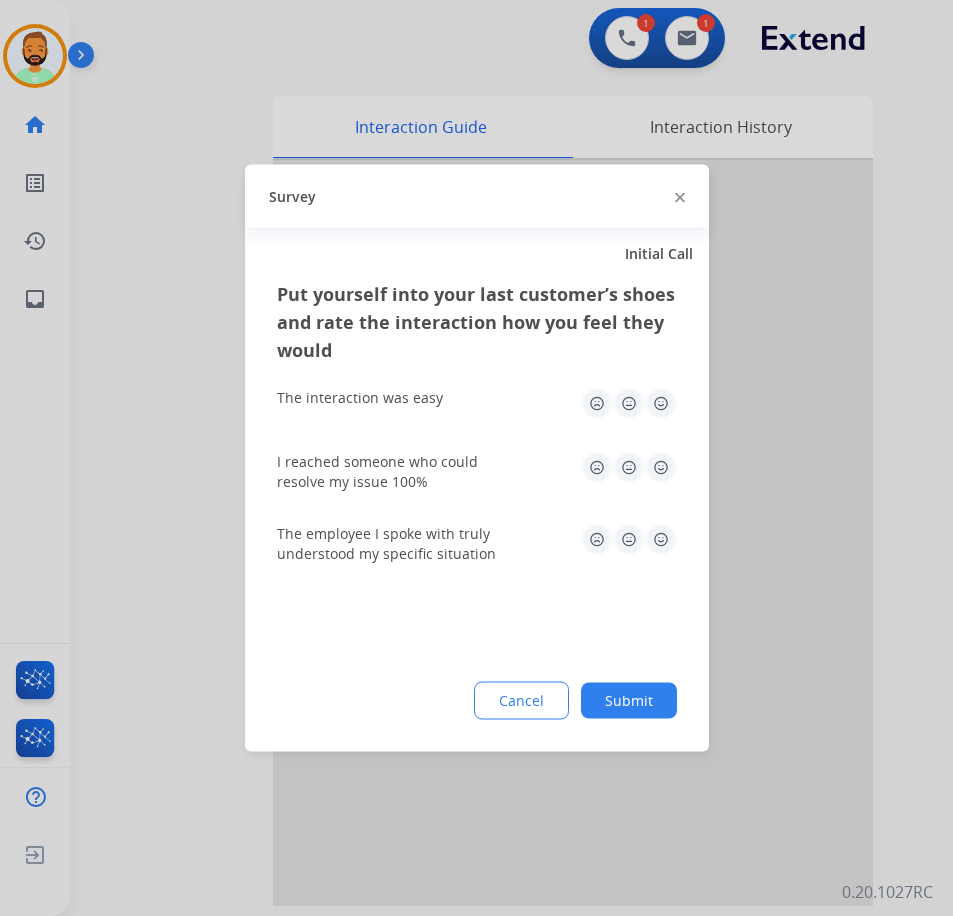 click on "Submit" 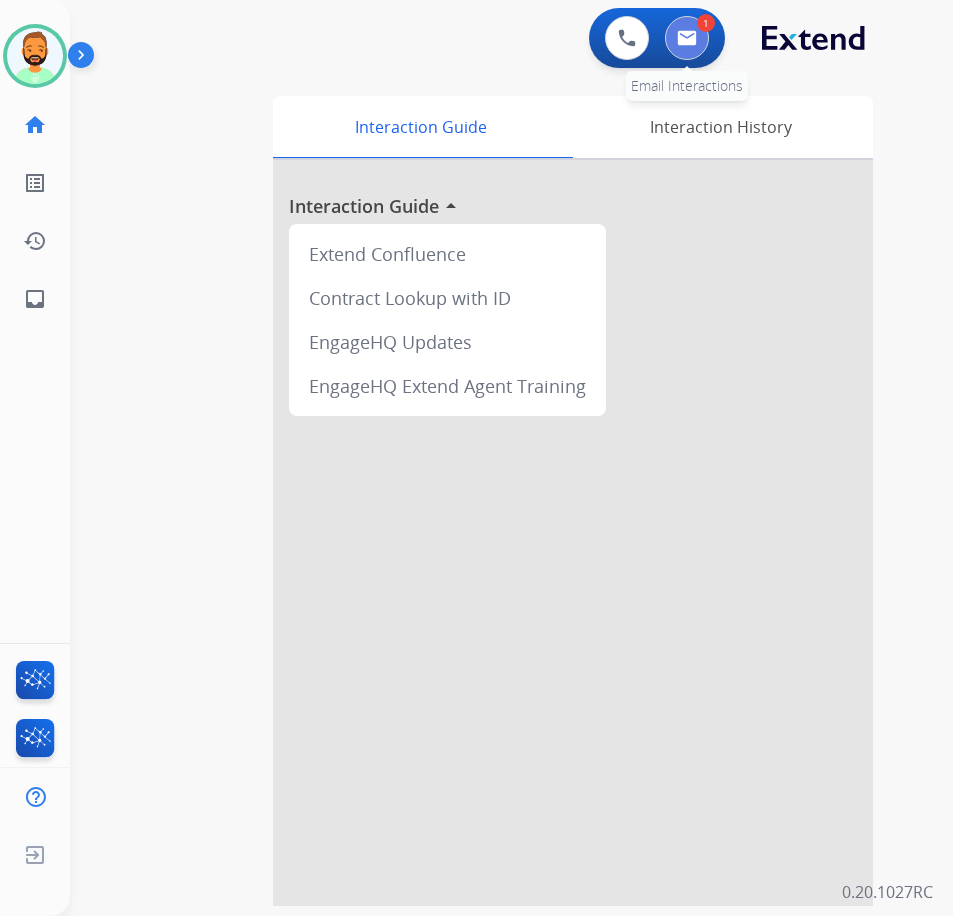 click at bounding box center (687, 38) 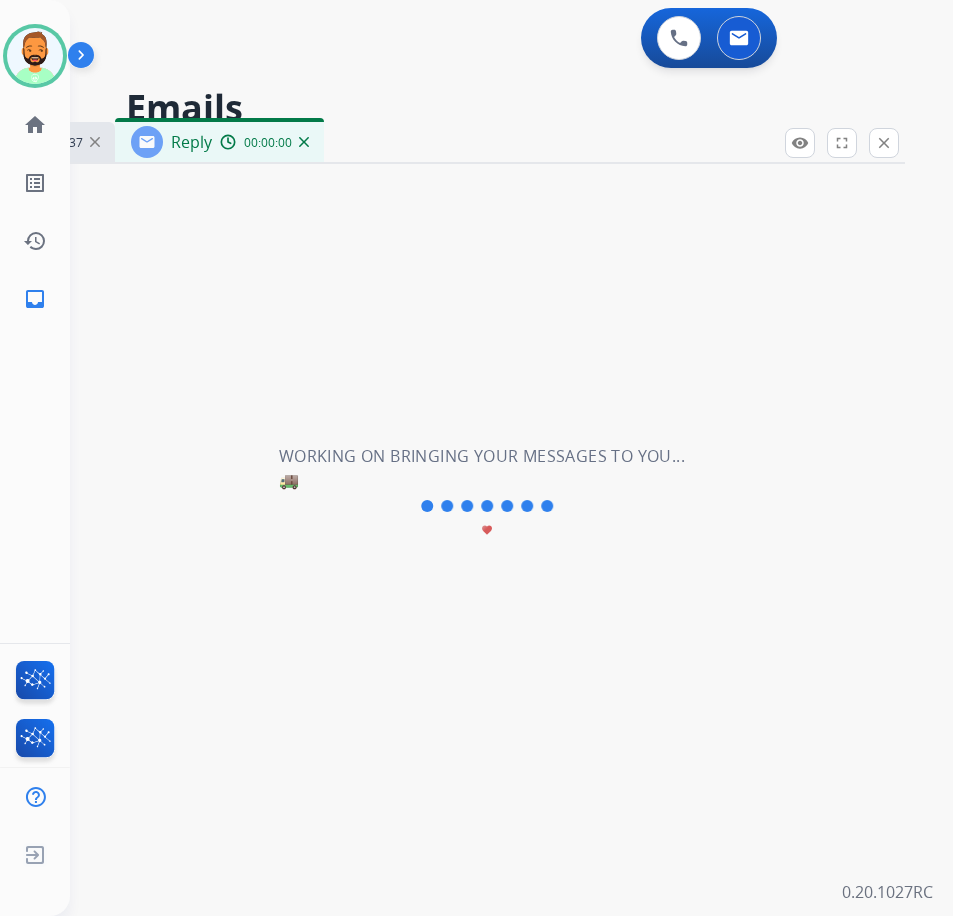 select on "**********" 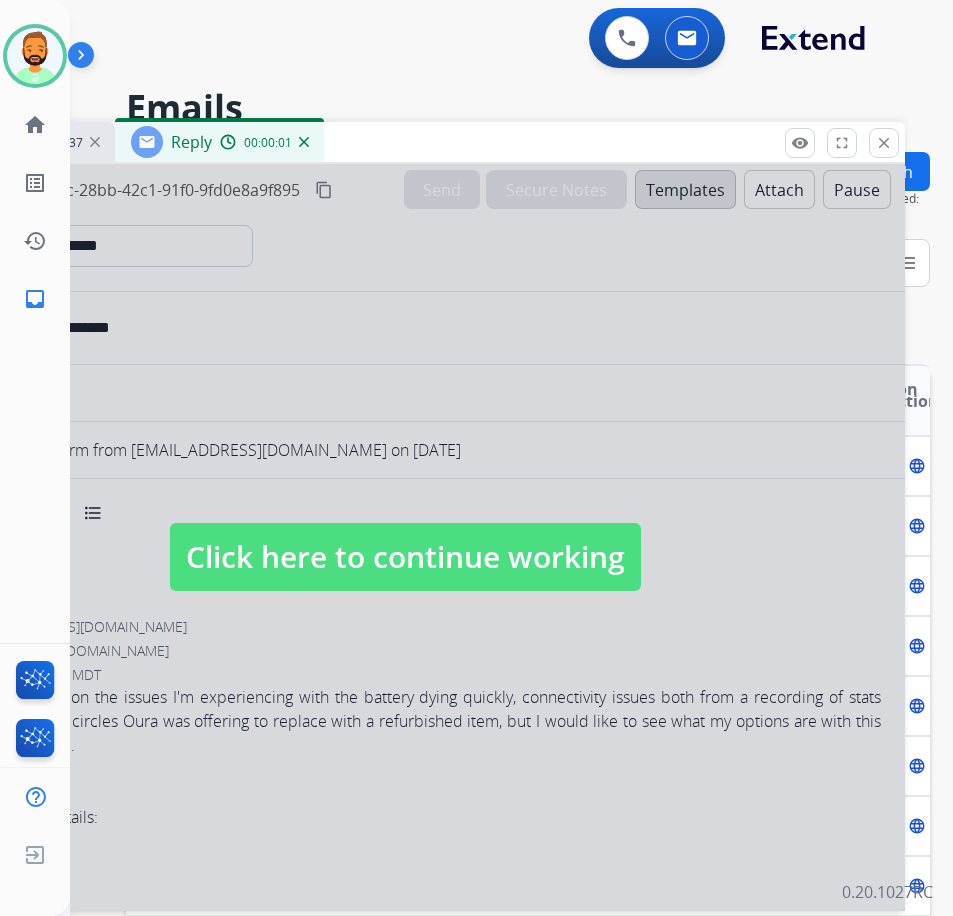 click on "Click here to continue working" at bounding box center [405, 557] 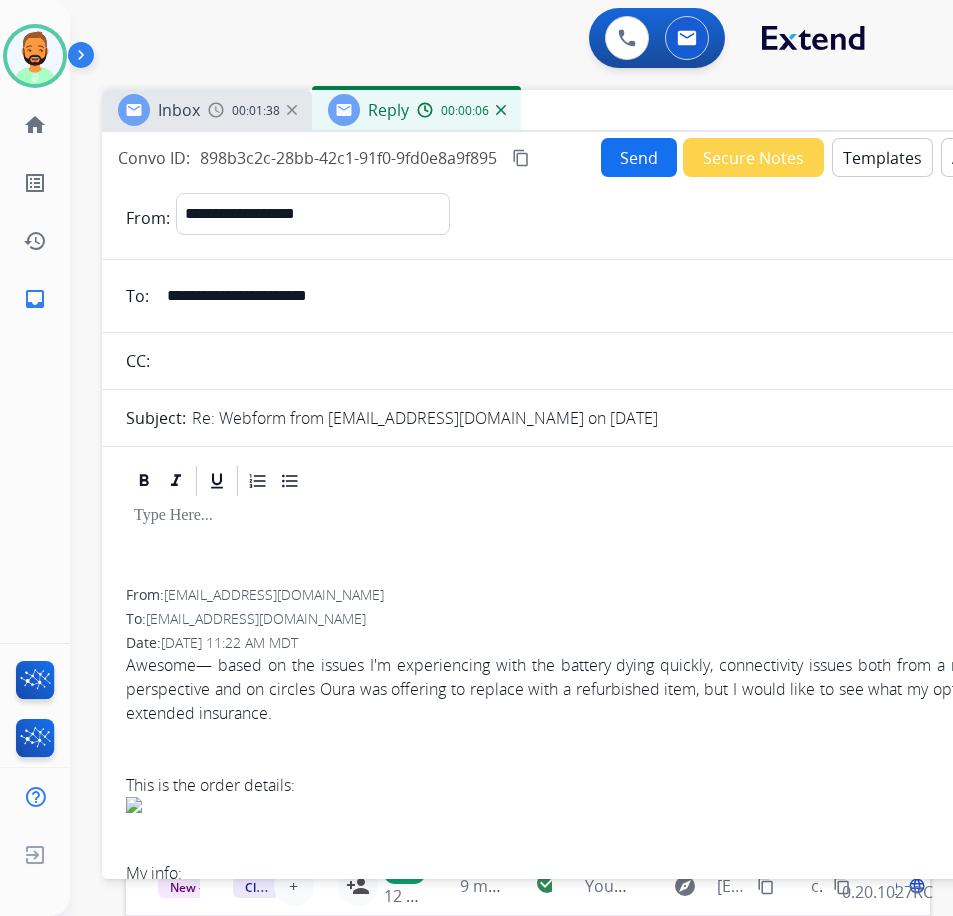 drag, startPoint x: 572, startPoint y: 144, endPoint x: 769, endPoint y: 112, distance: 199.58206 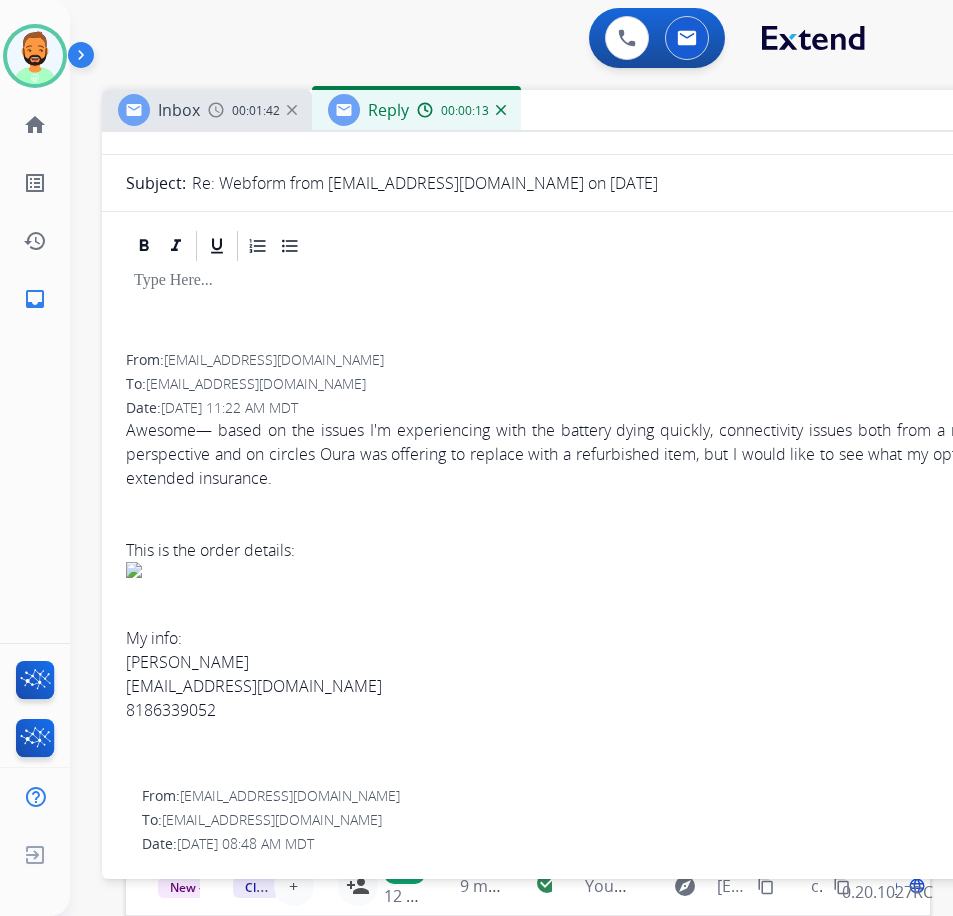 scroll, scrollTop: 200, scrollLeft: 0, axis: vertical 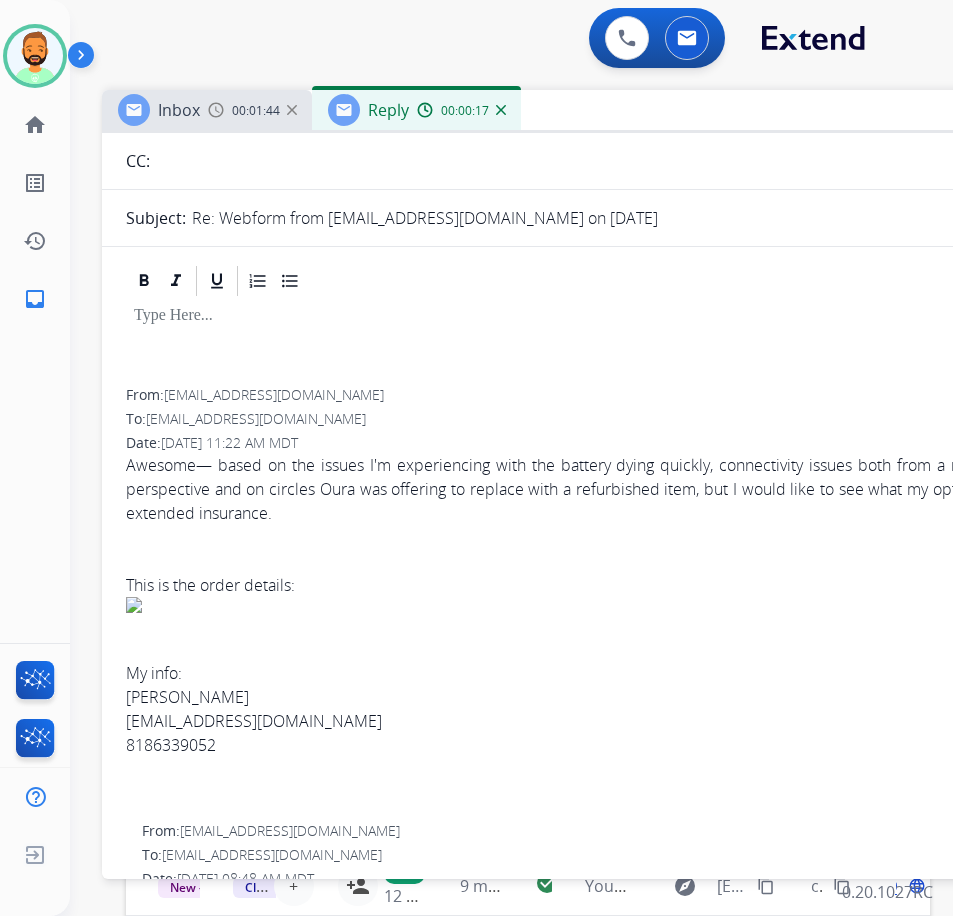 click at bounding box center (602, 344) 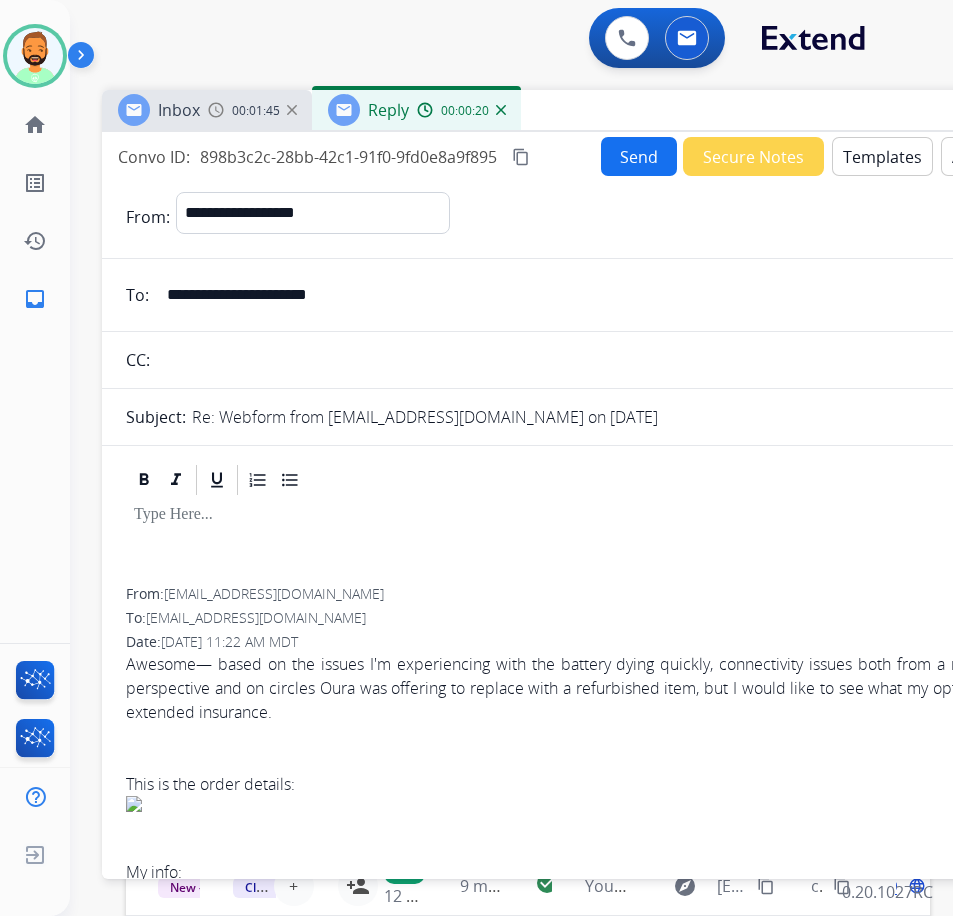scroll, scrollTop: 0, scrollLeft: 0, axis: both 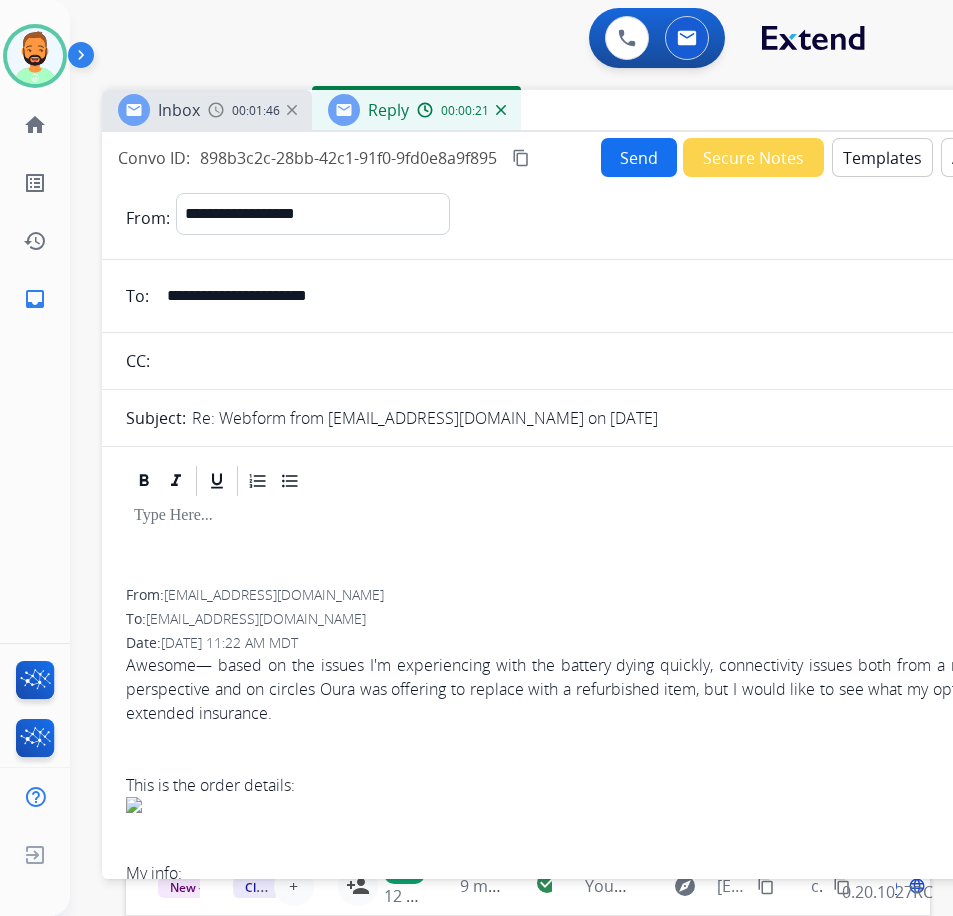 click on "Templates" at bounding box center [882, 157] 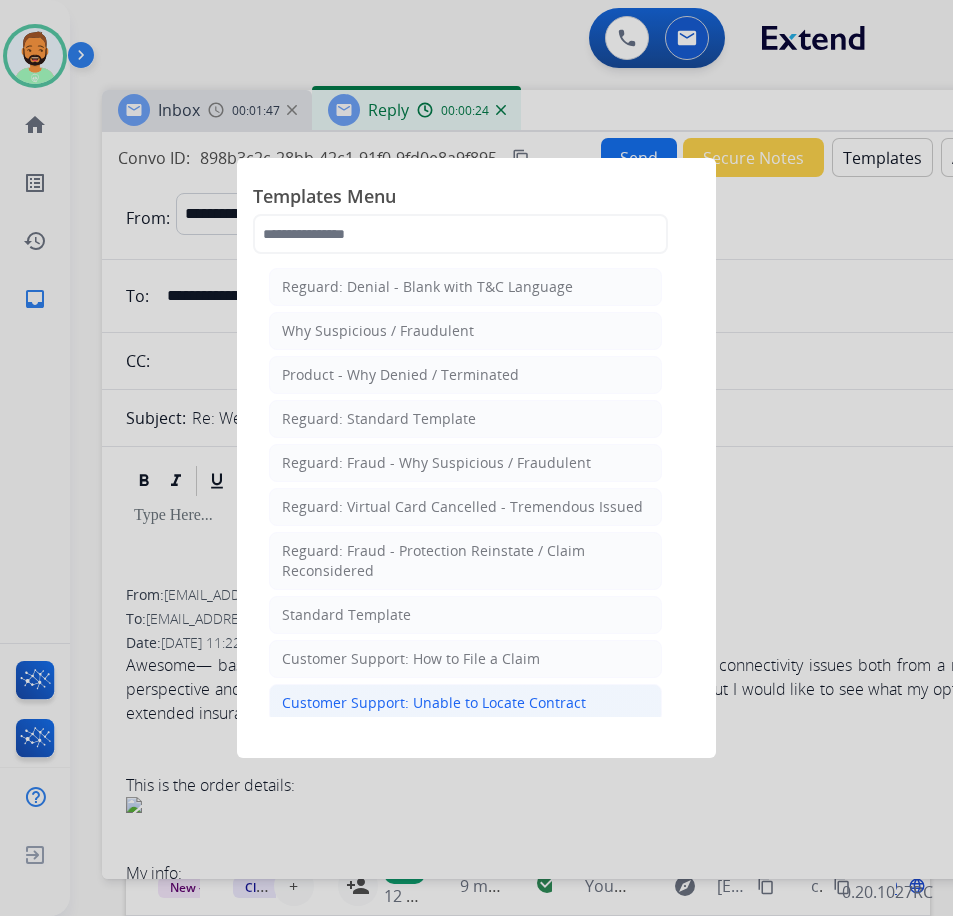 click on "Customer Support: Unable to Locate Contract" 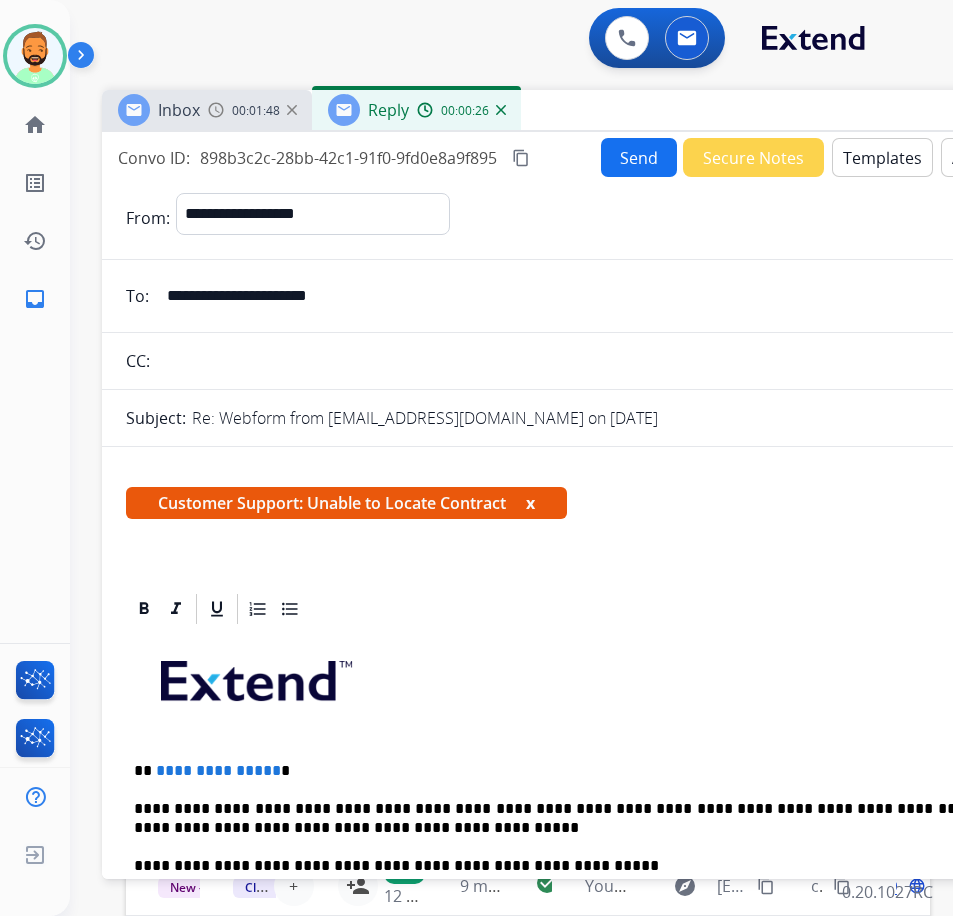 scroll, scrollTop: 100, scrollLeft: 0, axis: vertical 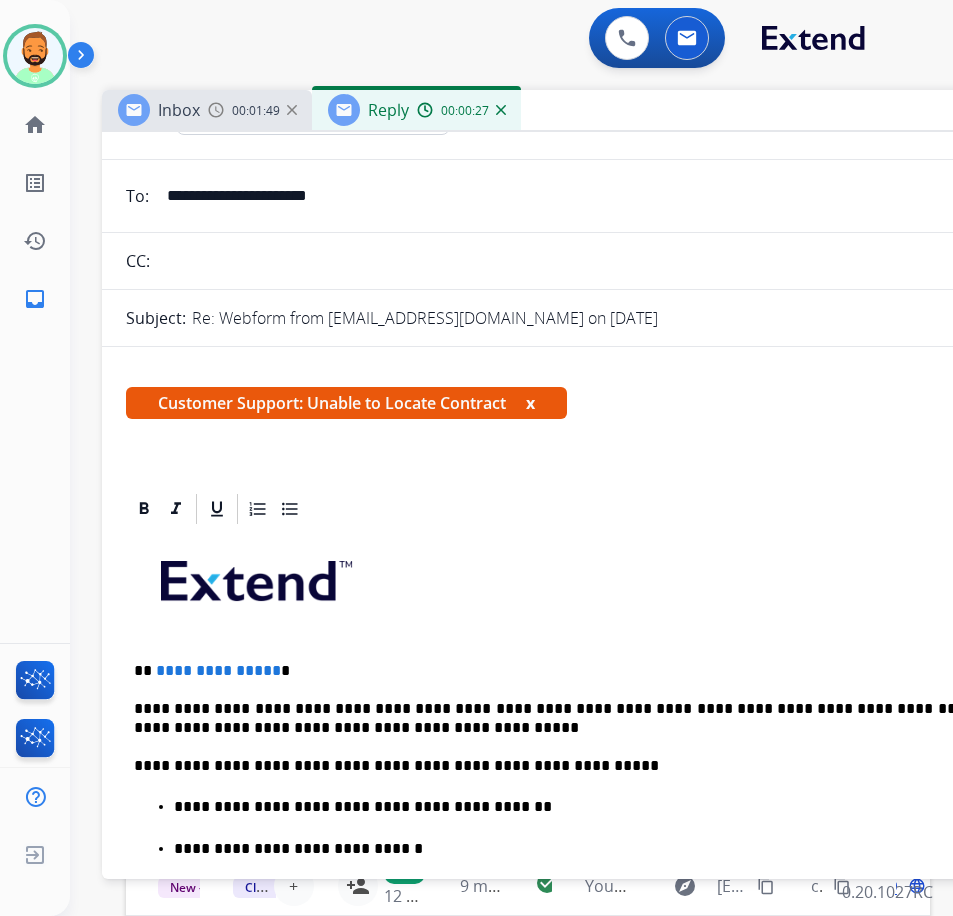click on "**********" at bounding box center [594, 671] 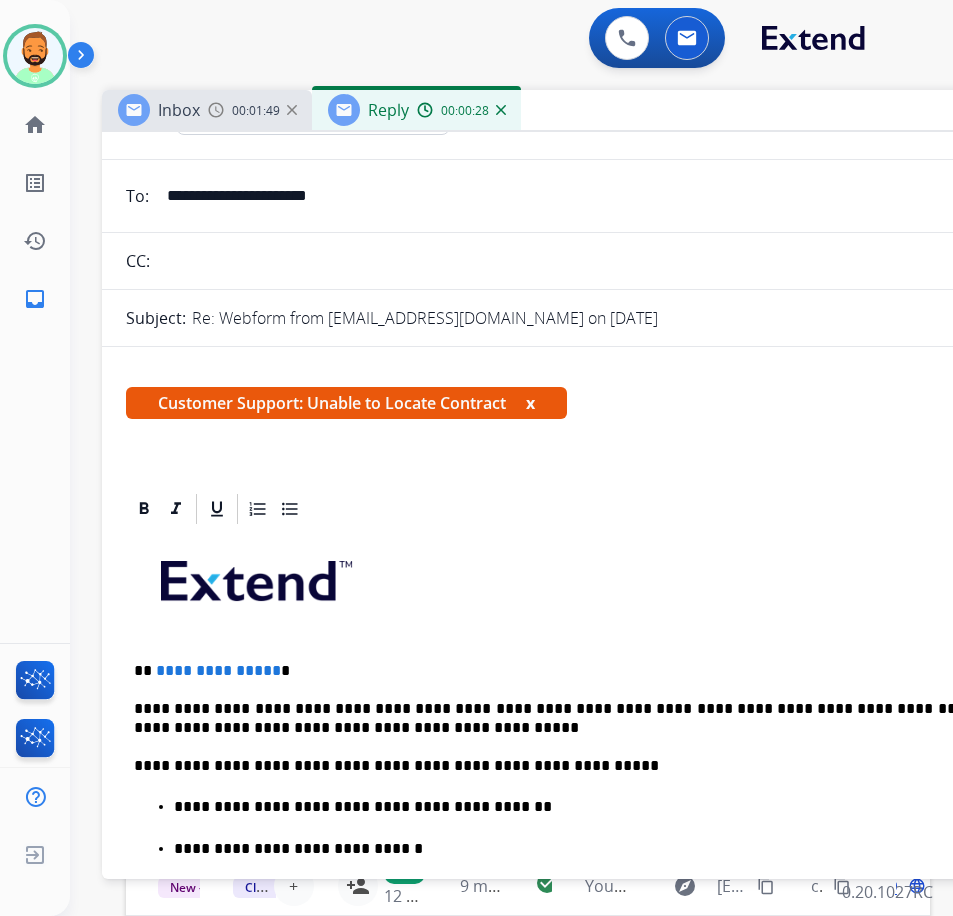 type 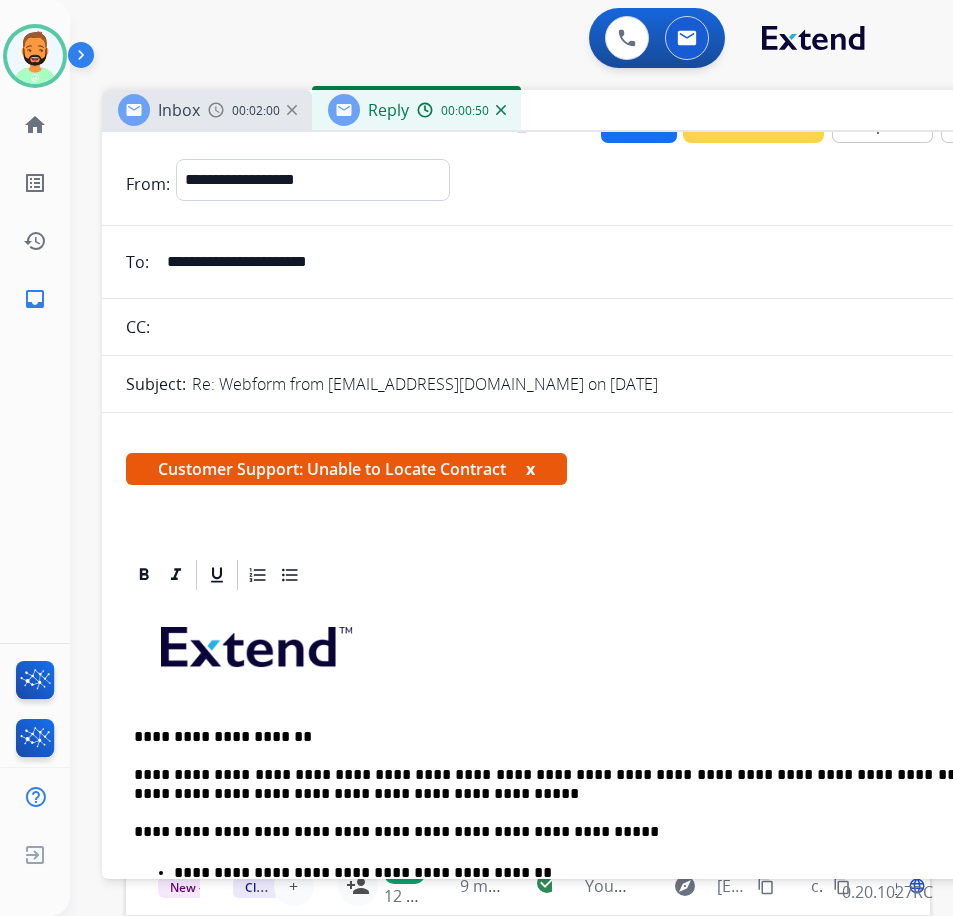 scroll, scrollTop: 0, scrollLeft: 0, axis: both 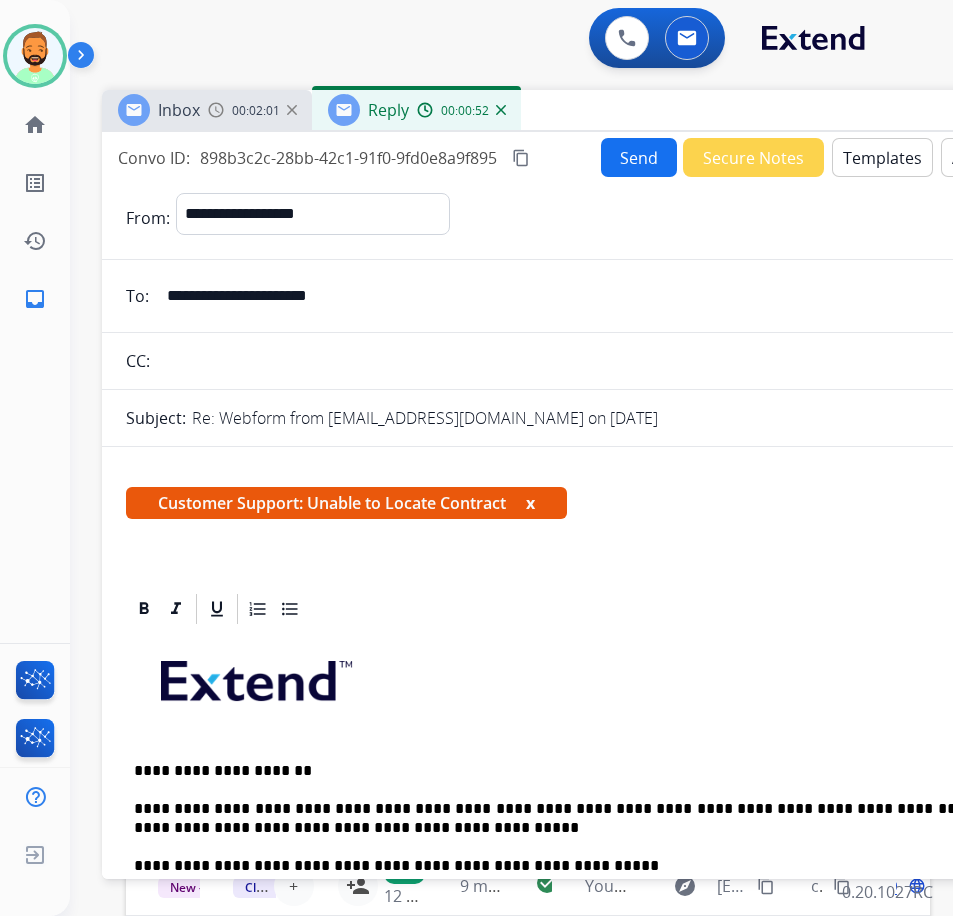 click on "Send" at bounding box center [639, 157] 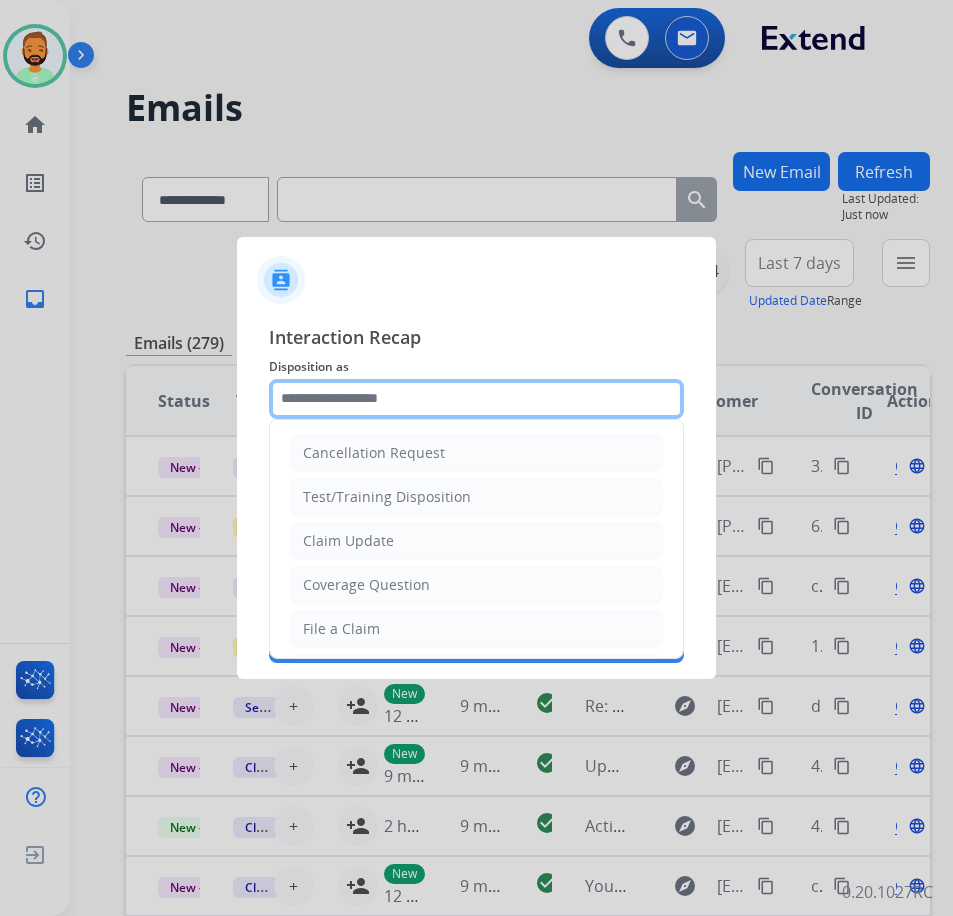 click 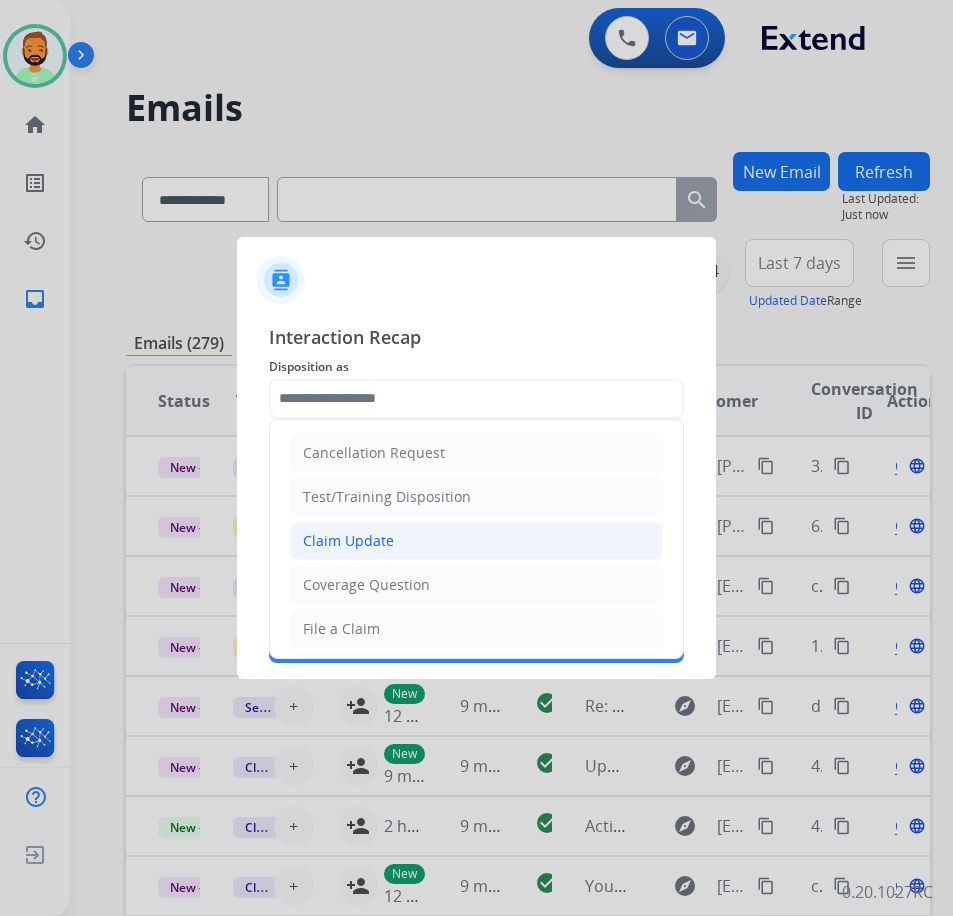 click on "Claim Update" 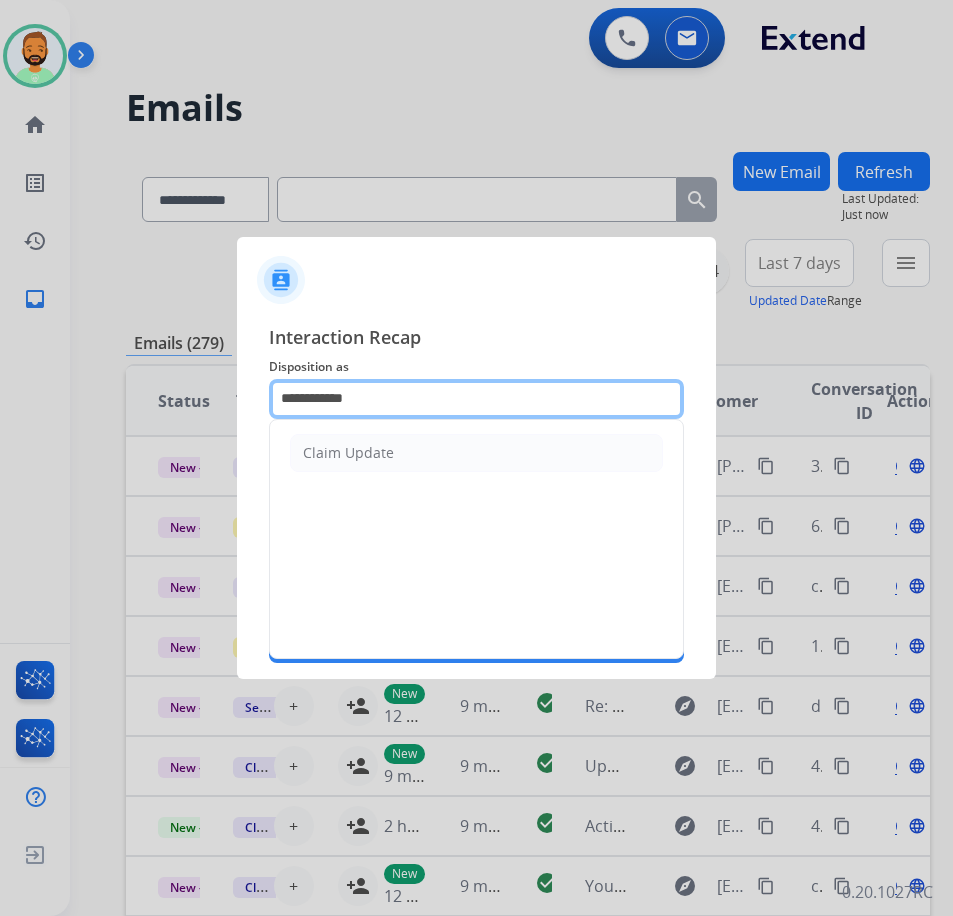 drag, startPoint x: 242, startPoint y: 399, endPoint x: -90, endPoint y: 382, distance: 332.43497 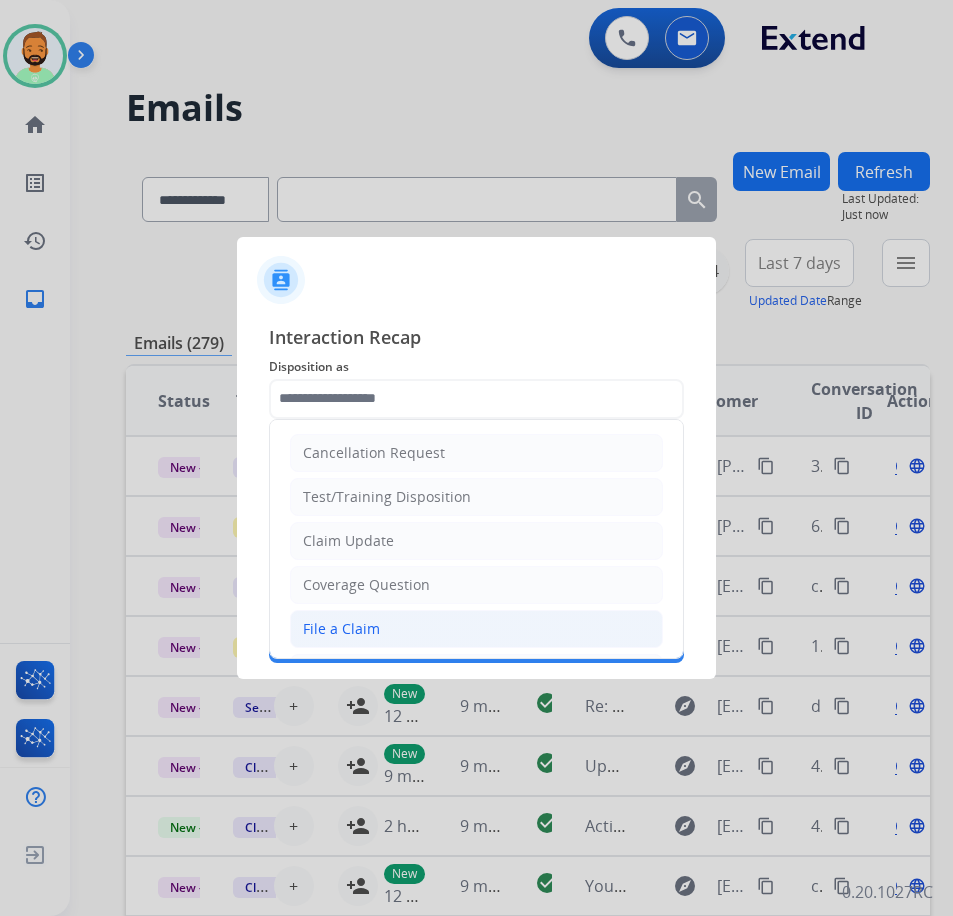 click on "File a Claim" 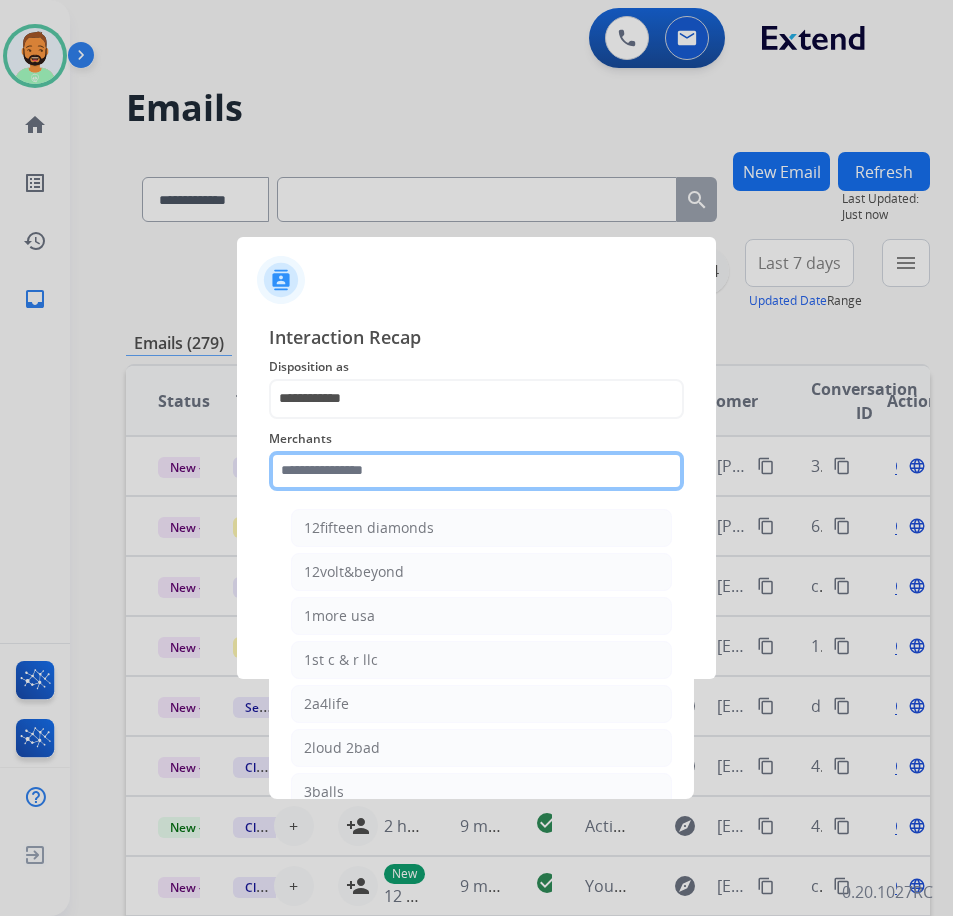 click 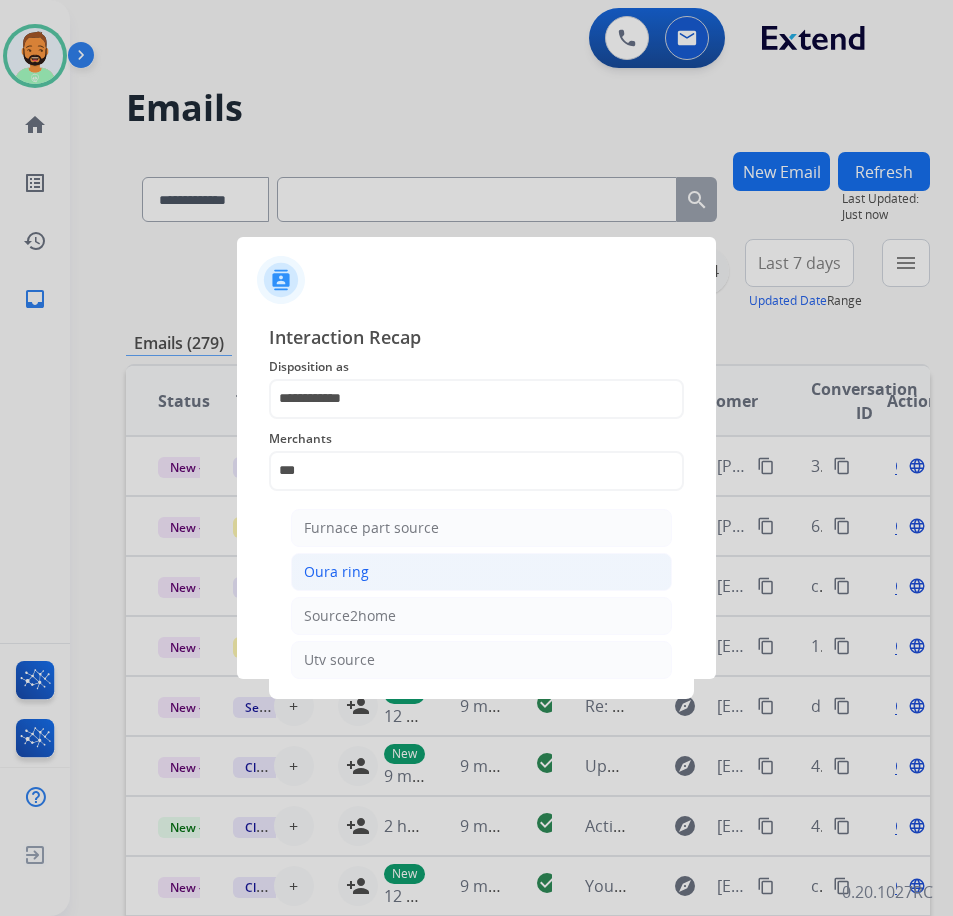 click on "Oura ring" 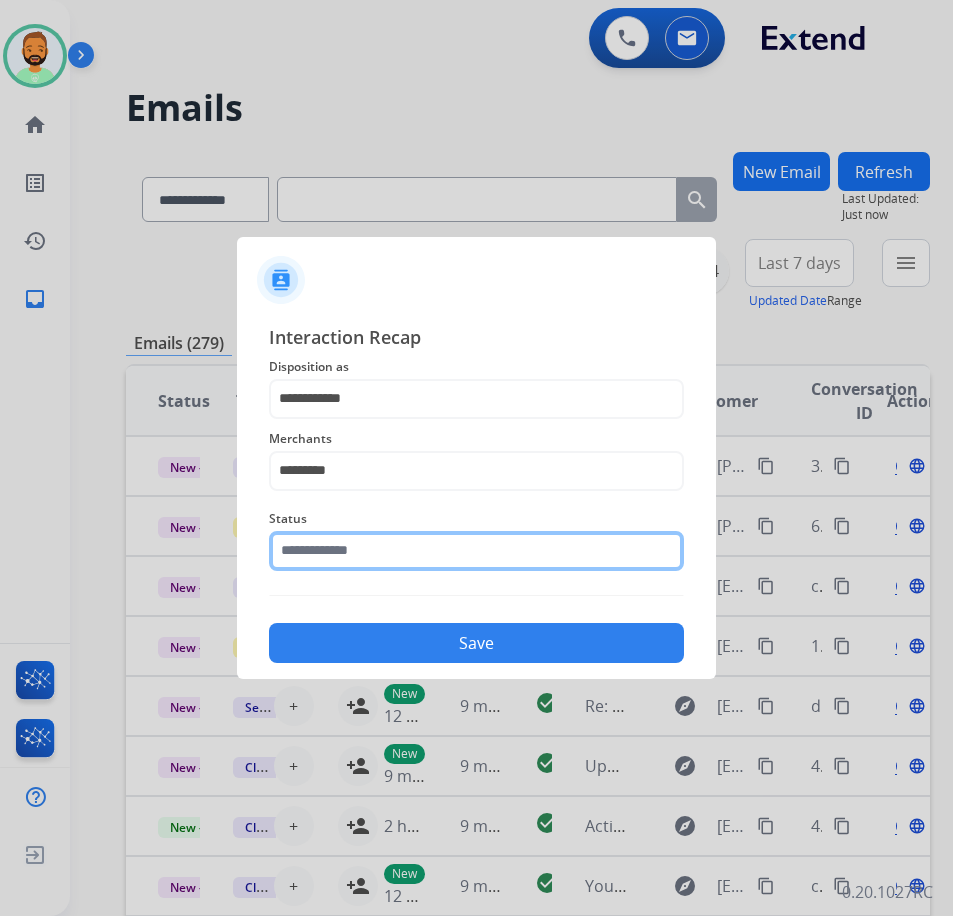 click 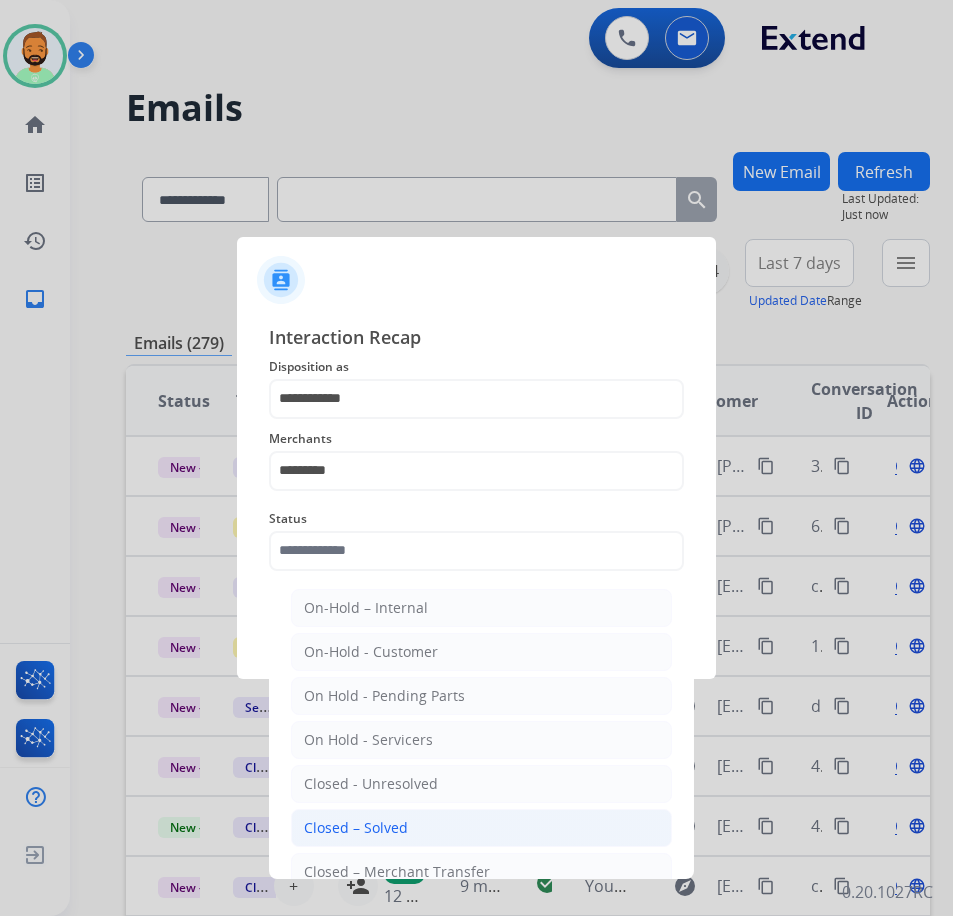 click on "Closed – Solved" 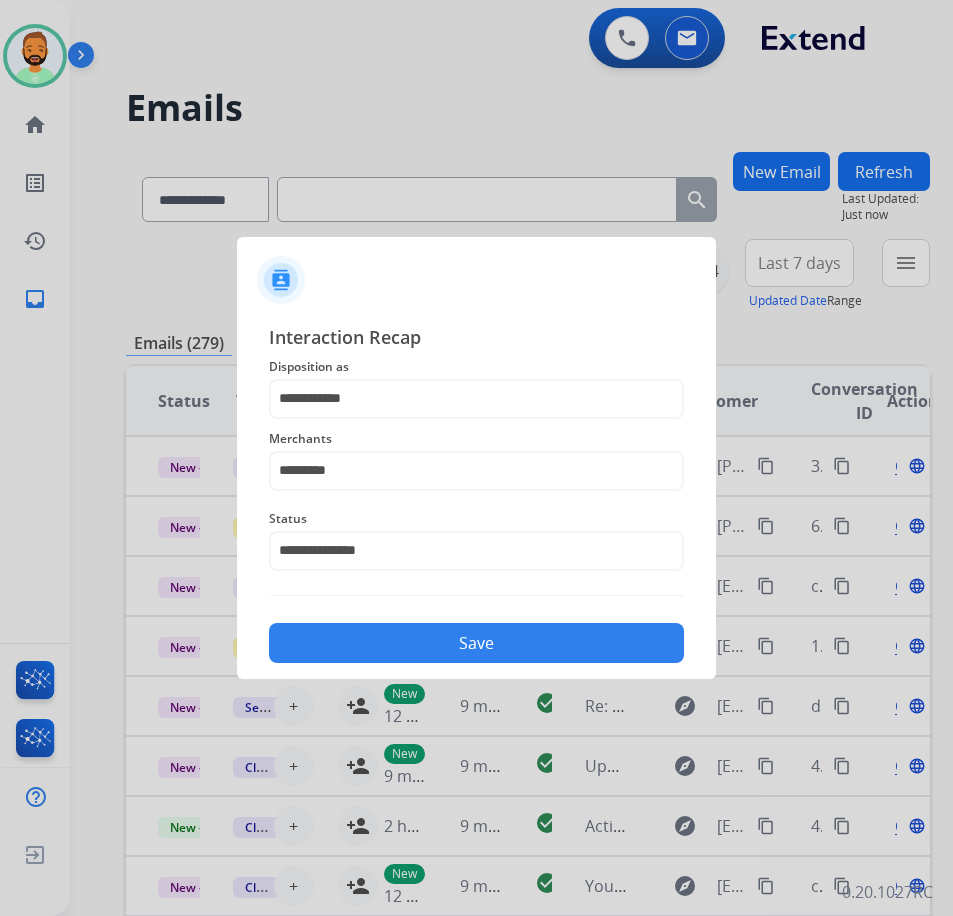 click on "Save" 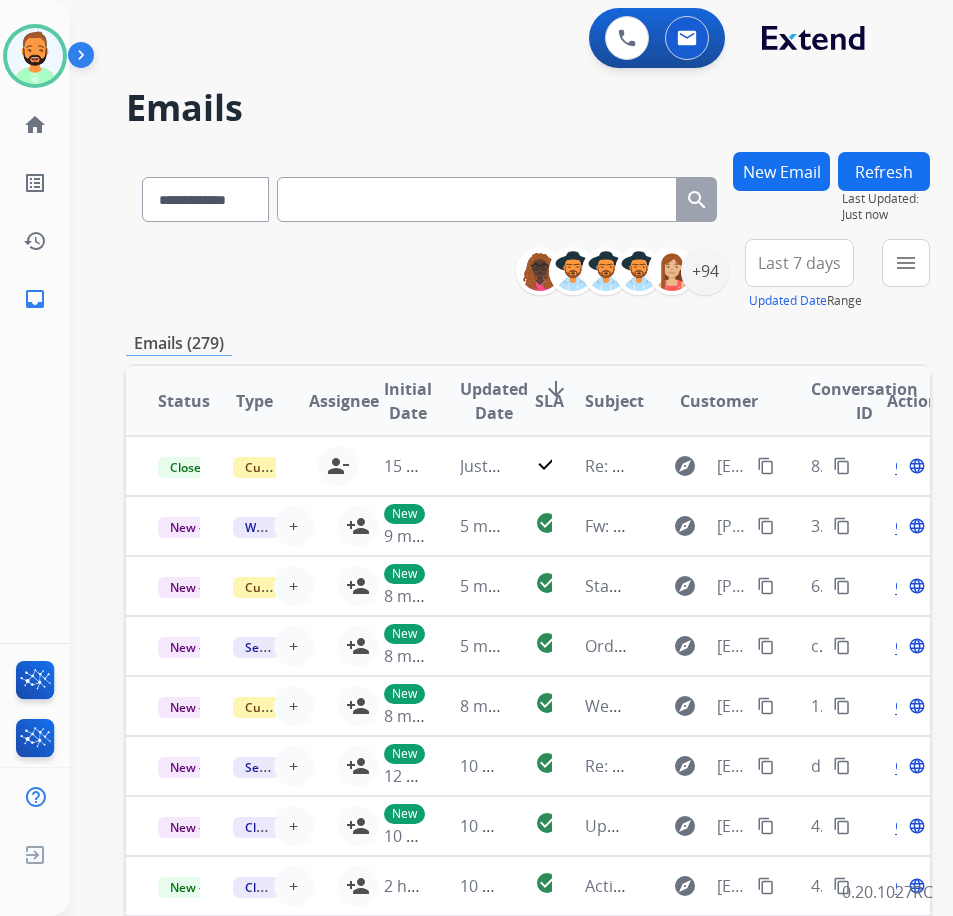click on "Last 7 days" at bounding box center (799, 263) 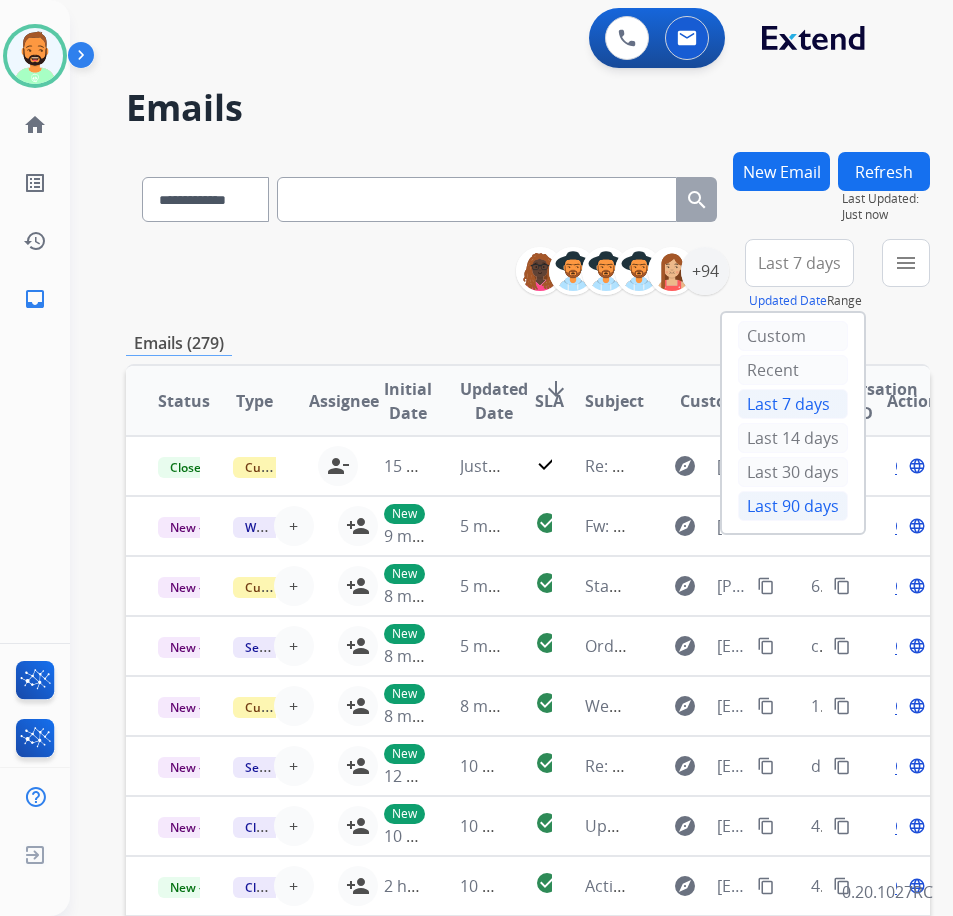 click on "Last 90 days" at bounding box center (793, 506) 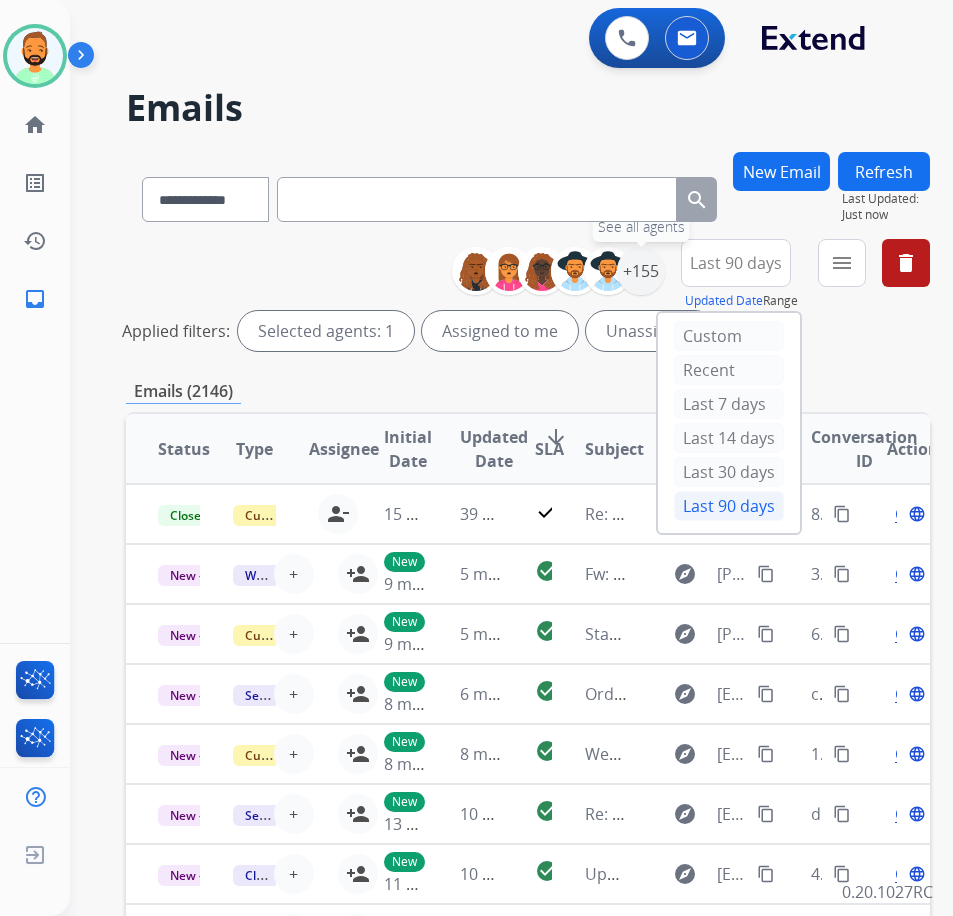click on "+155" at bounding box center [641, 271] 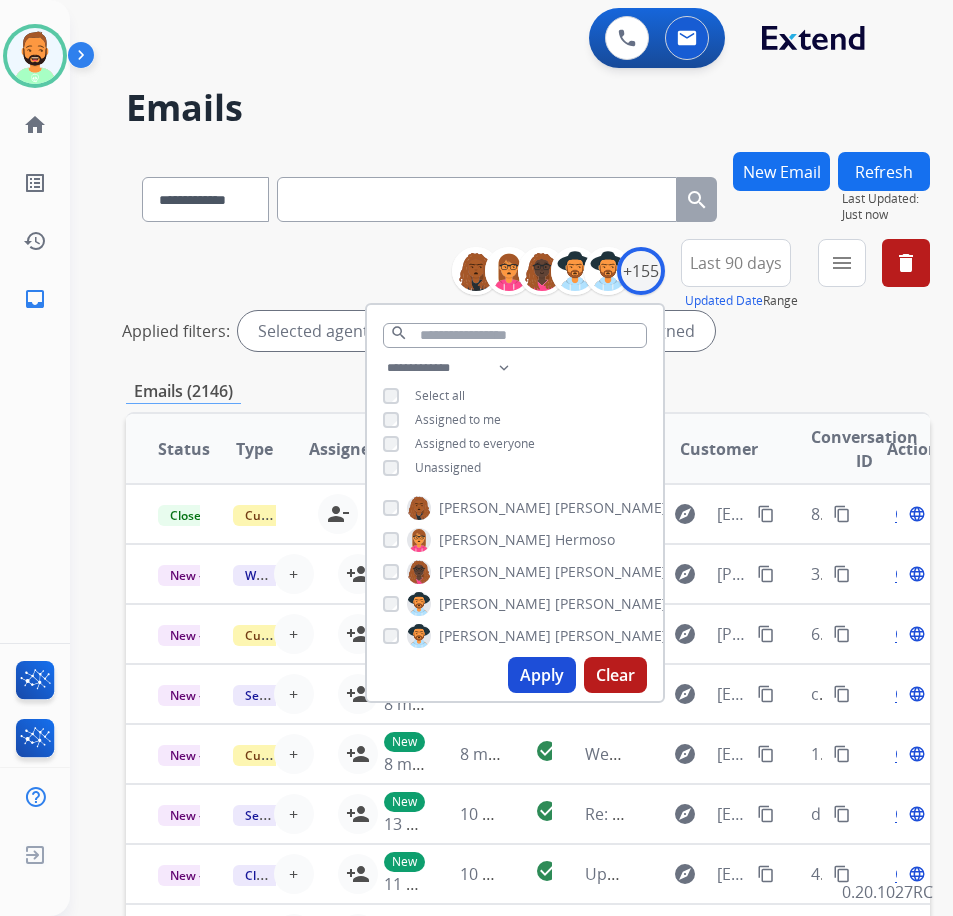 click on "Unassigned" at bounding box center (448, 467) 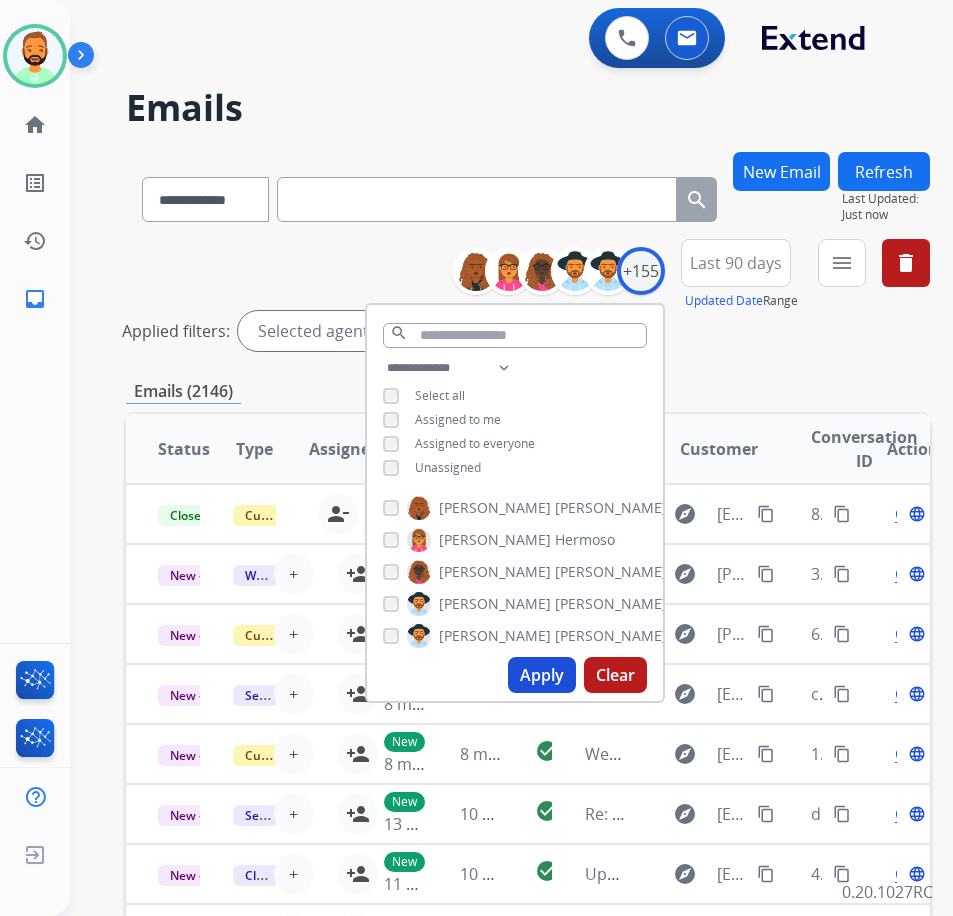 click on "Apply" at bounding box center [542, 675] 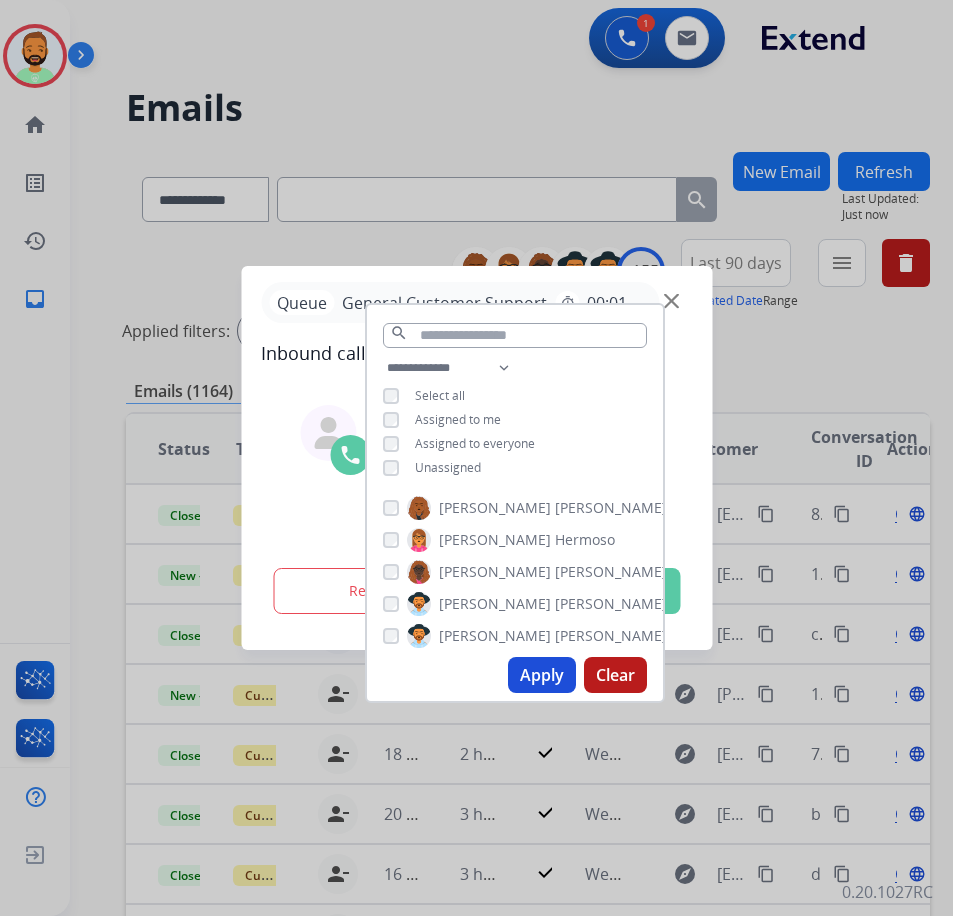click at bounding box center [476, 458] 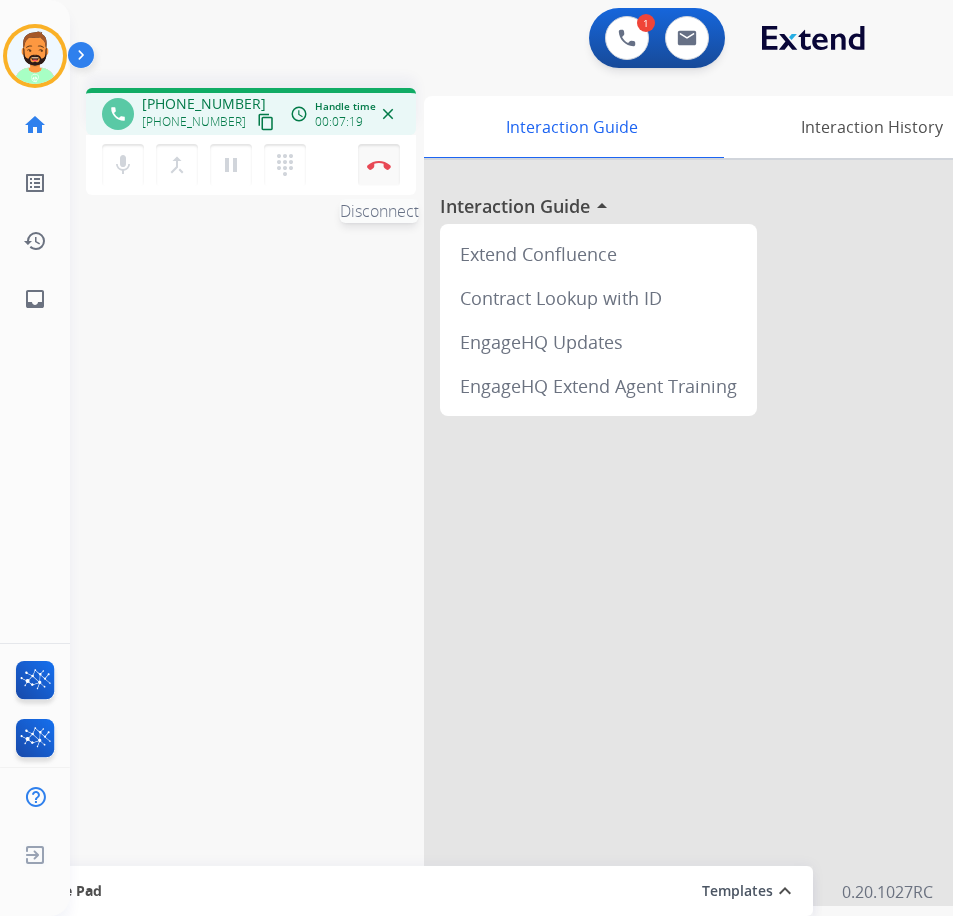 click at bounding box center (379, 165) 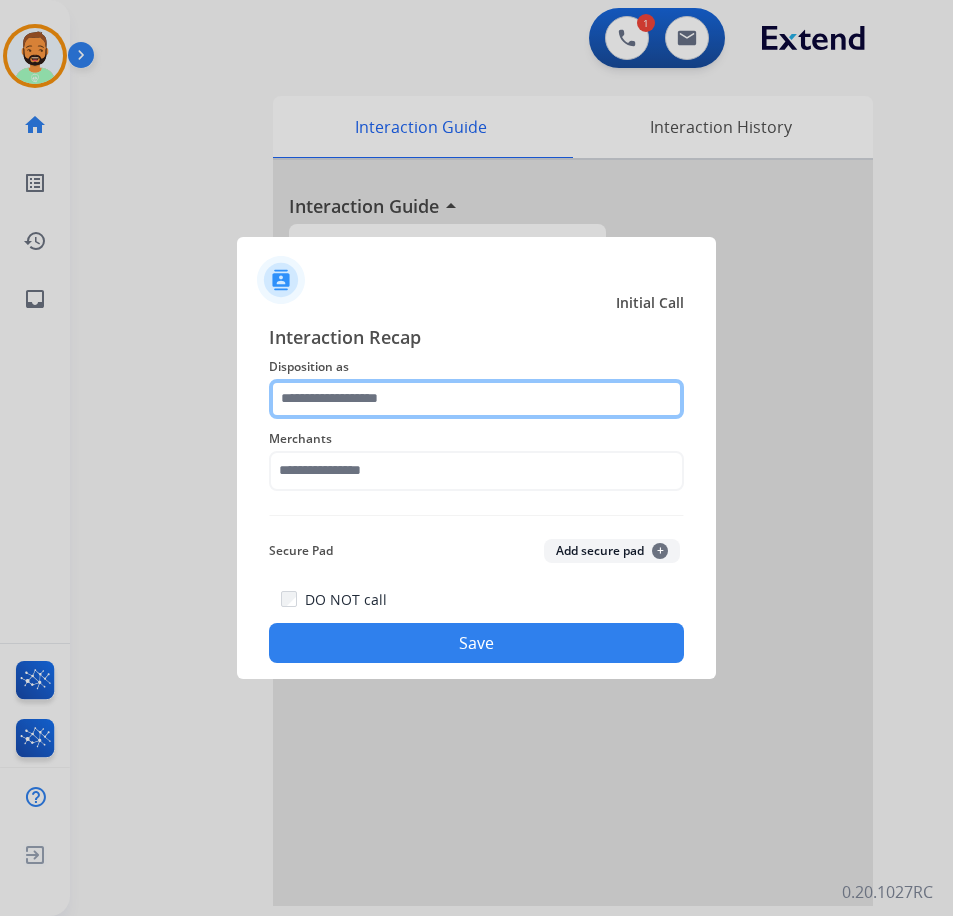 click 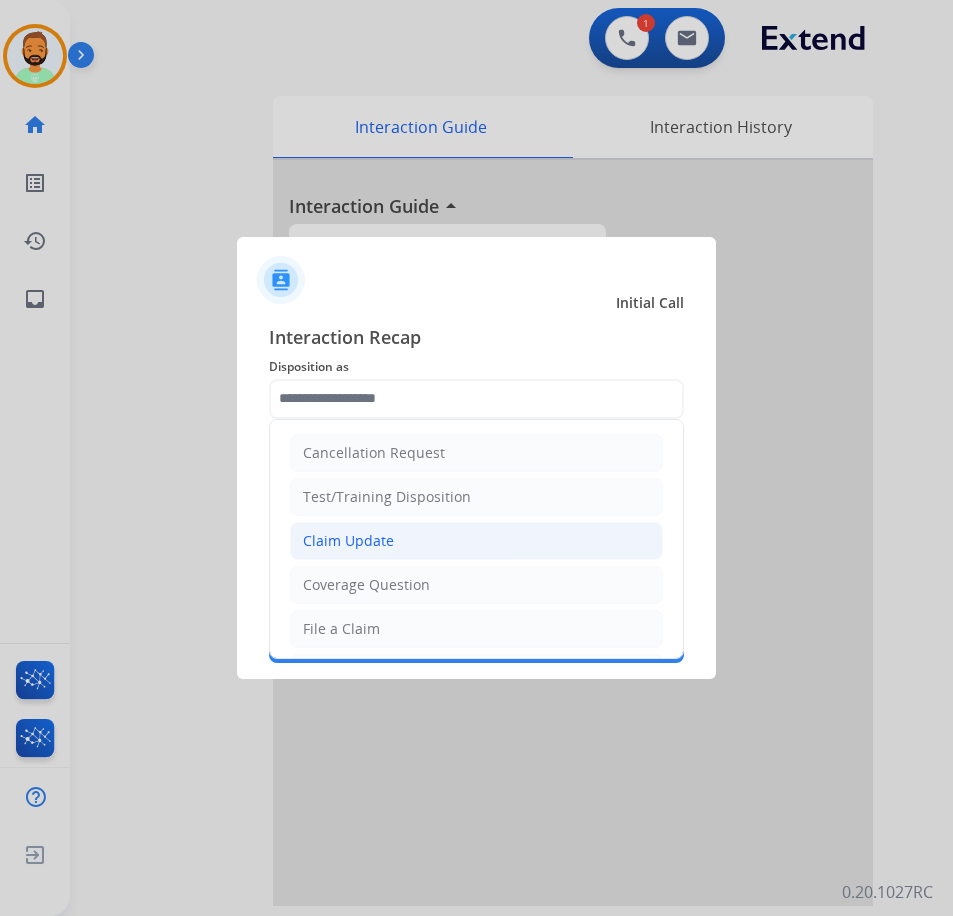 click on "Claim Update" 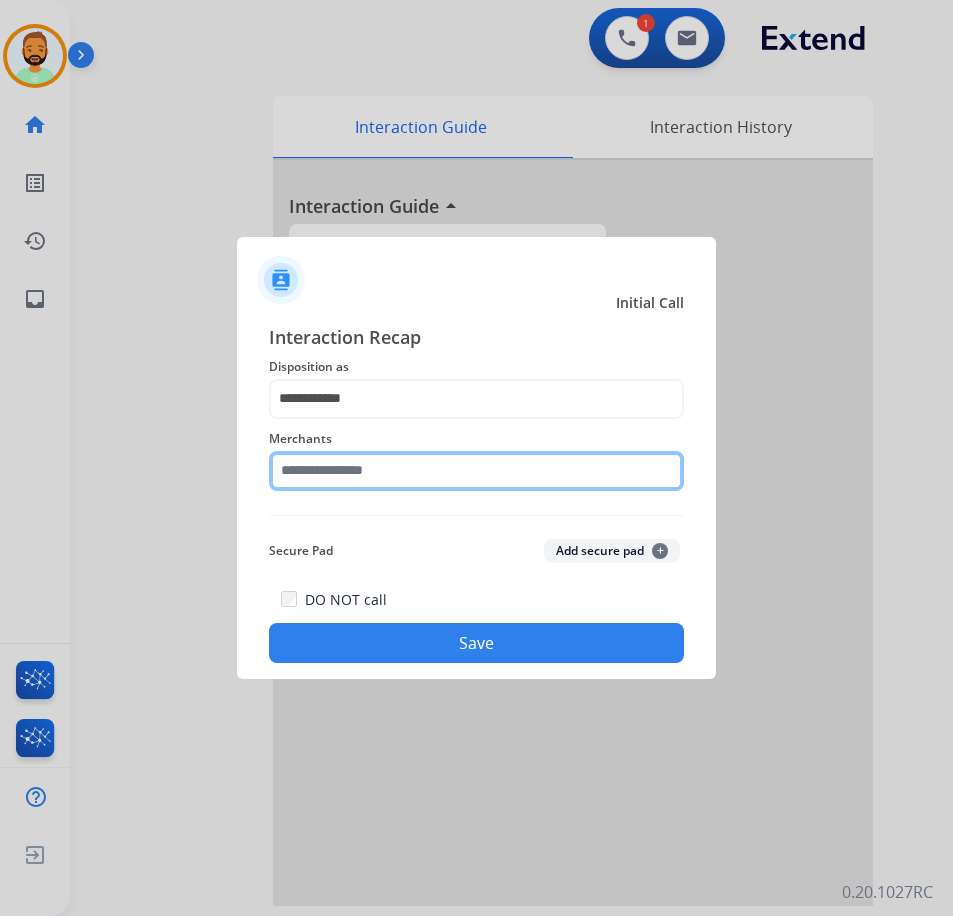 click 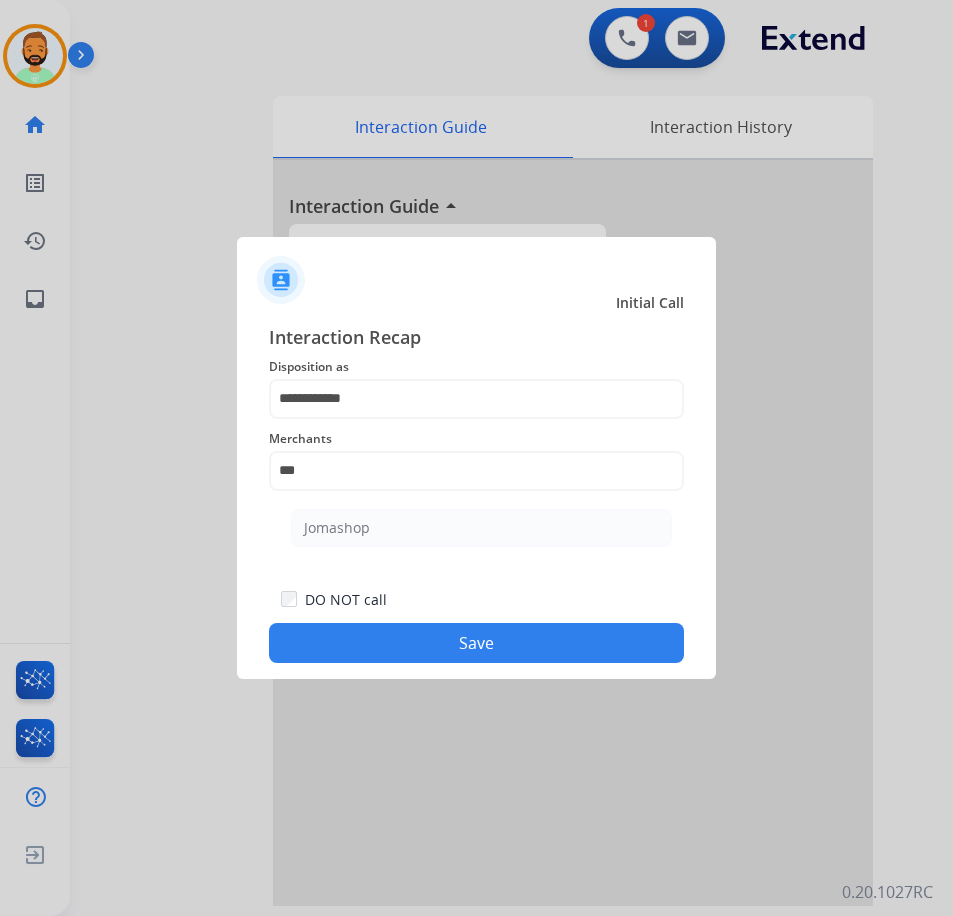 click on "Jomashop" 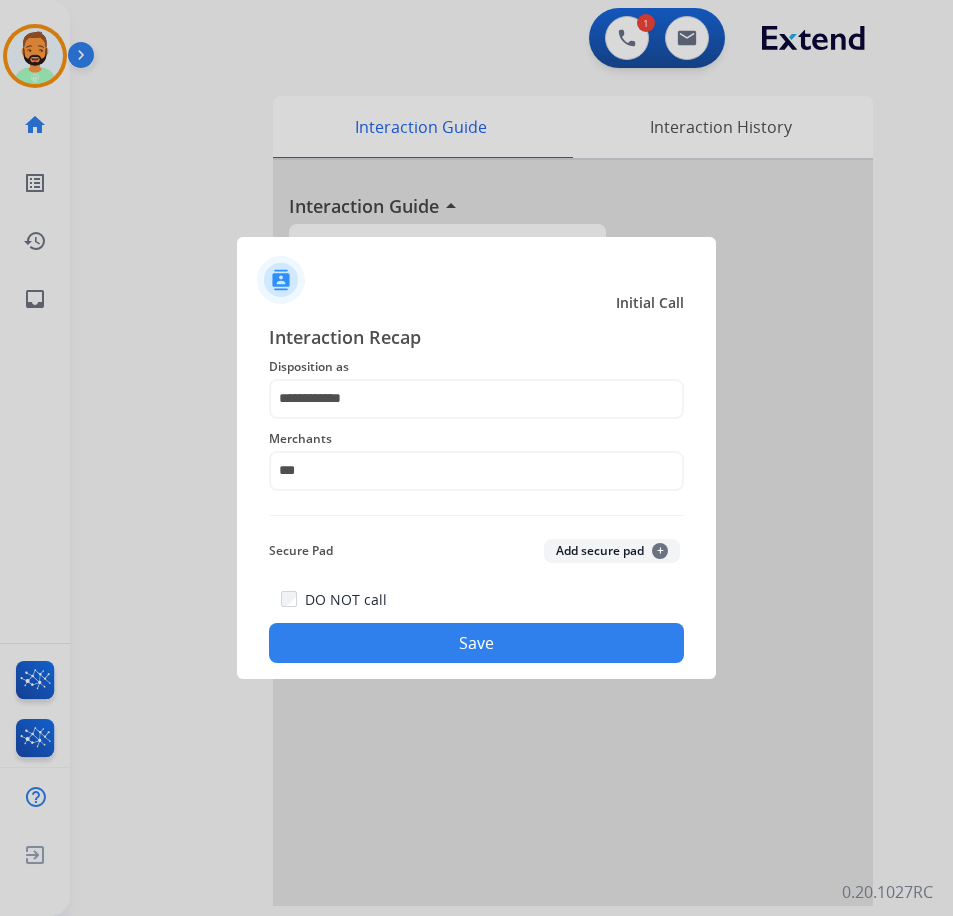 click on "Save" 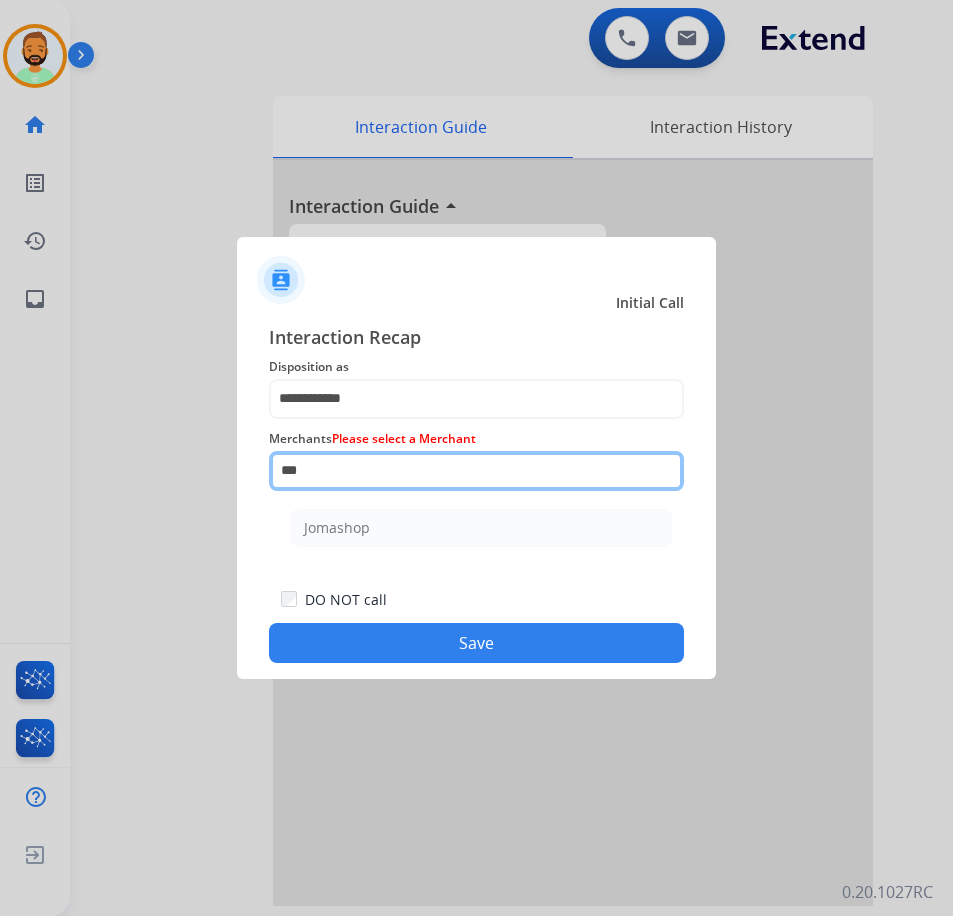 click on "***" 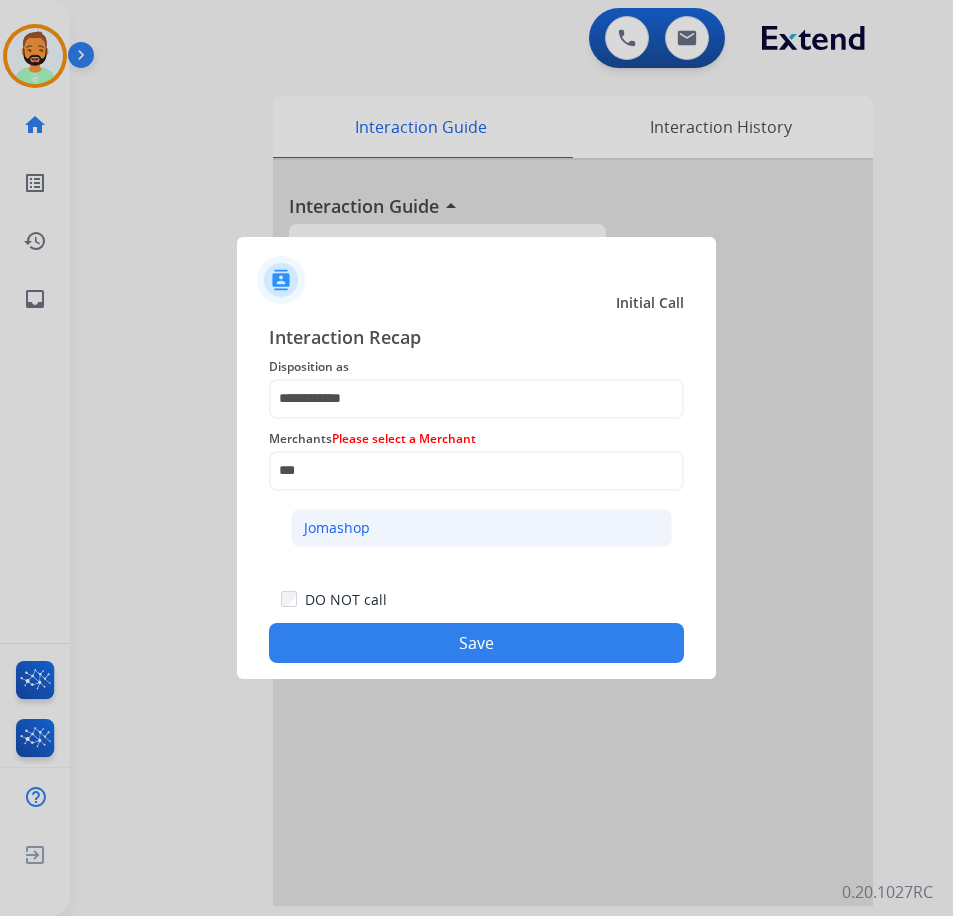 click on "Jomashop" 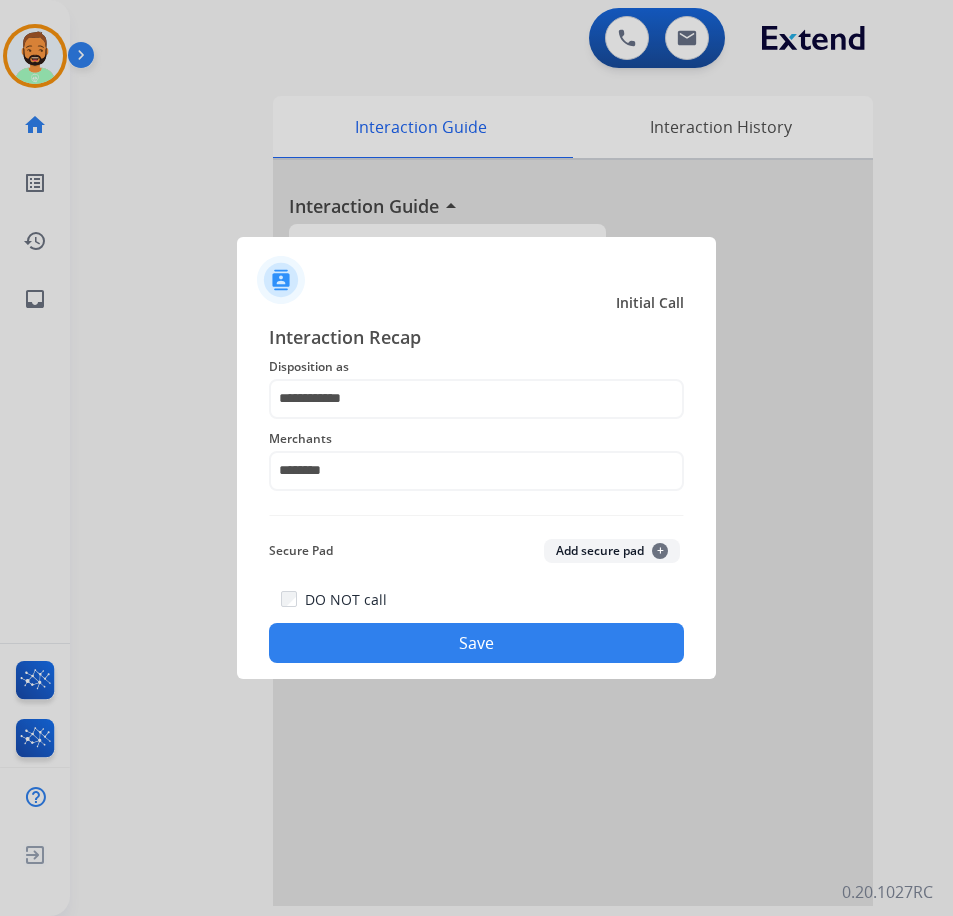 click on "Save" 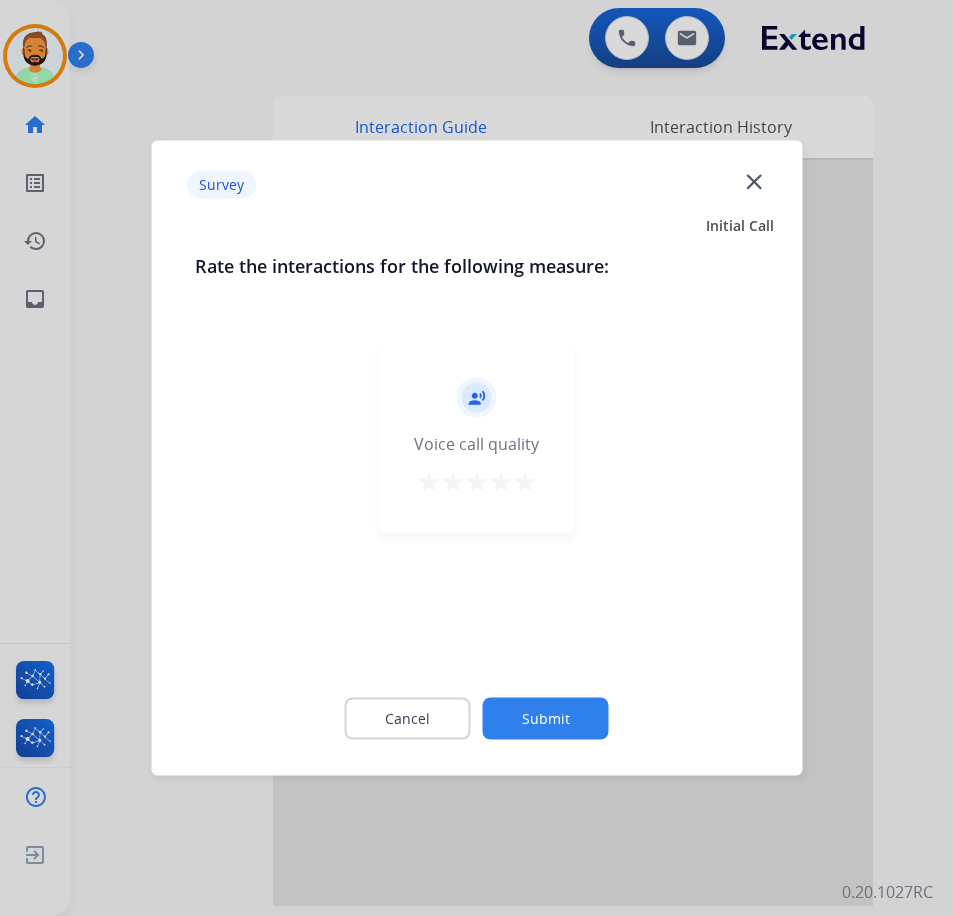 click on "Submit" 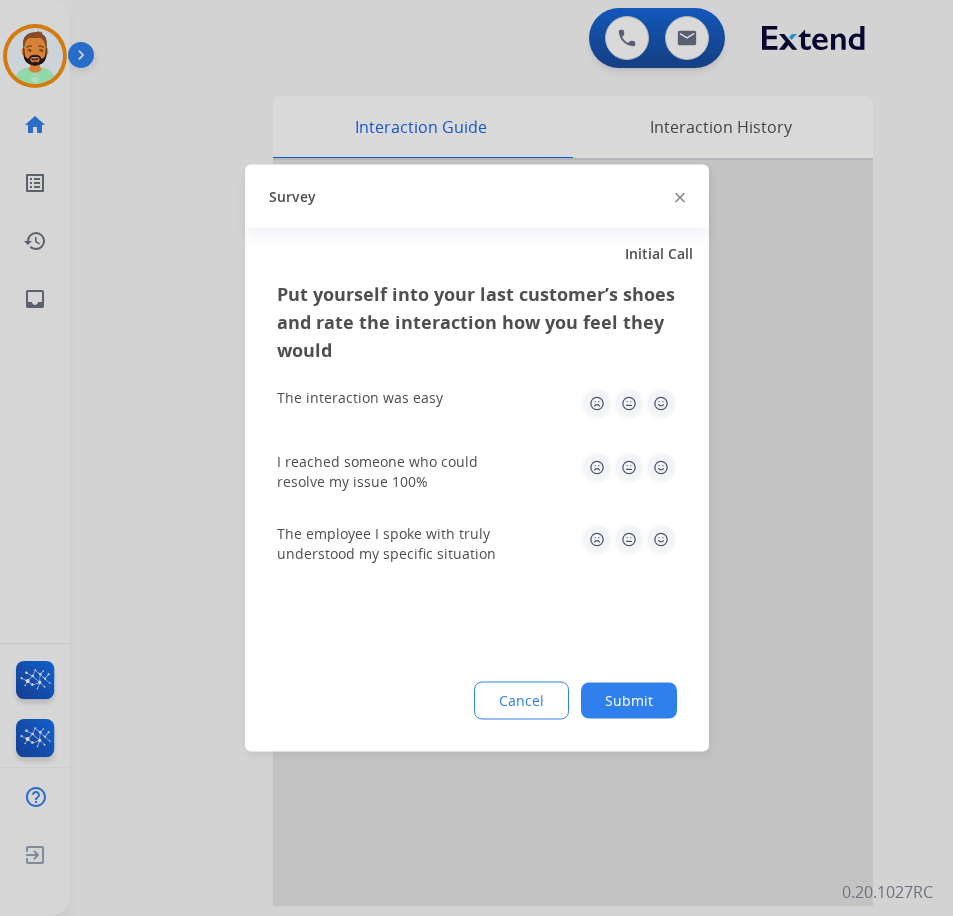 click on "Submit" 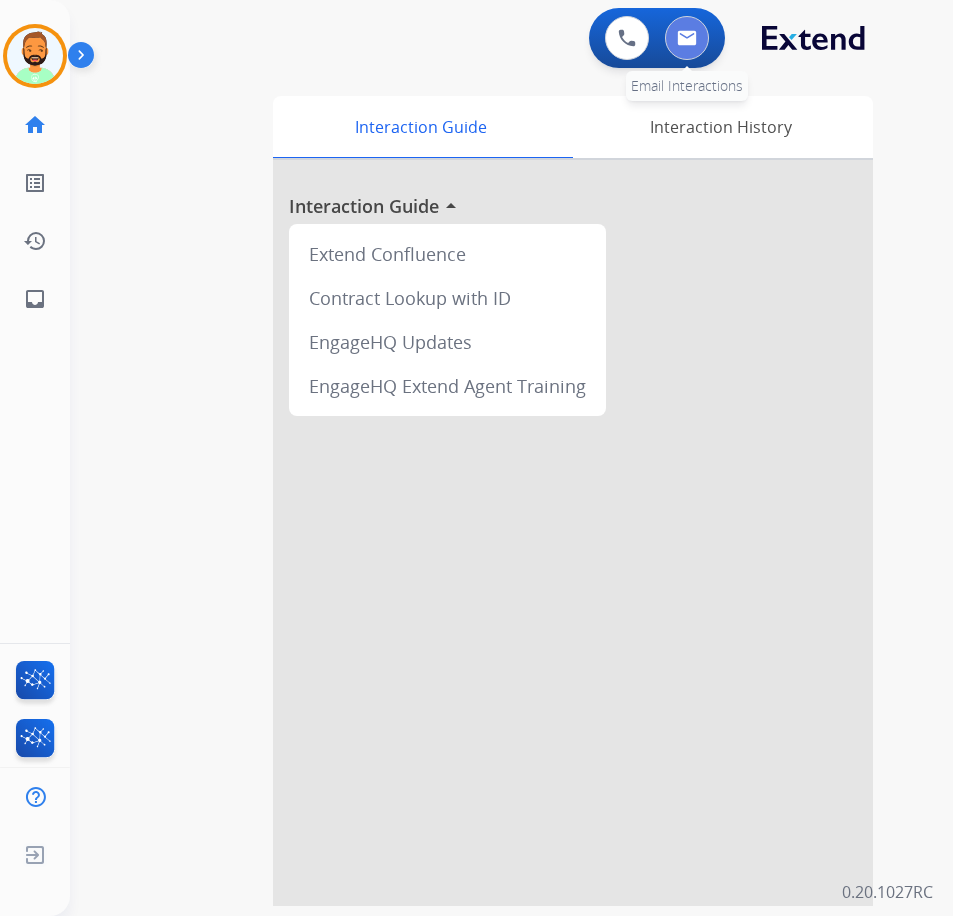 click at bounding box center [687, 38] 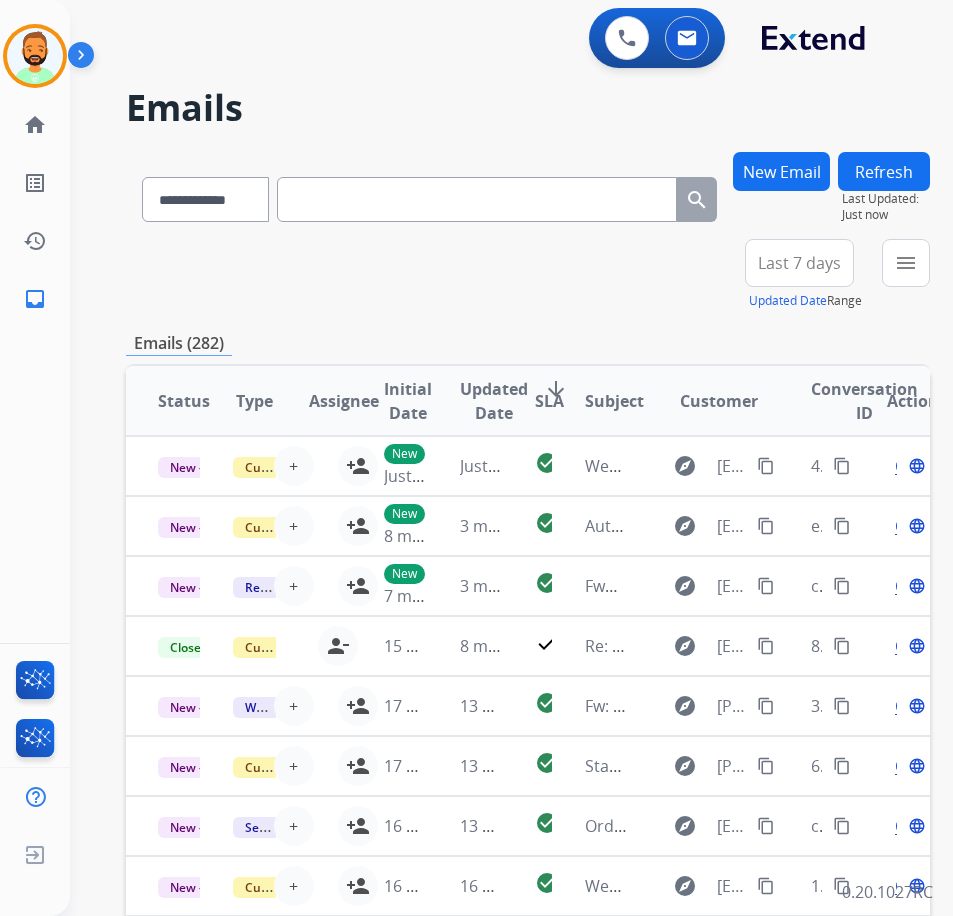 click on "Last 7 days" at bounding box center (799, 263) 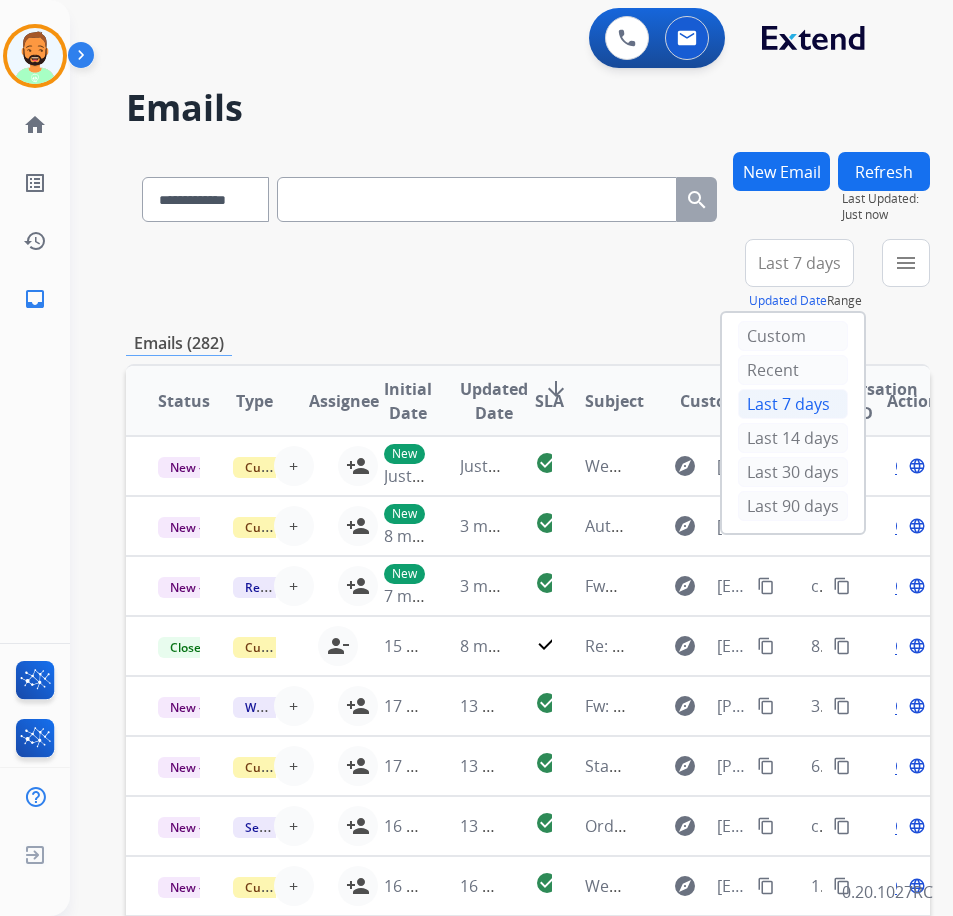 click on "Last 90 days" at bounding box center [793, 508] 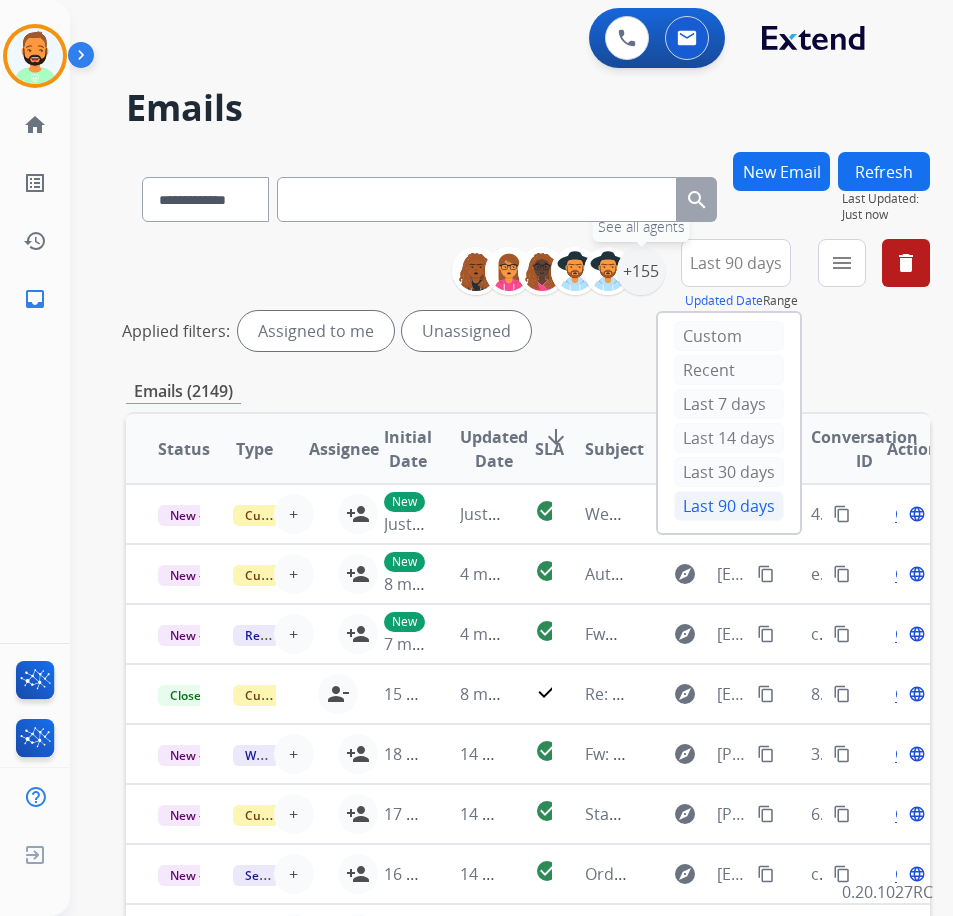 click on "+155" at bounding box center [641, 271] 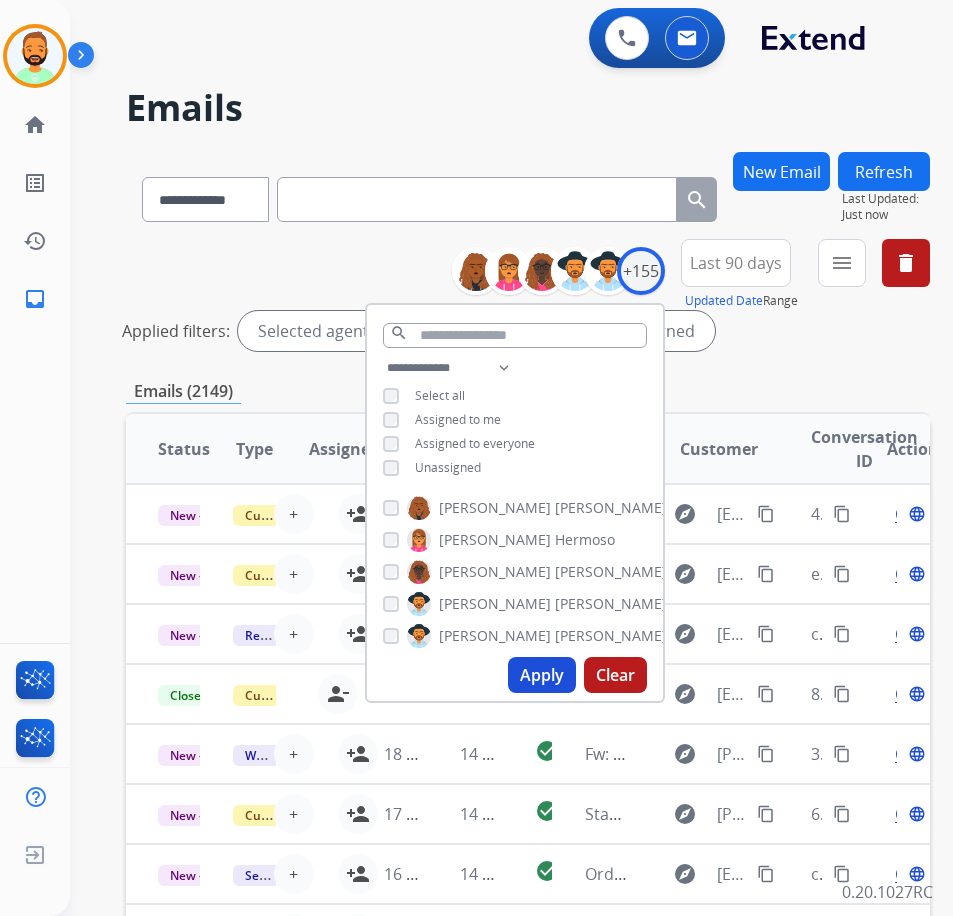click on "Unassigned" at bounding box center [448, 467] 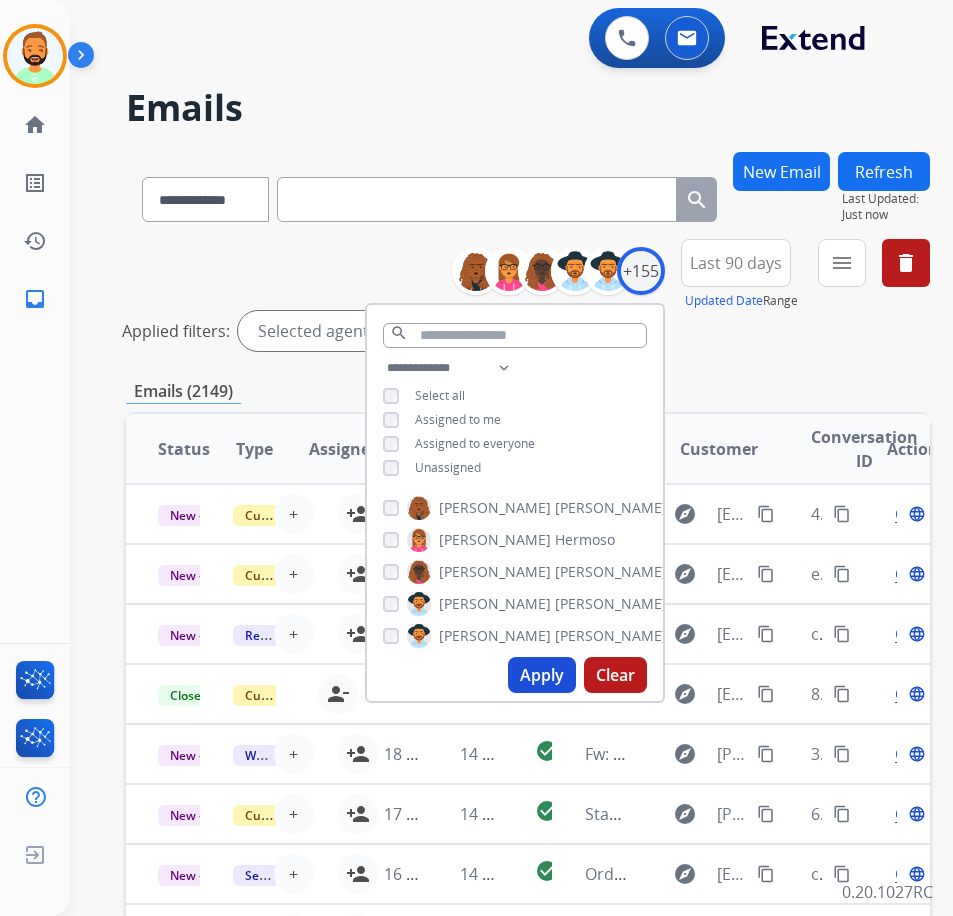 click on "Apply" at bounding box center [542, 675] 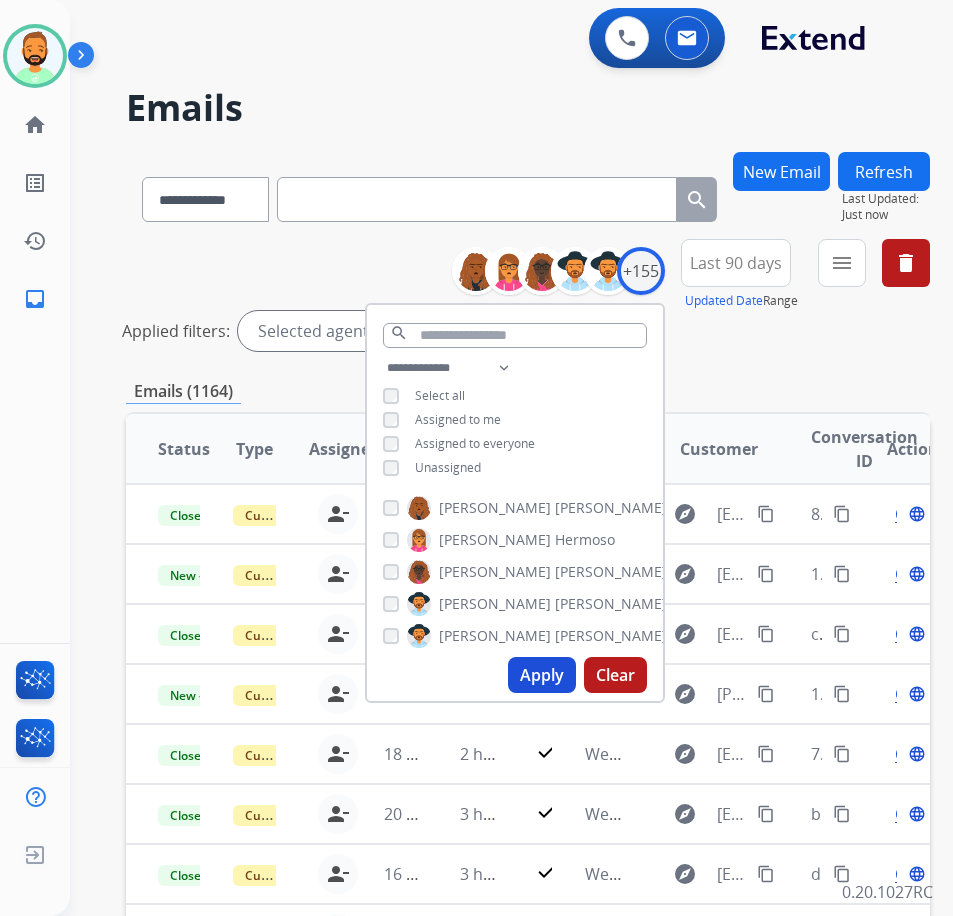 click on "**********" at bounding box center (528, 299) 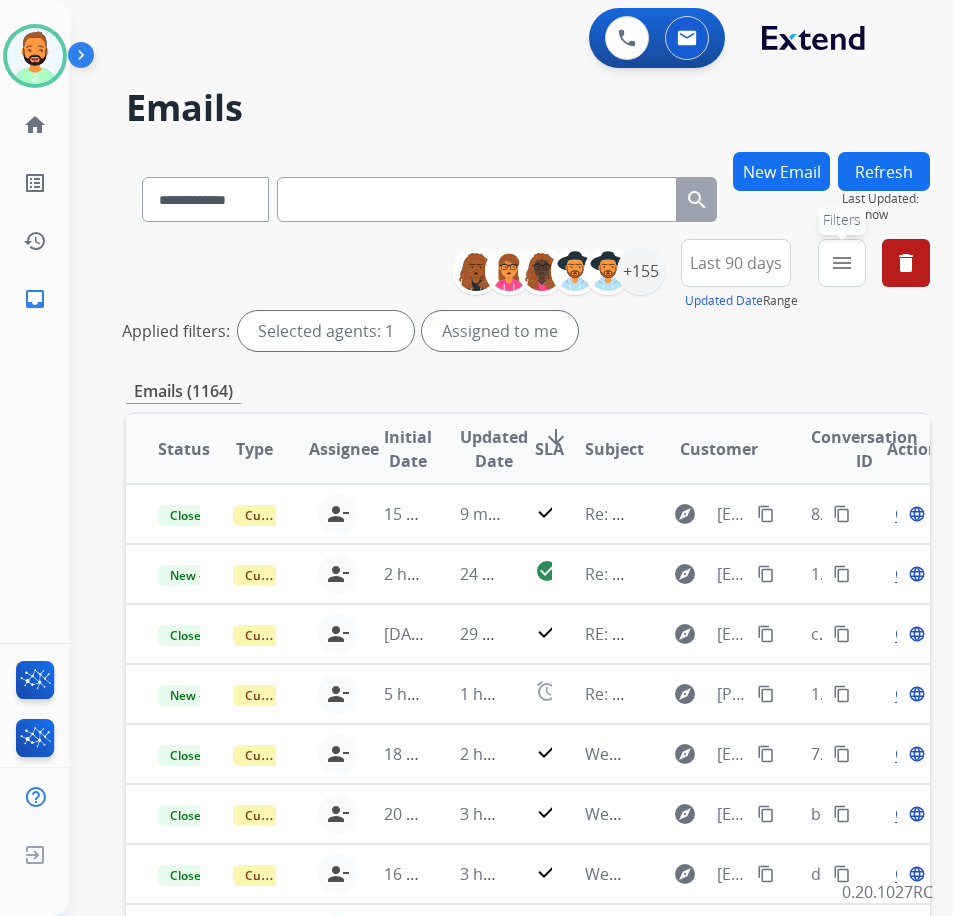 click on "menu" at bounding box center [842, 263] 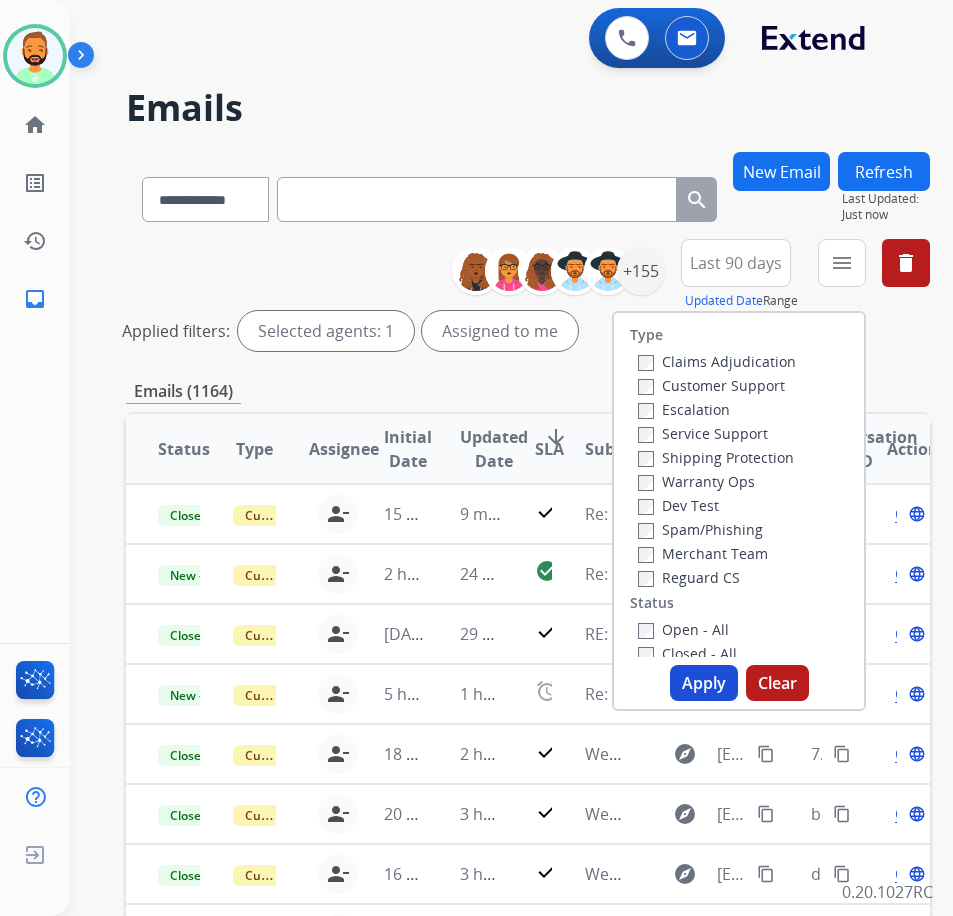 click on "Customer Support" at bounding box center [711, 385] 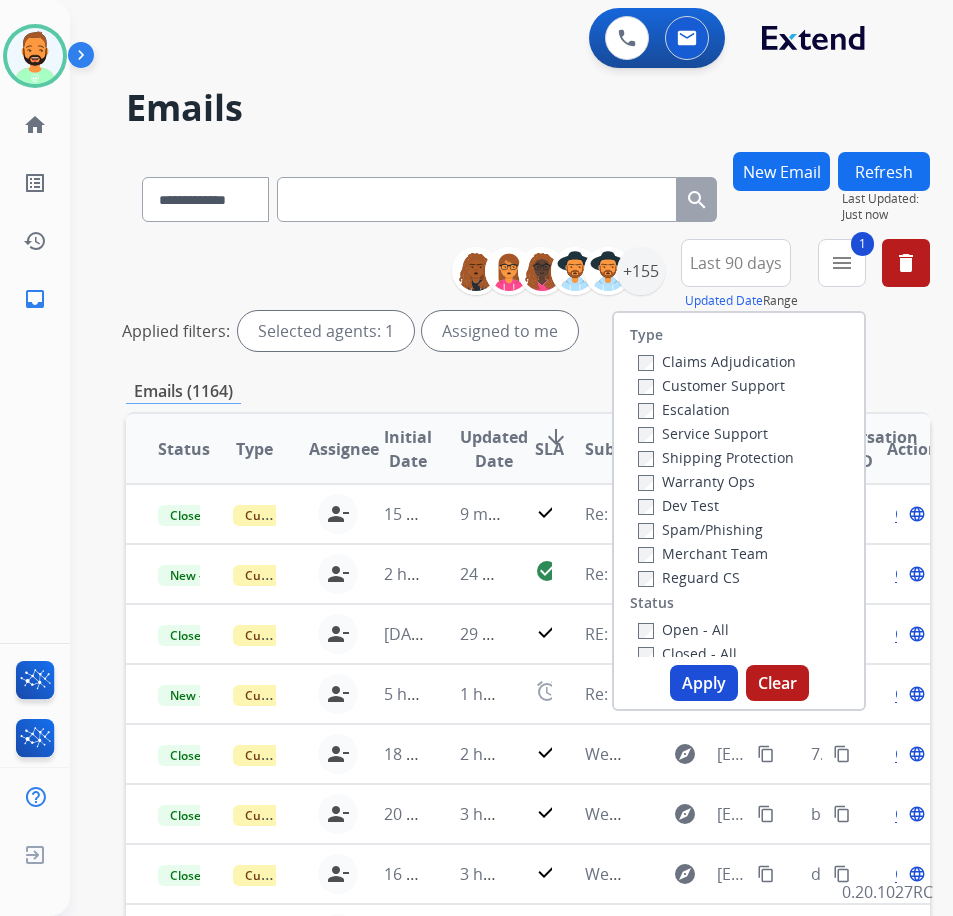 click on "Shipping Protection" at bounding box center [716, 457] 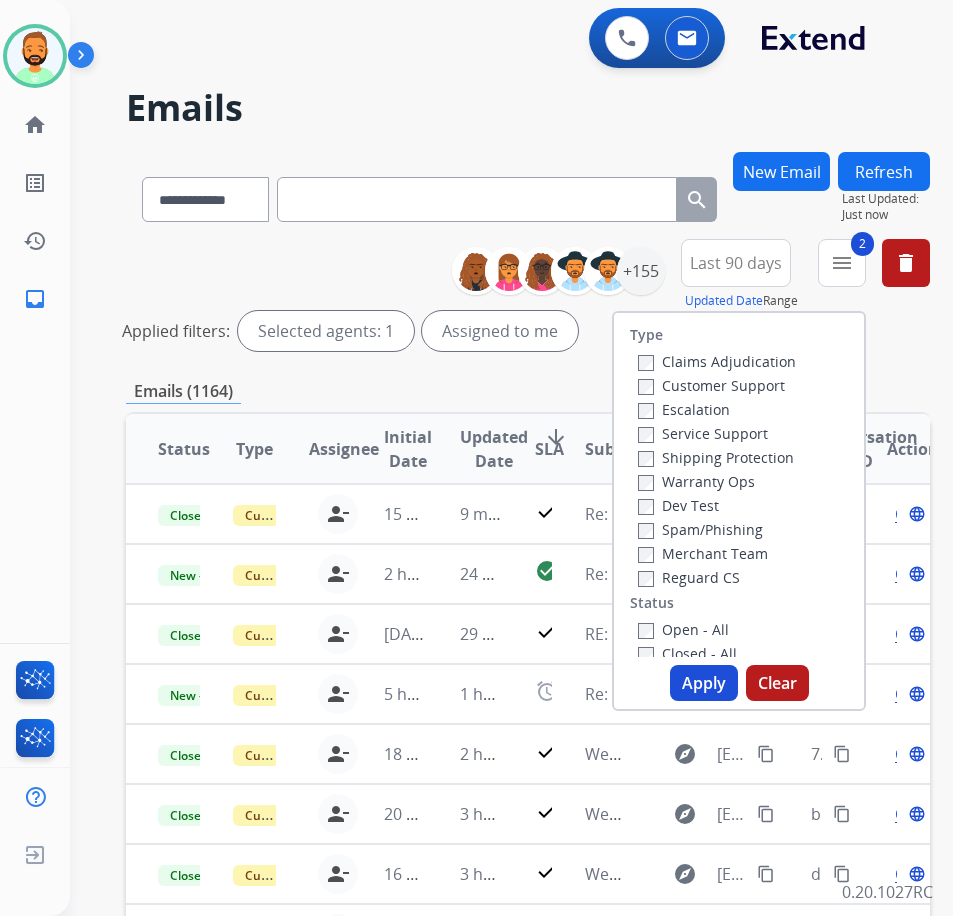 click on "Reguard CS" at bounding box center [689, 577] 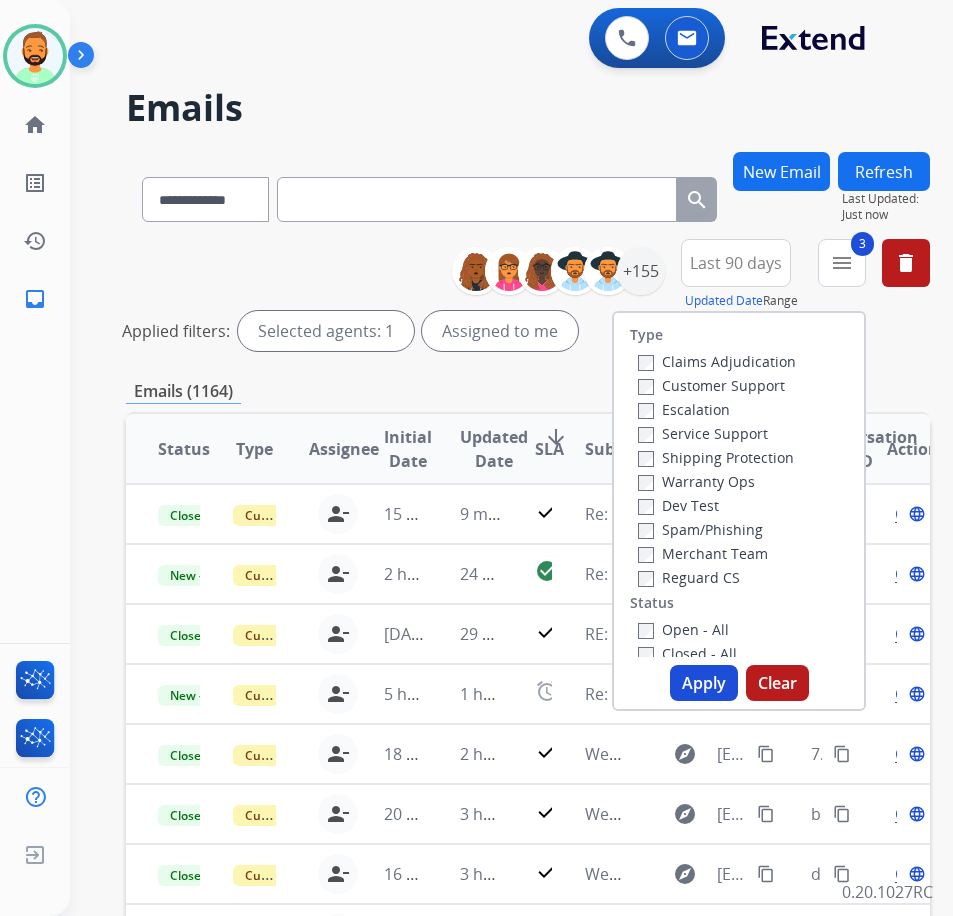 click on "Open - All" at bounding box center [683, 629] 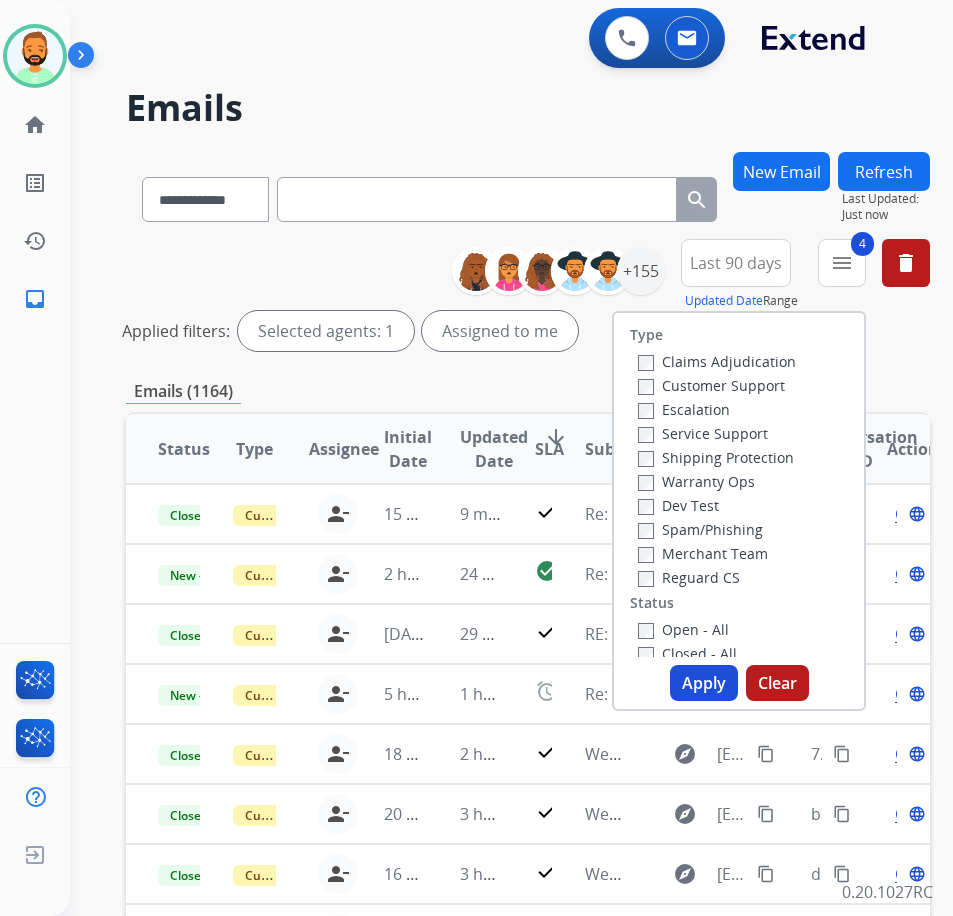 click on "Apply" at bounding box center [704, 683] 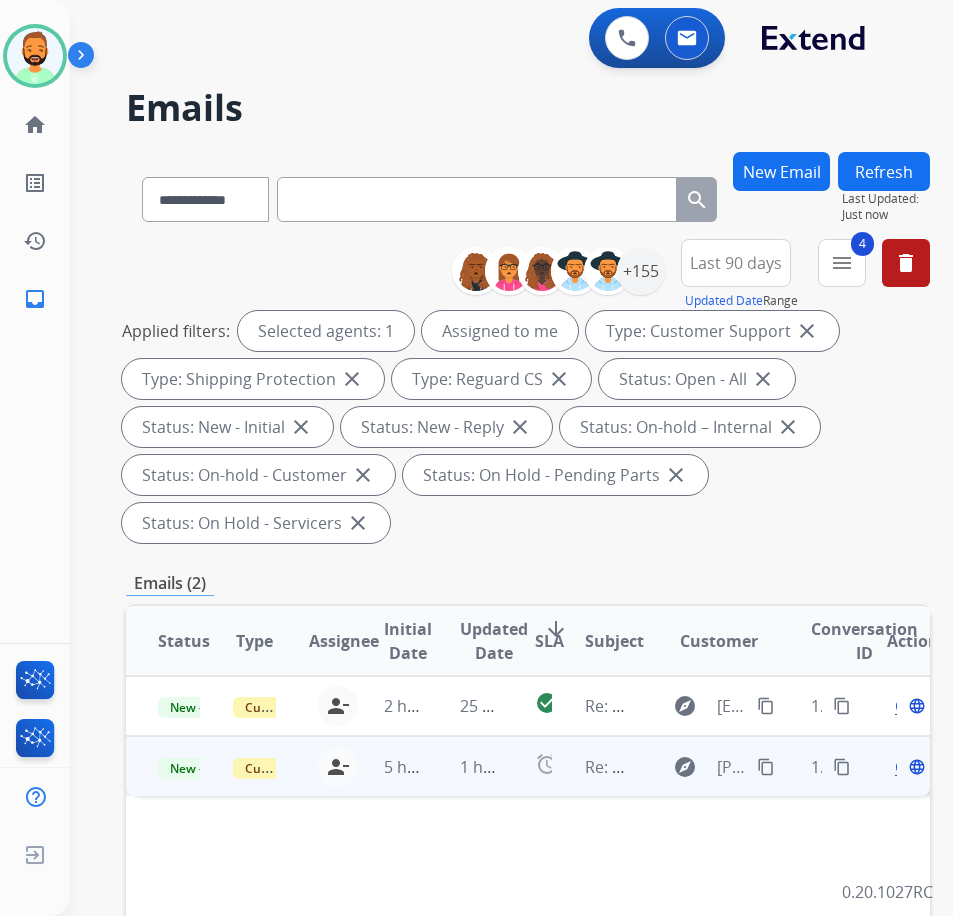 click on "alarm" at bounding box center (528, 766) 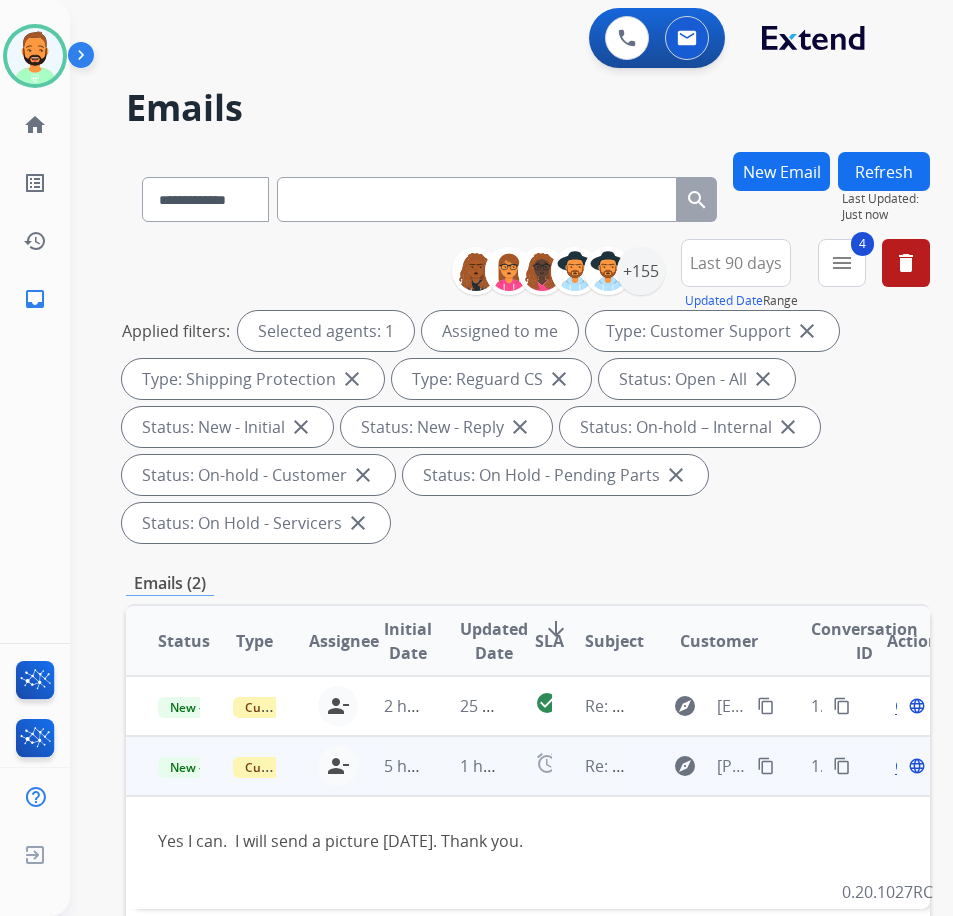 scroll, scrollTop: 100, scrollLeft: 0, axis: vertical 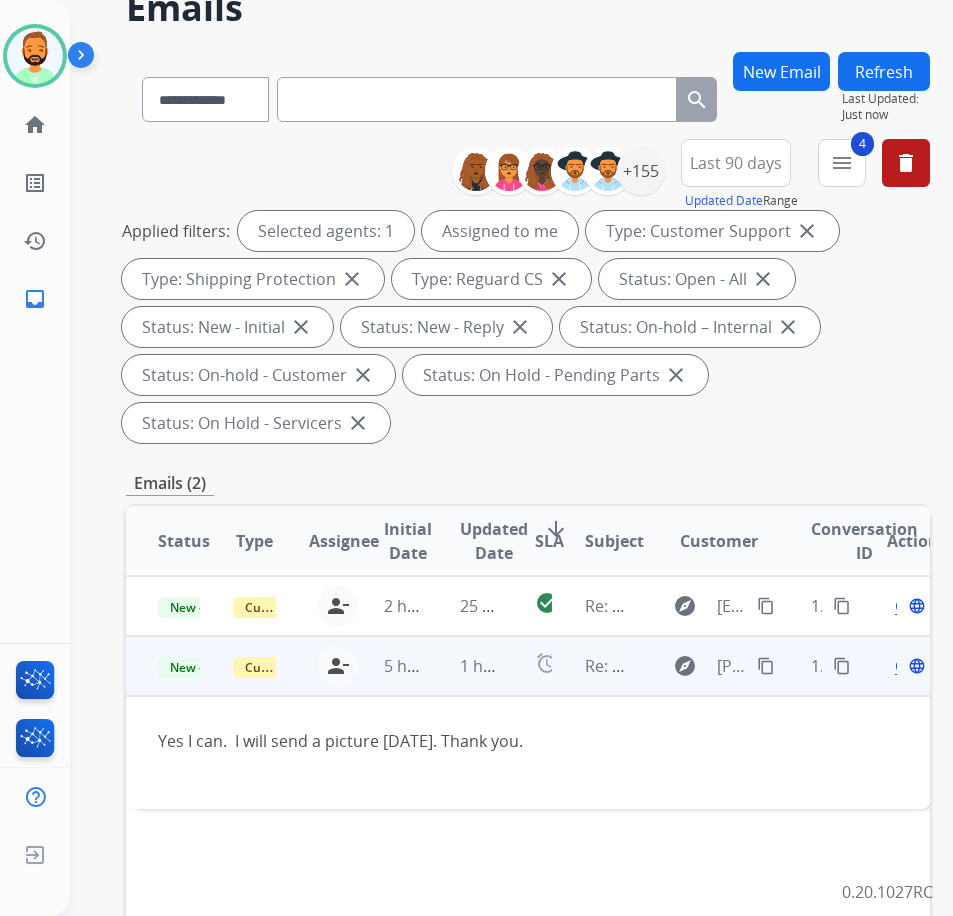 click on "Open" at bounding box center (915, 666) 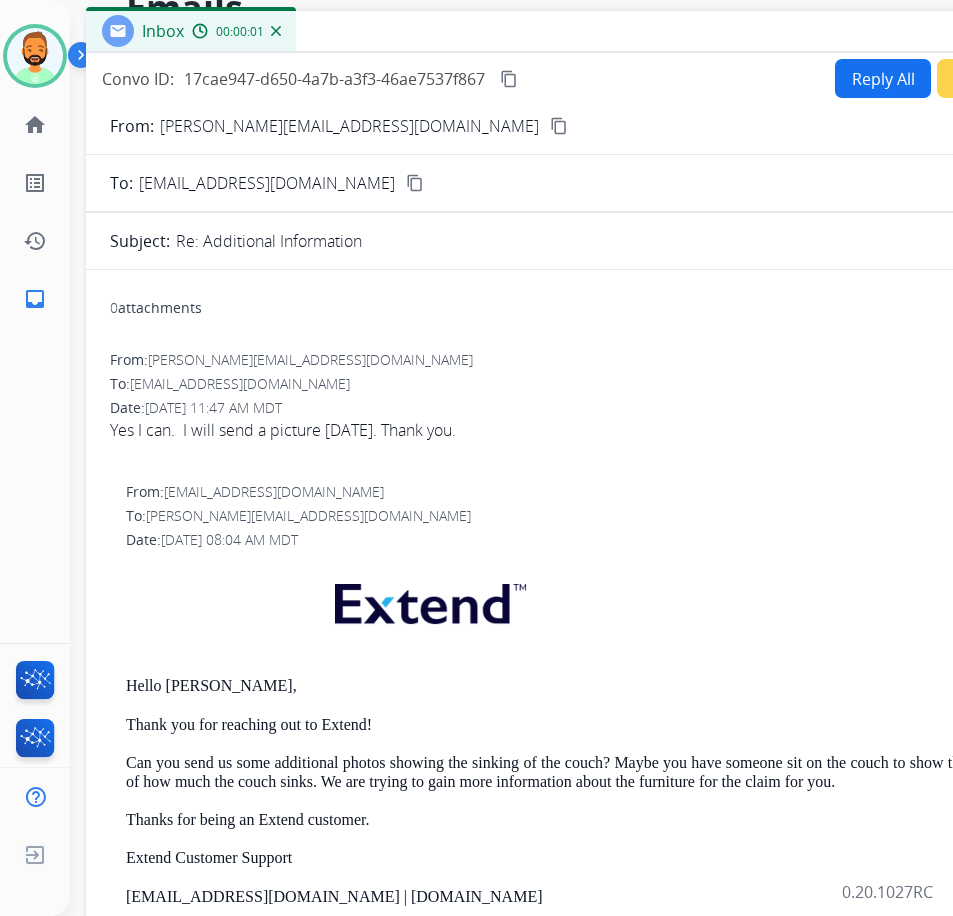 drag, startPoint x: 444, startPoint y: 40, endPoint x: 618, endPoint y: 31, distance: 174.2326 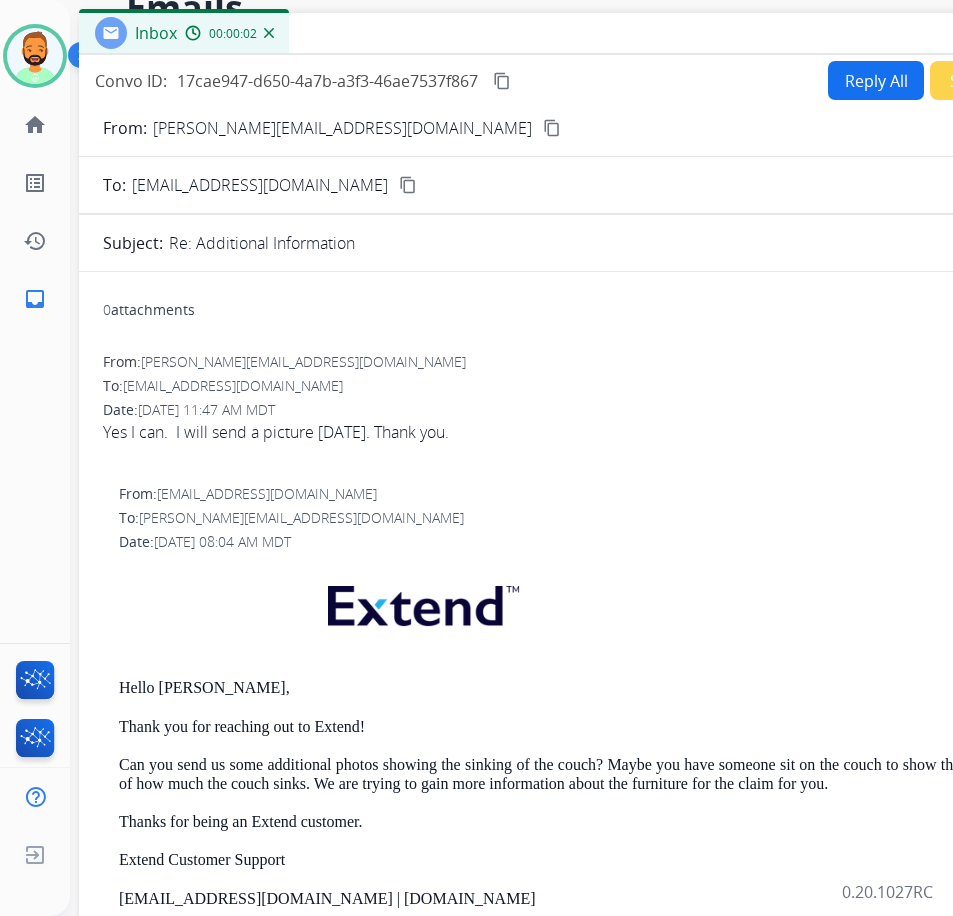 click on "Reply All Secure Notes" at bounding box center [946, 80] 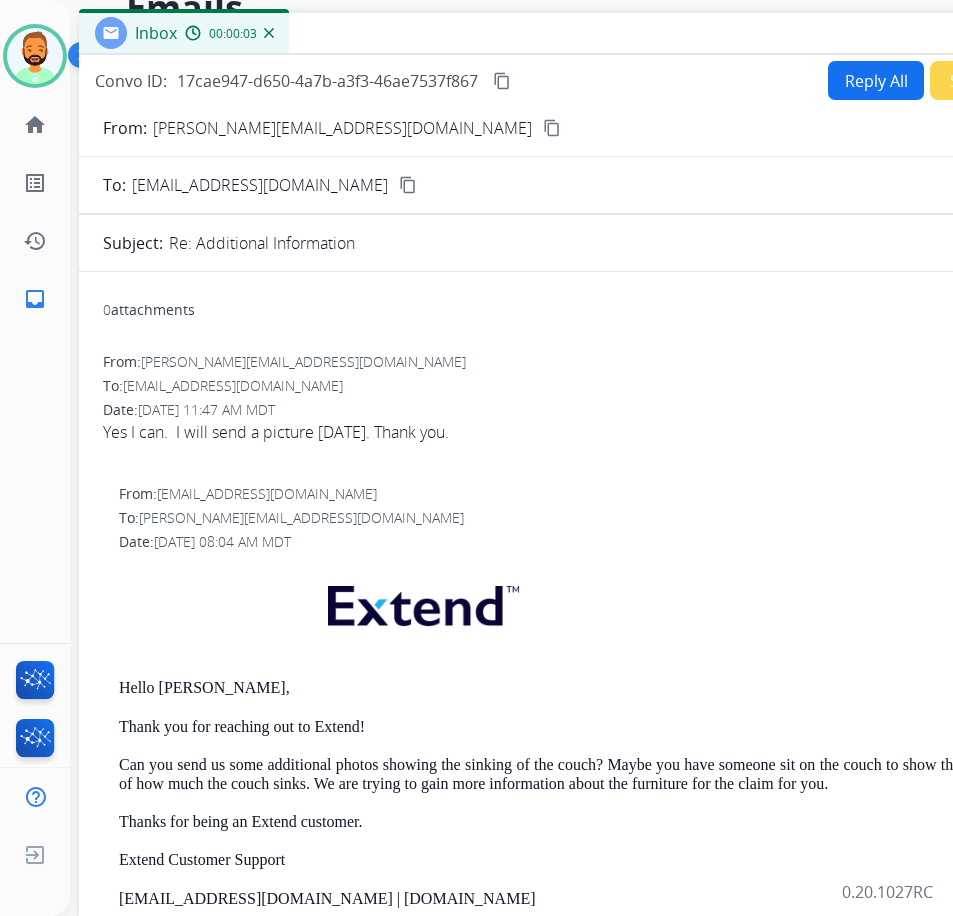 click on "Secure Notes" at bounding box center (1000, 80) 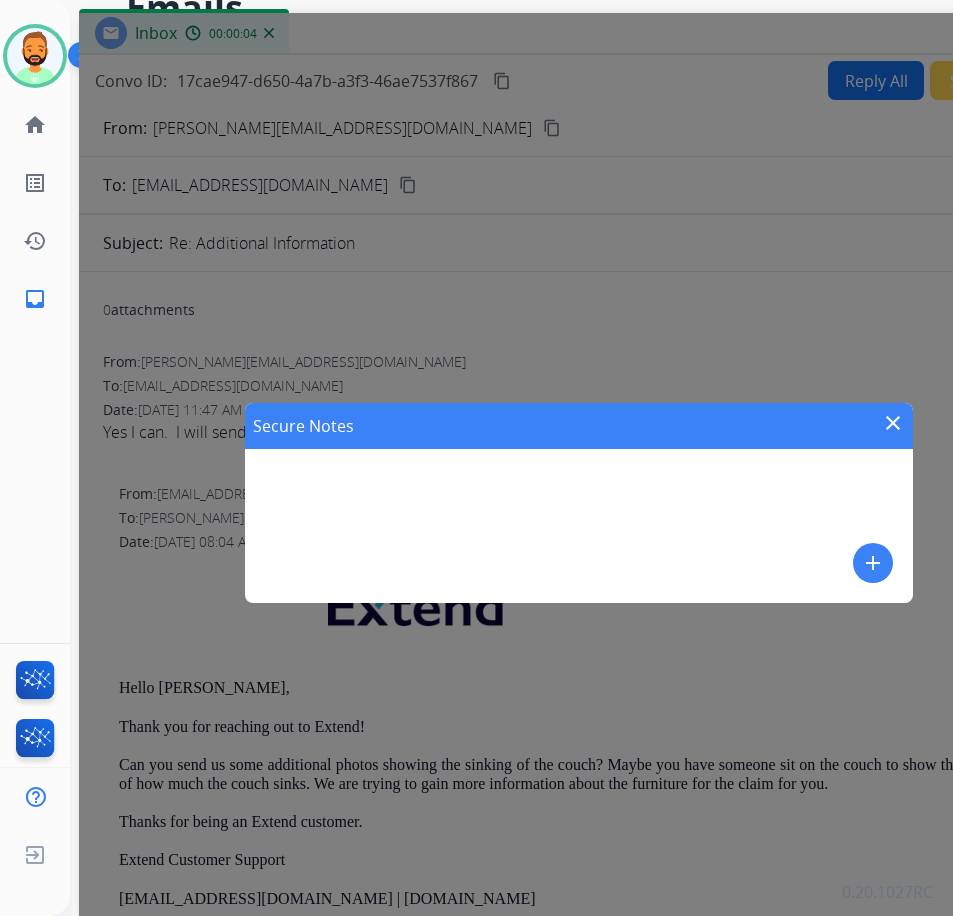 click on "add" at bounding box center [873, 563] 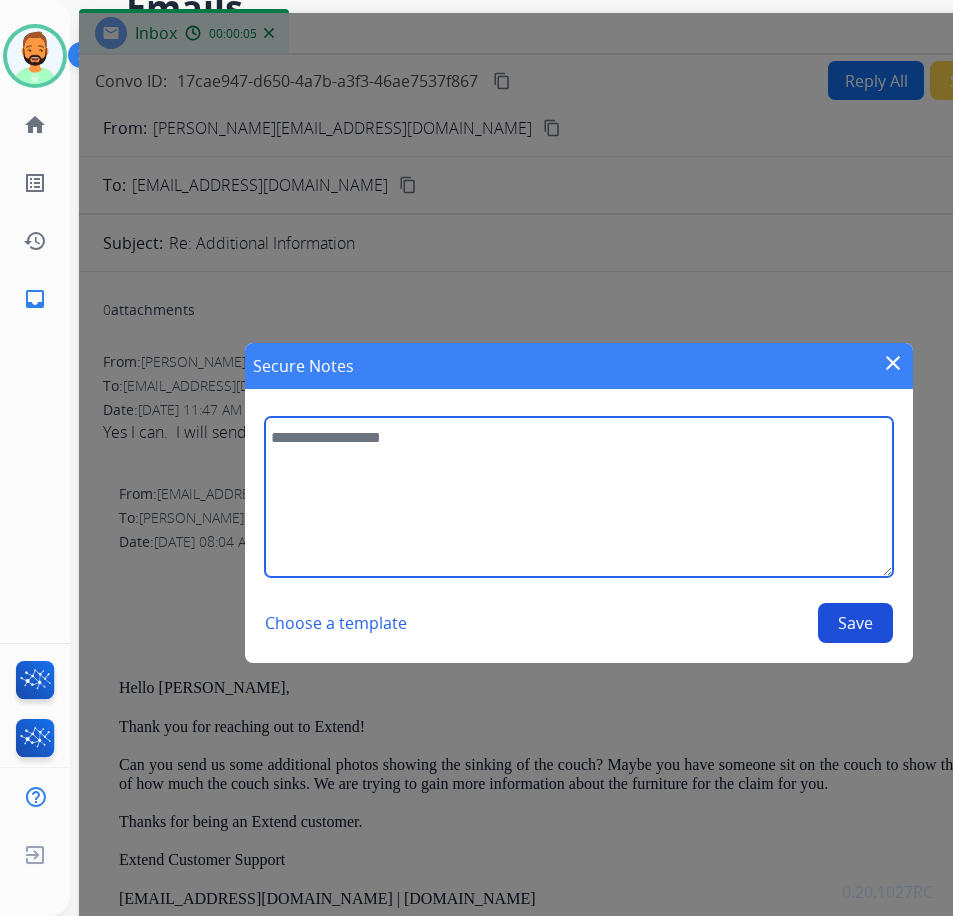click at bounding box center [578, 497] 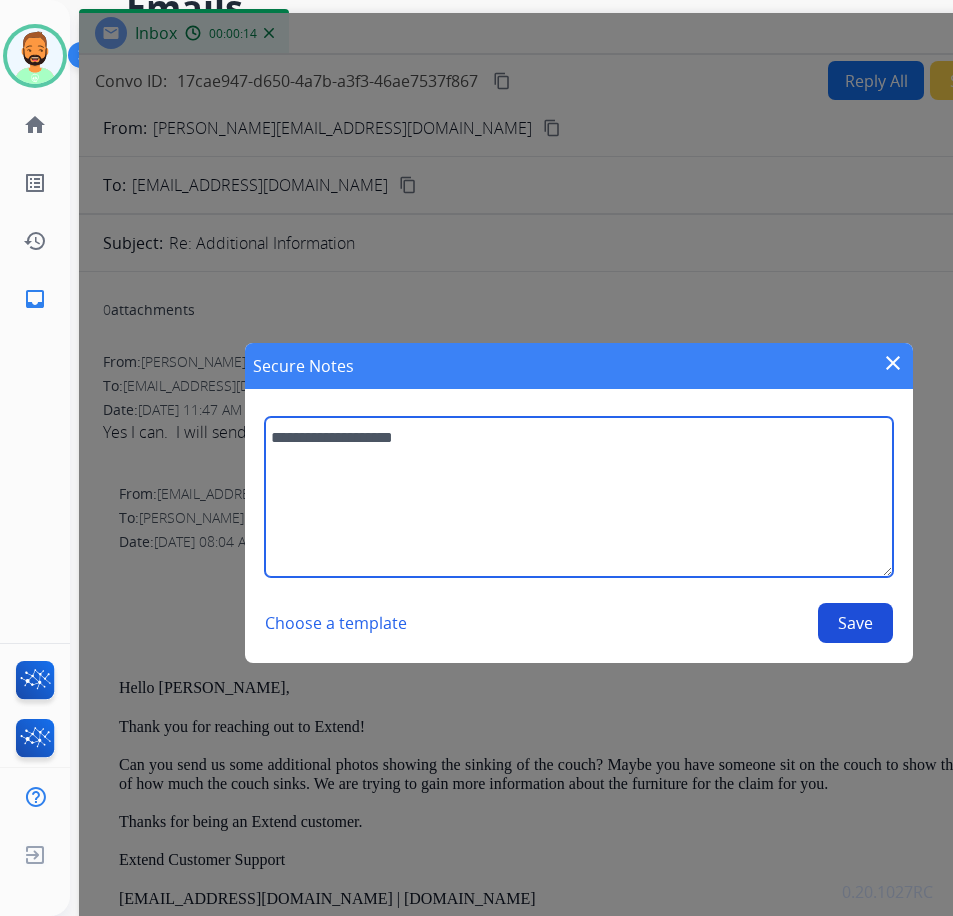 type on "**********" 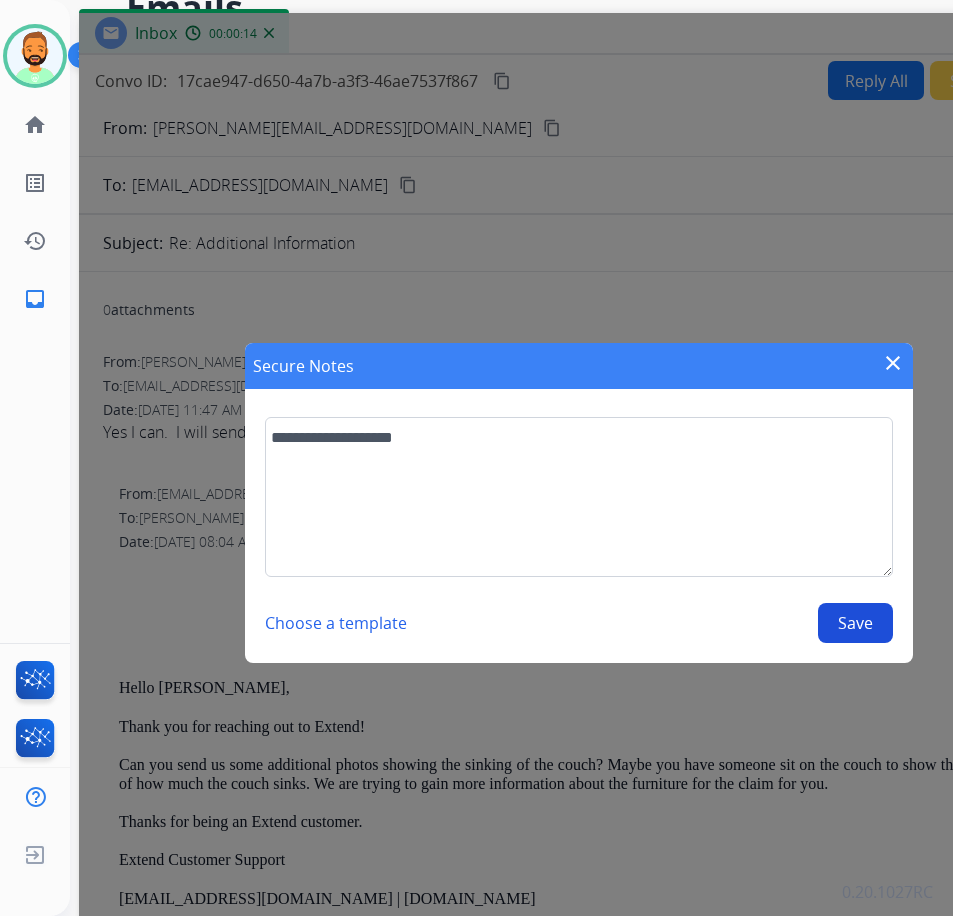 click on "Save" at bounding box center [855, 623] 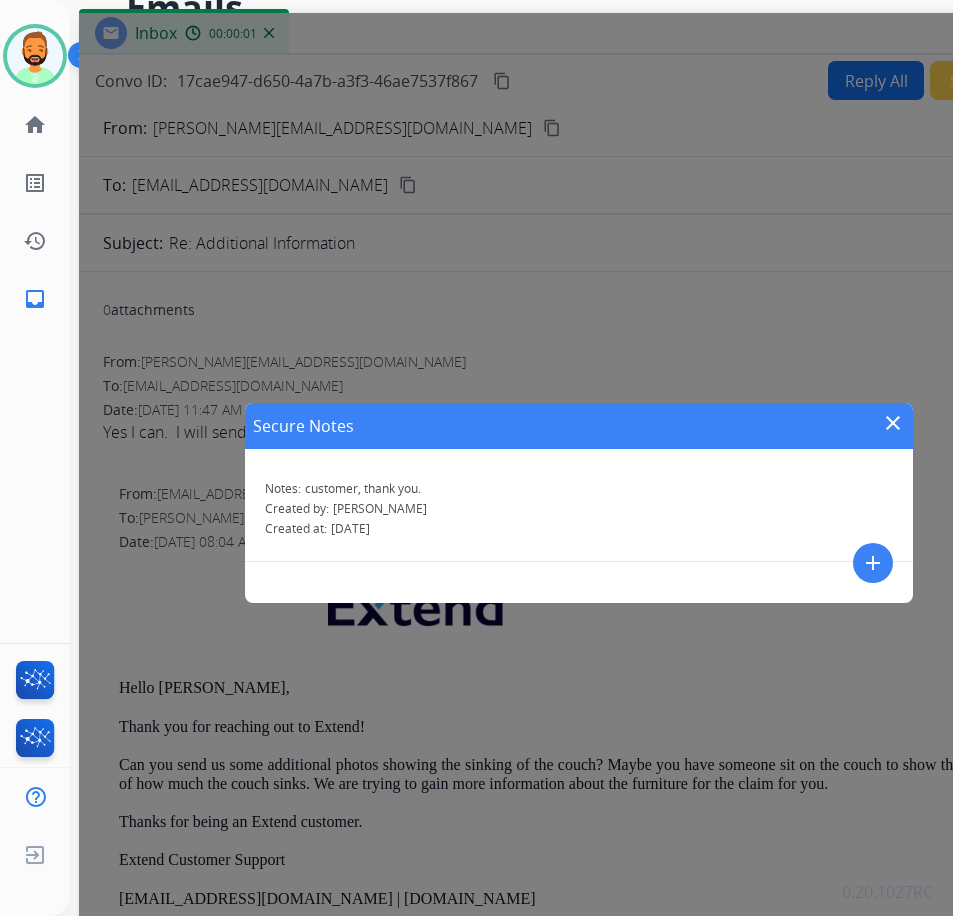 drag, startPoint x: 894, startPoint y: 424, endPoint x: 891, endPoint y: 404, distance: 20.22375 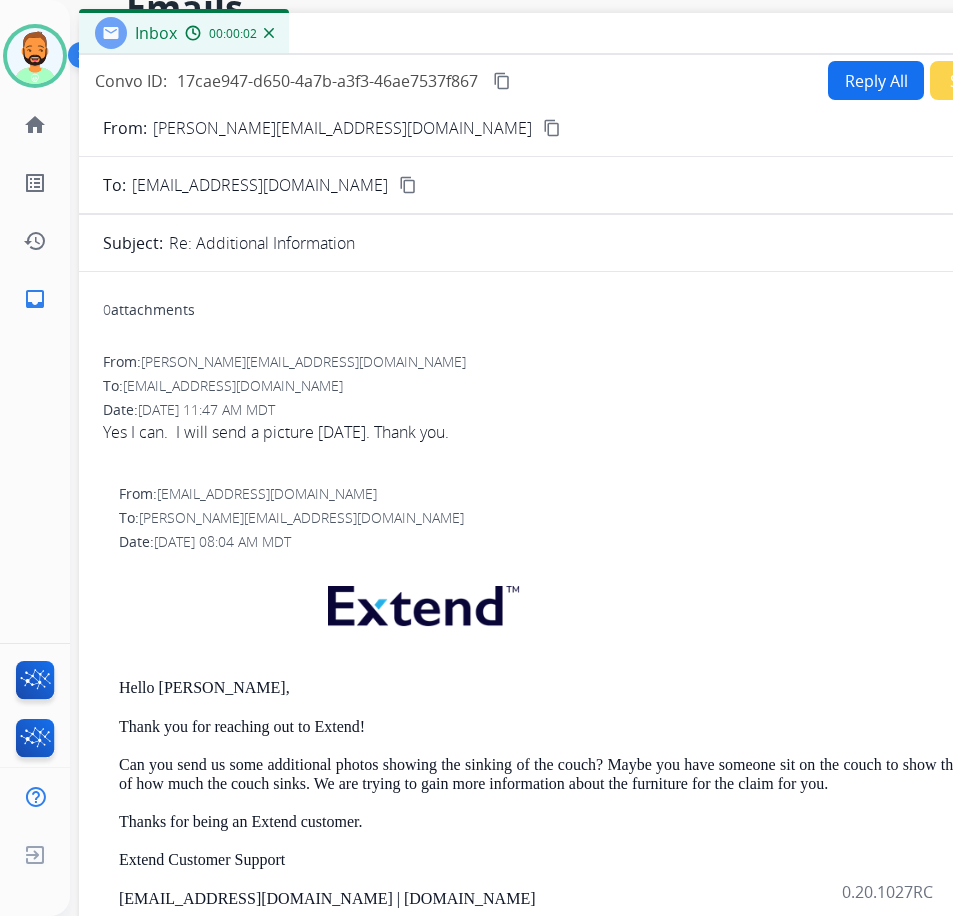 drag, startPoint x: 689, startPoint y: 26, endPoint x: 576, endPoint y: 25, distance: 113.004425 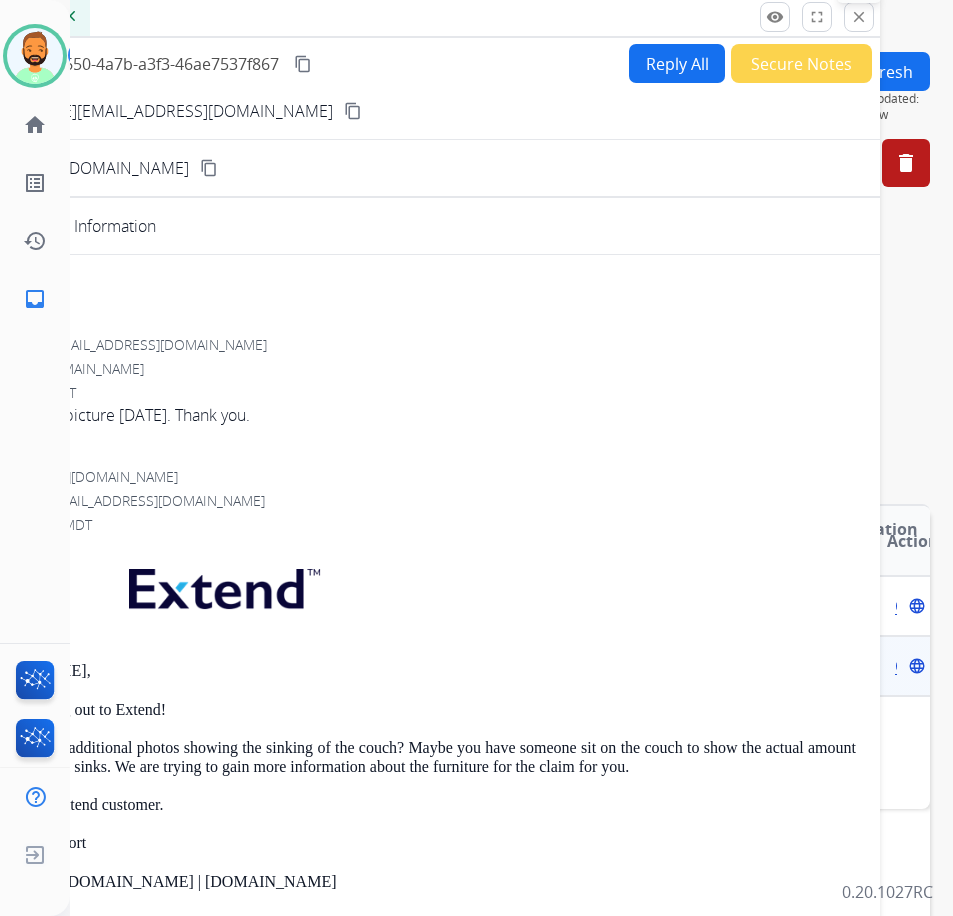 click on "close" at bounding box center (859, 17) 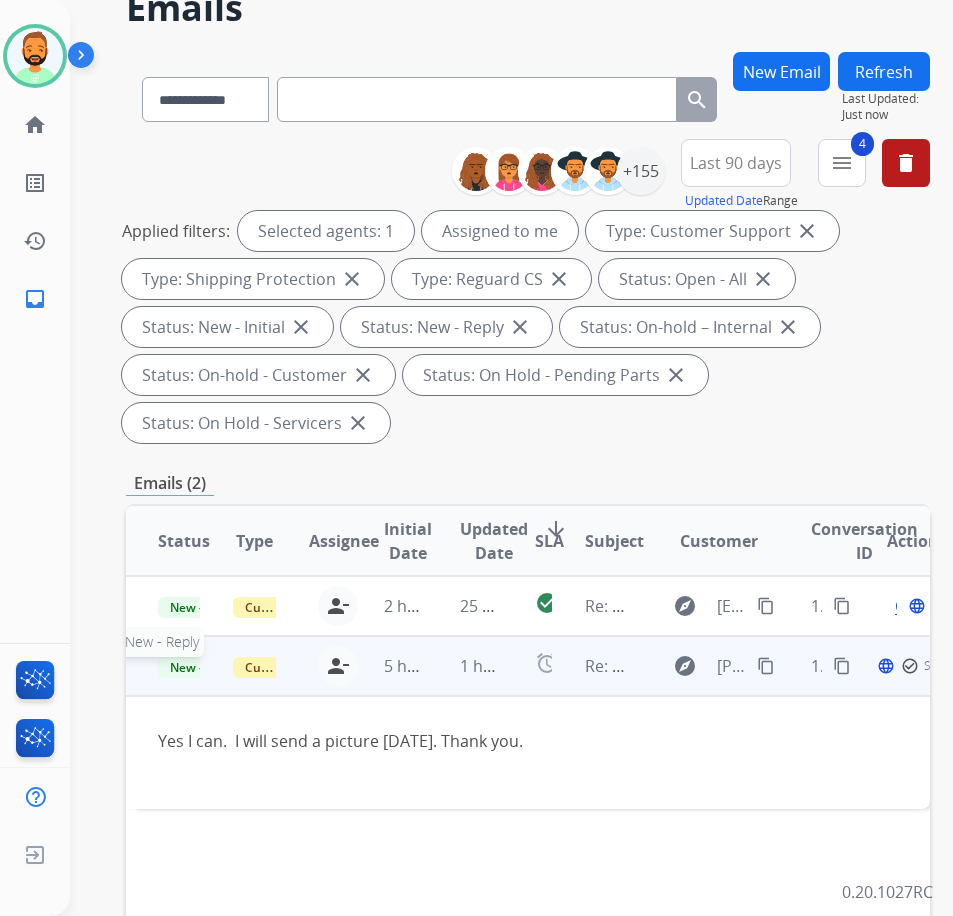 click on "New - Reply" at bounding box center (203, 667) 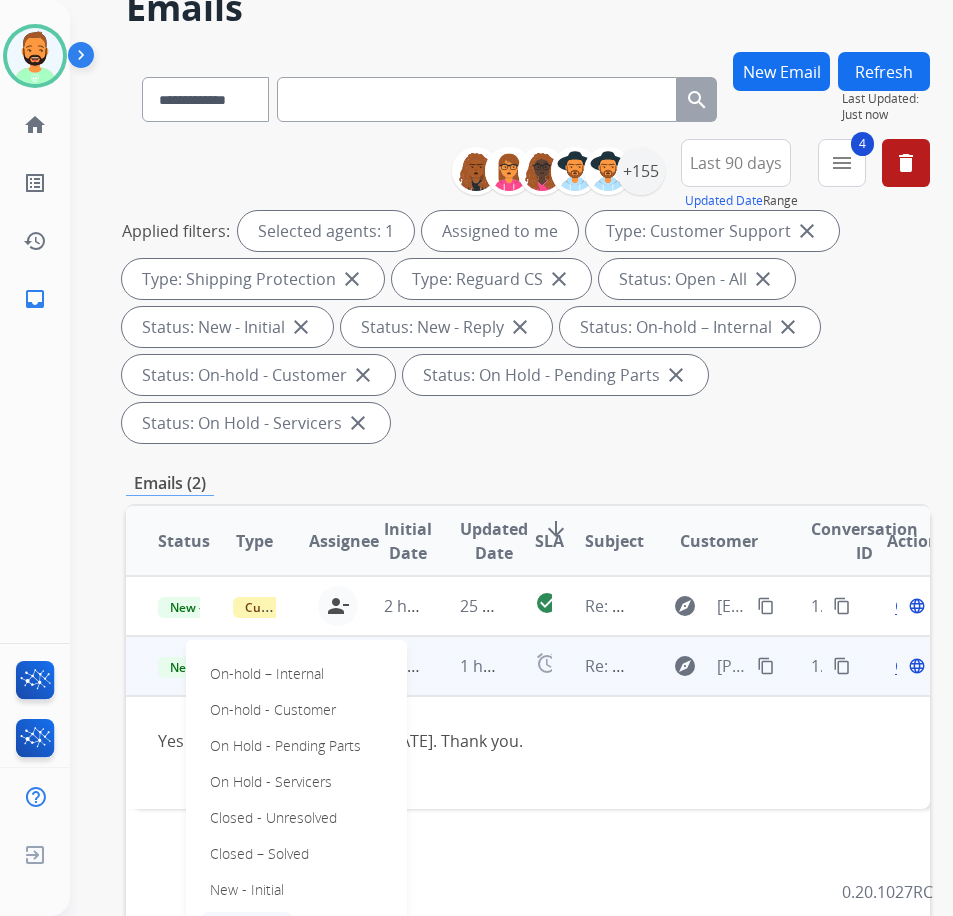 click on "On-hold – Internal   On-hold - Customer   On Hold - Pending Parts   On Hold - Servicers   Closed - Unresolved   Closed – Solved   New - Initial   New - Reply   Closed – Merchant Transfer" at bounding box center (296, 818) 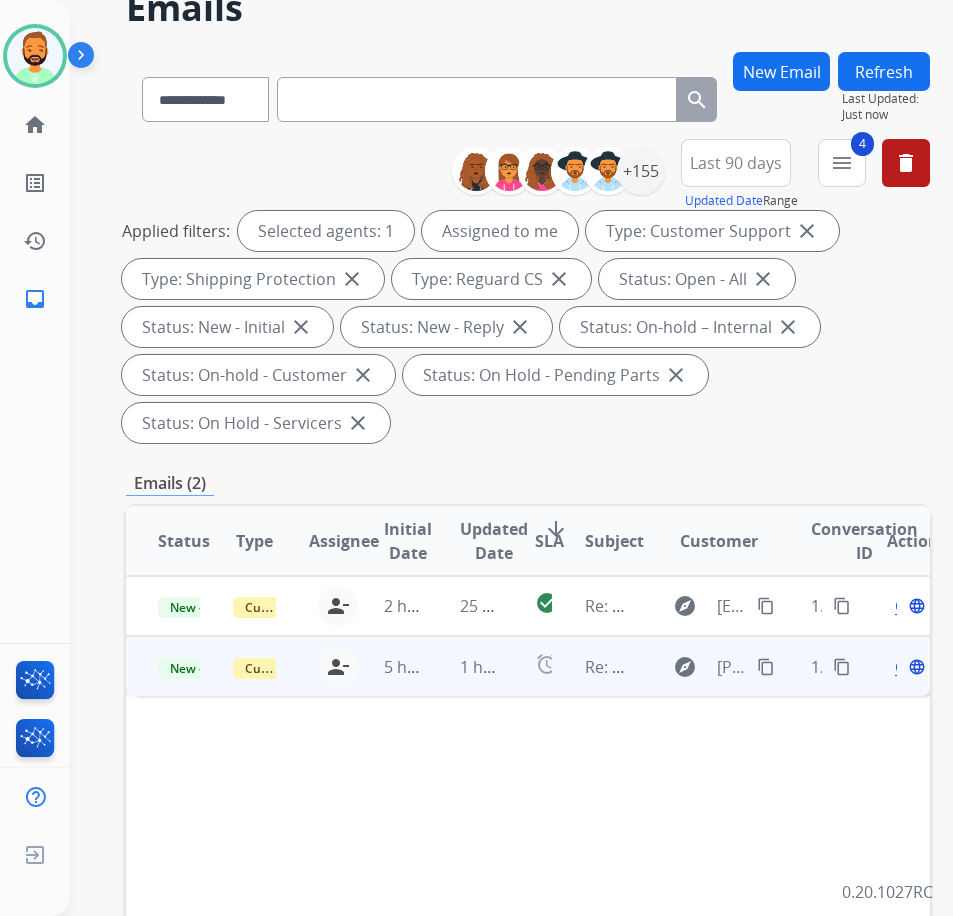 click on "Refresh" at bounding box center (884, 71) 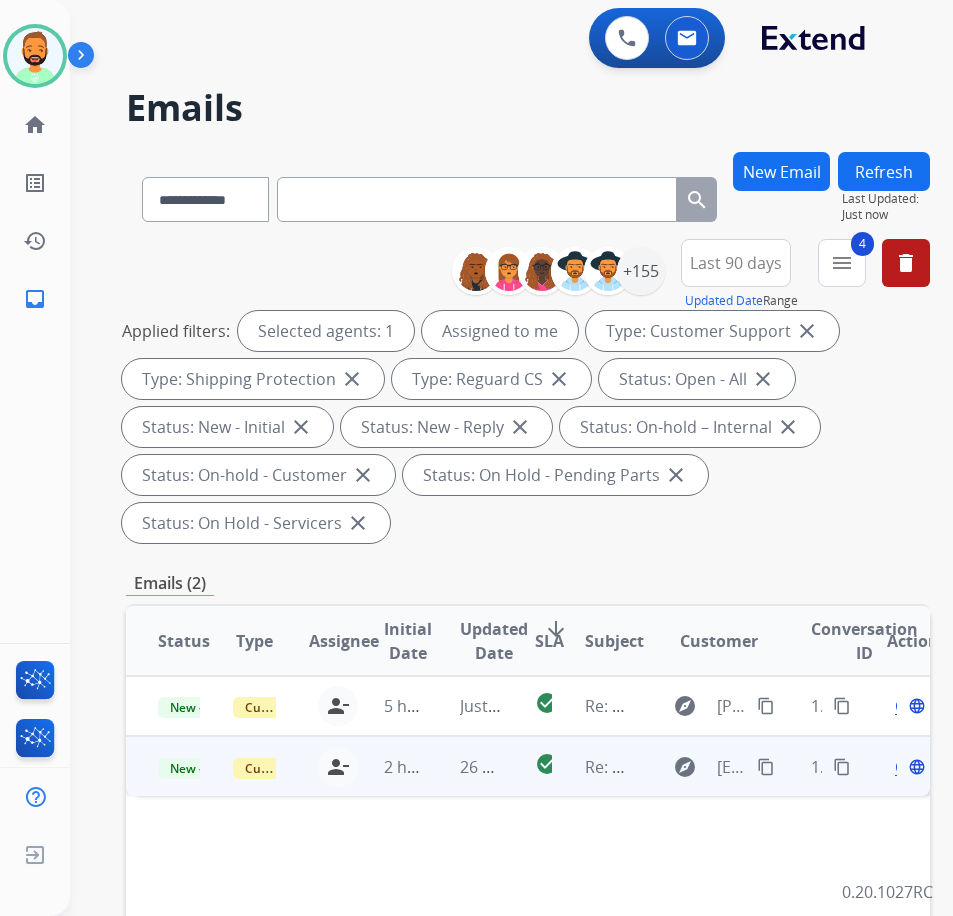 click on "26 minutes ago" at bounding box center [465, 766] 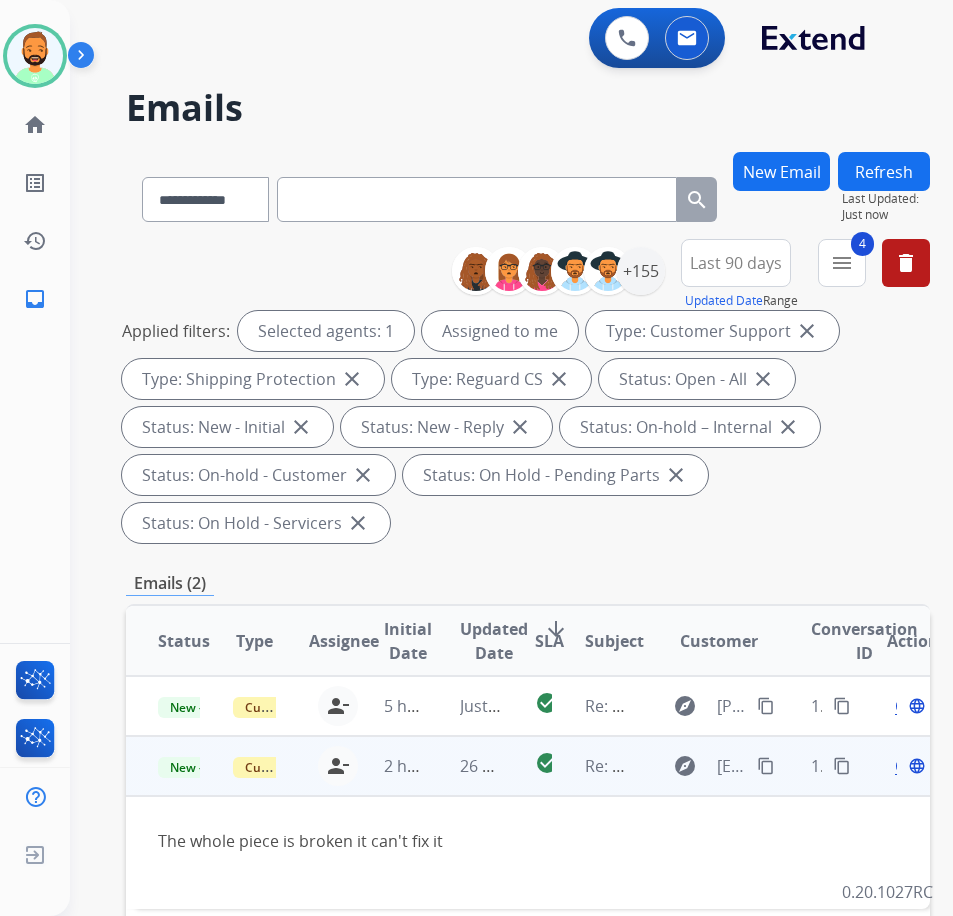 click on "content_copy" at bounding box center [766, 766] 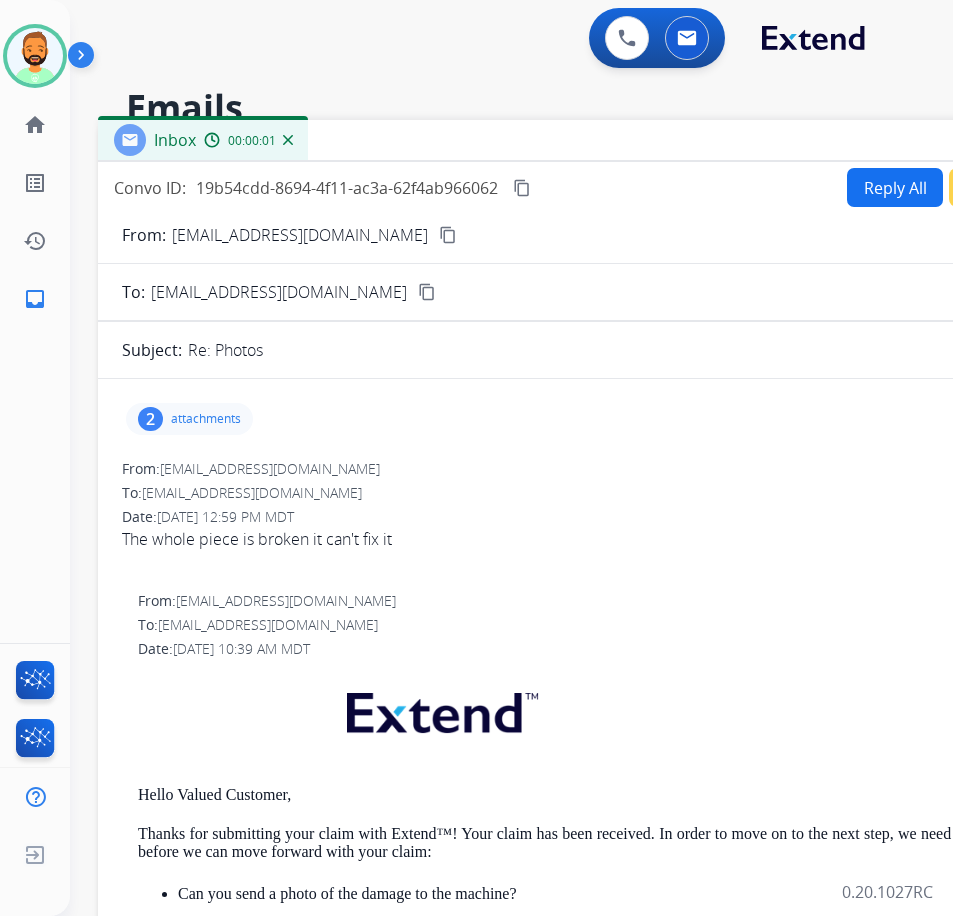 drag, startPoint x: 363, startPoint y: 155, endPoint x: 548, endPoint y: 153, distance: 185.0108 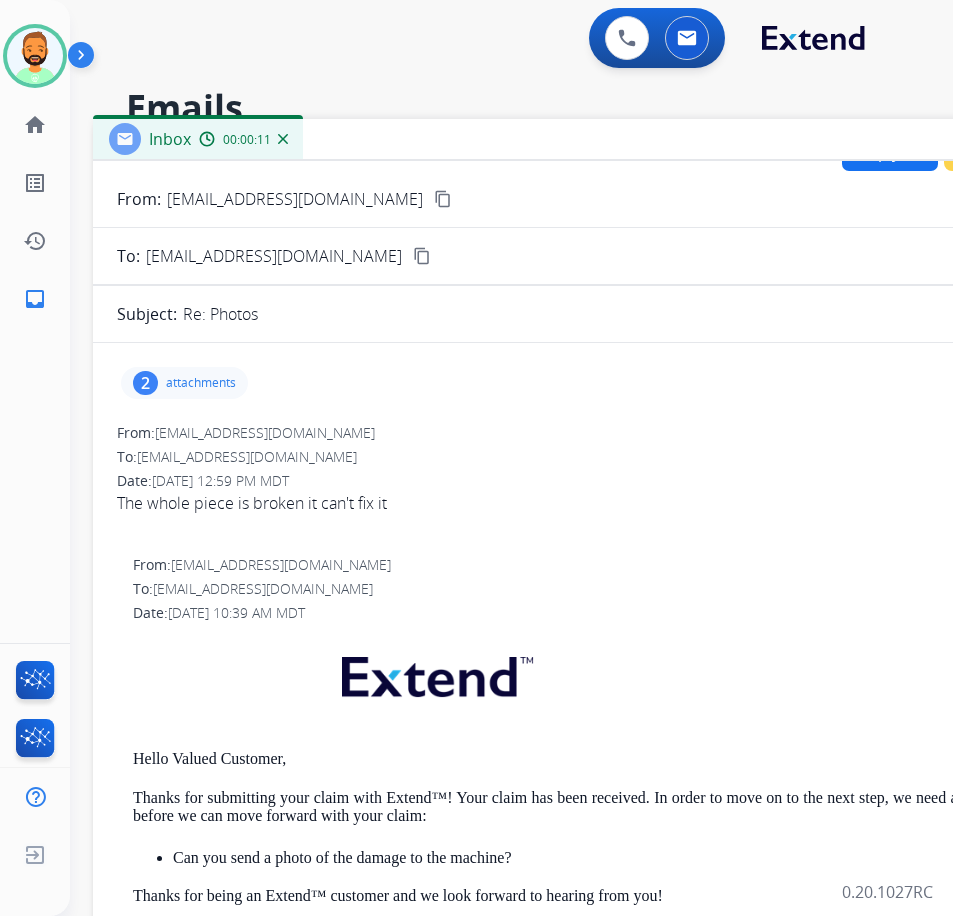 scroll, scrollTop: 0, scrollLeft: 0, axis: both 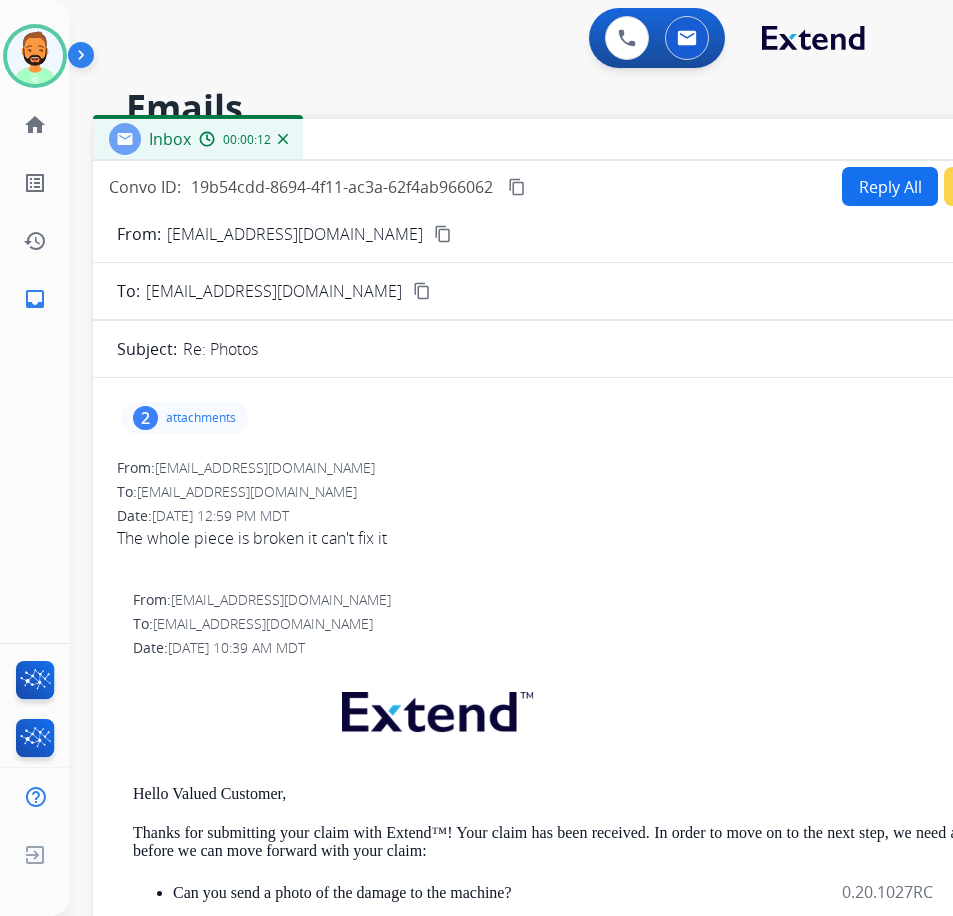 click on "attachments" at bounding box center (201, 418) 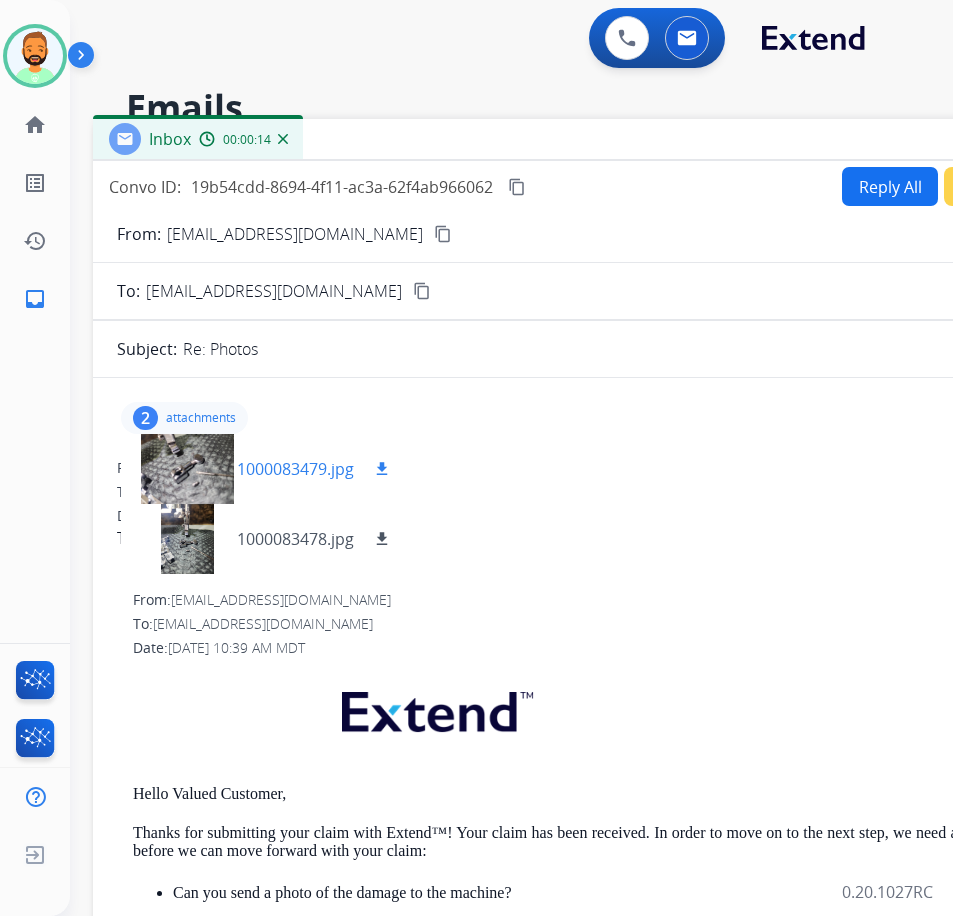 click at bounding box center [187, 469] 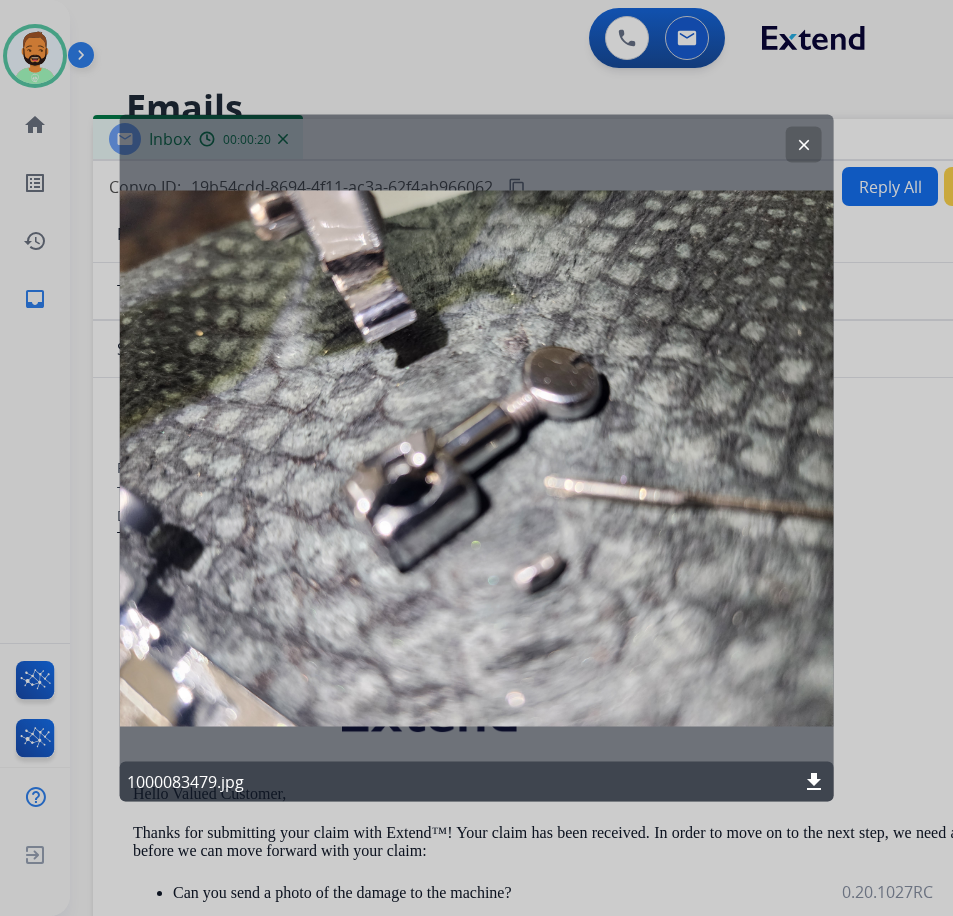 click on "download" 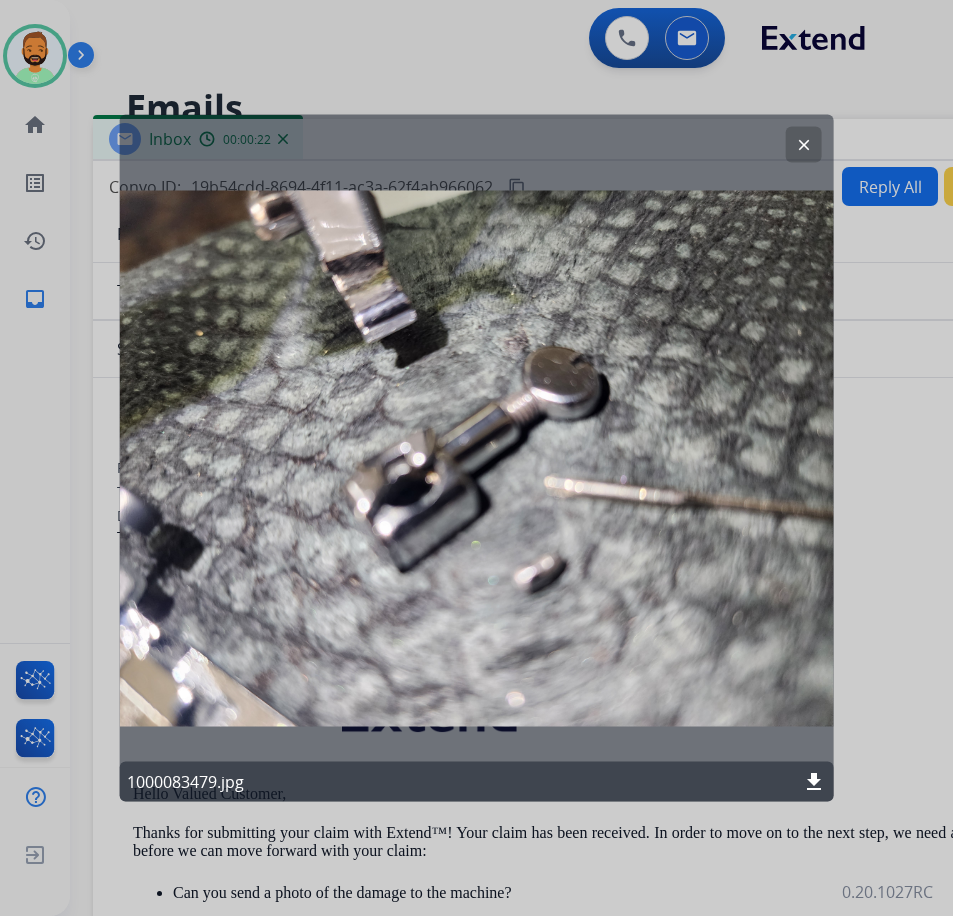 click on "clear" 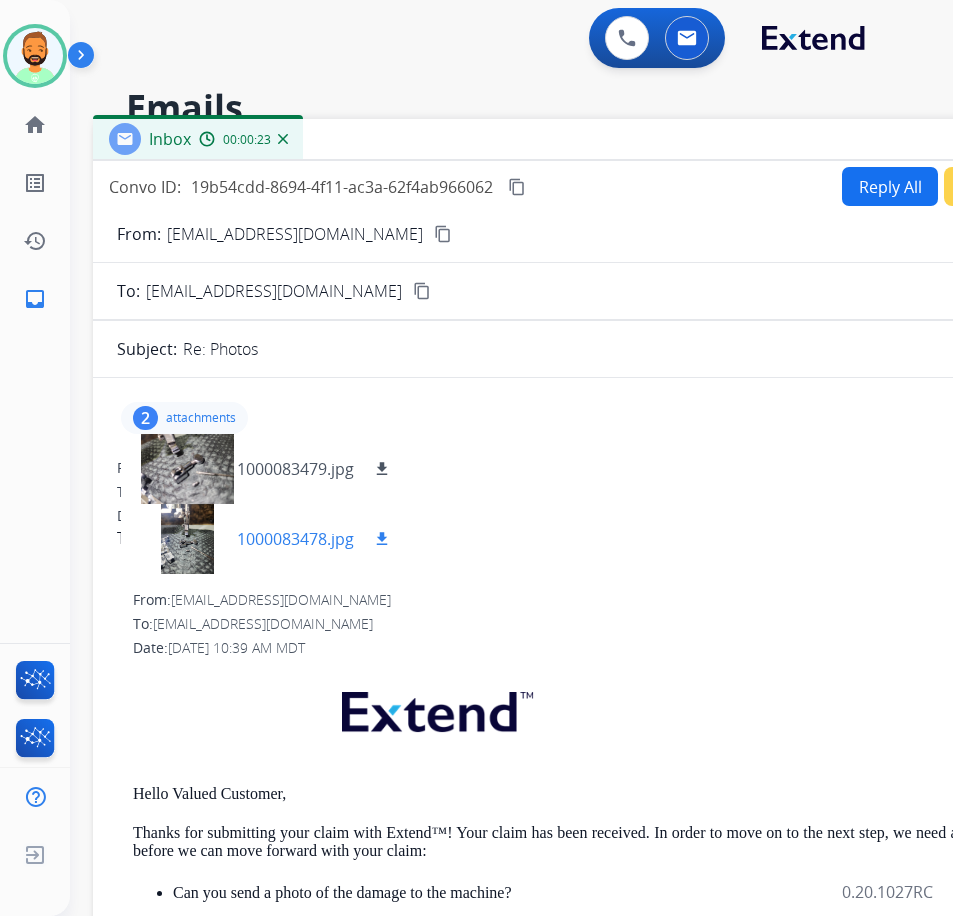 click at bounding box center [187, 539] 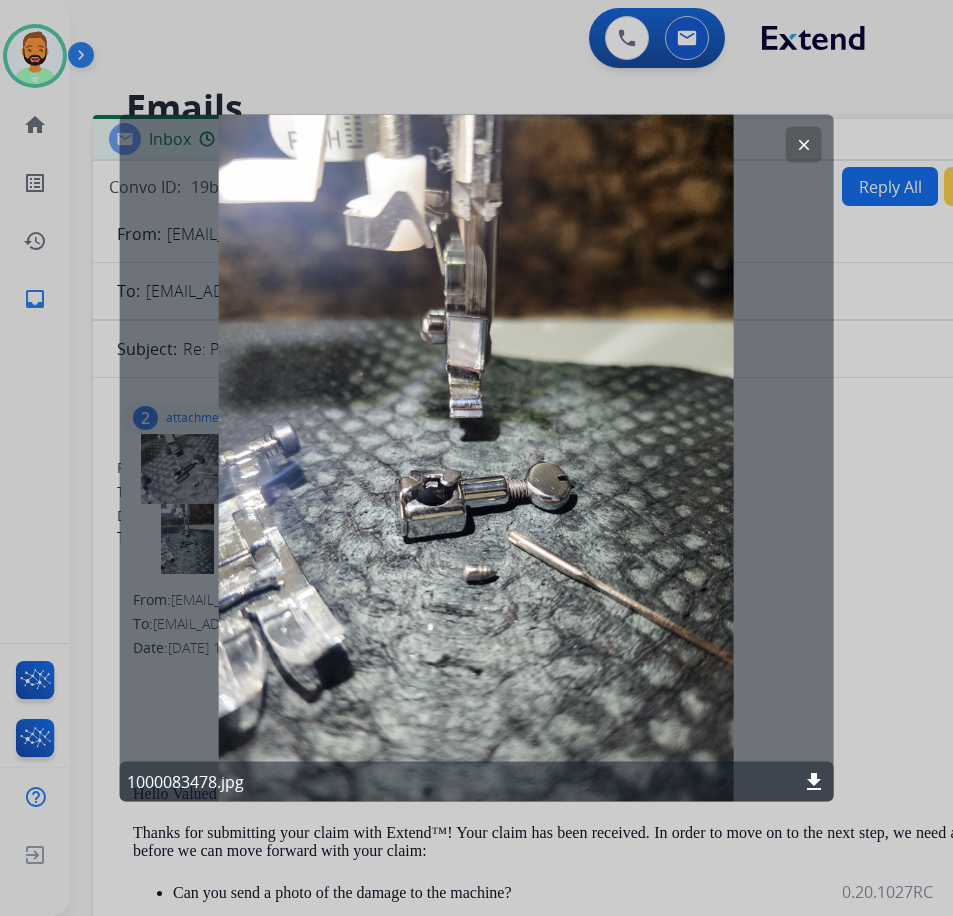 click on "download" 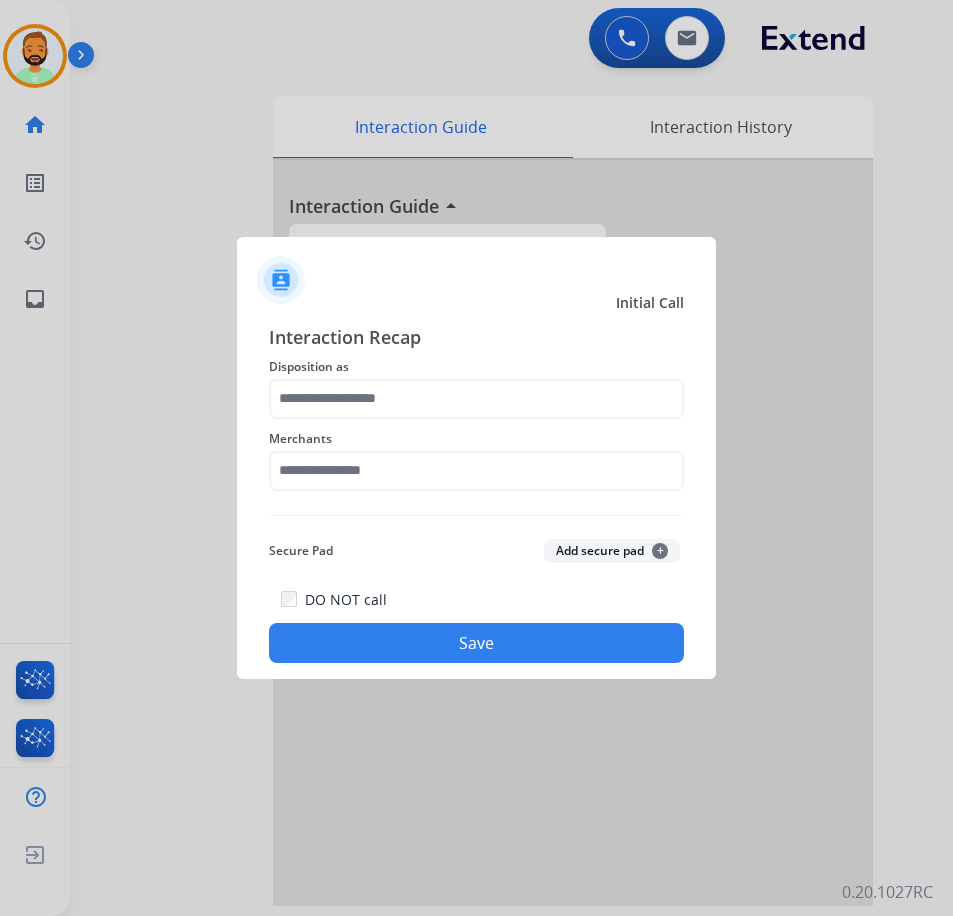 click on "Merchants" 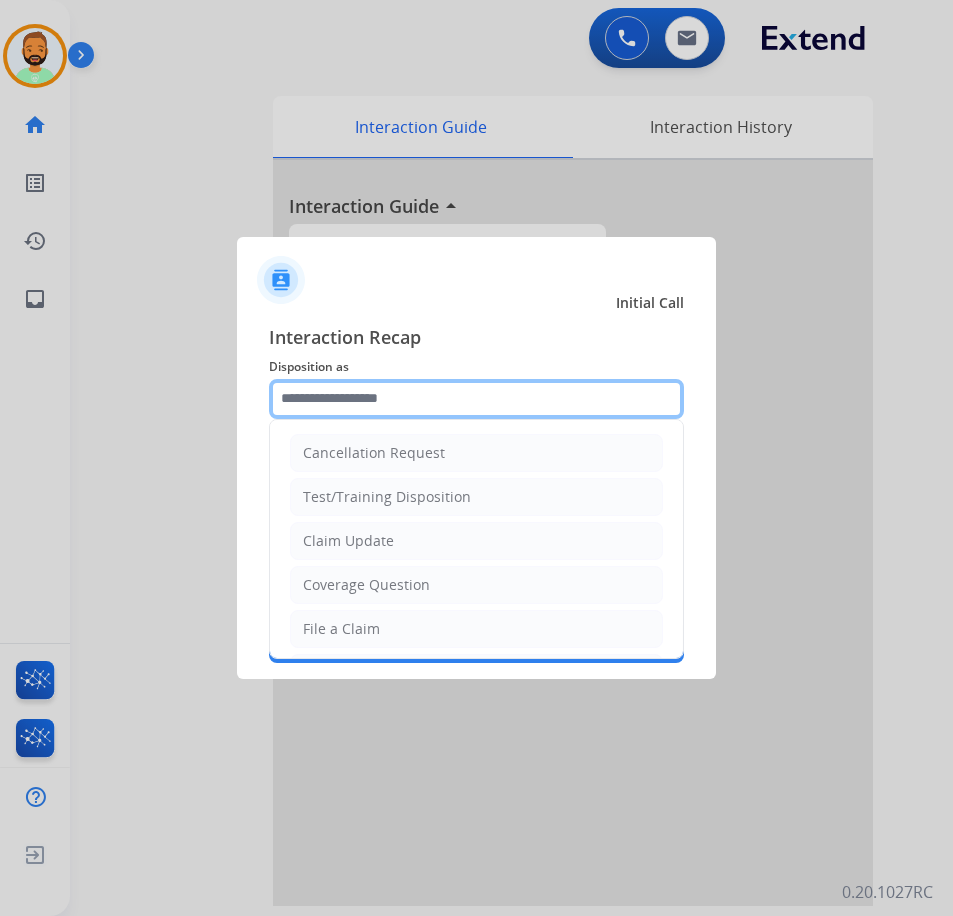 click 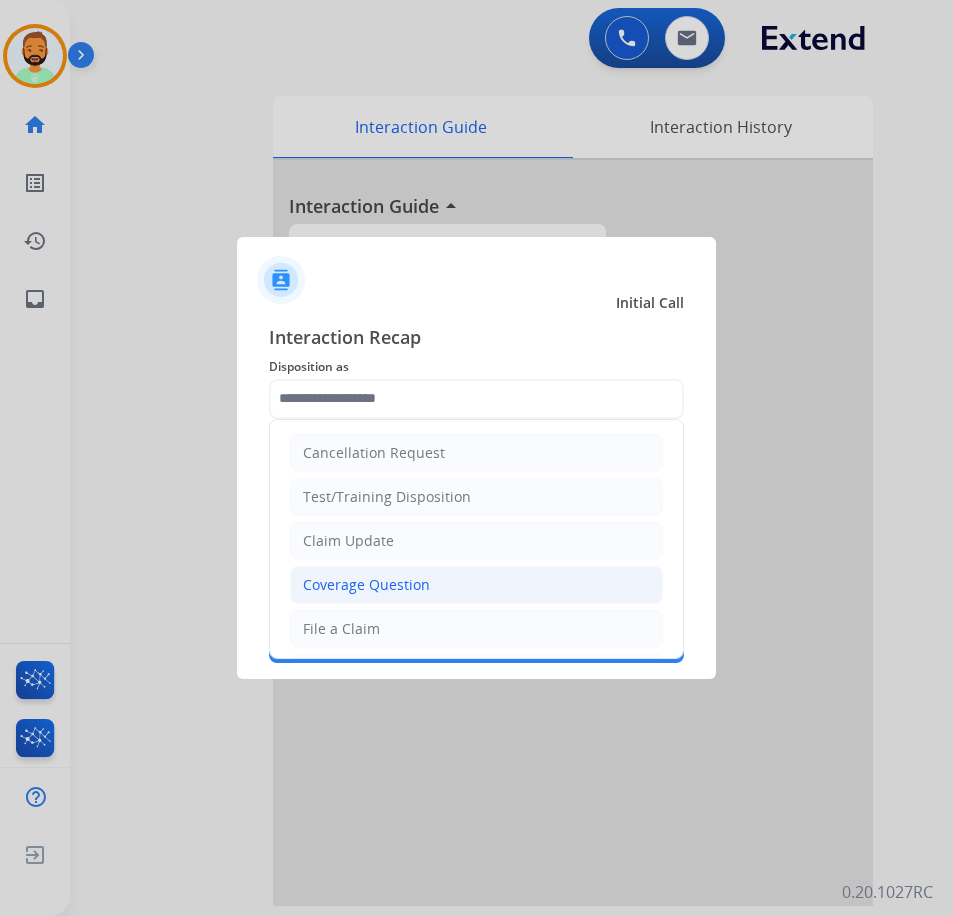 click on "Coverage Question" 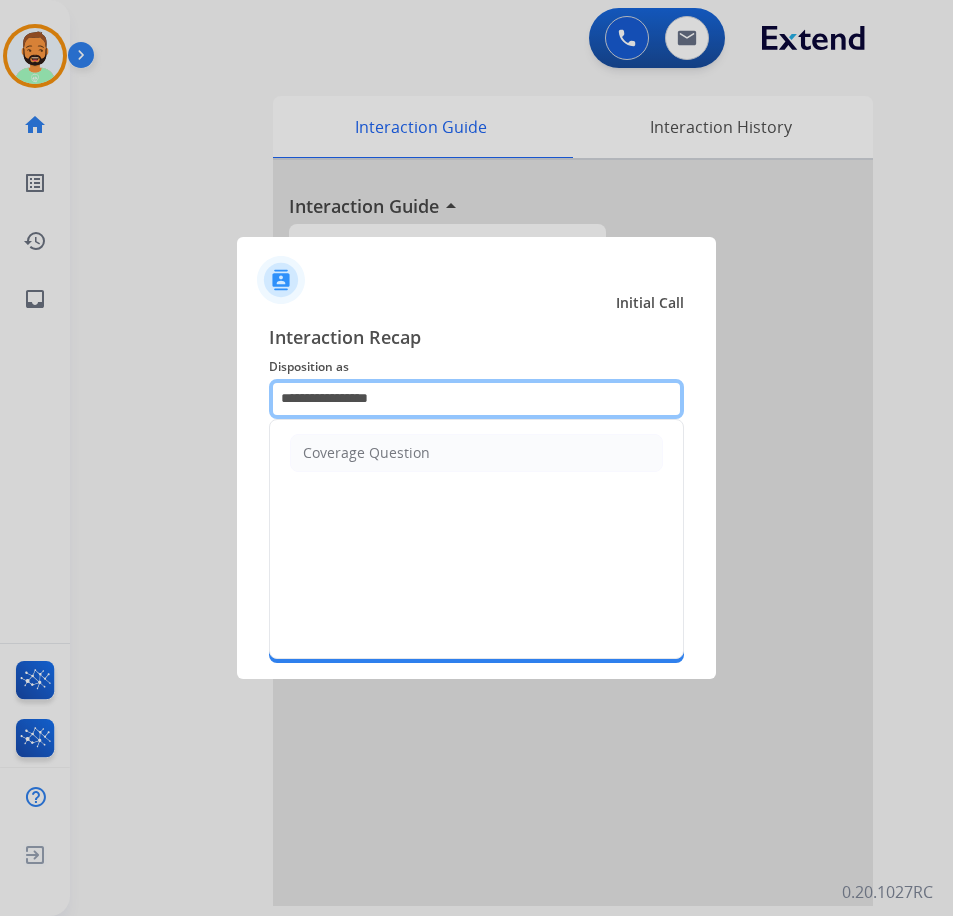 drag, startPoint x: 431, startPoint y: 393, endPoint x: 207, endPoint y: 406, distance: 224.37692 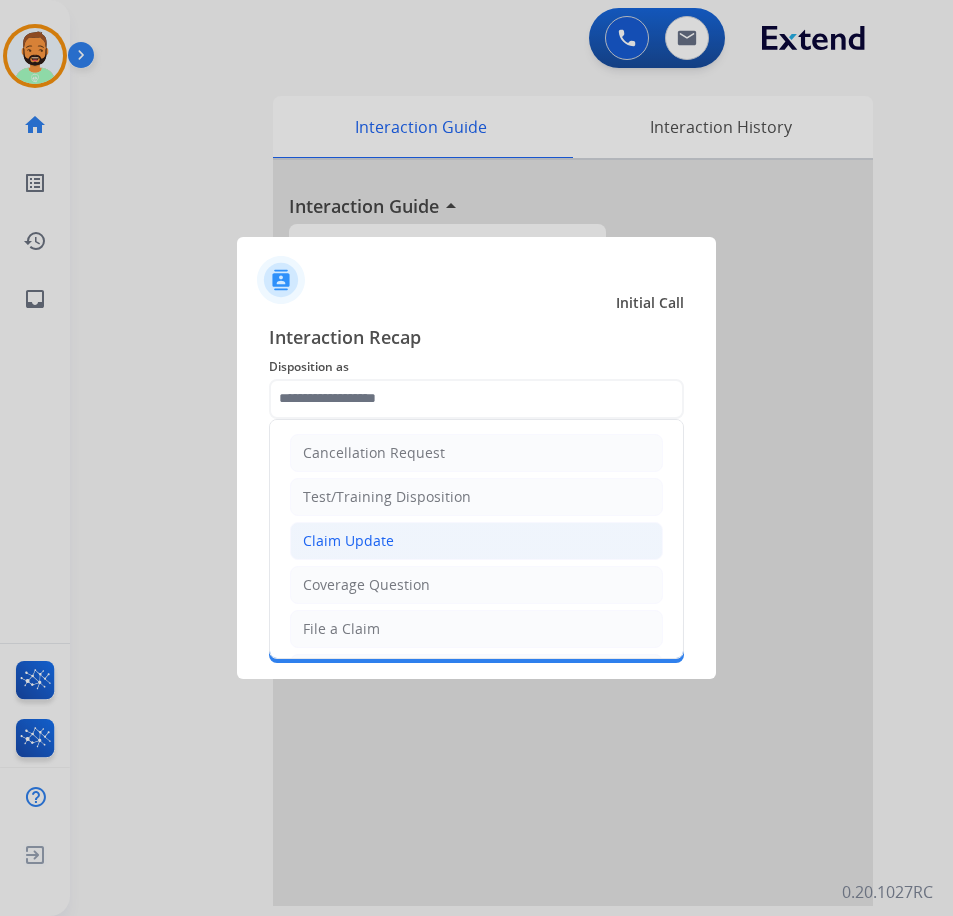 drag, startPoint x: 357, startPoint y: 524, endPoint x: 368, endPoint y: 525, distance: 11.045361 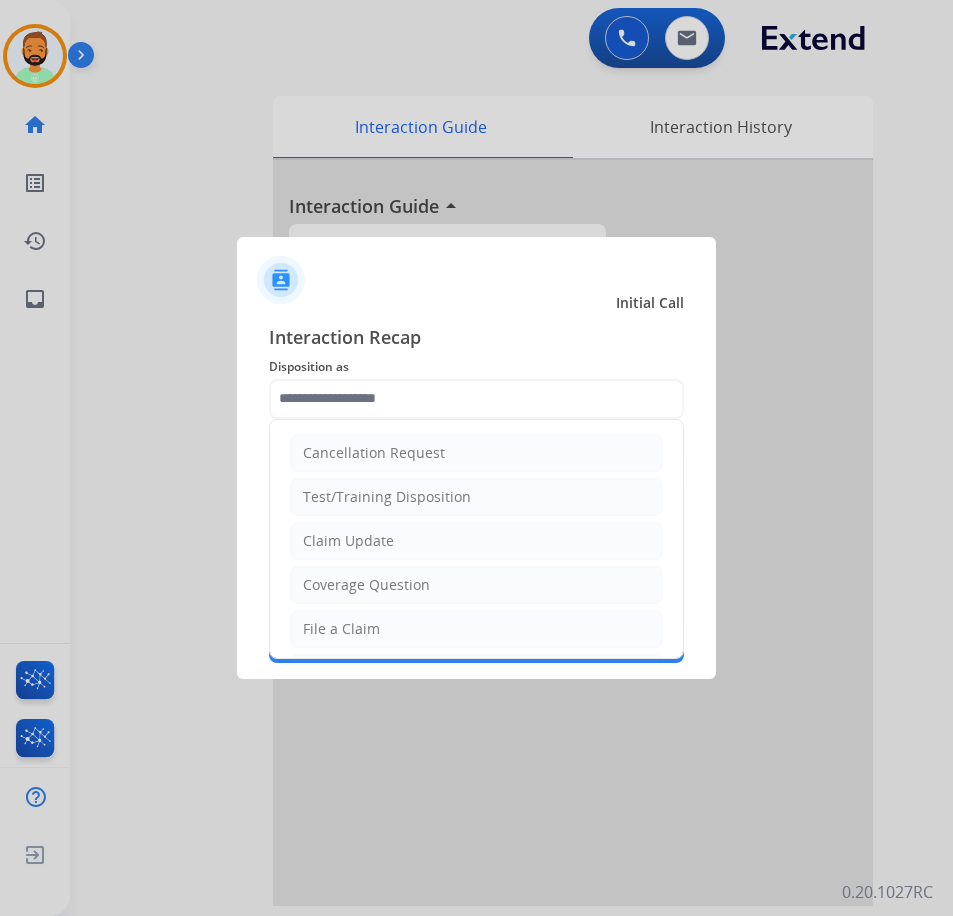 click on "Claim Update" 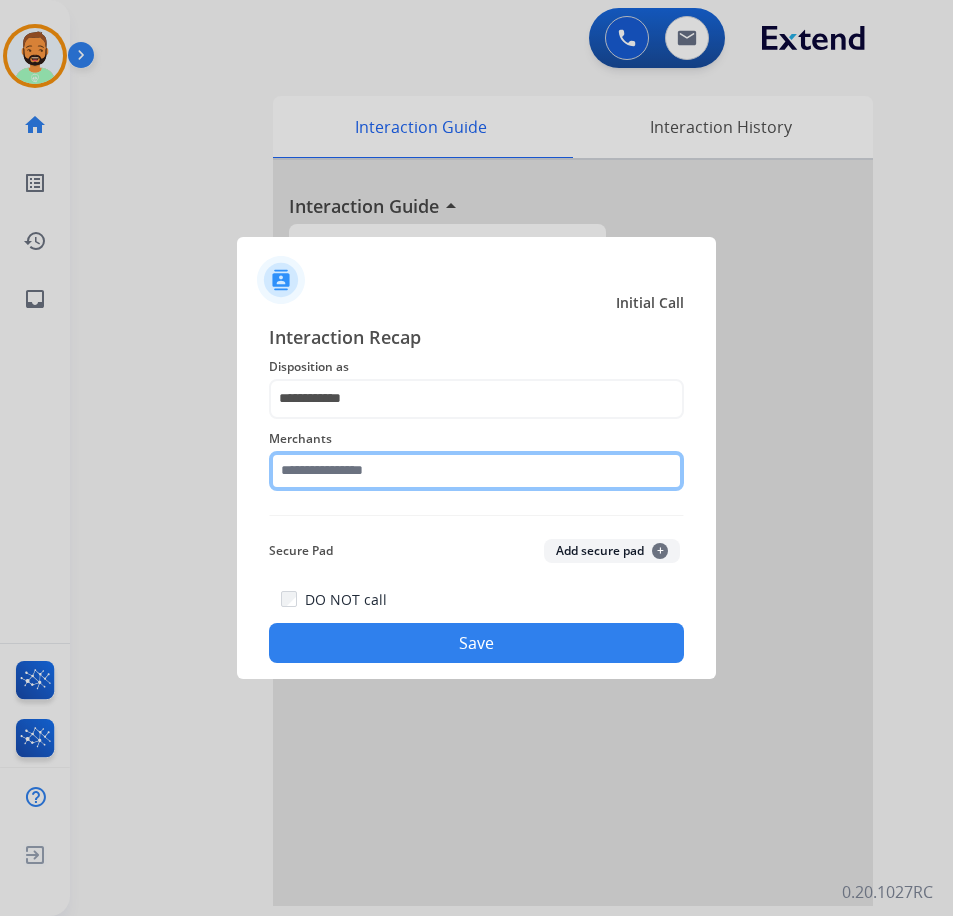 click 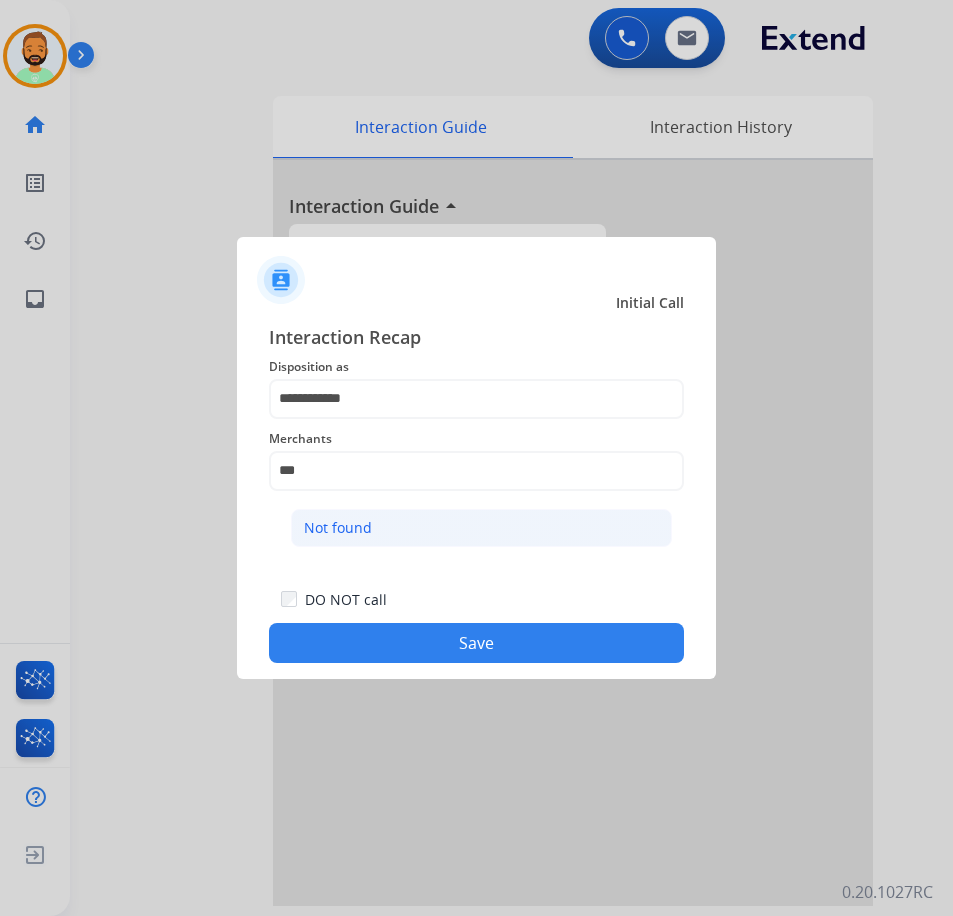 click on "Not found" 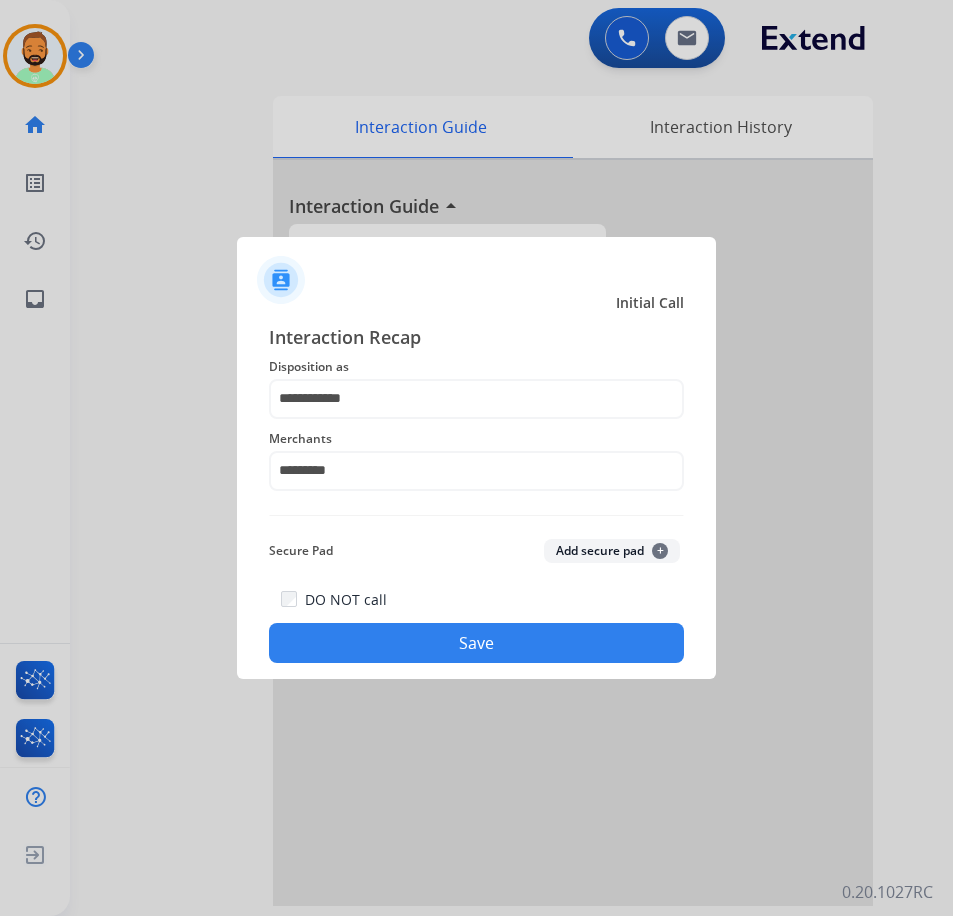 click on "Save" 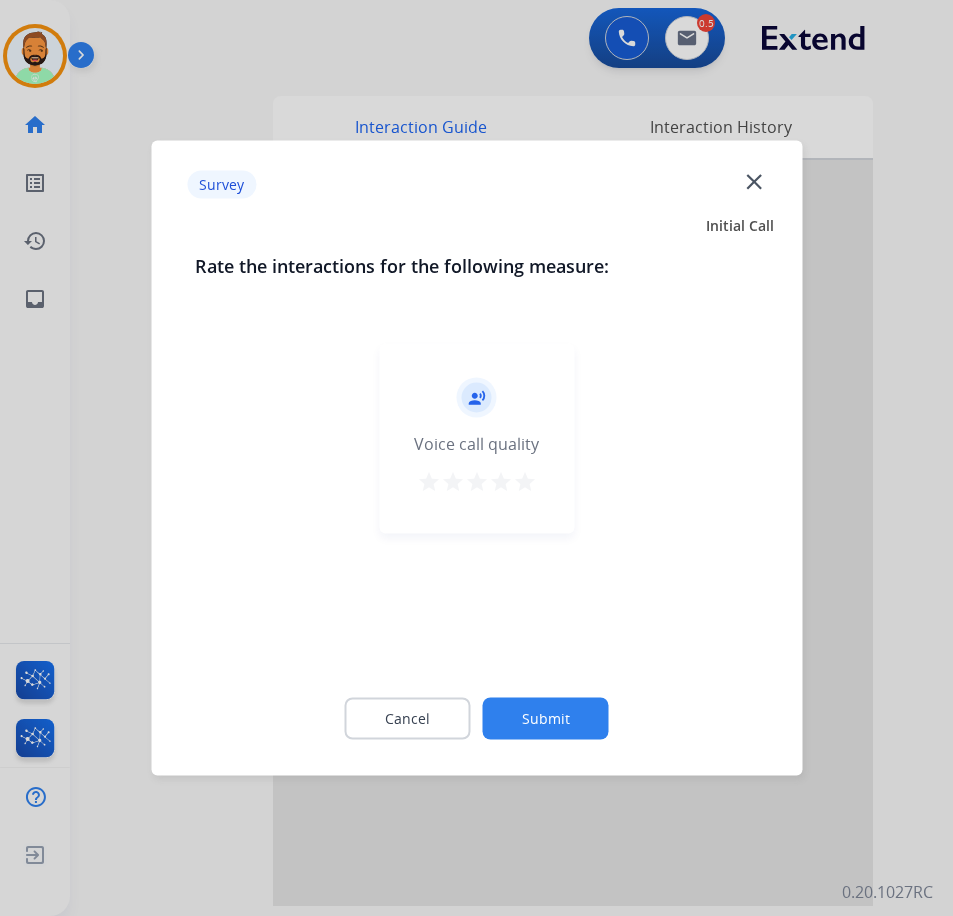click on "Submit" 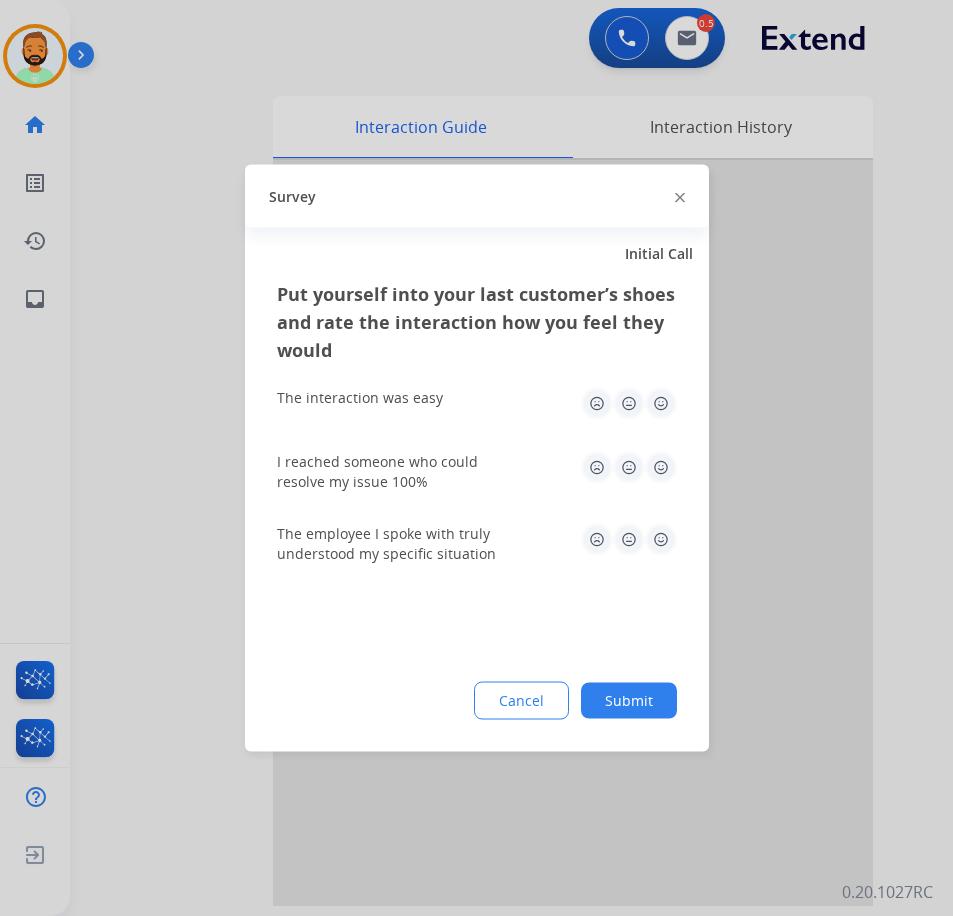 click on "Submit" 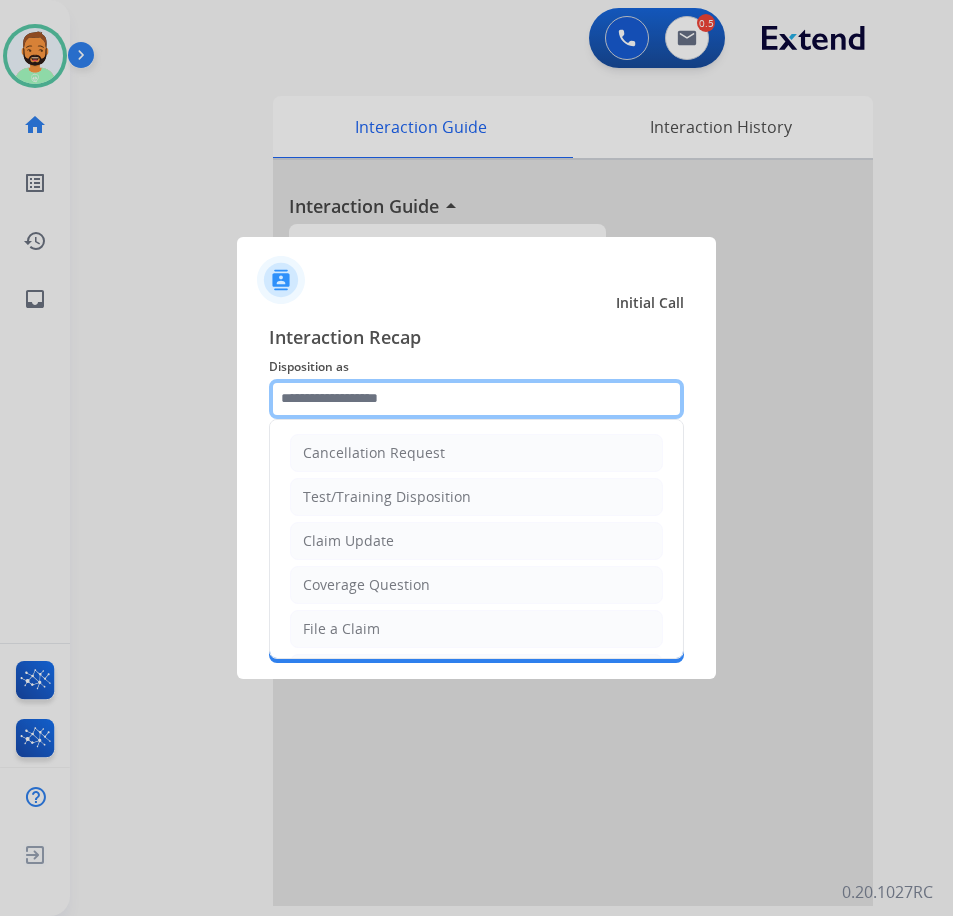 click 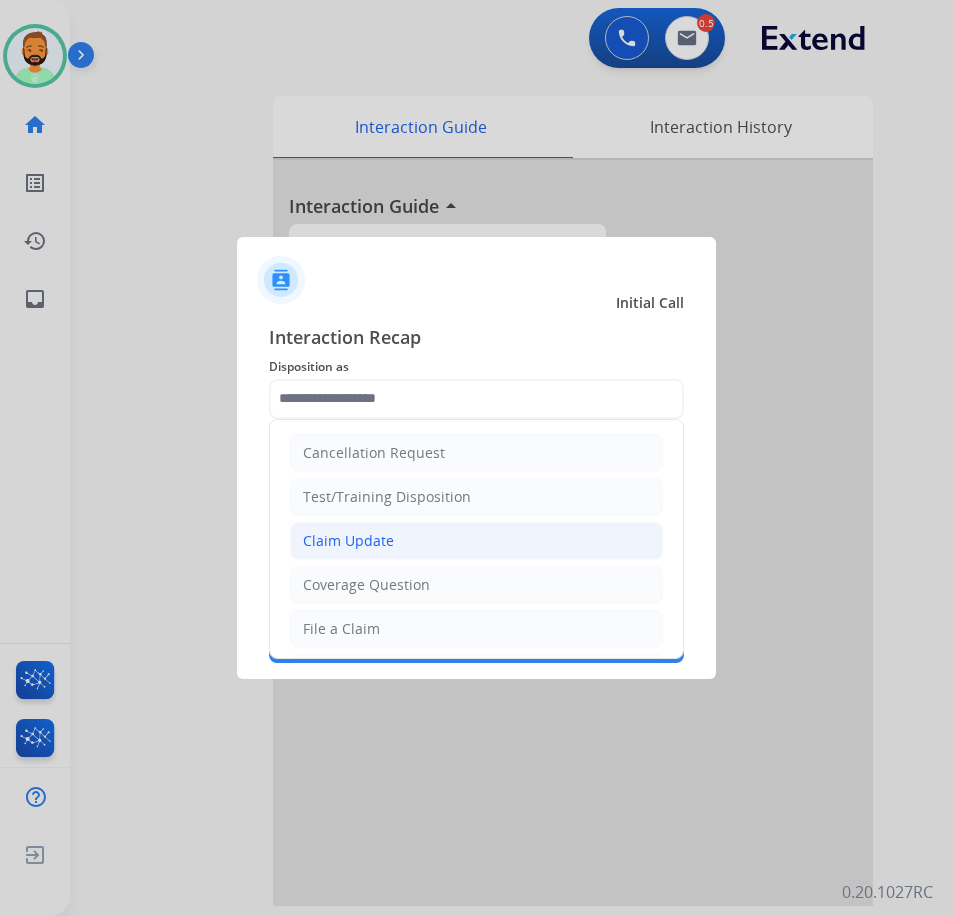 click on "Claim Update" 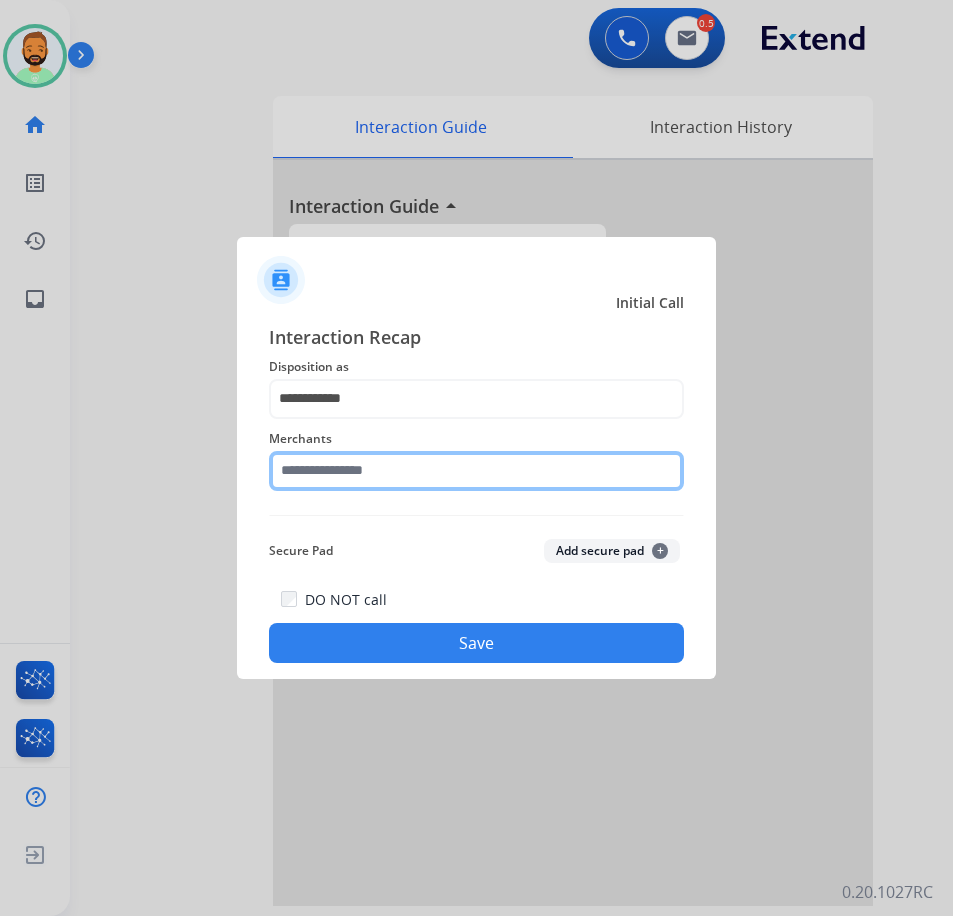 click 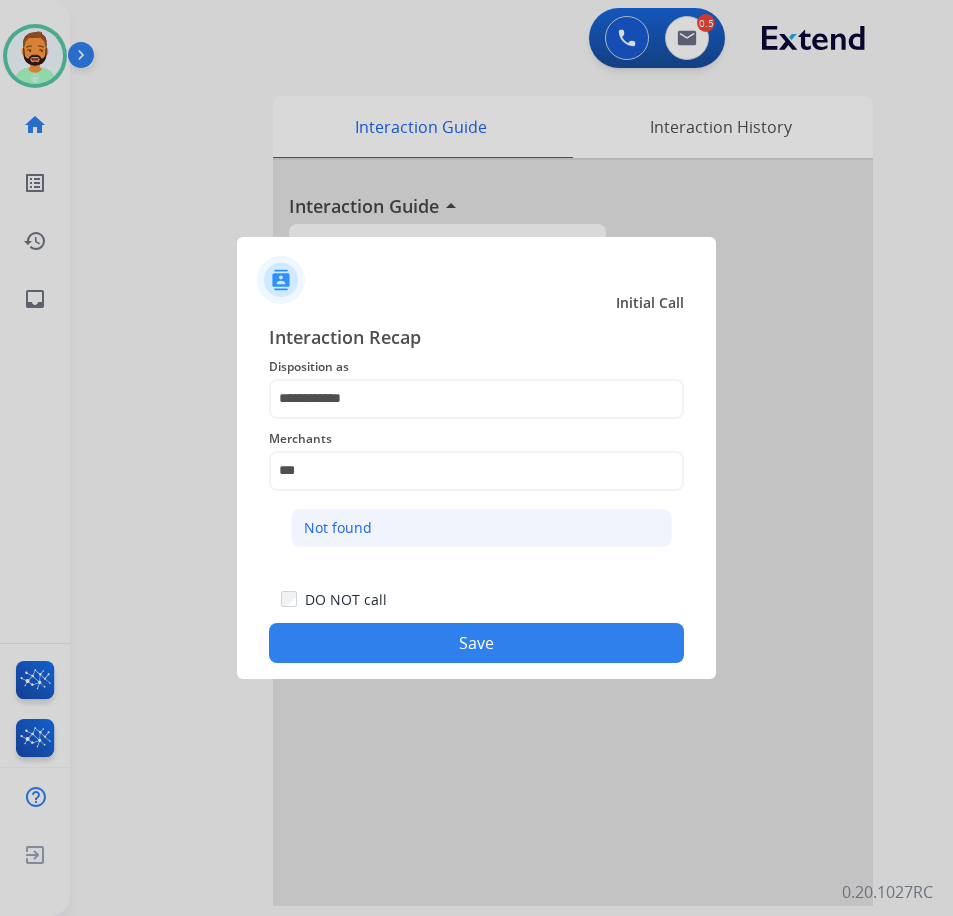click on "Not found" 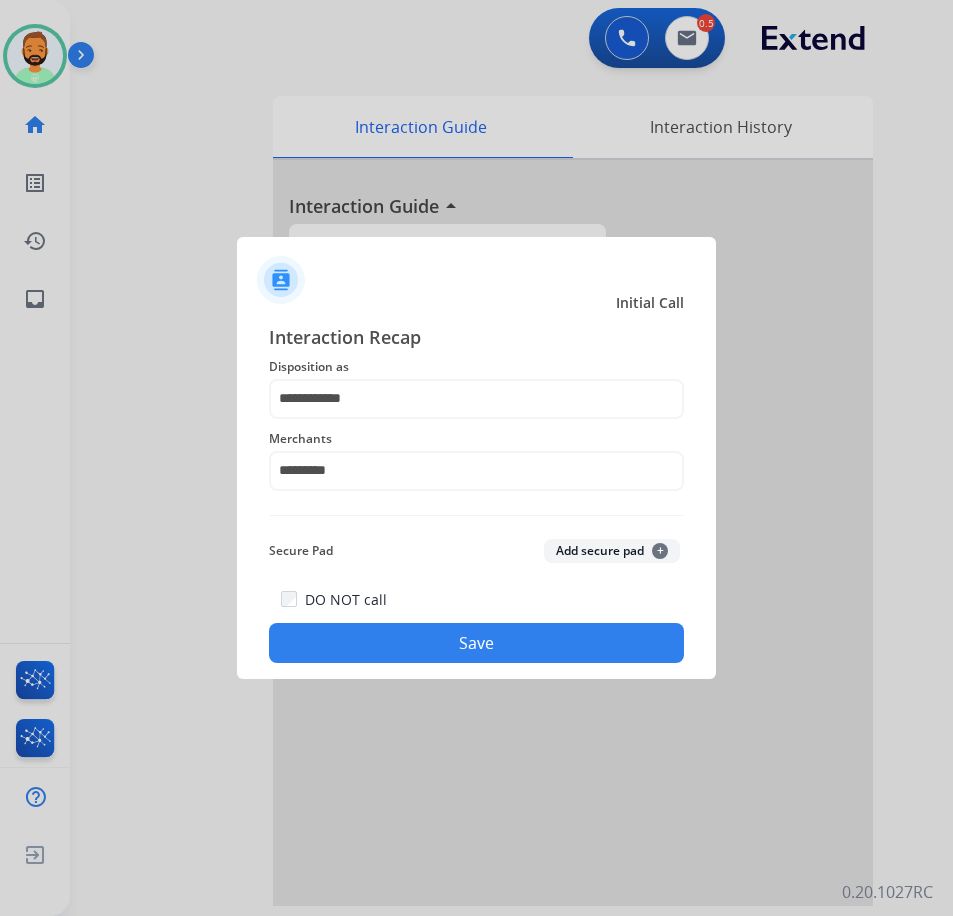 click on "Save" 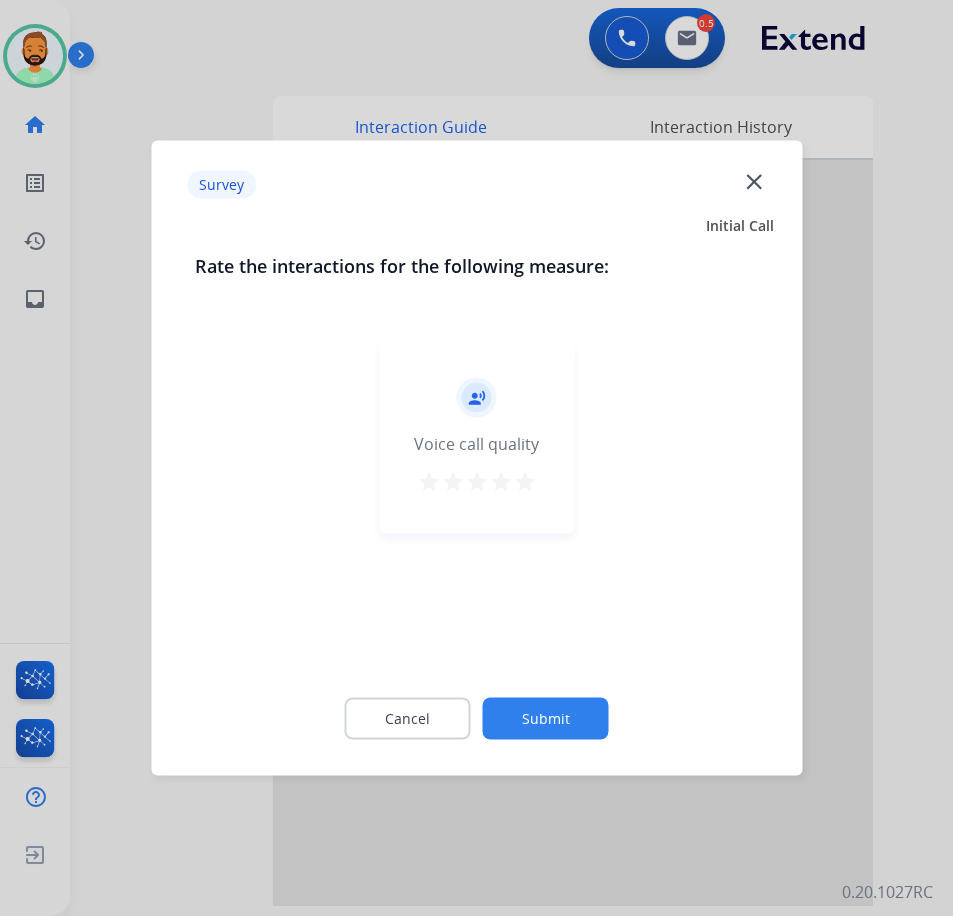 click on "Submit" 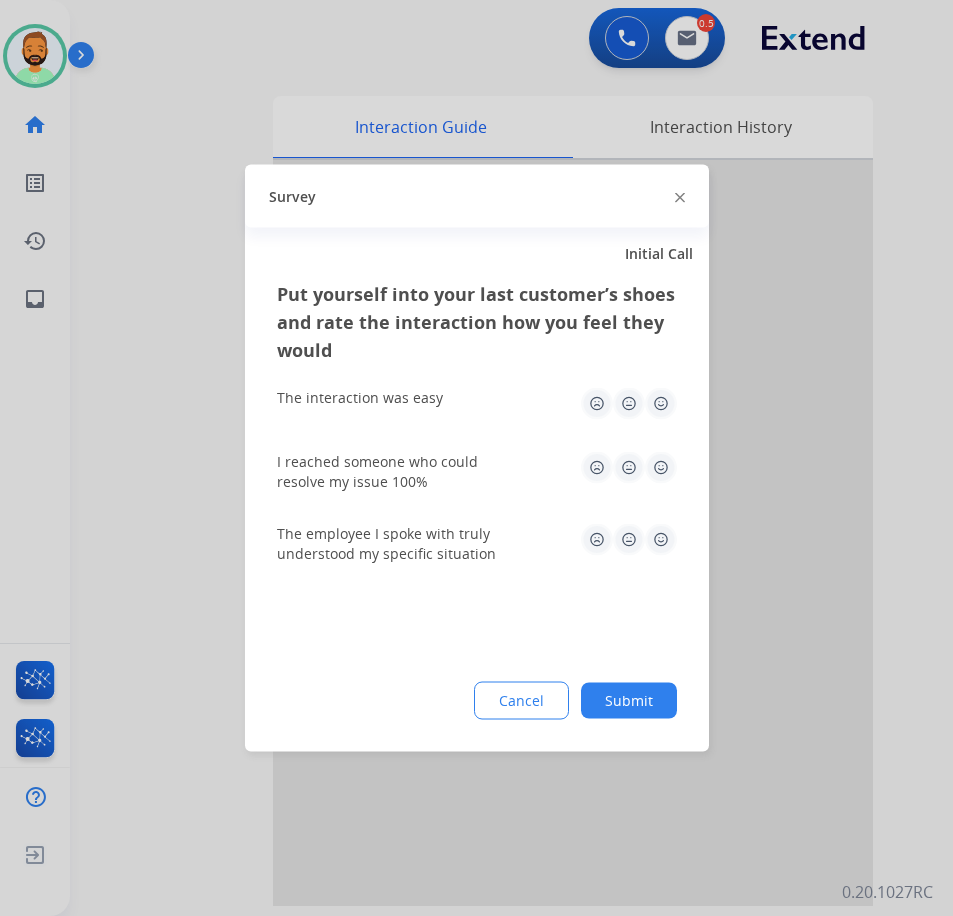 click on "Submit" 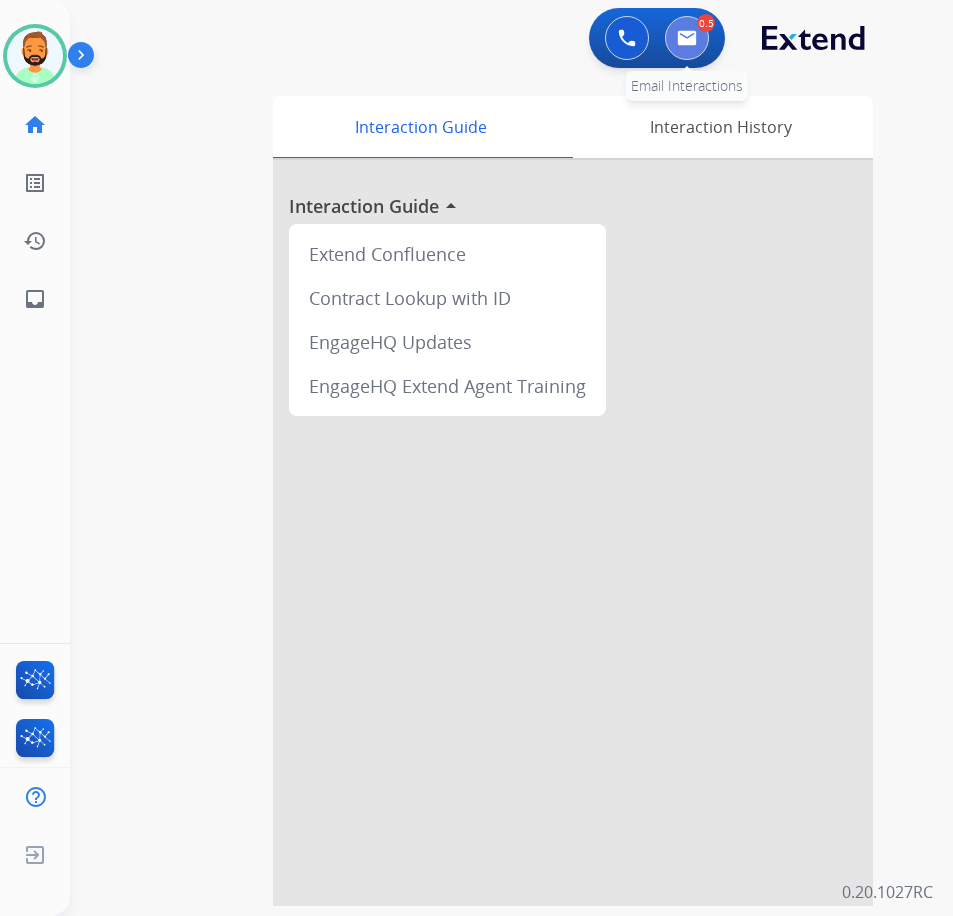click at bounding box center (687, 38) 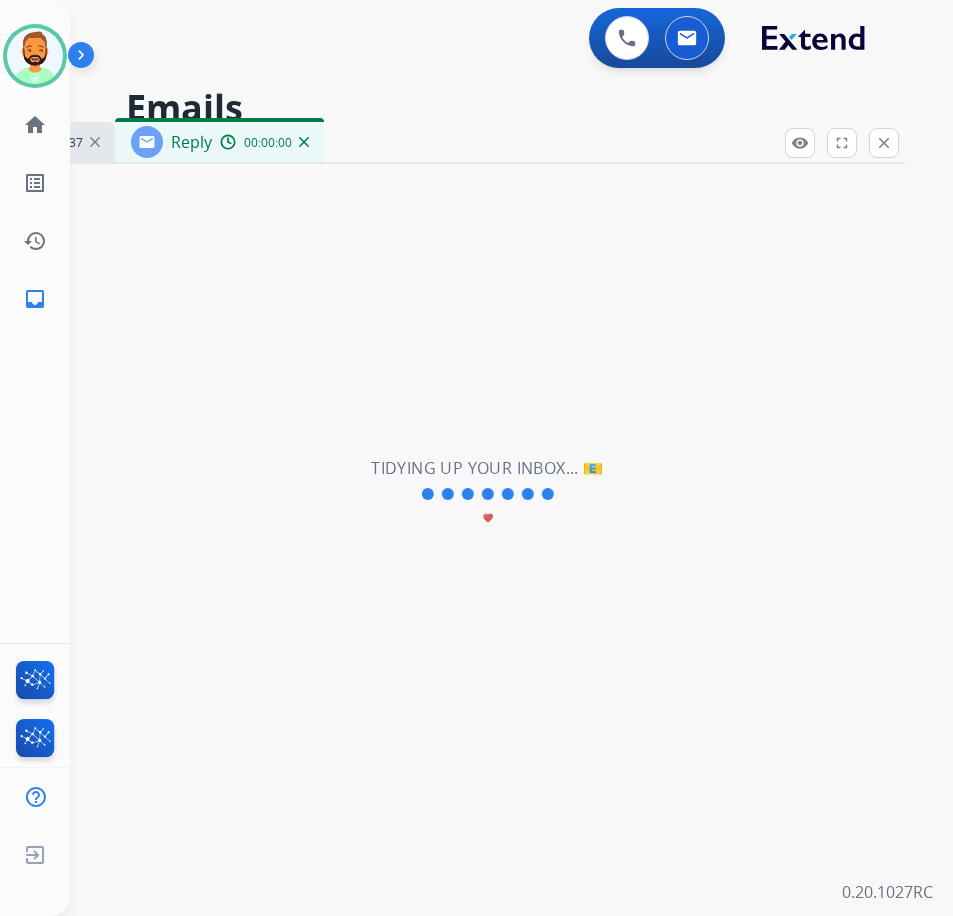 select on "**********" 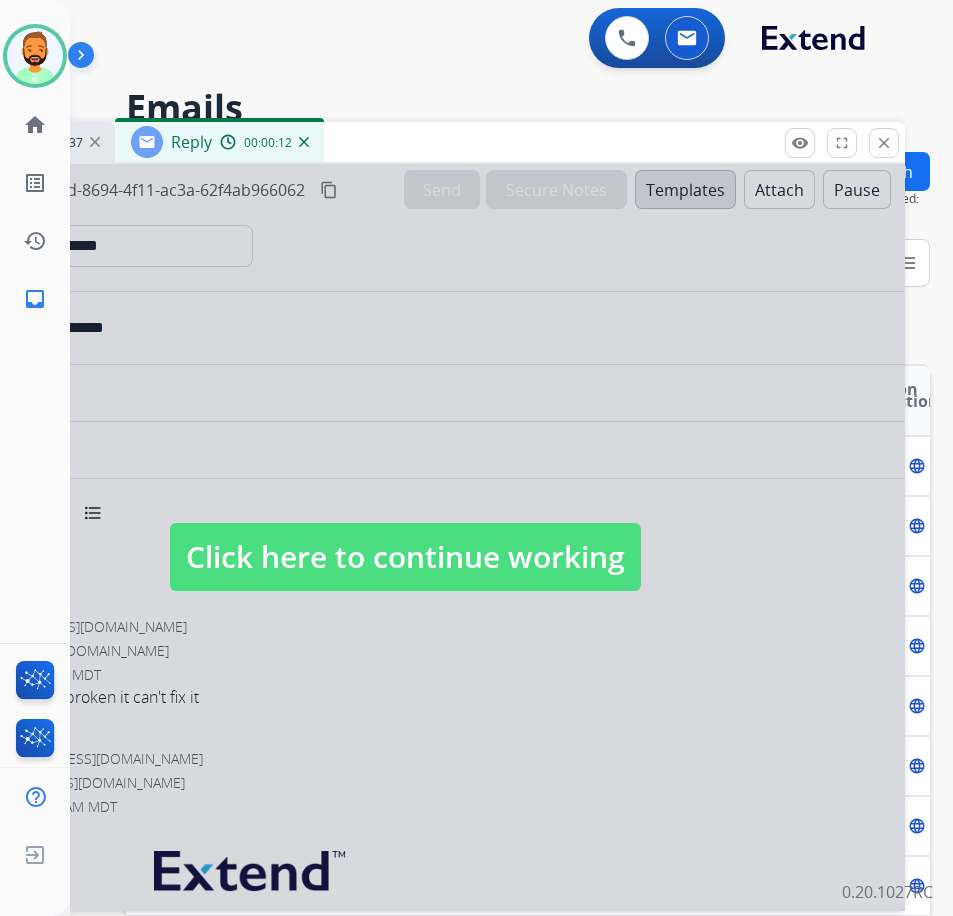 click on "Click here to continue working" at bounding box center (405, 557) 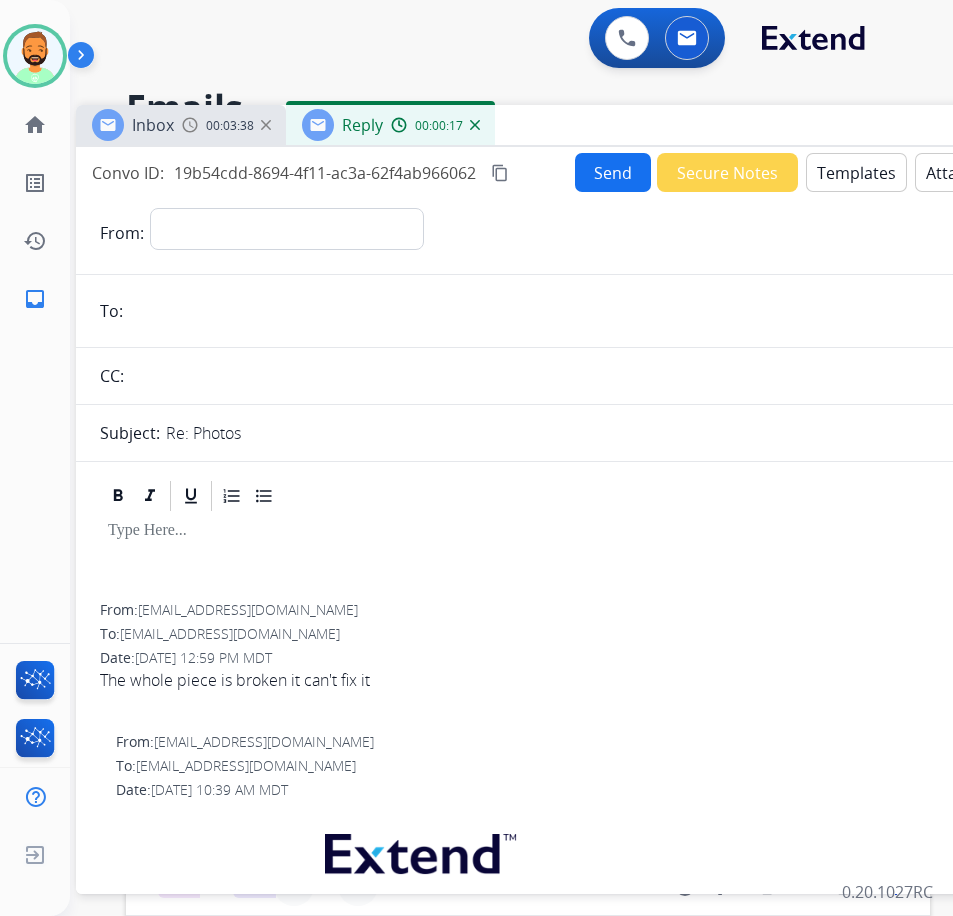 drag, startPoint x: 457, startPoint y: 130, endPoint x: 628, endPoint y: 113, distance: 171.84296 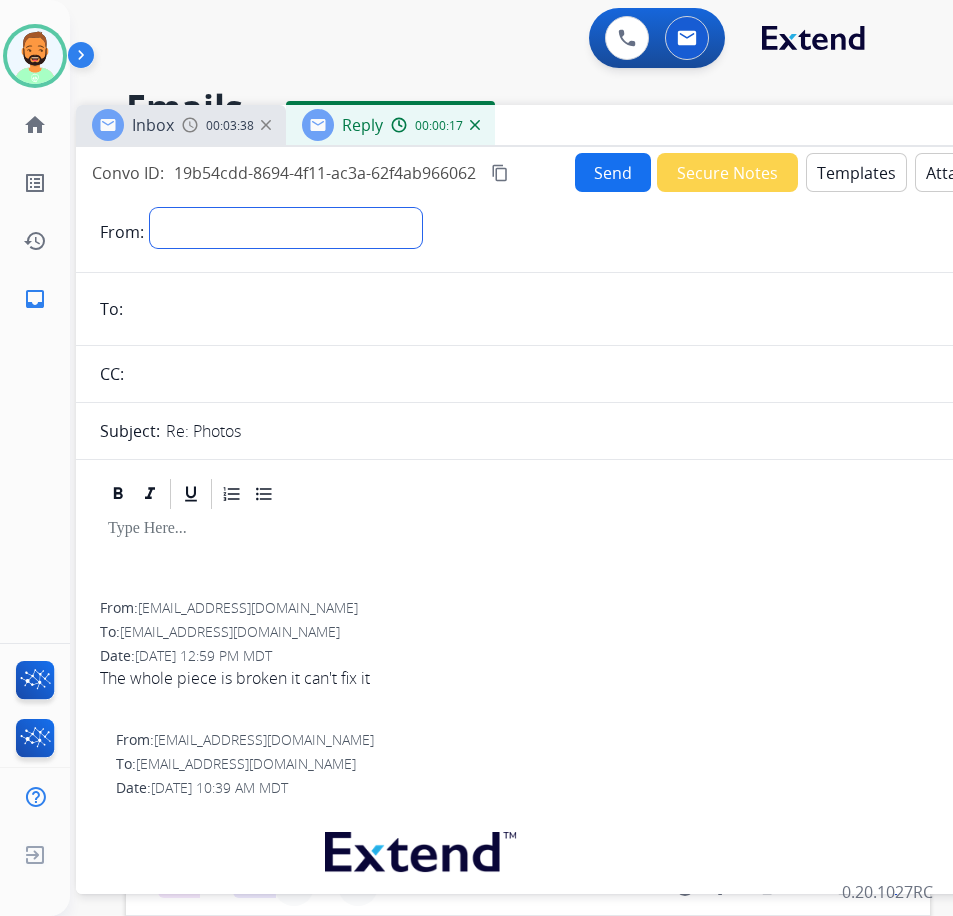 click on "**********" at bounding box center [286, 228] 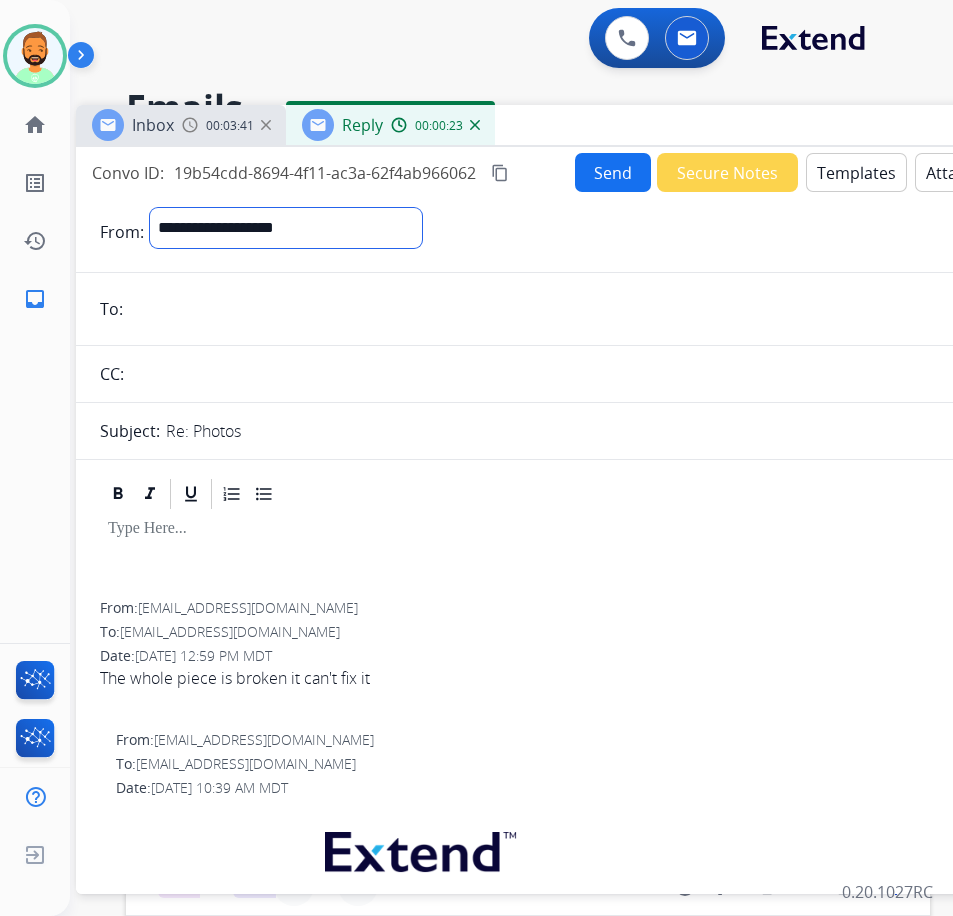 click on "**********" at bounding box center [286, 228] 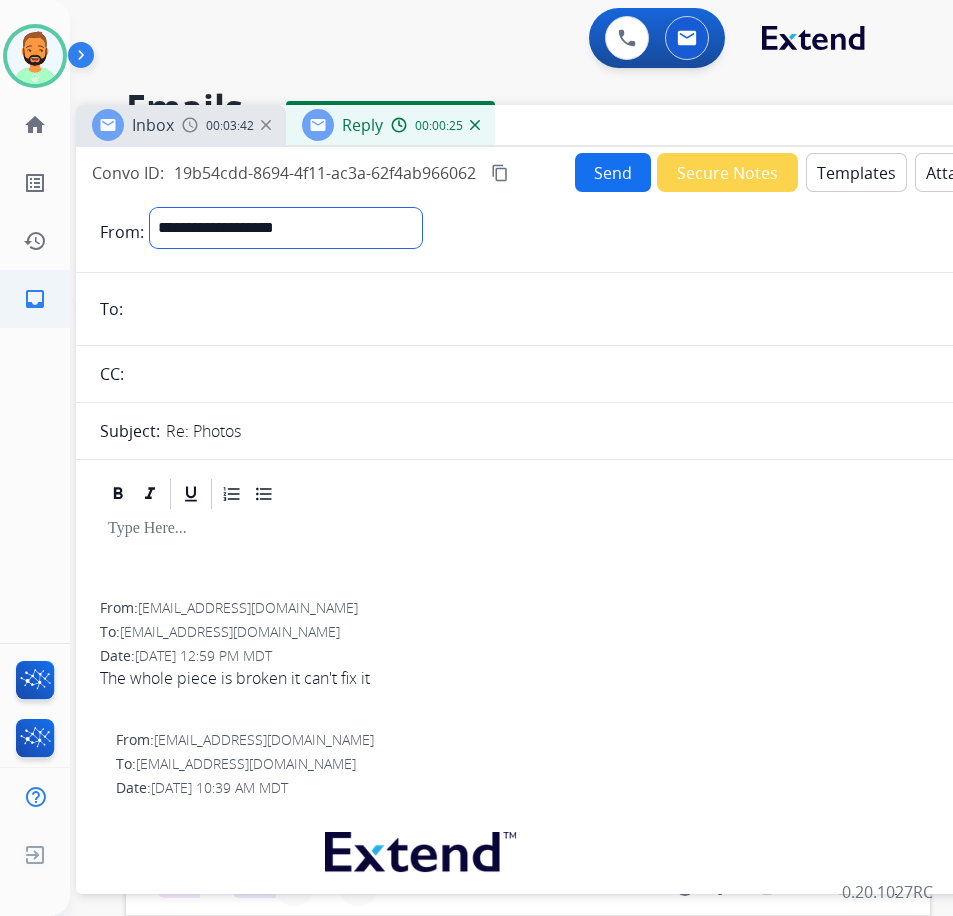 drag, startPoint x: 362, startPoint y: 235, endPoint x: 37, endPoint y: 272, distance: 327.09937 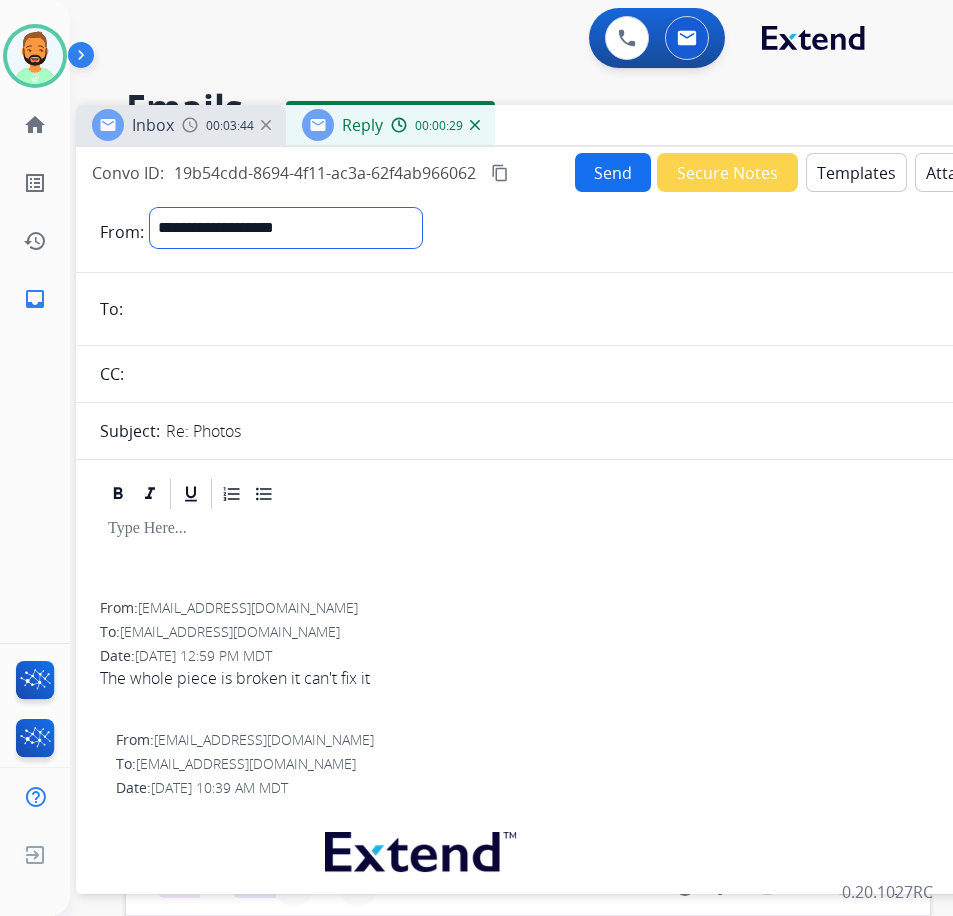 select on "**********" 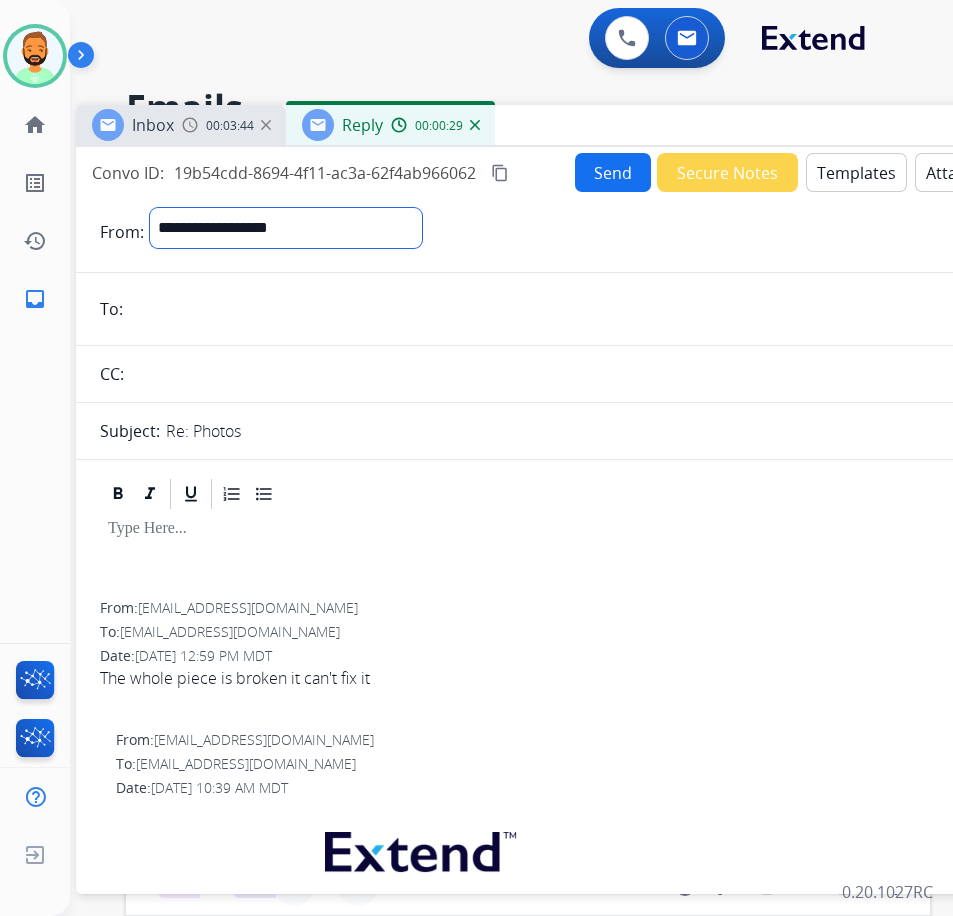 click on "**********" at bounding box center (286, 228) 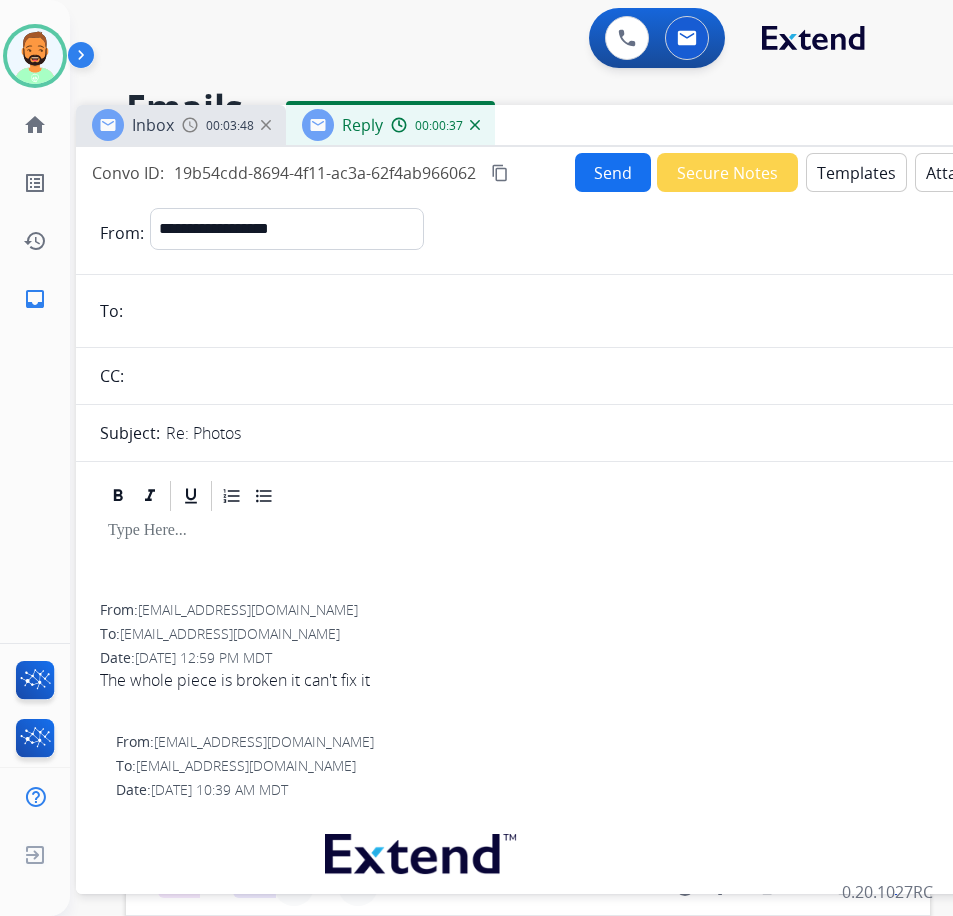 click at bounding box center [576, 531] 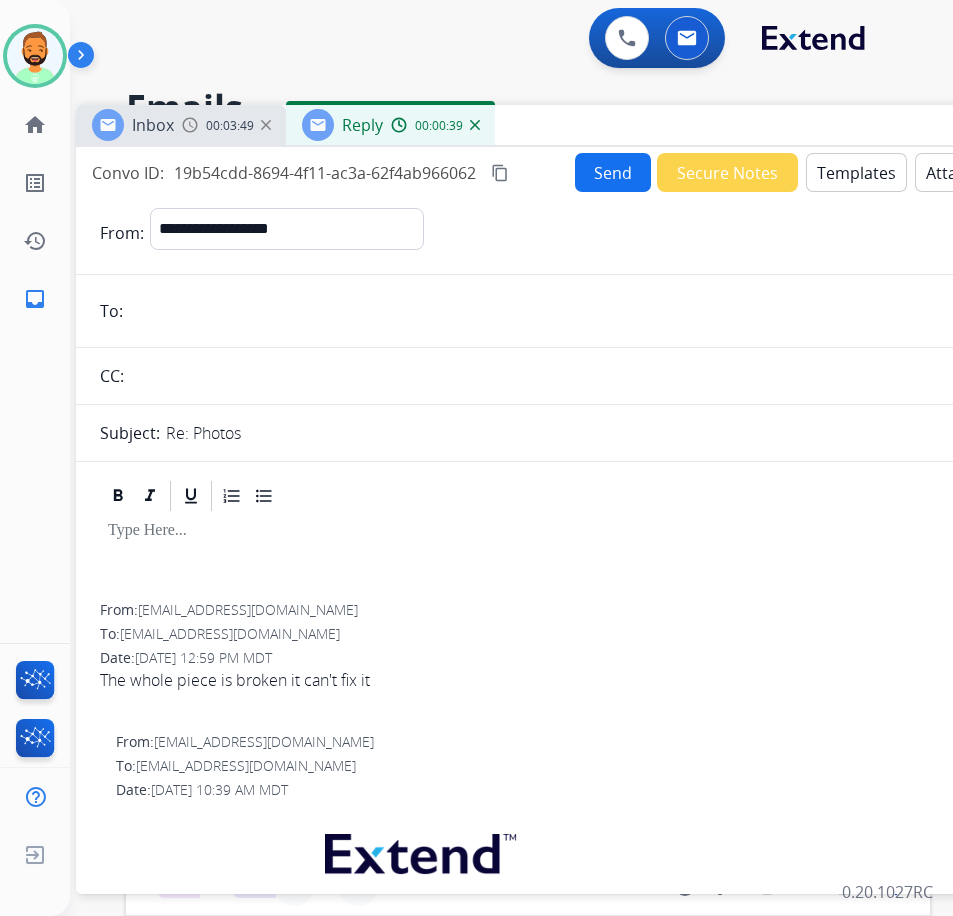 click on "Templates" at bounding box center [856, 172] 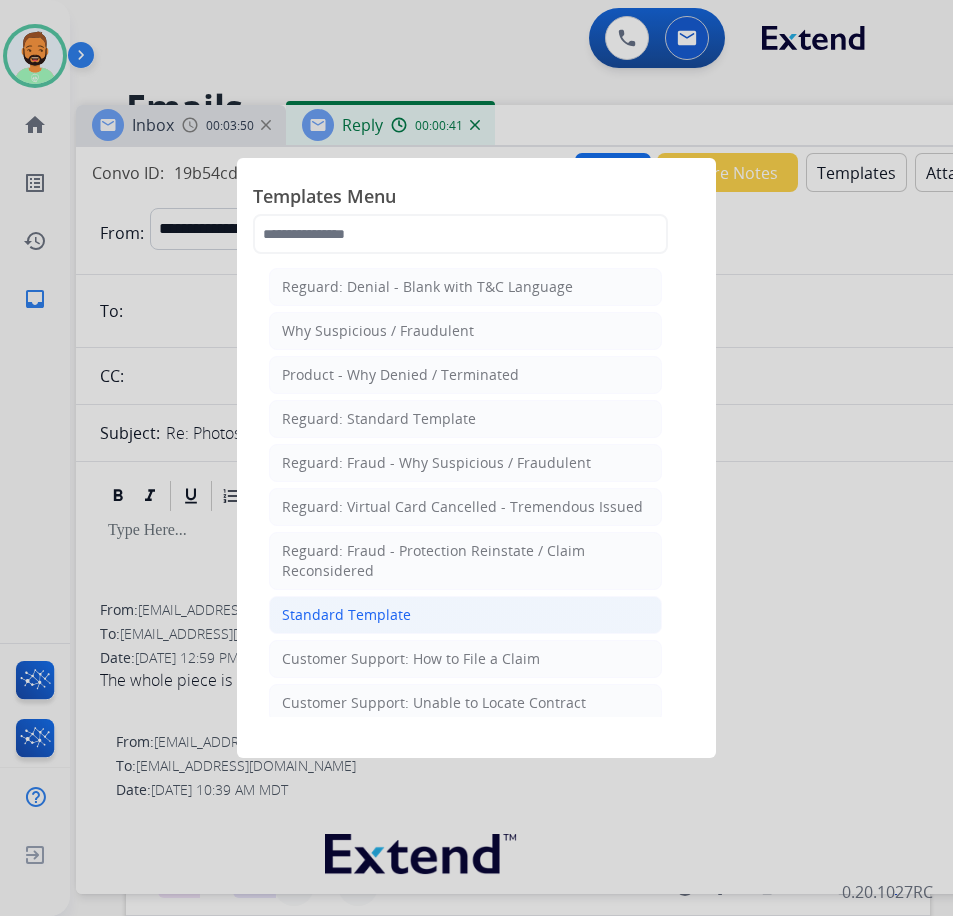 click on "Standard Template" 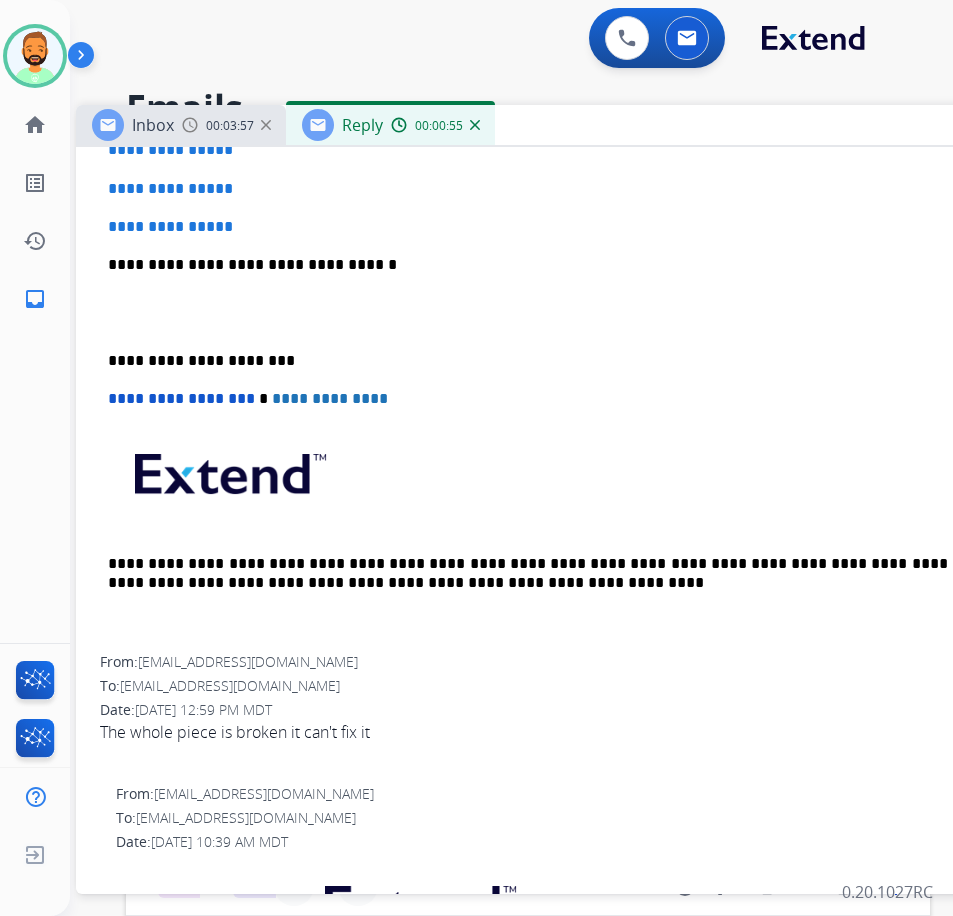 scroll, scrollTop: 400, scrollLeft: 0, axis: vertical 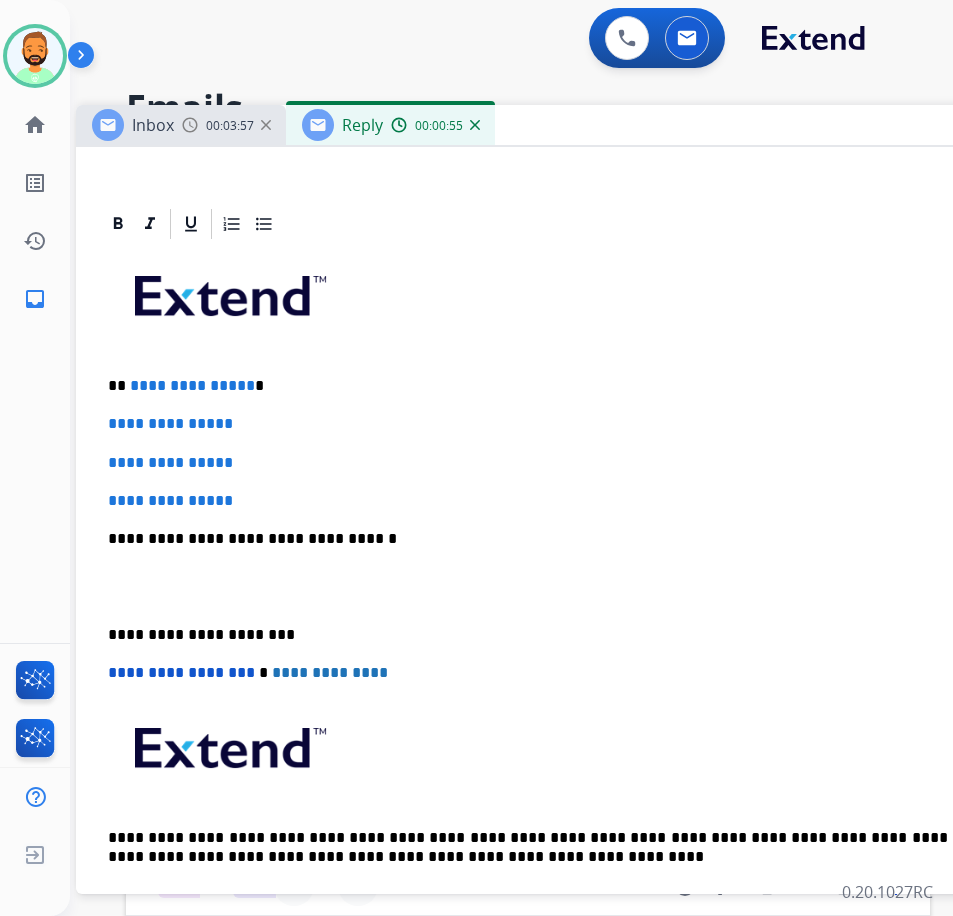 click on "**********" at bounding box center [576, 586] 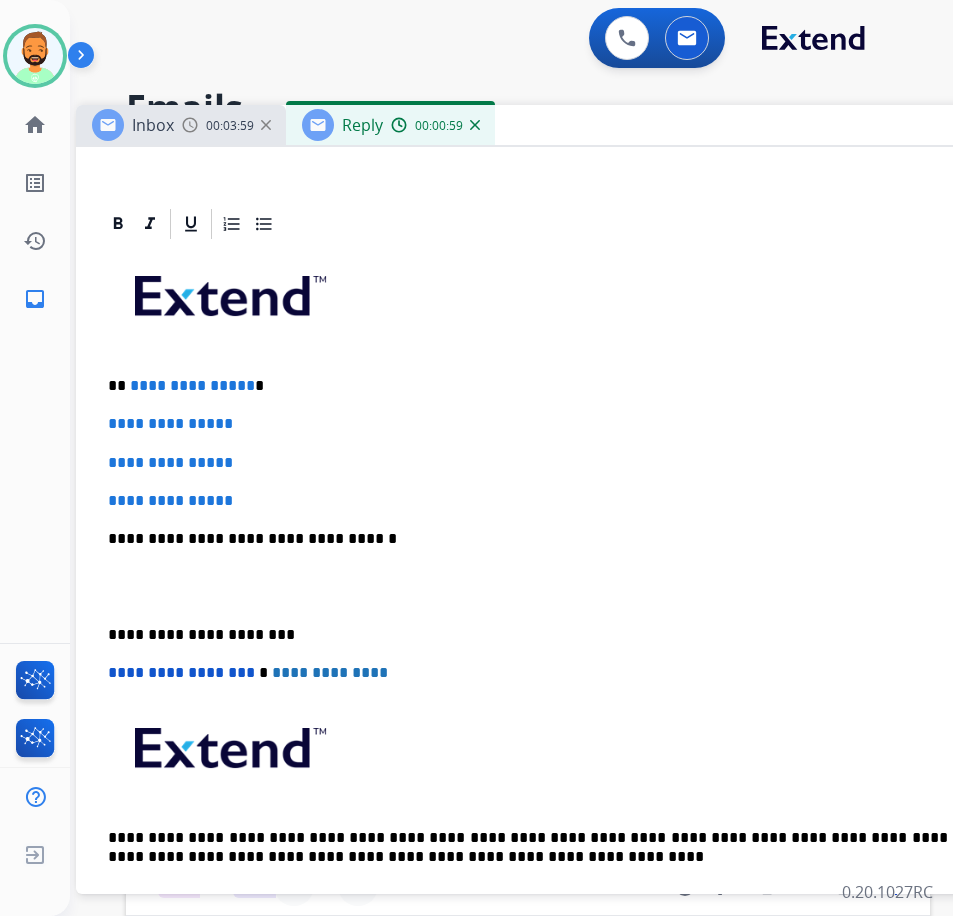 type 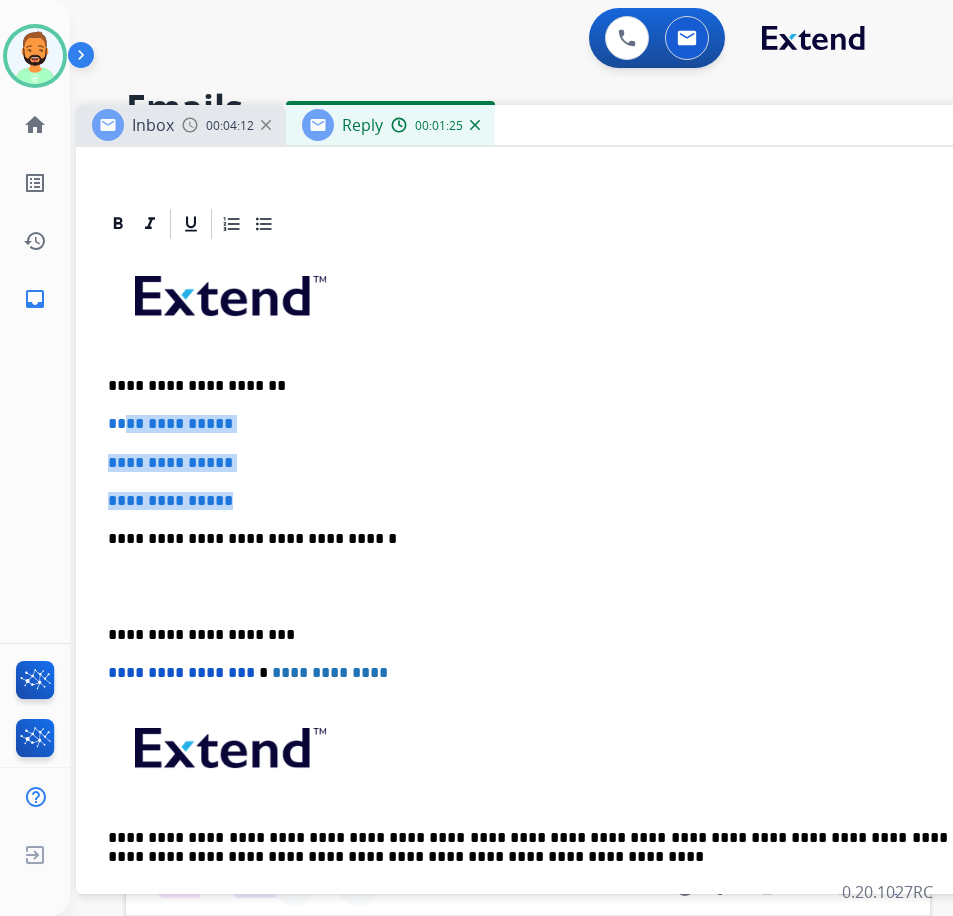 drag, startPoint x: 246, startPoint y: 494, endPoint x: 129, endPoint y: 412, distance: 142.87407 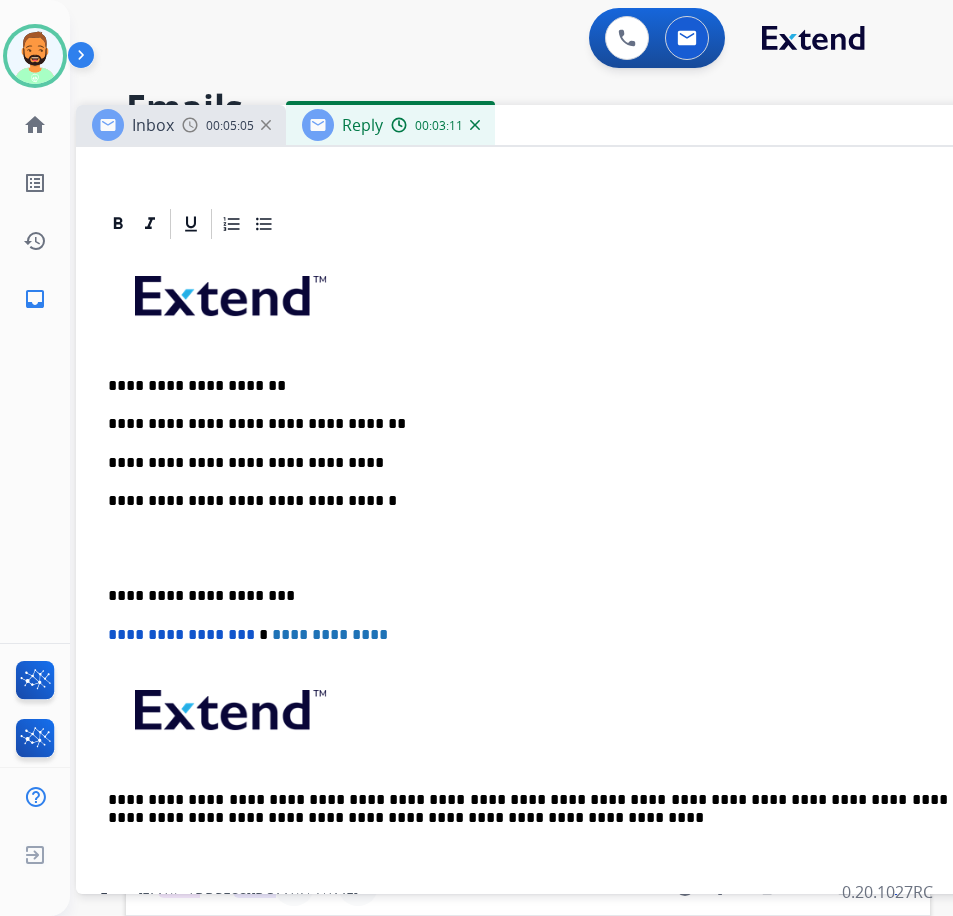 click on "**********" at bounding box center (576, 567) 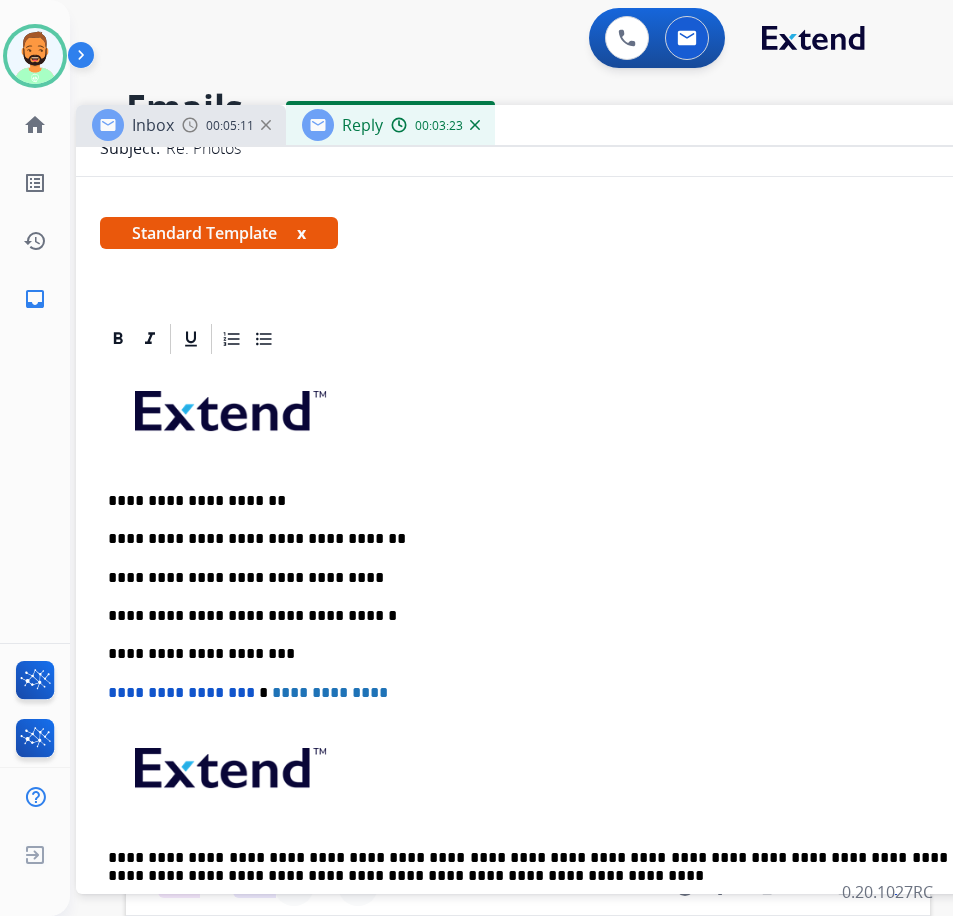 scroll, scrollTop: 400, scrollLeft: 0, axis: vertical 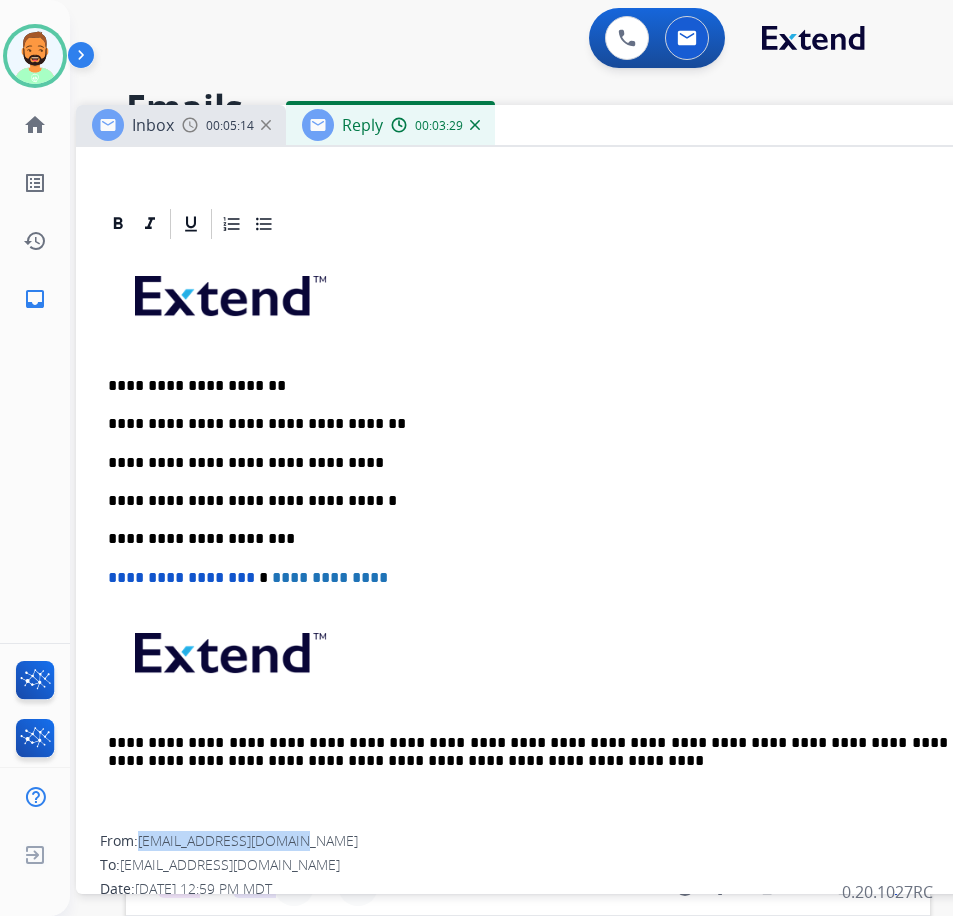 drag, startPoint x: 144, startPoint y: 832, endPoint x: 305, endPoint y: 850, distance: 162.00308 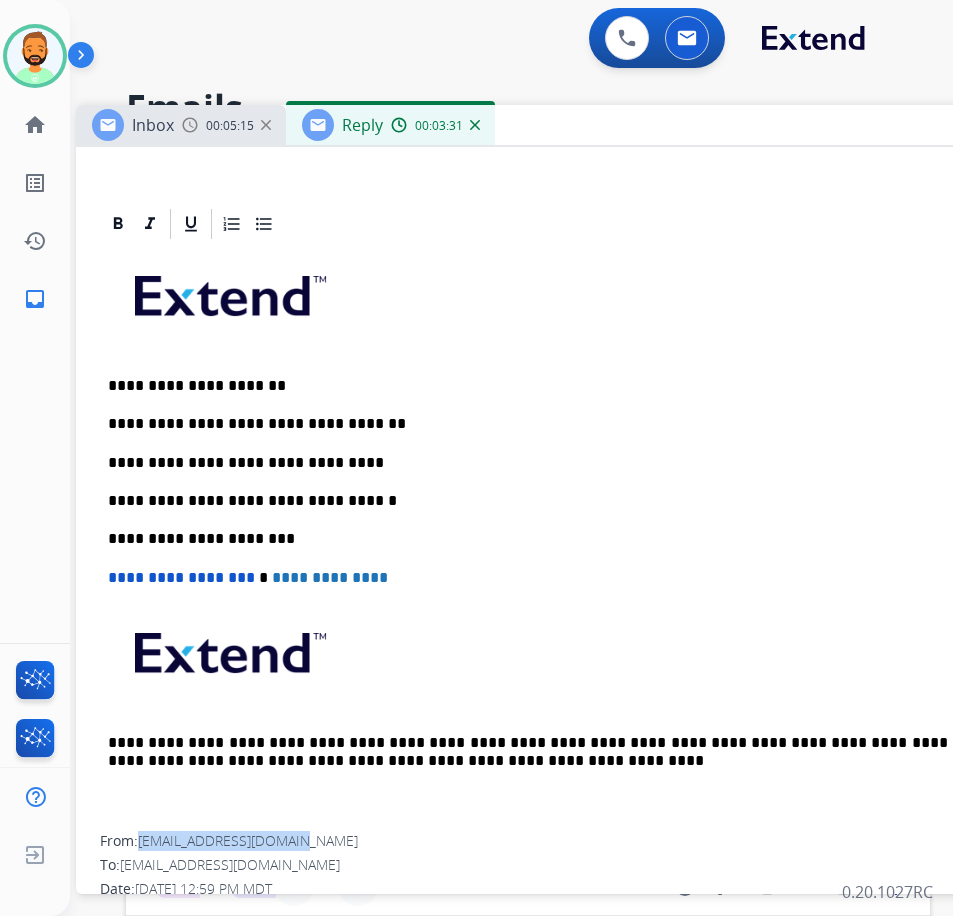 copy on "[EMAIL_ADDRESS][DOMAIN_NAME]" 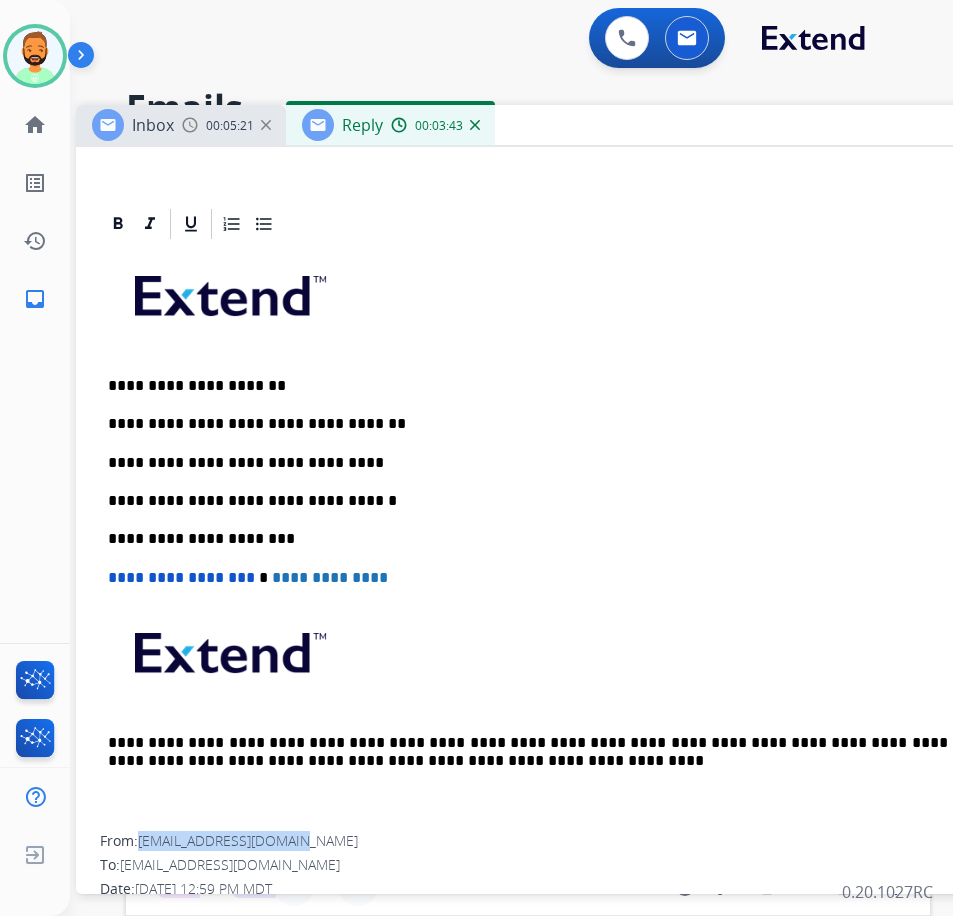 copy on "[EMAIL_ADDRESS][DOMAIN_NAME]" 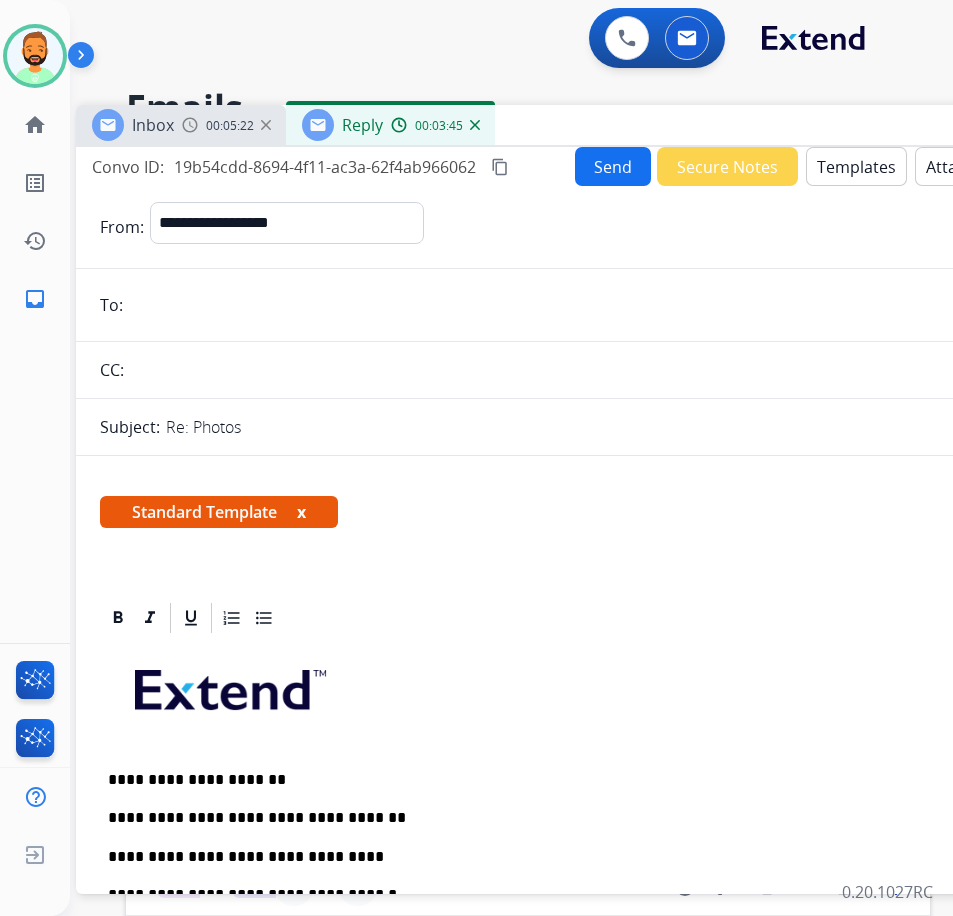 scroll, scrollTop: 0, scrollLeft: 0, axis: both 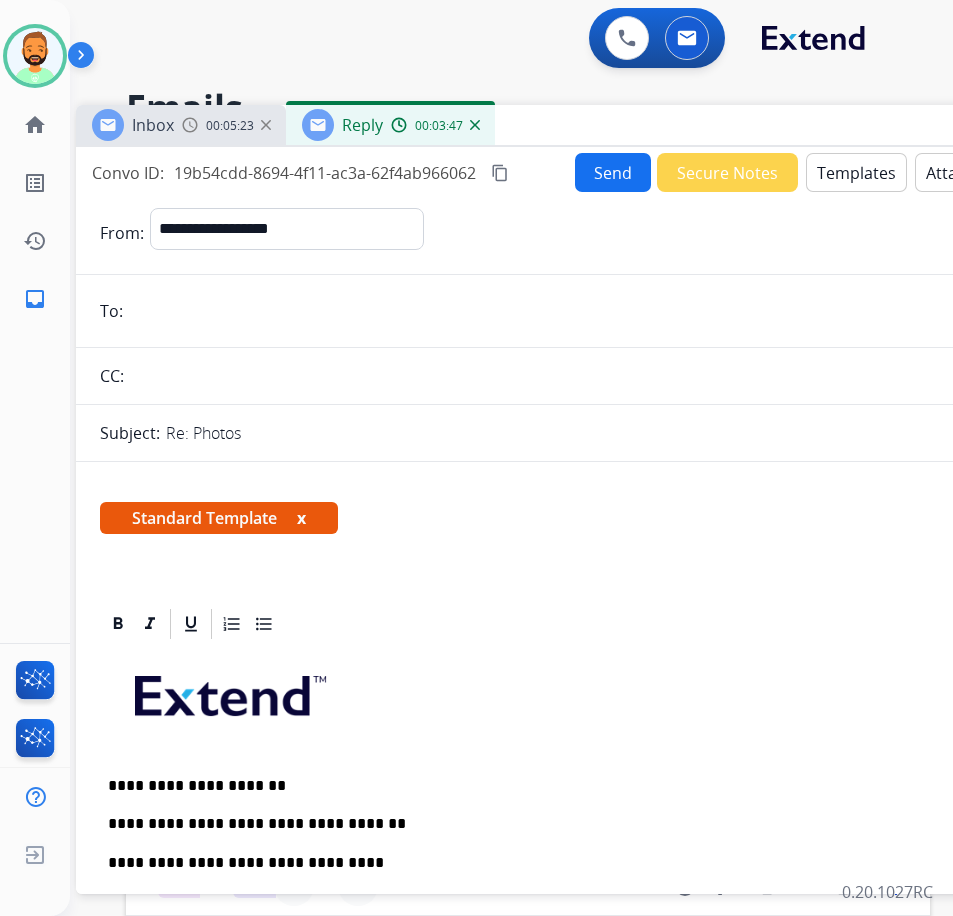 paste on "**********" 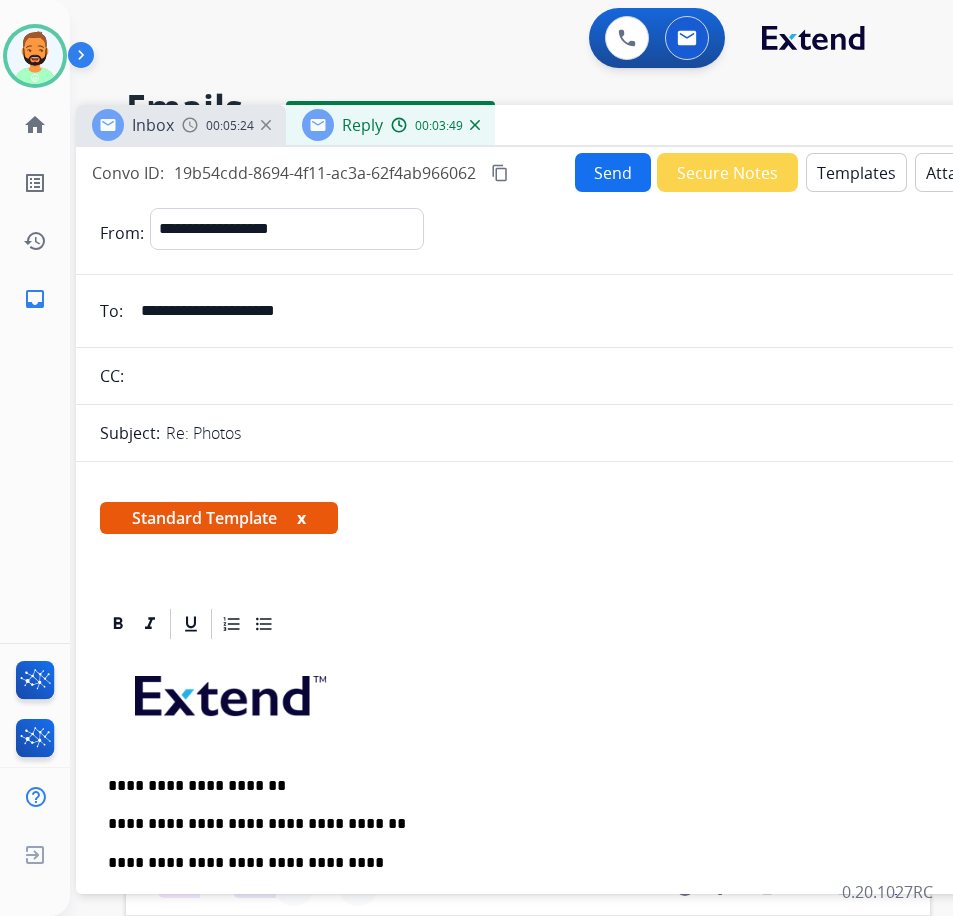 type on "**********" 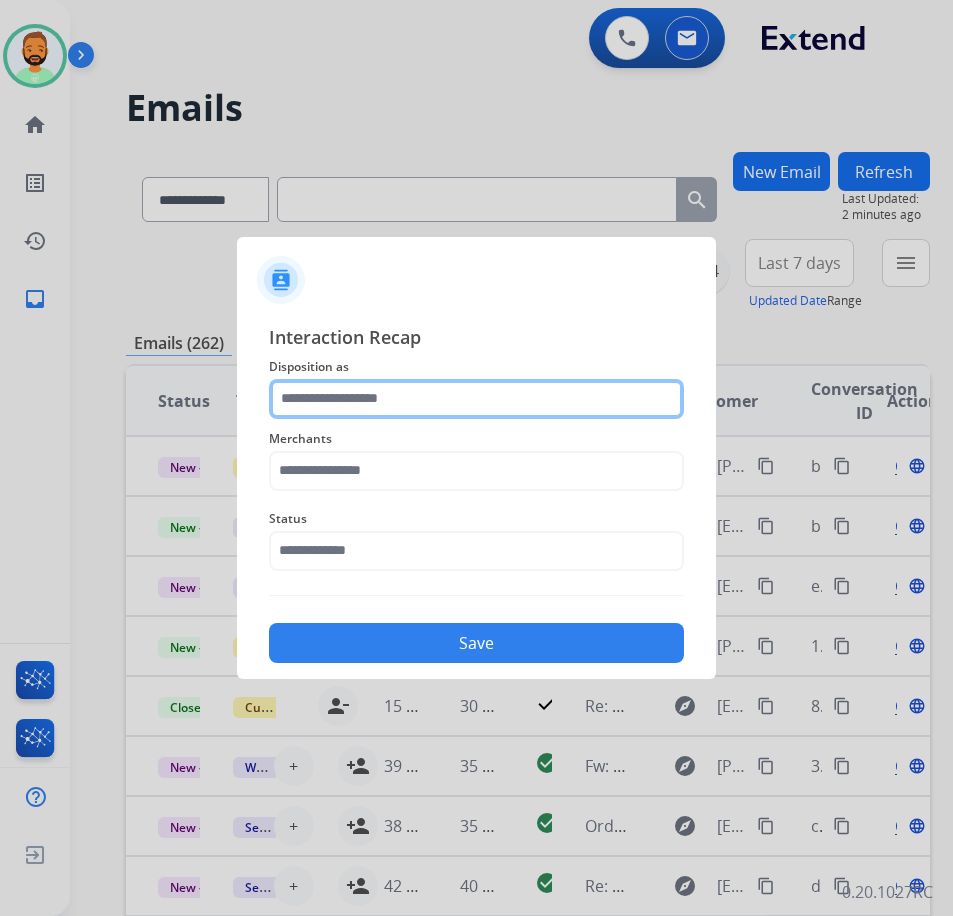 click 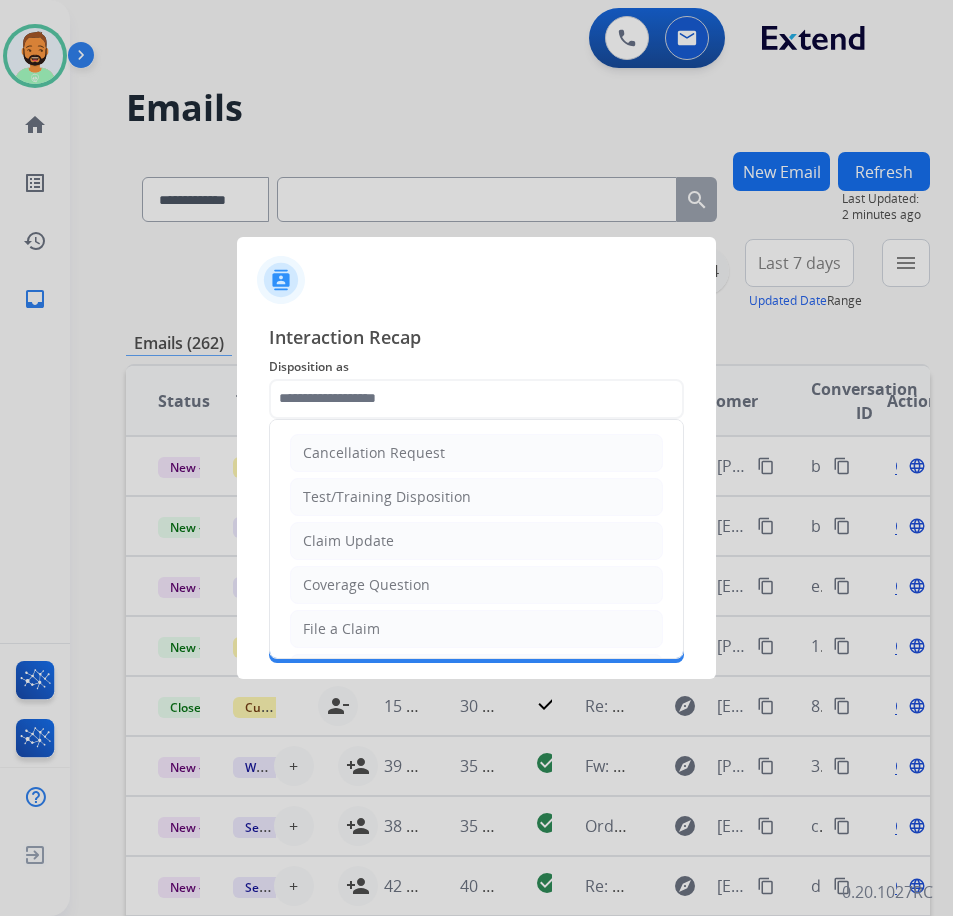 click on "Claim Update" 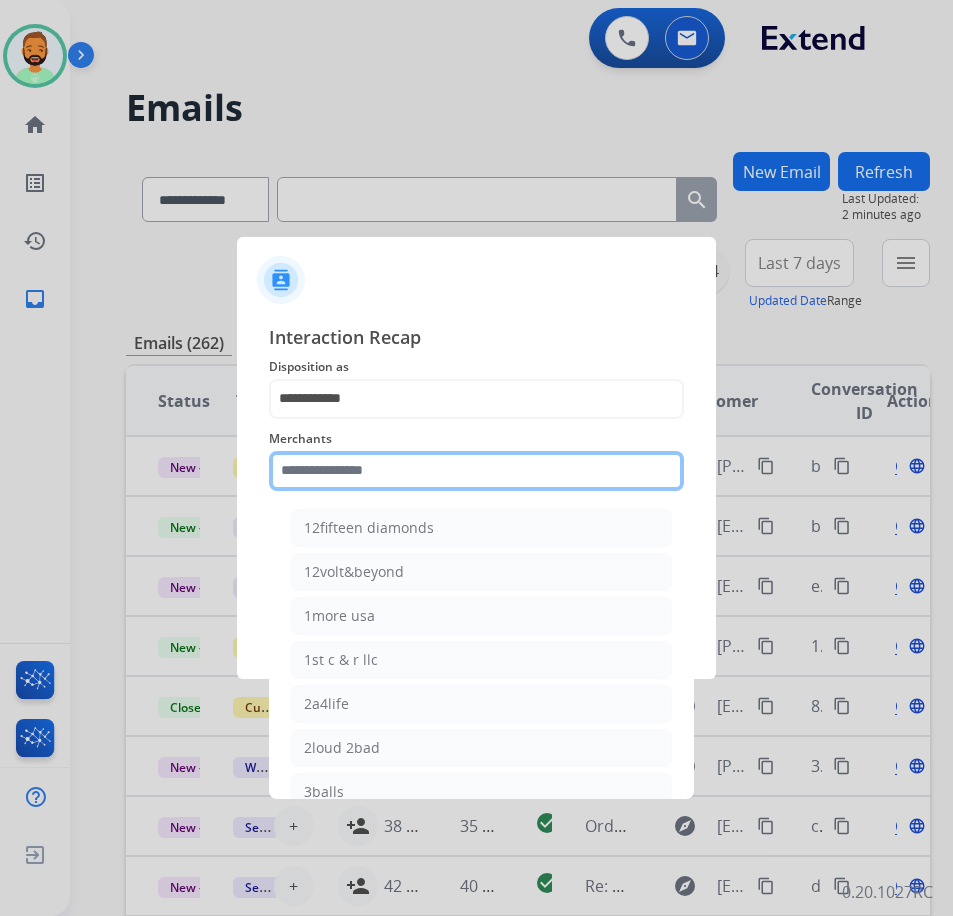click 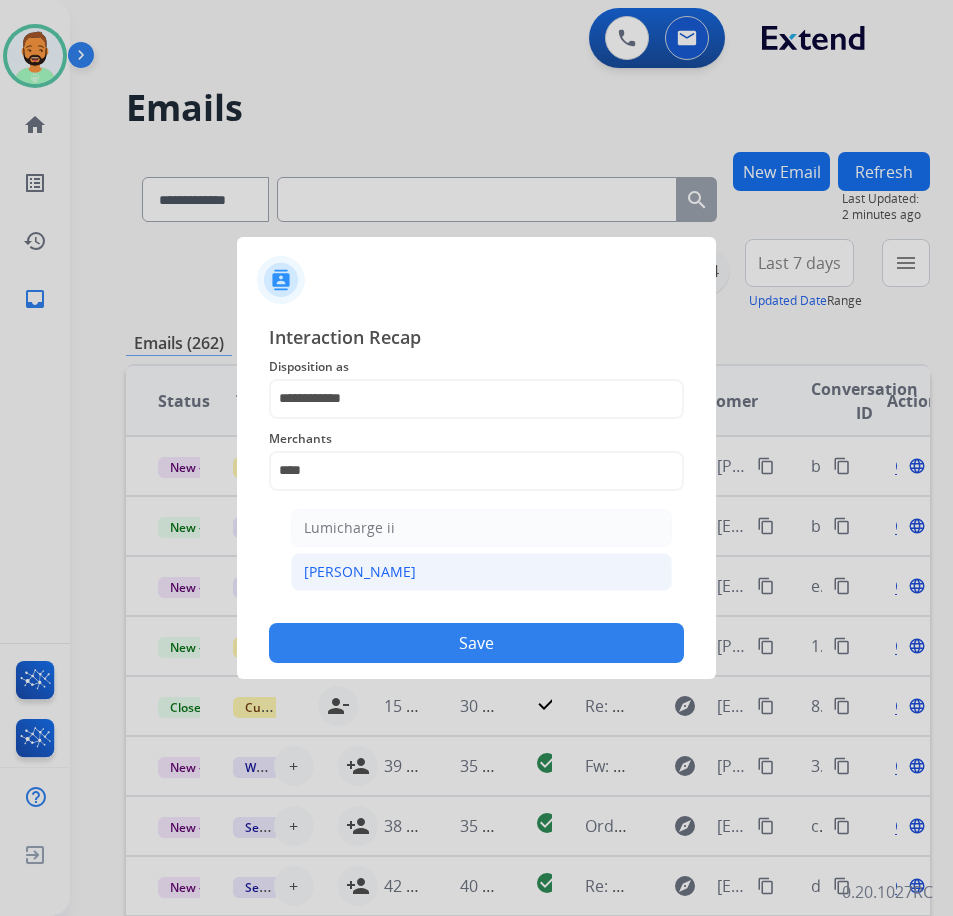 click on "[PERSON_NAME]" 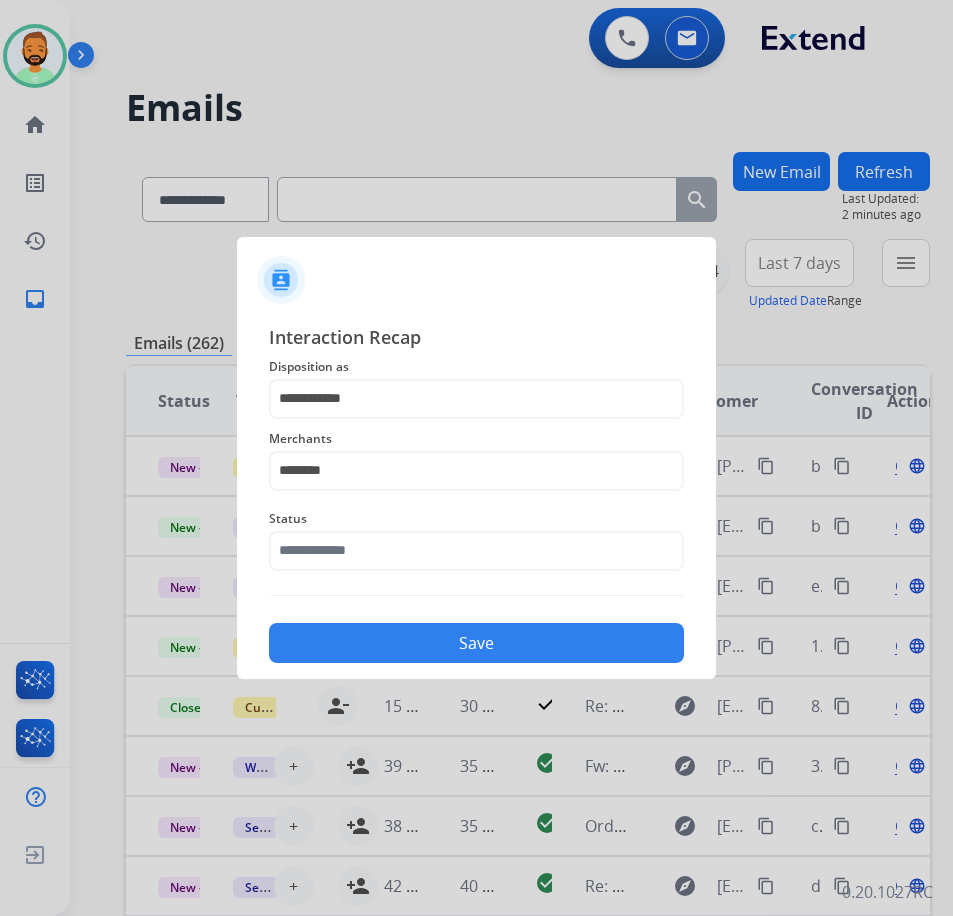 click on "Save" 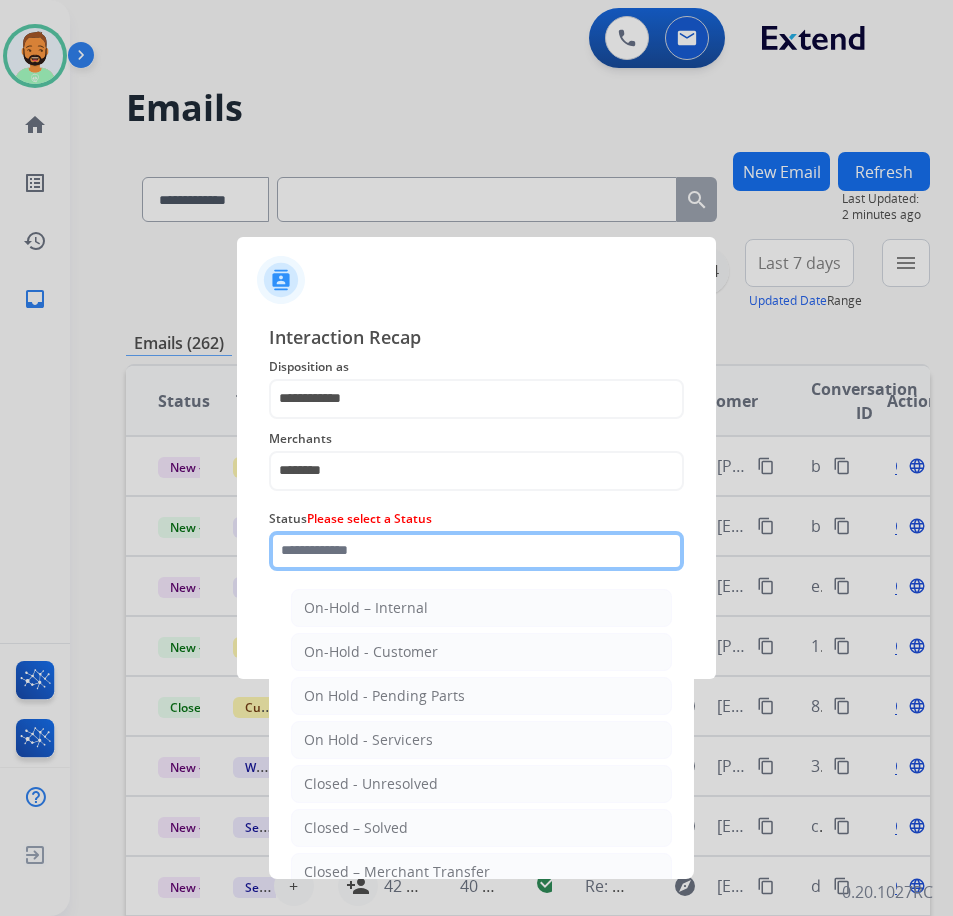 click 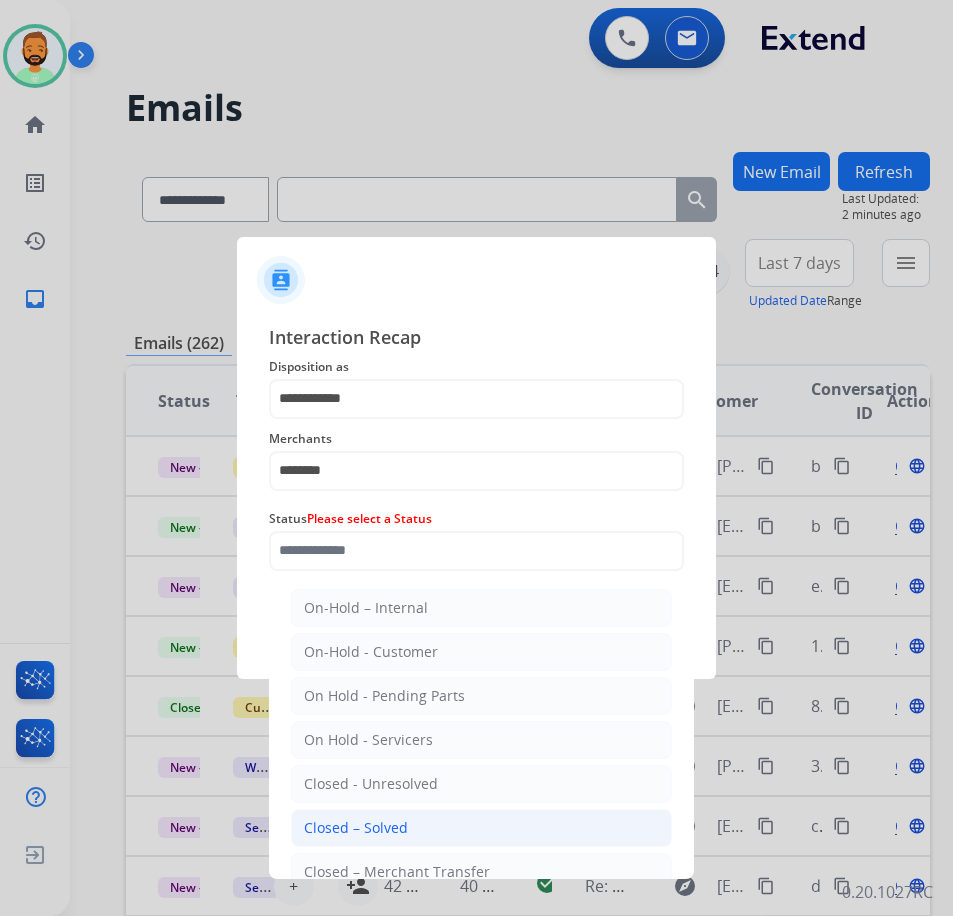 click on "Closed – Solved" 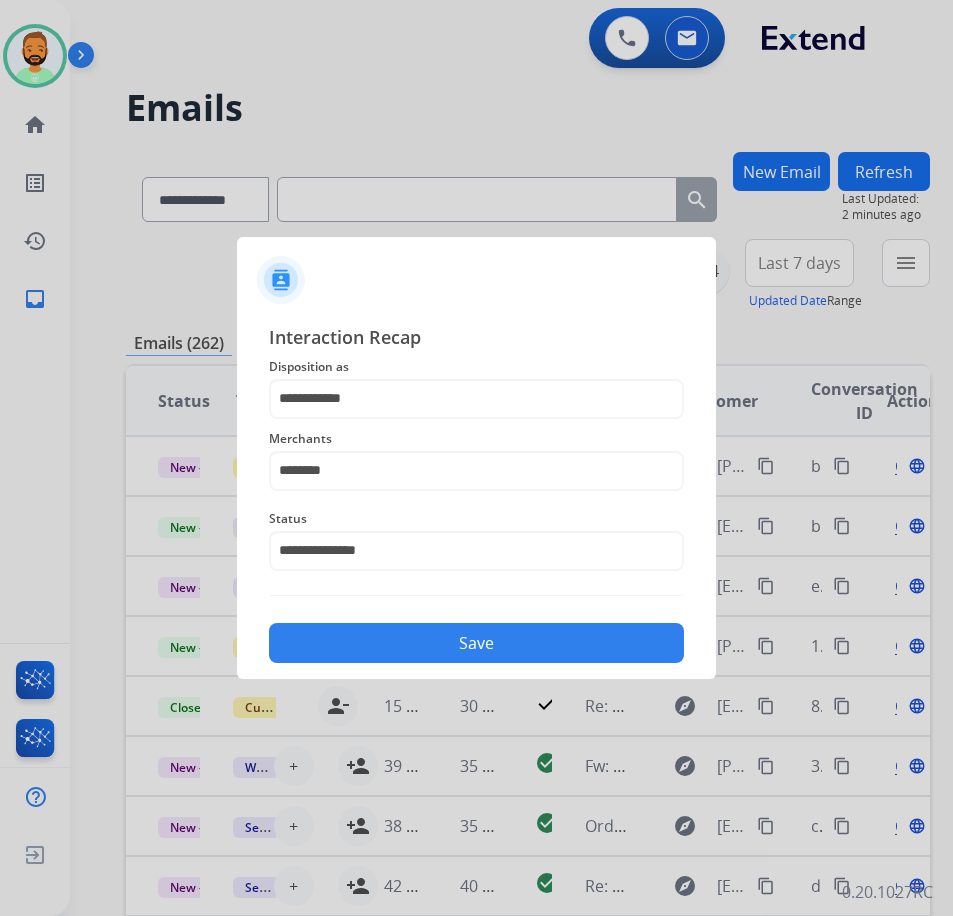 click on "Save" 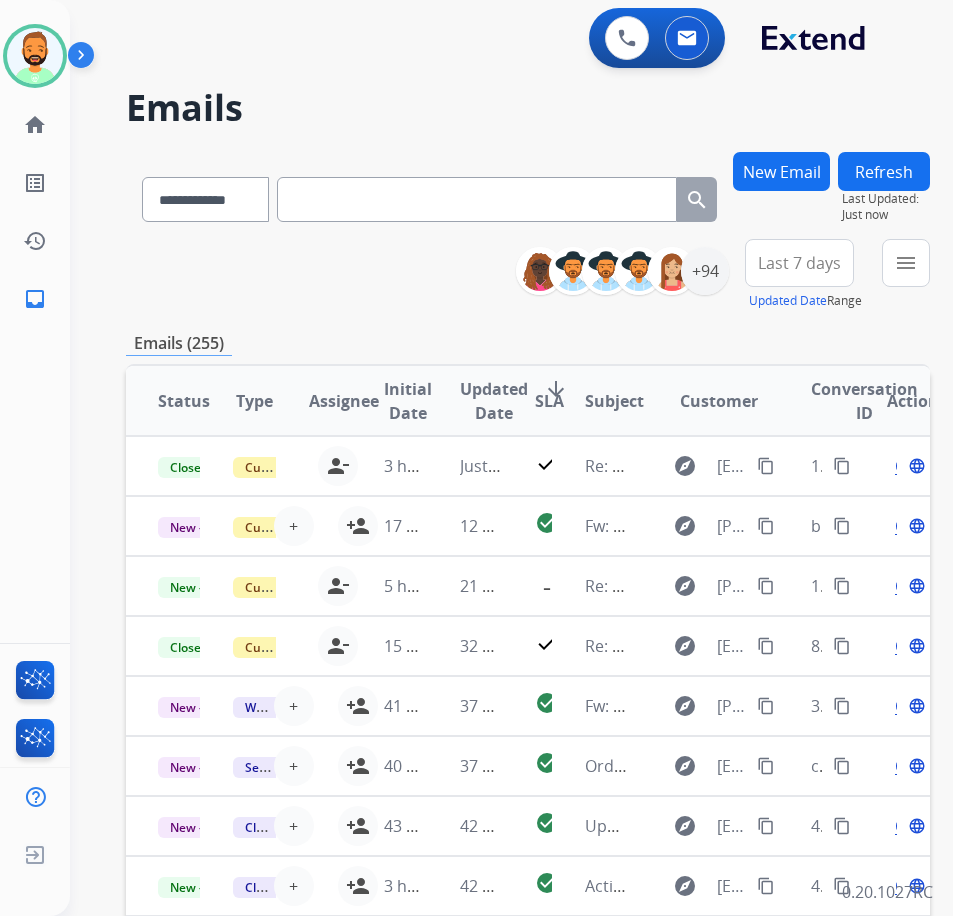 click on "New Email" at bounding box center [781, 195] 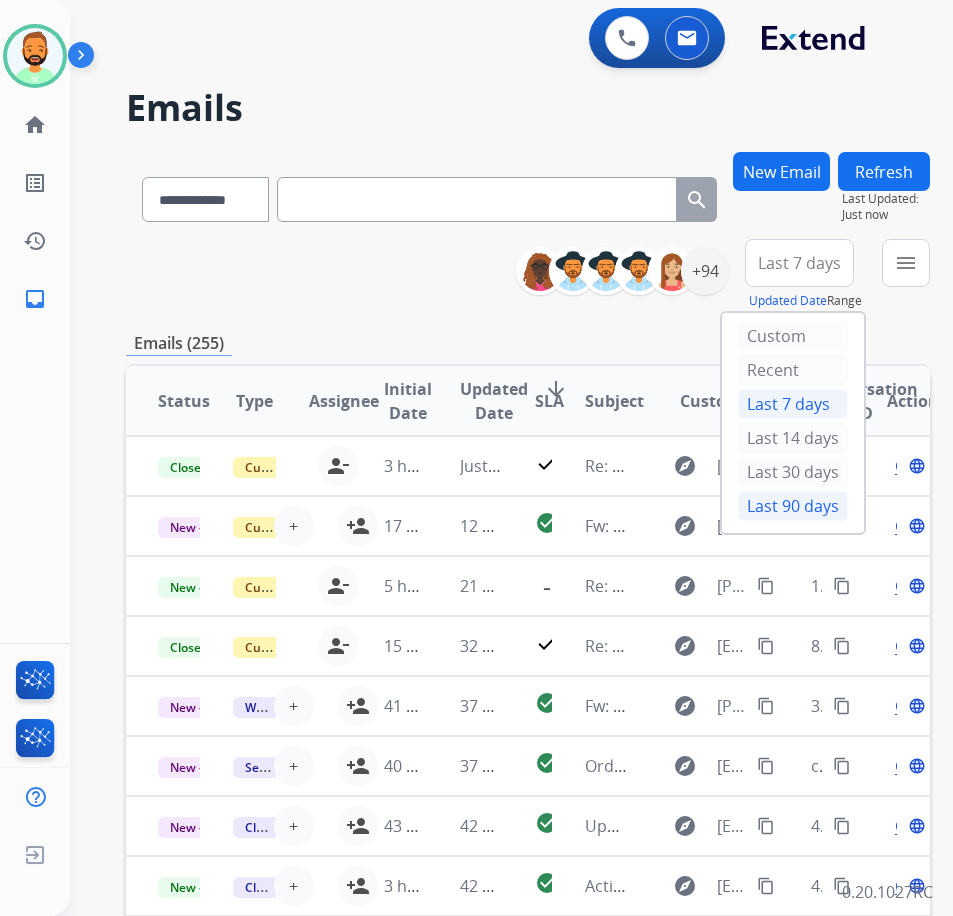 click on "Last 90 days" at bounding box center (793, 506) 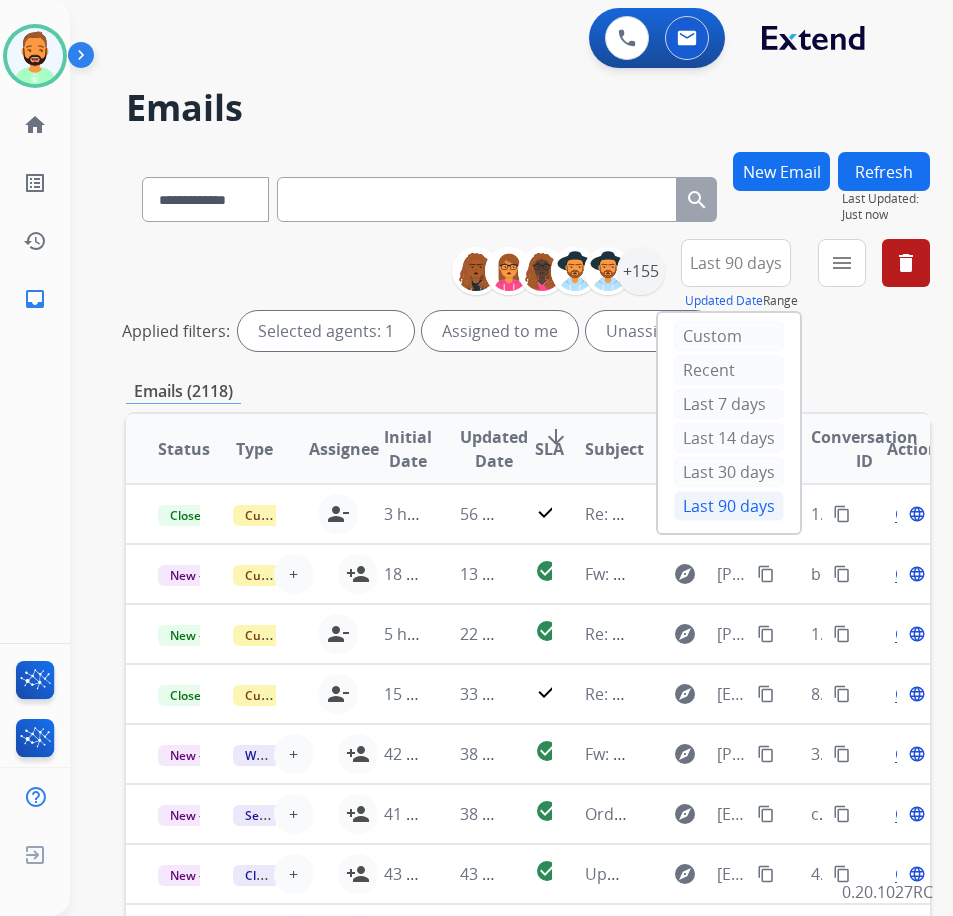 scroll, scrollTop: 0, scrollLeft: 3, axis: horizontal 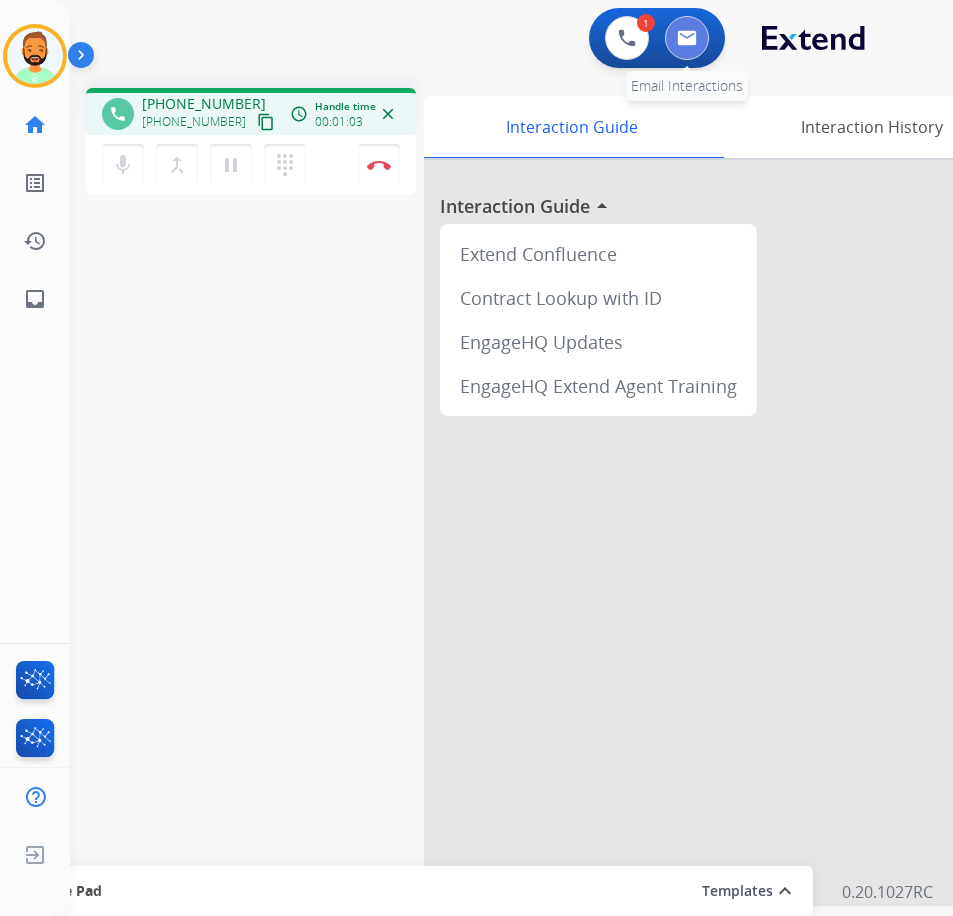 click at bounding box center (687, 38) 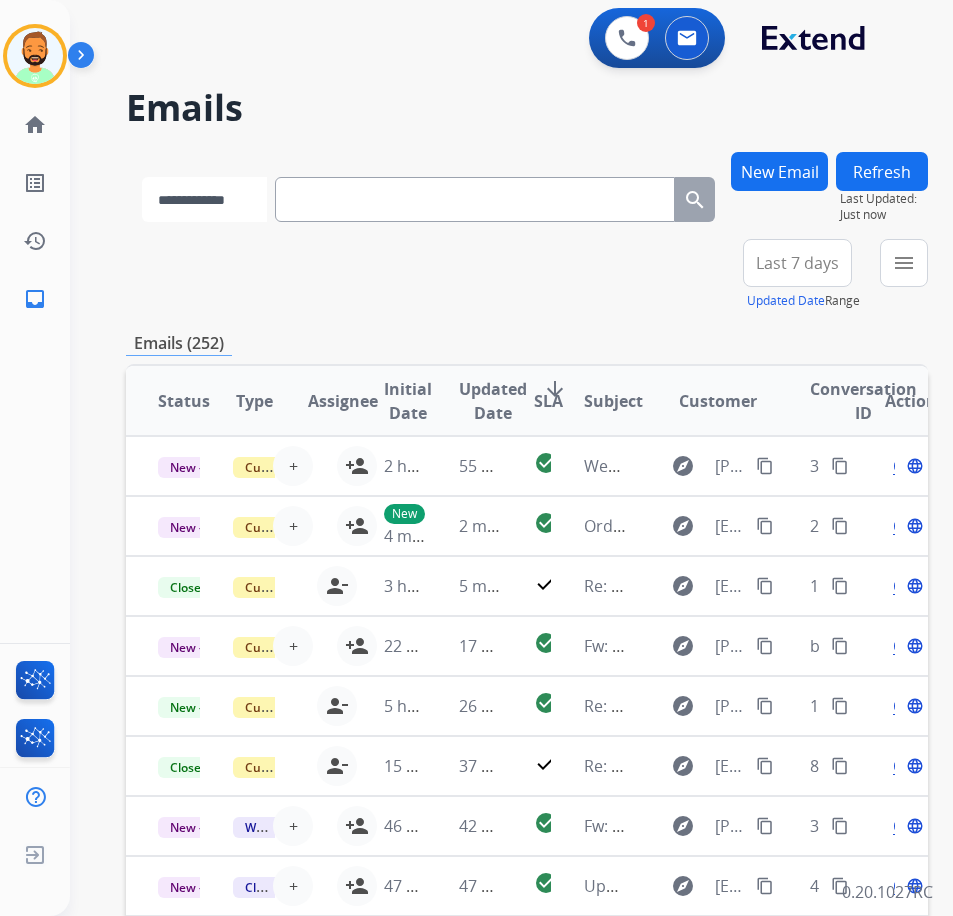 click on "**********" at bounding box center (204, 199) 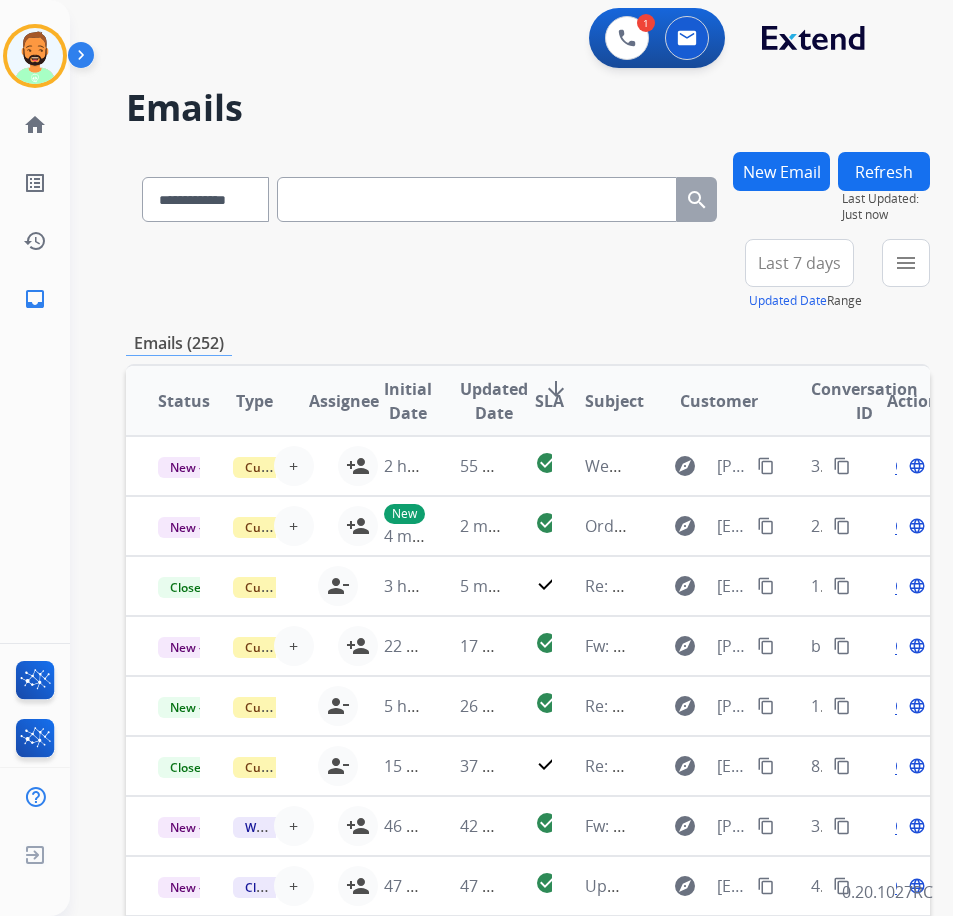 click on "**********" at bounding box center [528, 275] 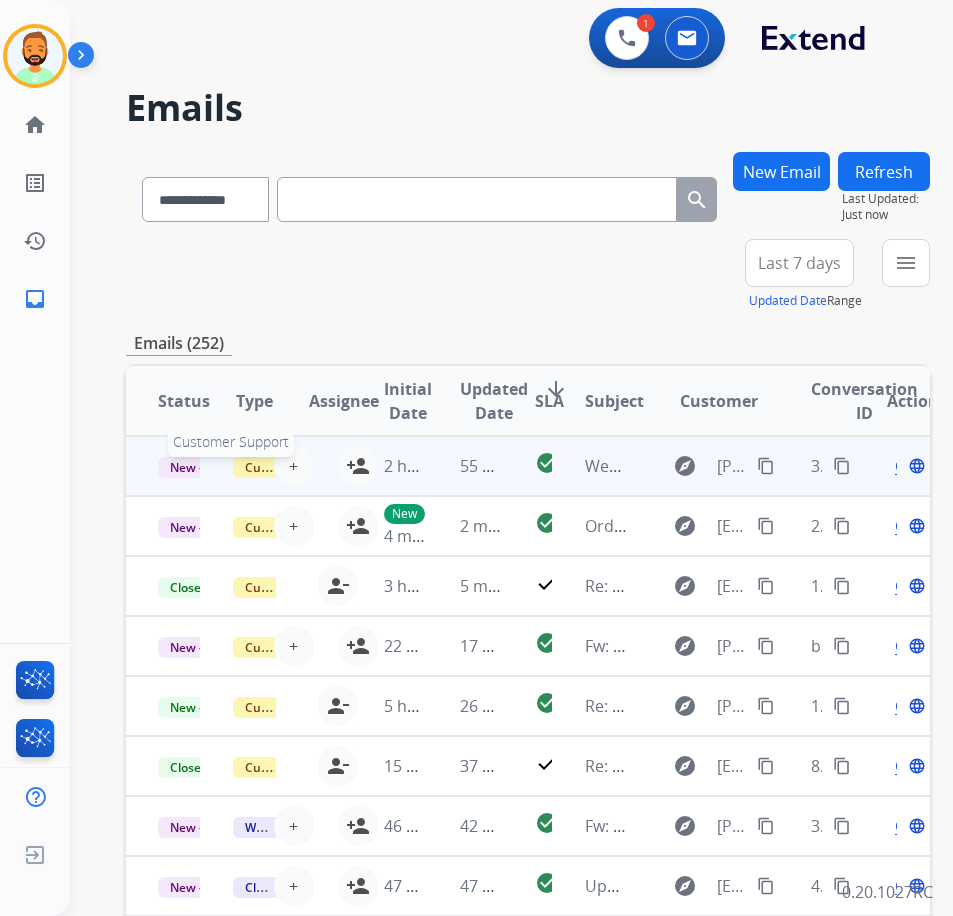 click on "Customer Support" at bounding box center [298, 467] 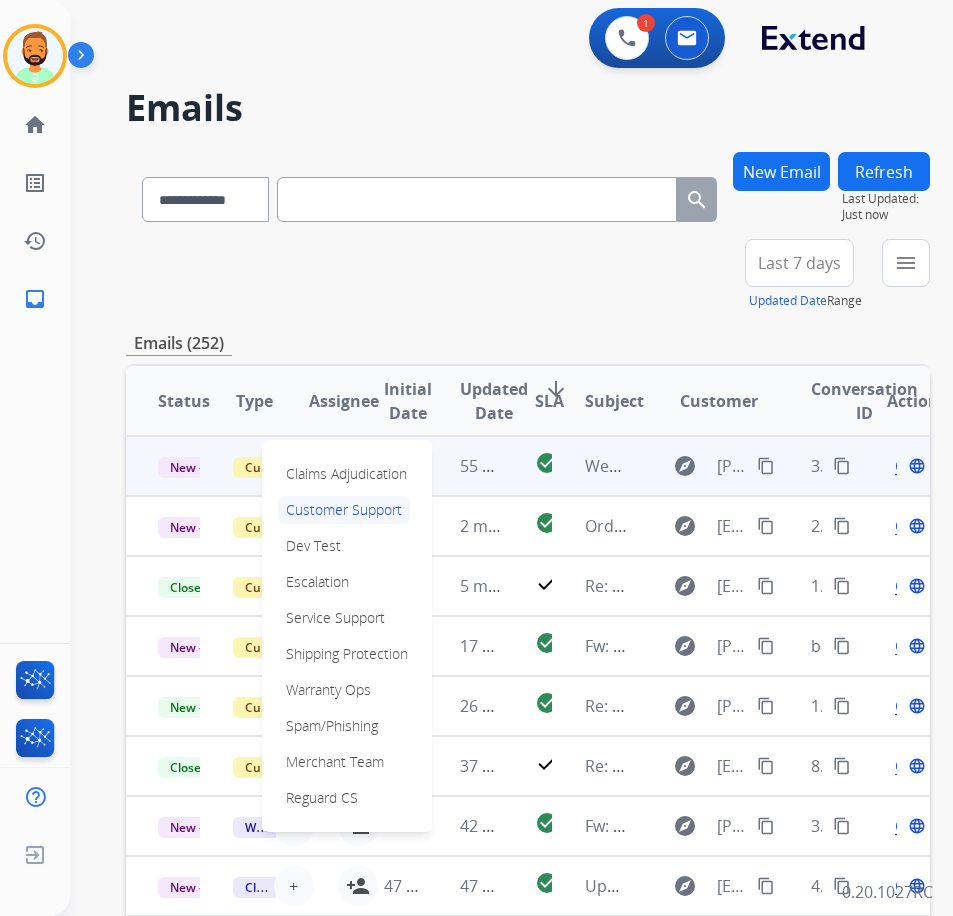 click on "New Email" at bounding box center [781, 171] 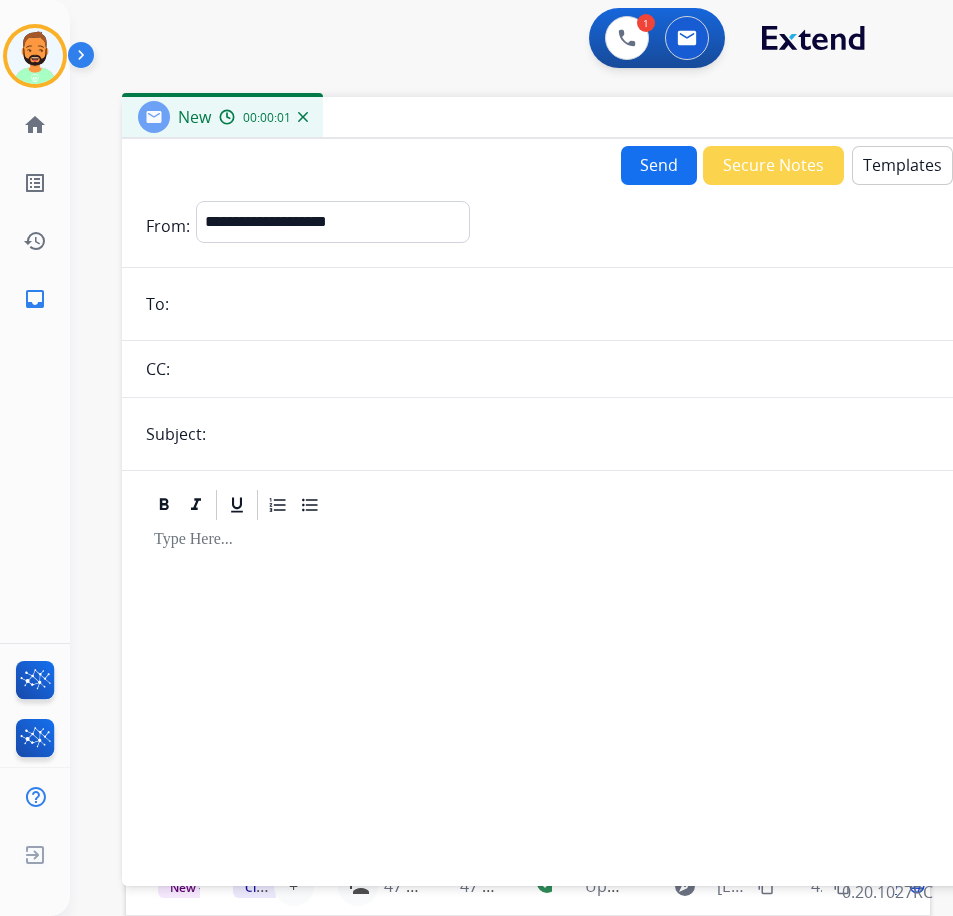 drag, startPoint x: 387, startPoint y: 150, endPoint x: 604, endPoint y: 125, distance: 218.43535 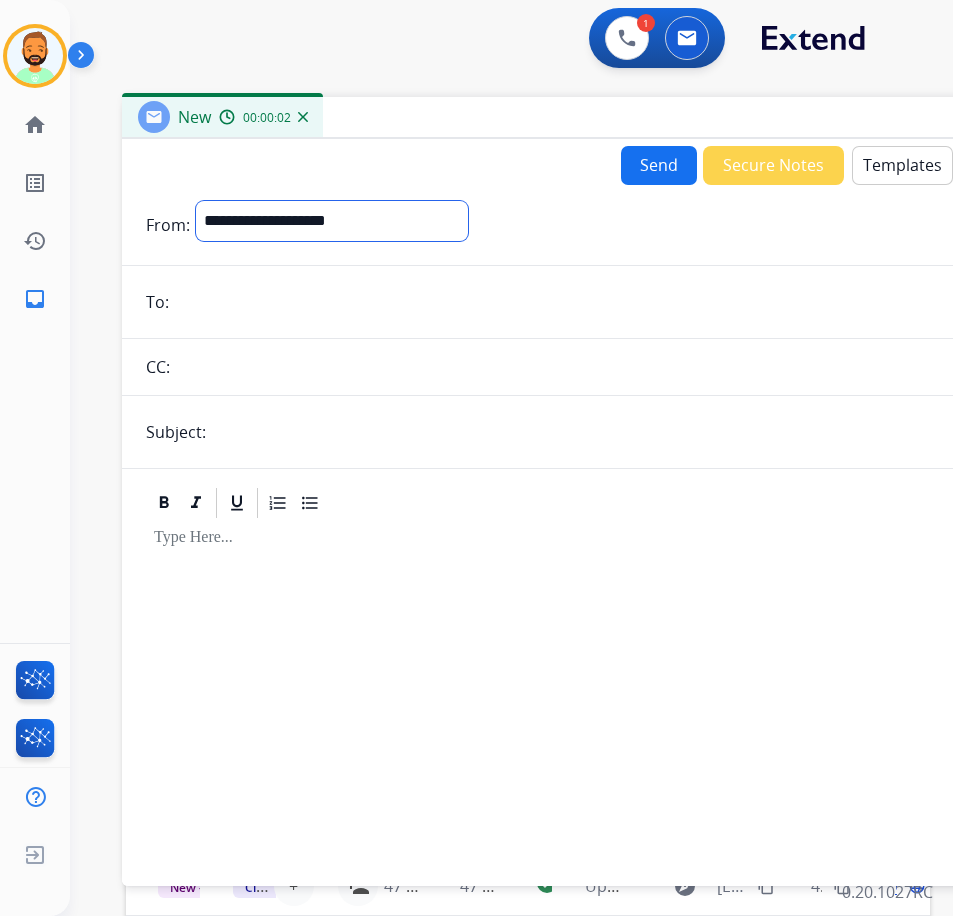 click on "**********" at bounding box center [332, 221] 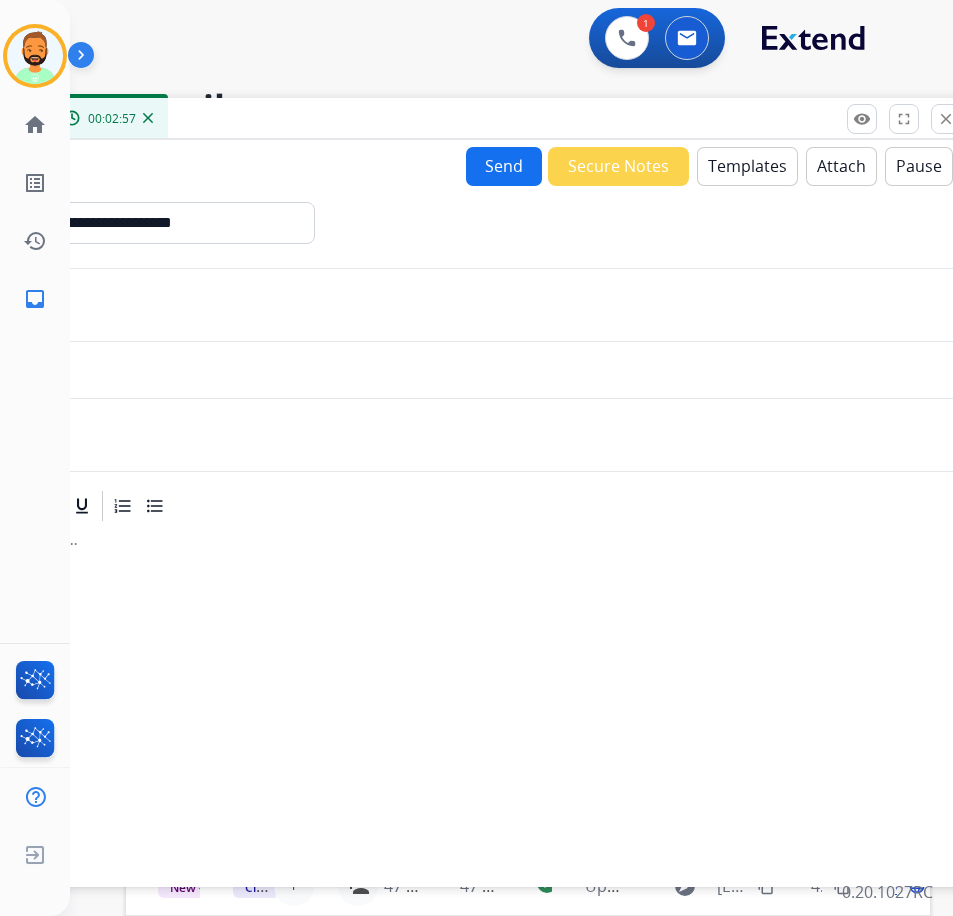 drag, startPoint x: 478, startPoint y: 107, endPoint x: 427, endPoint y: 107, distance: 51 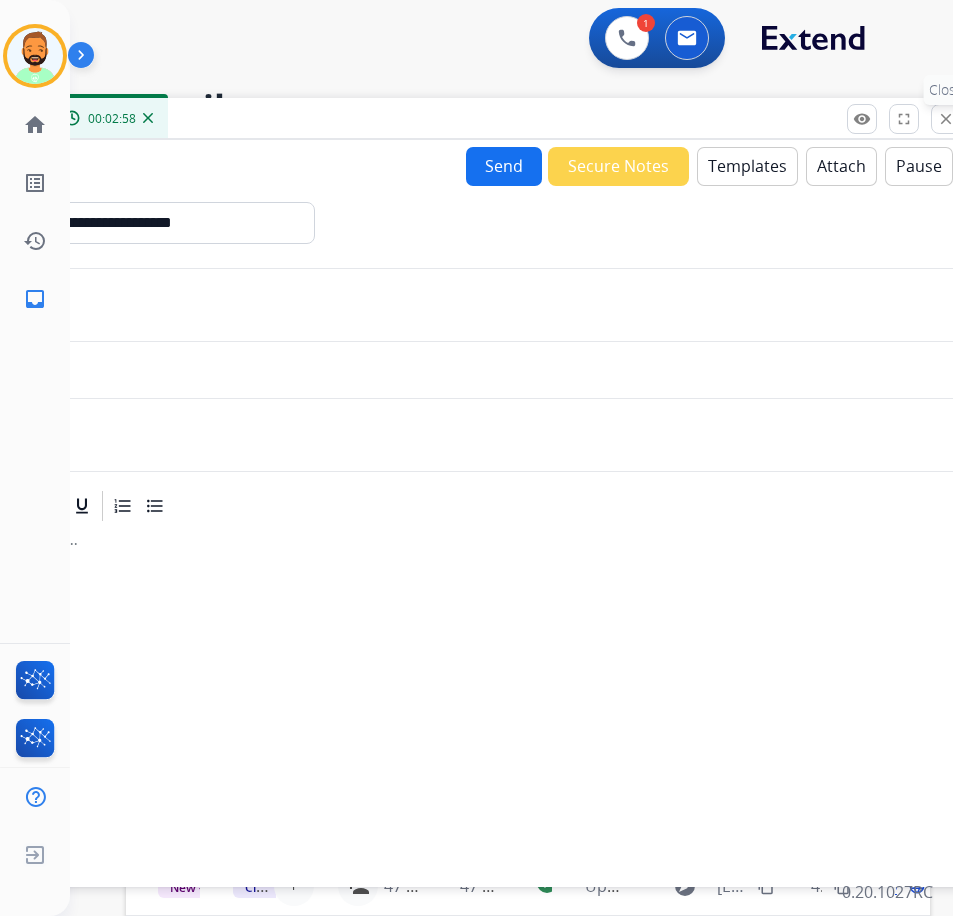 click on "close" at bounding box center (946, 119) 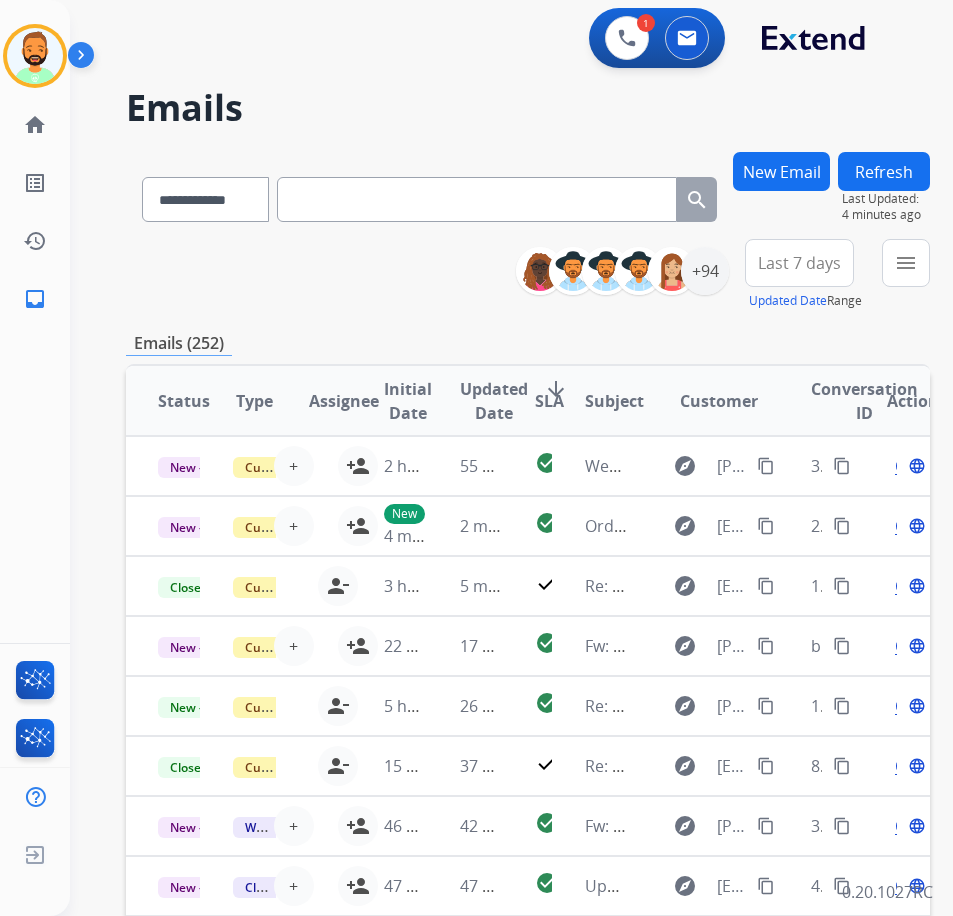 click on "Last 7 days" at bounding box center (799, 263) 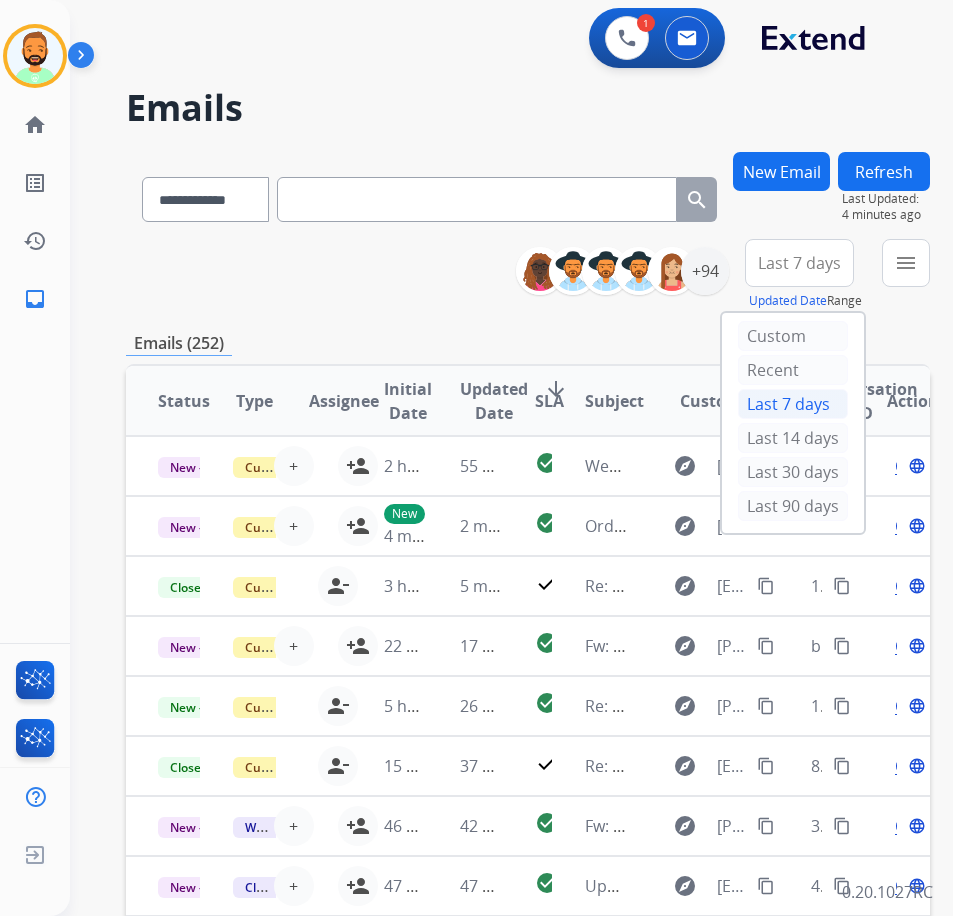 click on "Last 90 days" at bounding box center [793, 506] 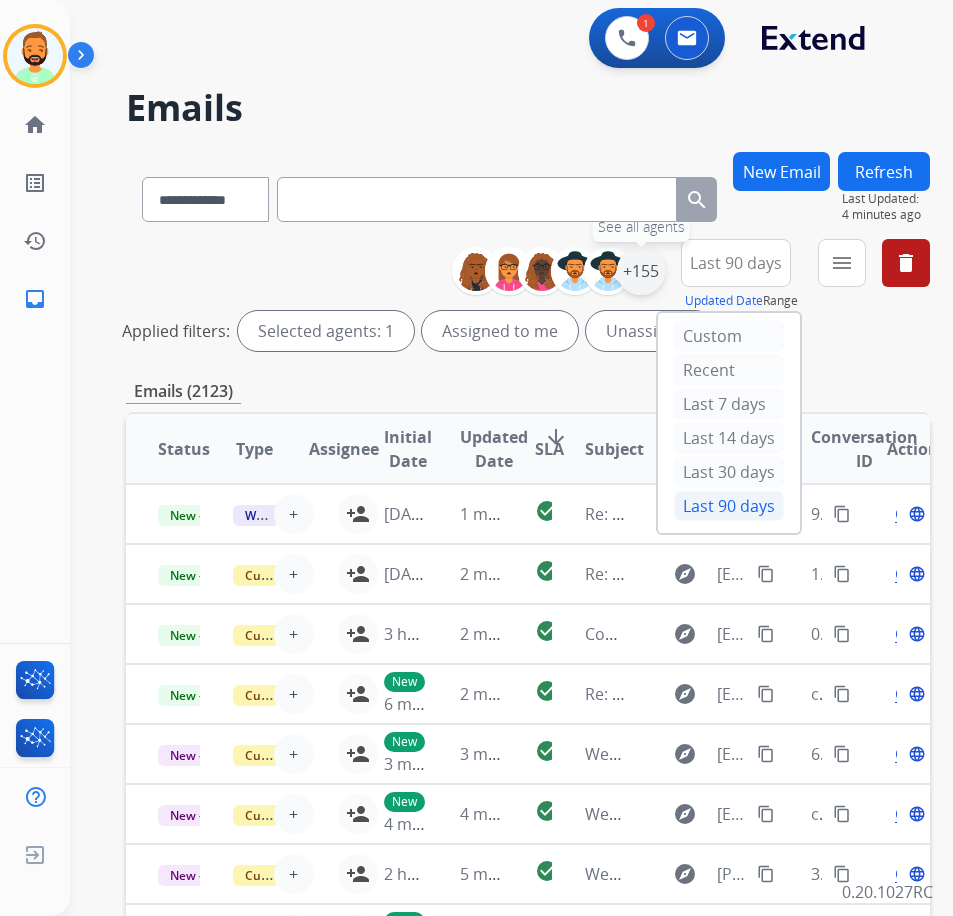click on "+155" at bounding box center (641, 271) 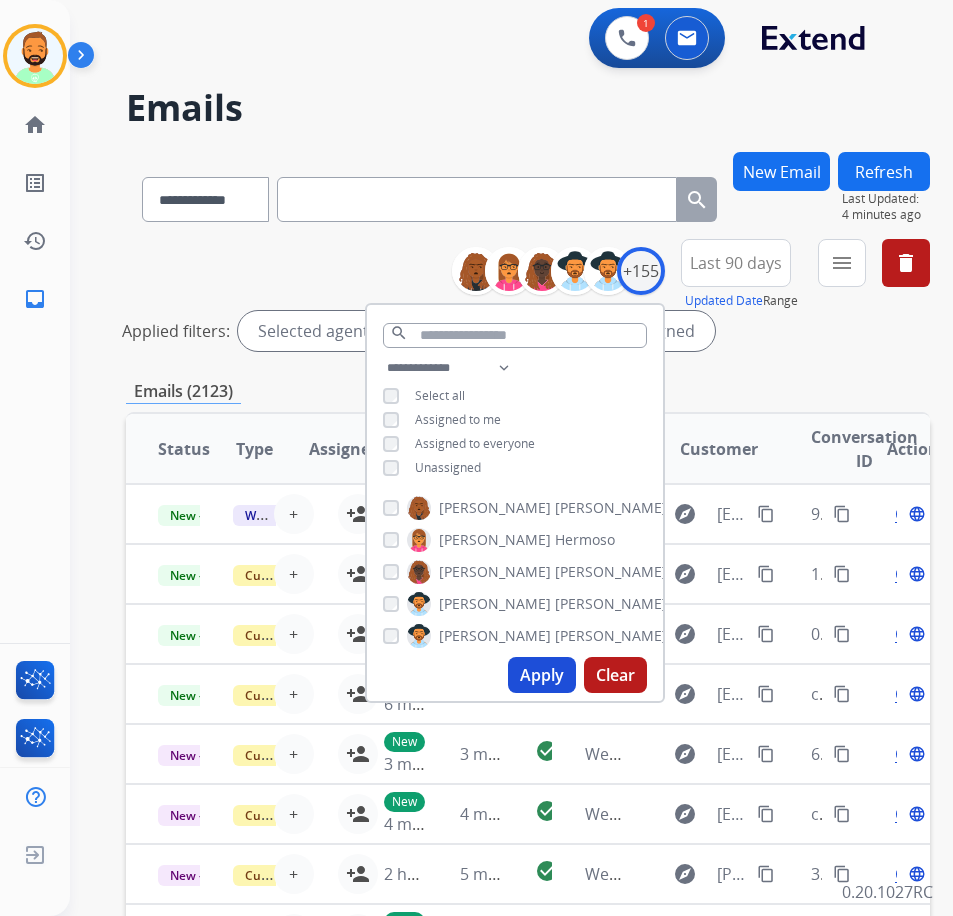 click on "Unassigned" at bounding box center (448, 467) 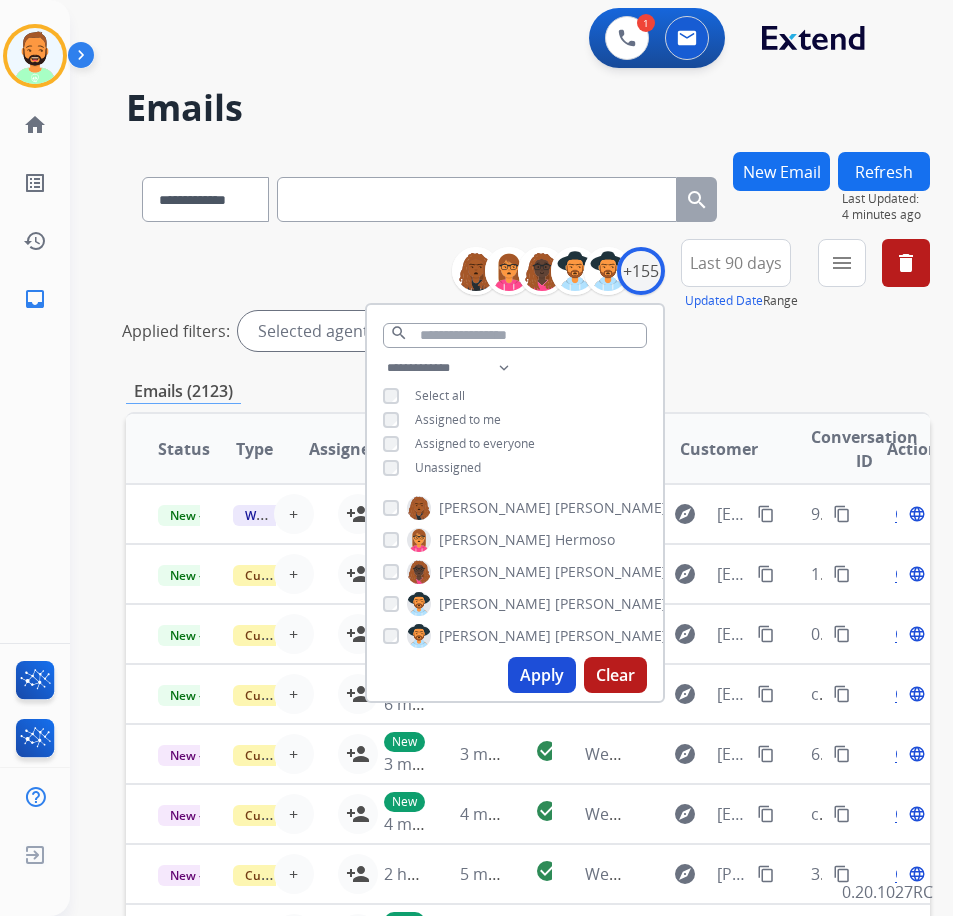 click on "Apply" at bounding box center (542, 675) 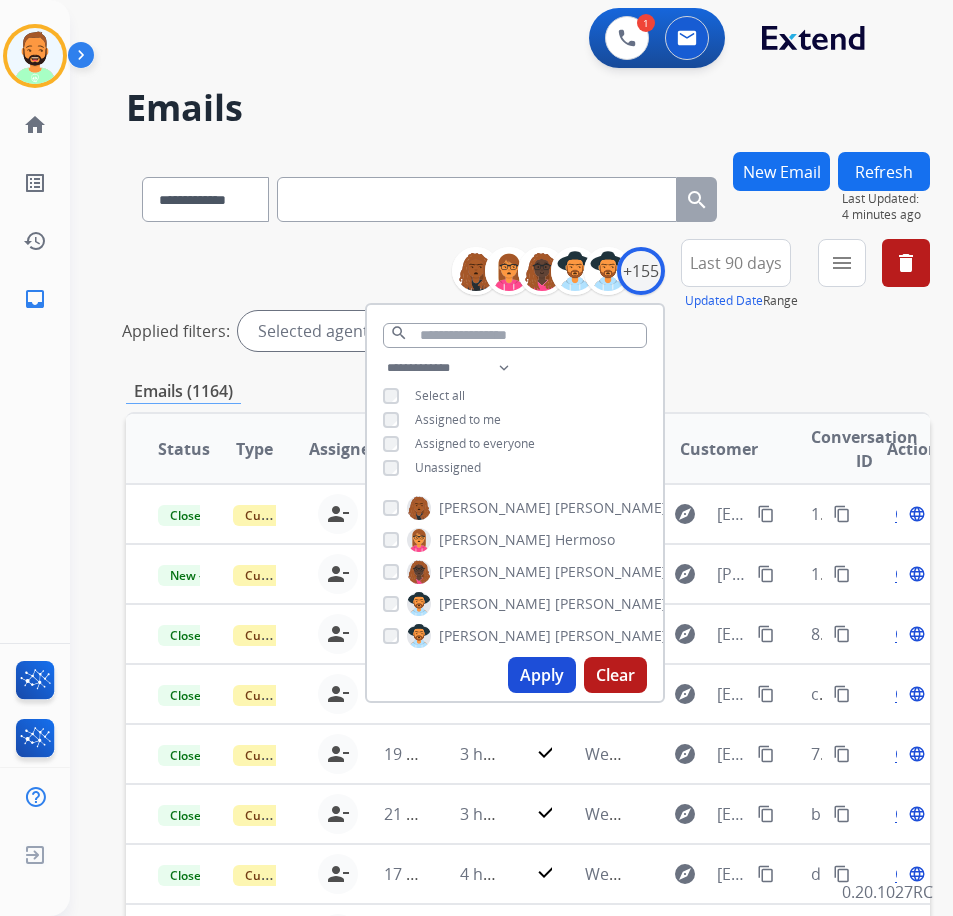 click on "**********" at bounding box center (528, 669) 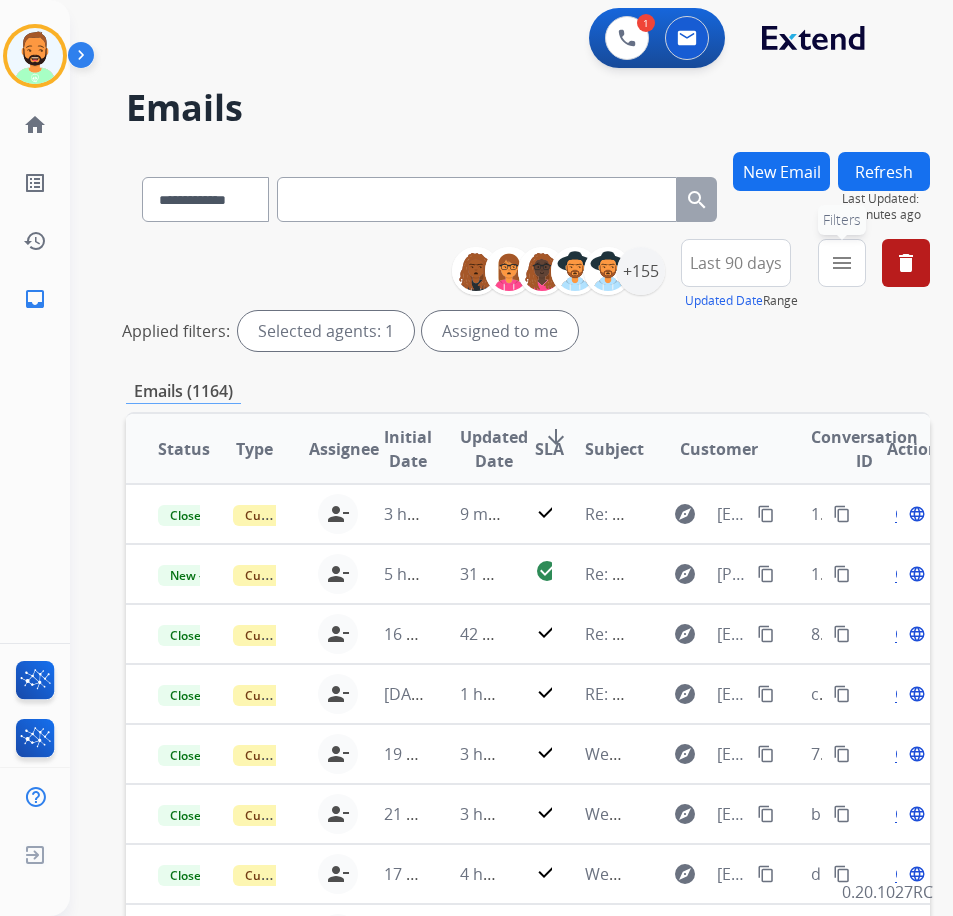 click on "menu  Filters" at bounding box center (842, 263) 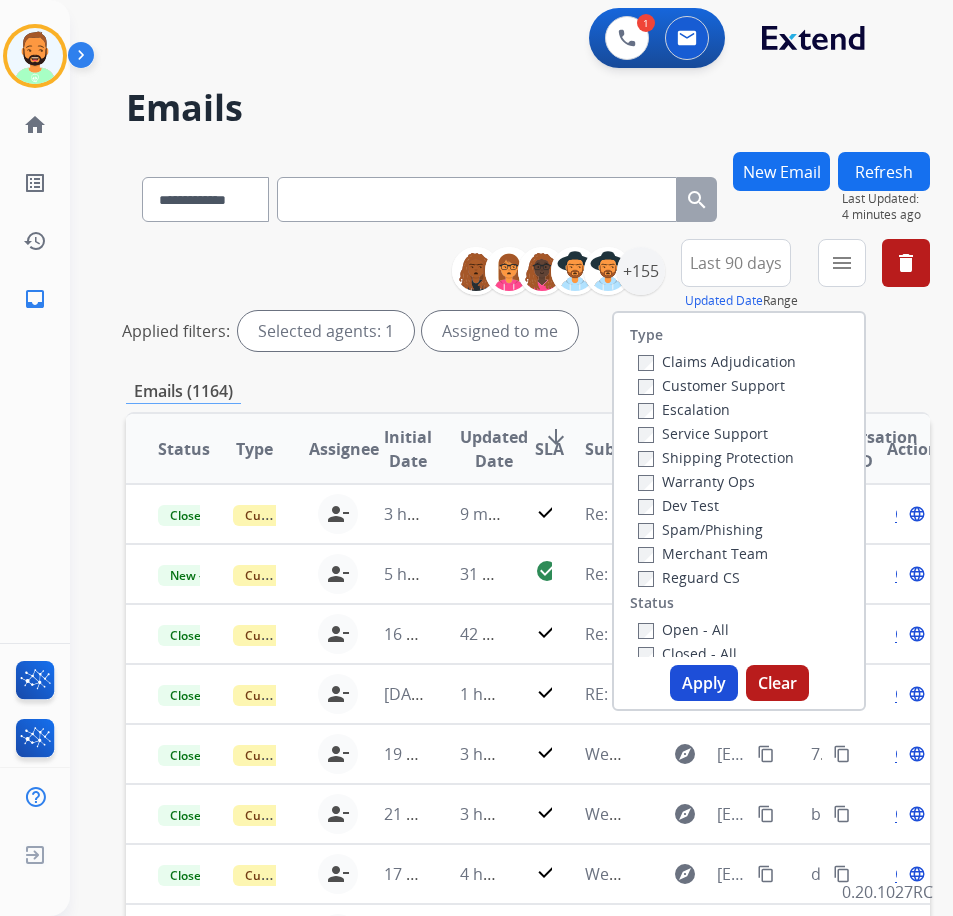 click on "Customer Support" at bounding box center (711, 385) 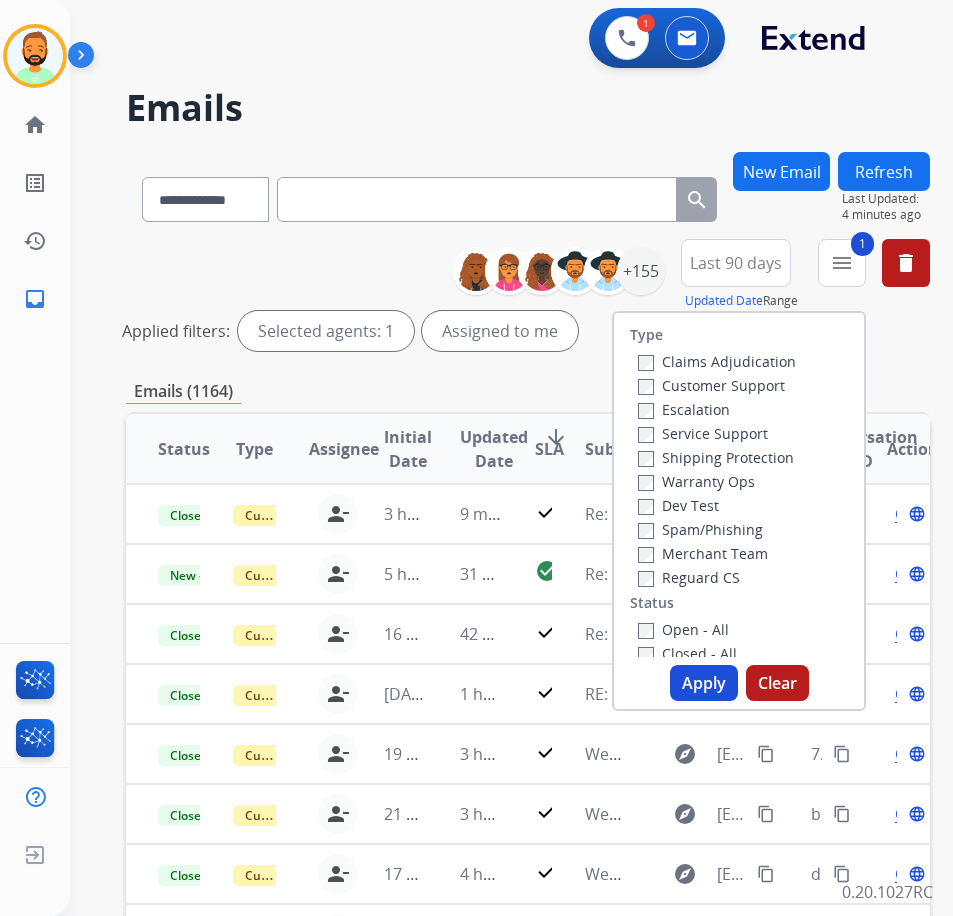 click on "Shipping Protection" at bounding box center (716, 457) 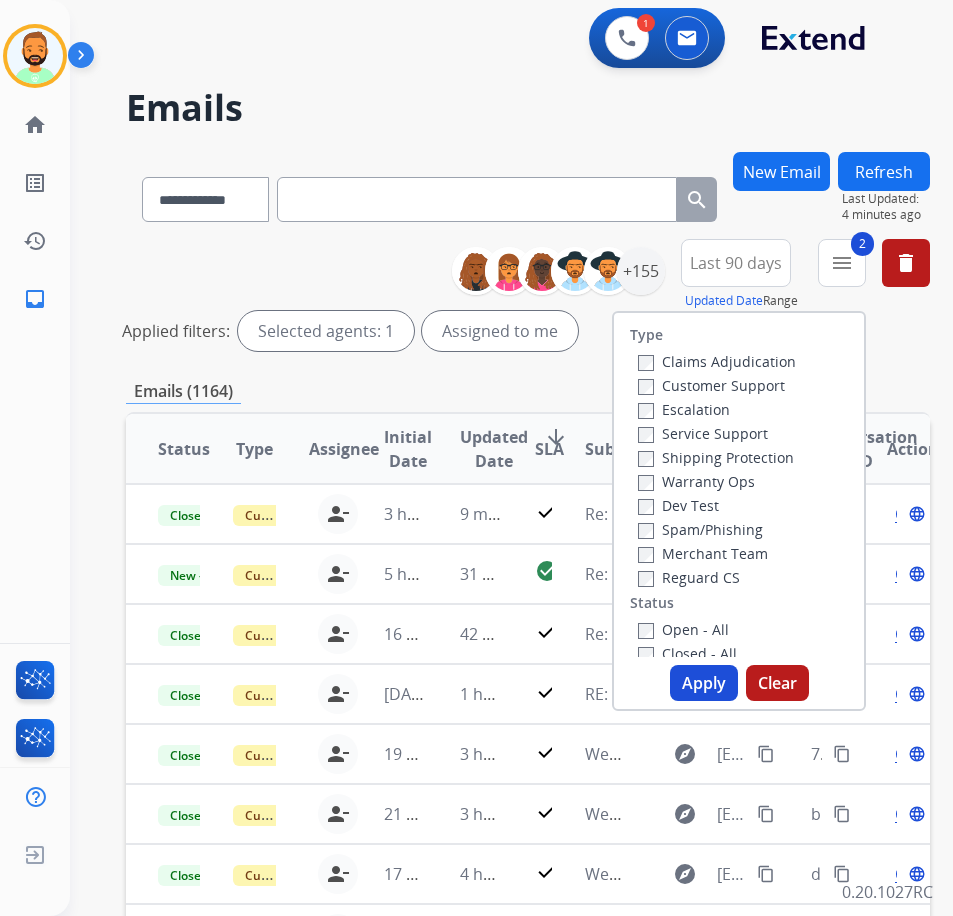 drag, startPoint x: 731, startPoint y: 574, endPoint x: 718, endPoint y: 601, distance: 29.966648 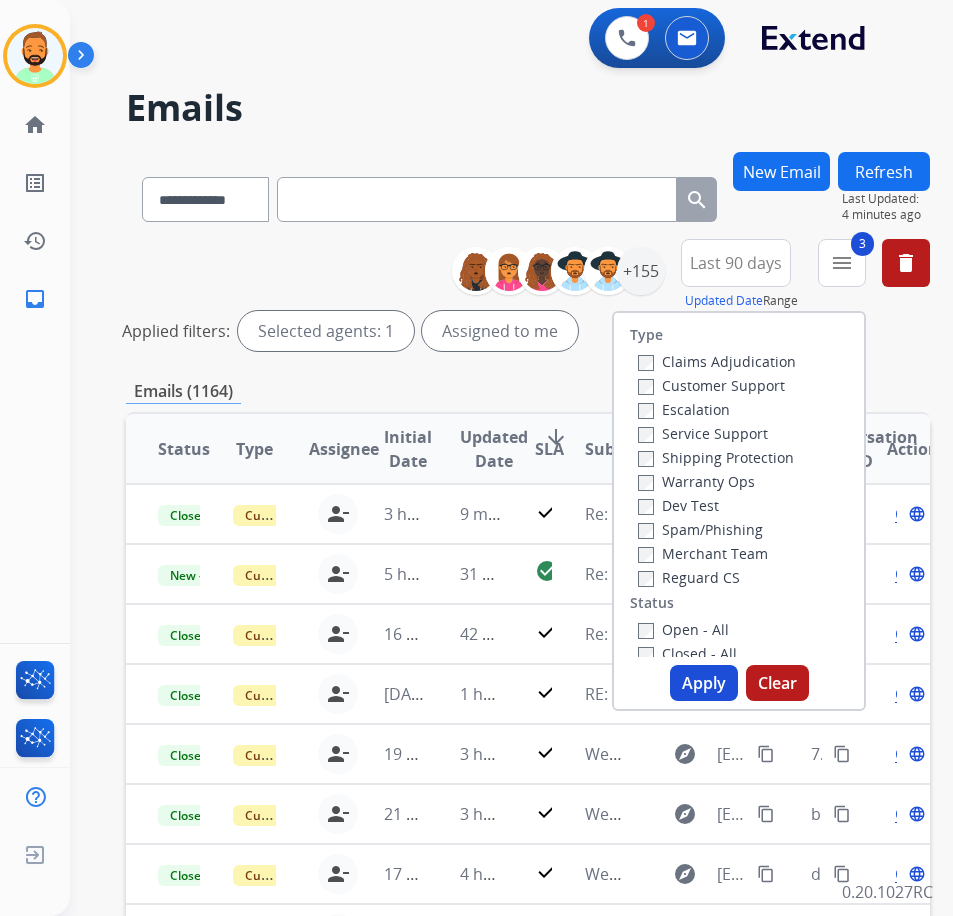 click on "Open - All" at bounding box center (683, 629) 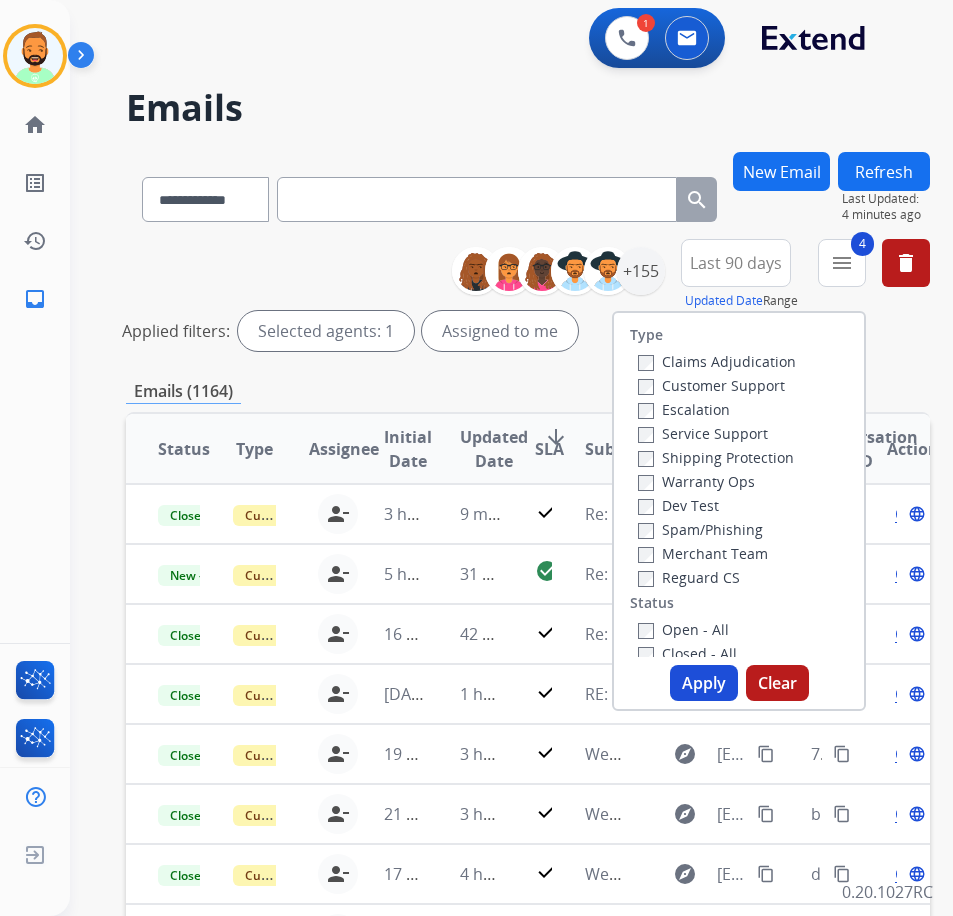 click on "Apply" at bounding box center (704, 683) 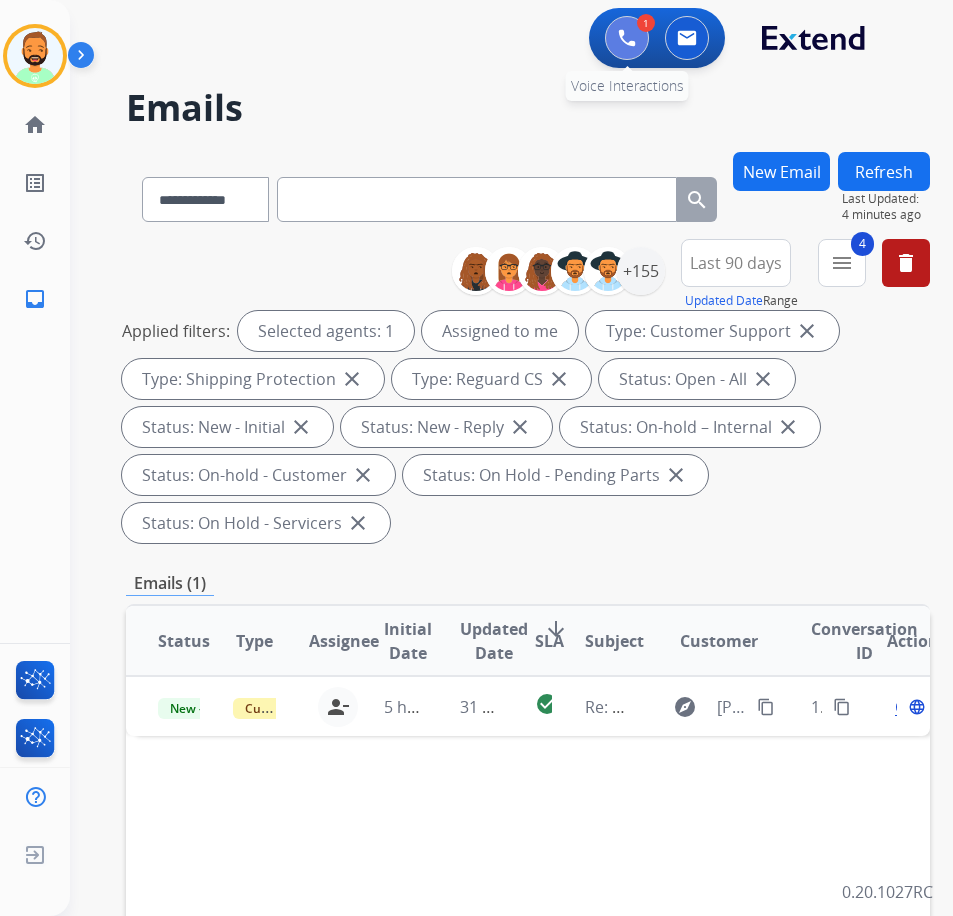 click at bounding box center [627, 38] 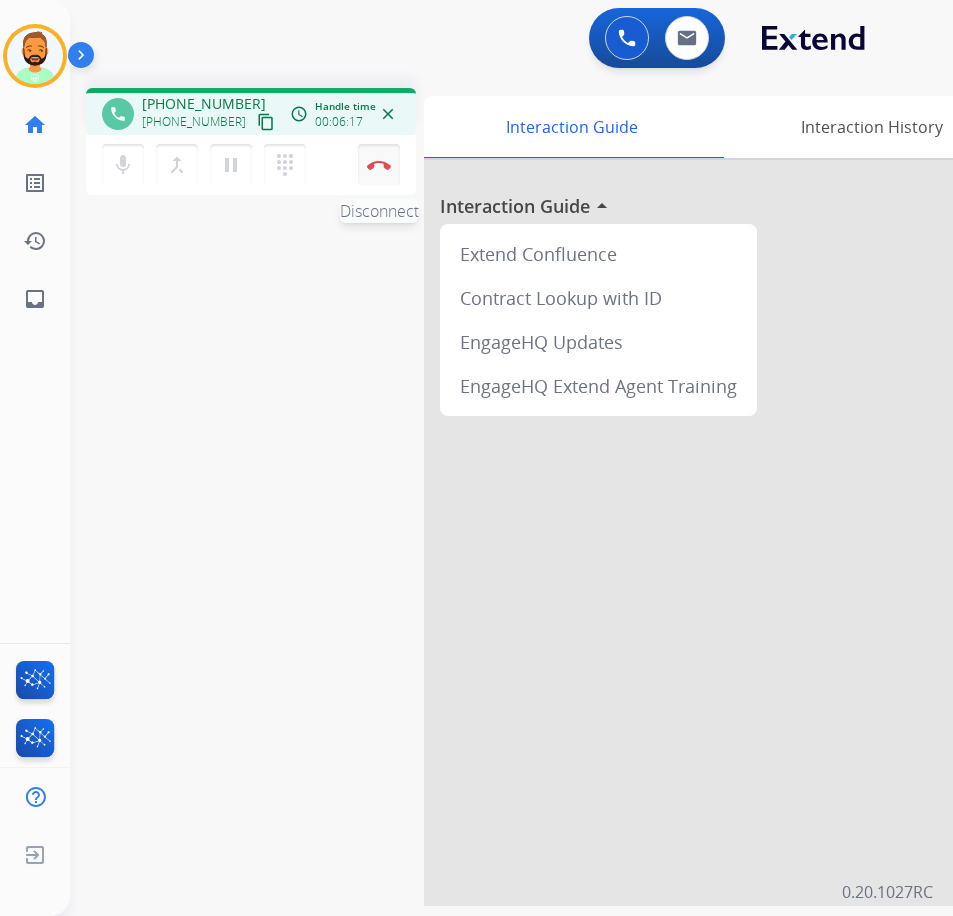 click at bounding box center (379, 165) 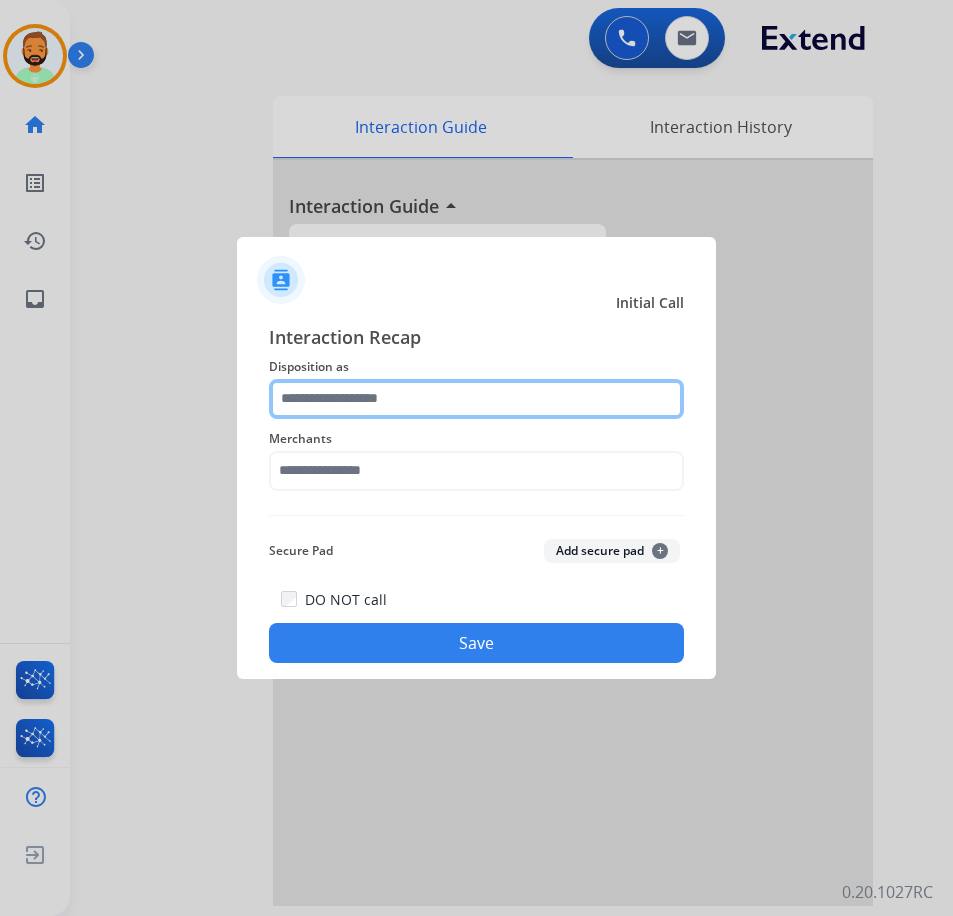 click 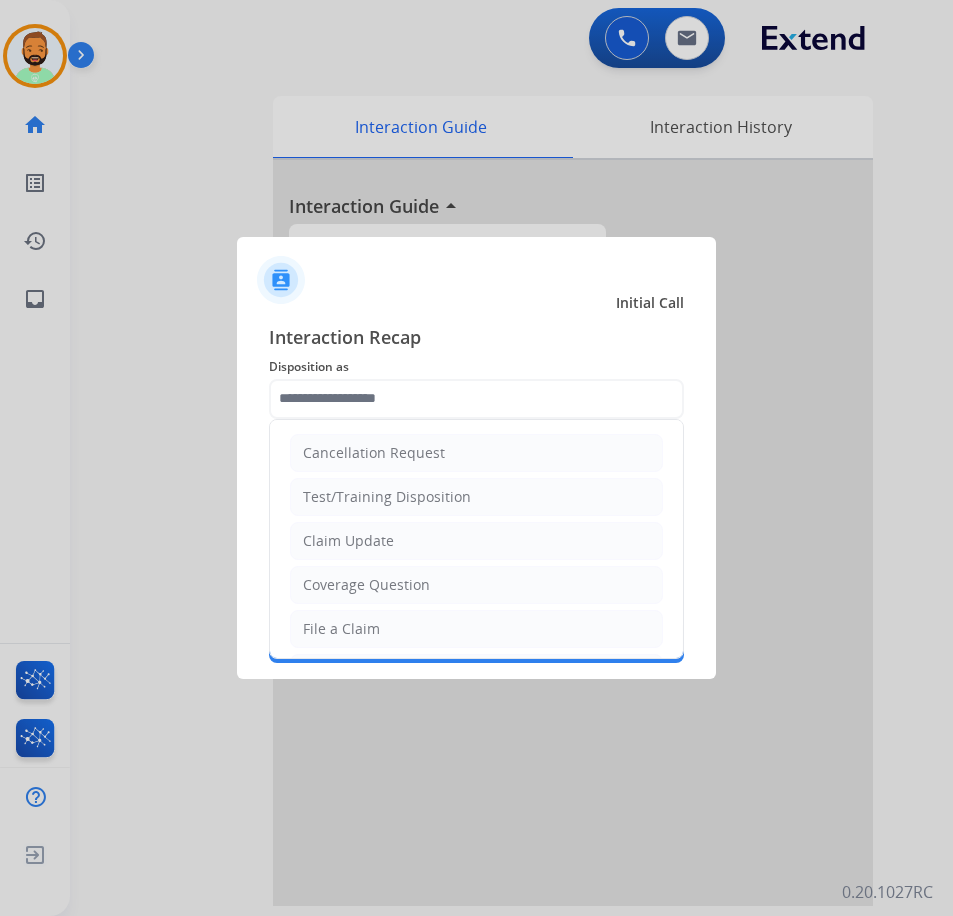 drag, startPoint x: 429, startPoint y: 622, endPoint x: 457, endPoint y: 634, distance: 30.463093 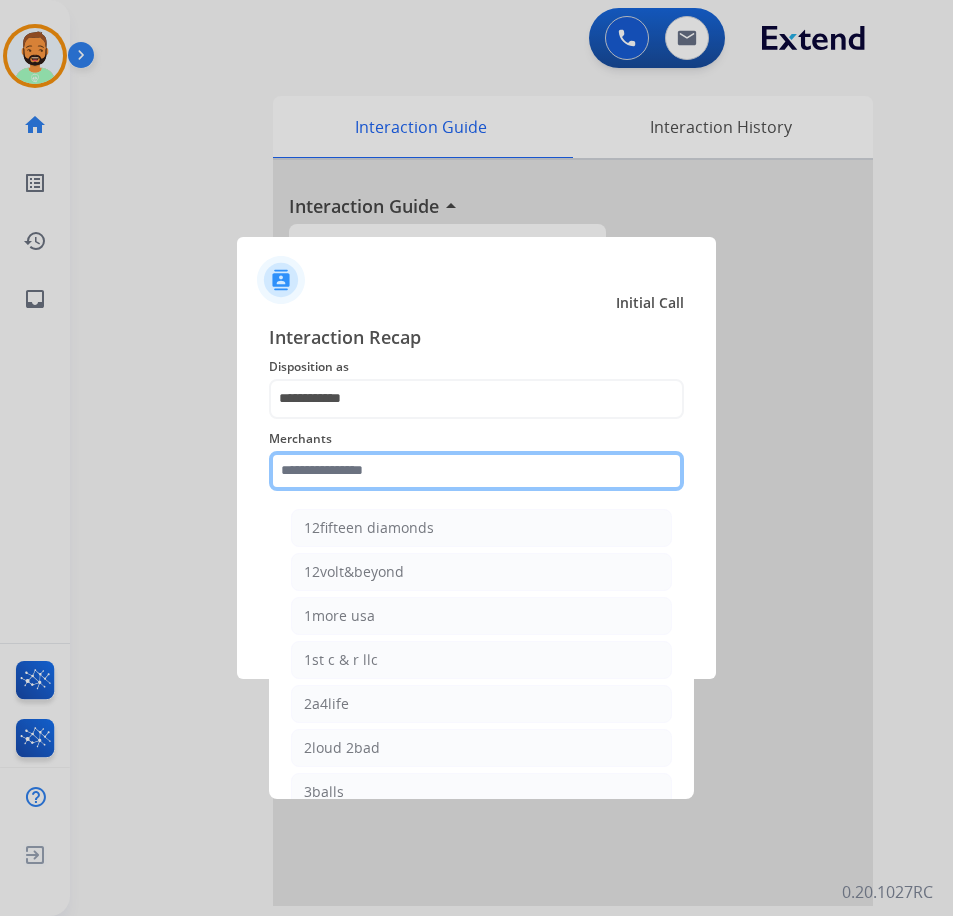 click 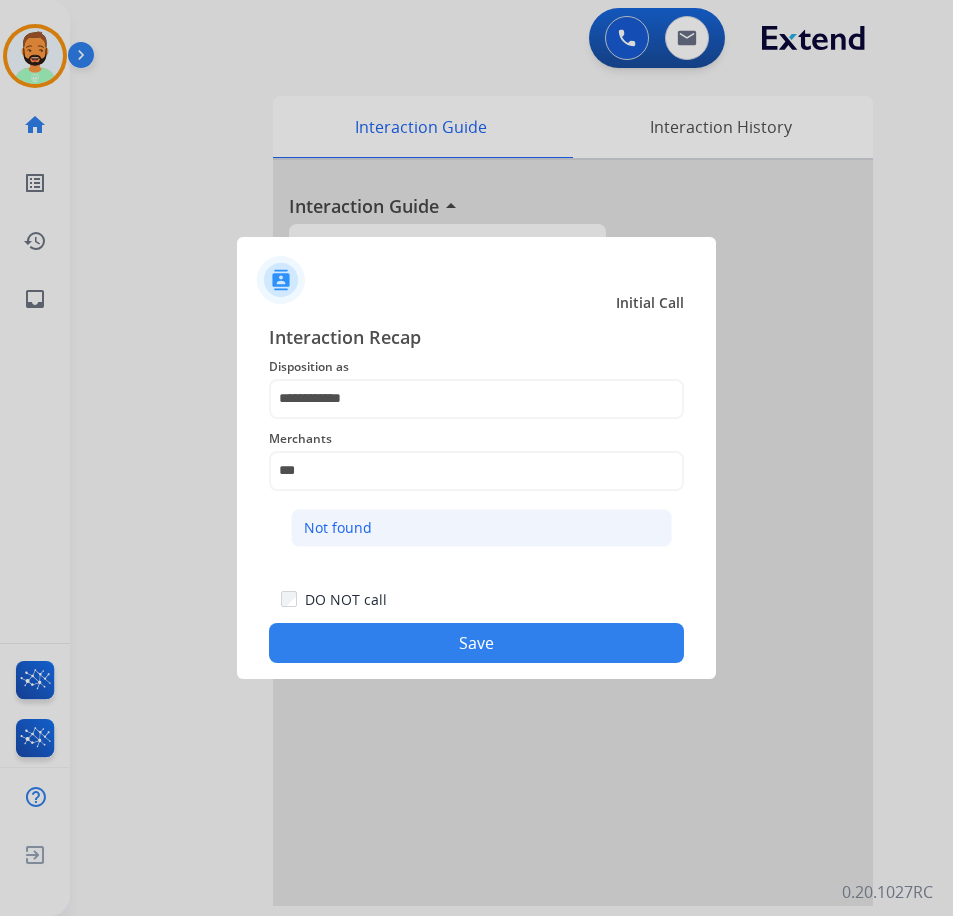 click on "Not found" 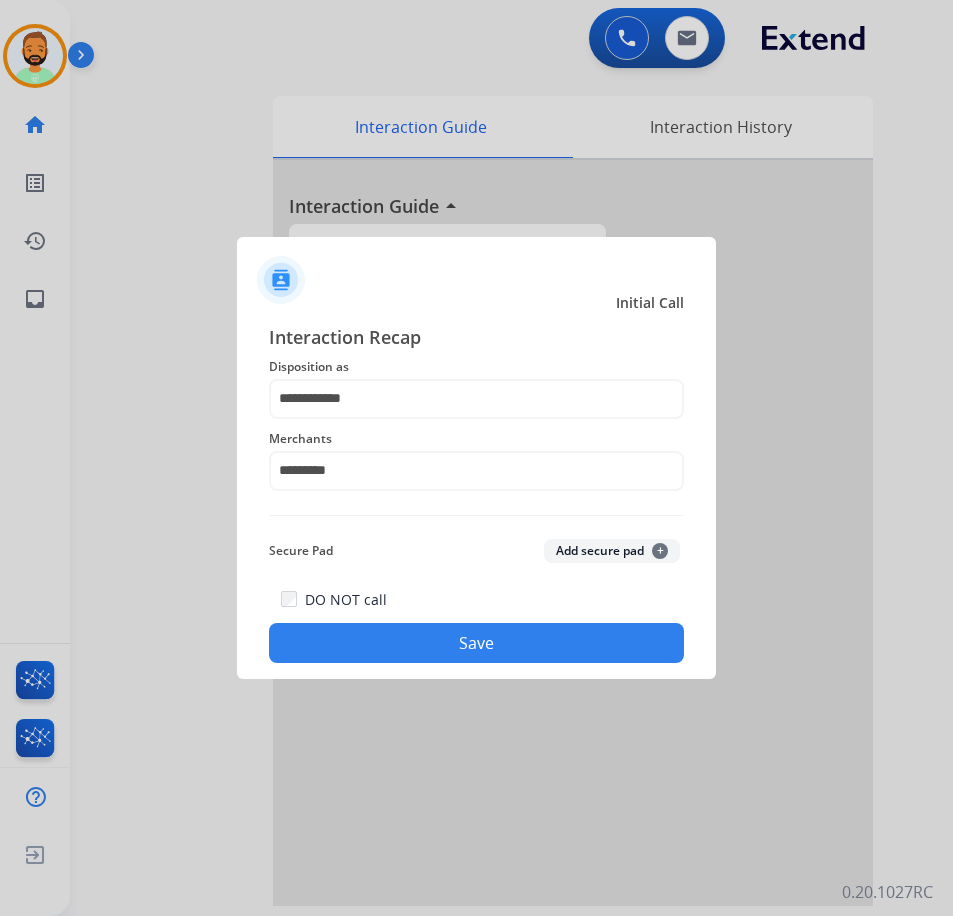 click on "Save" 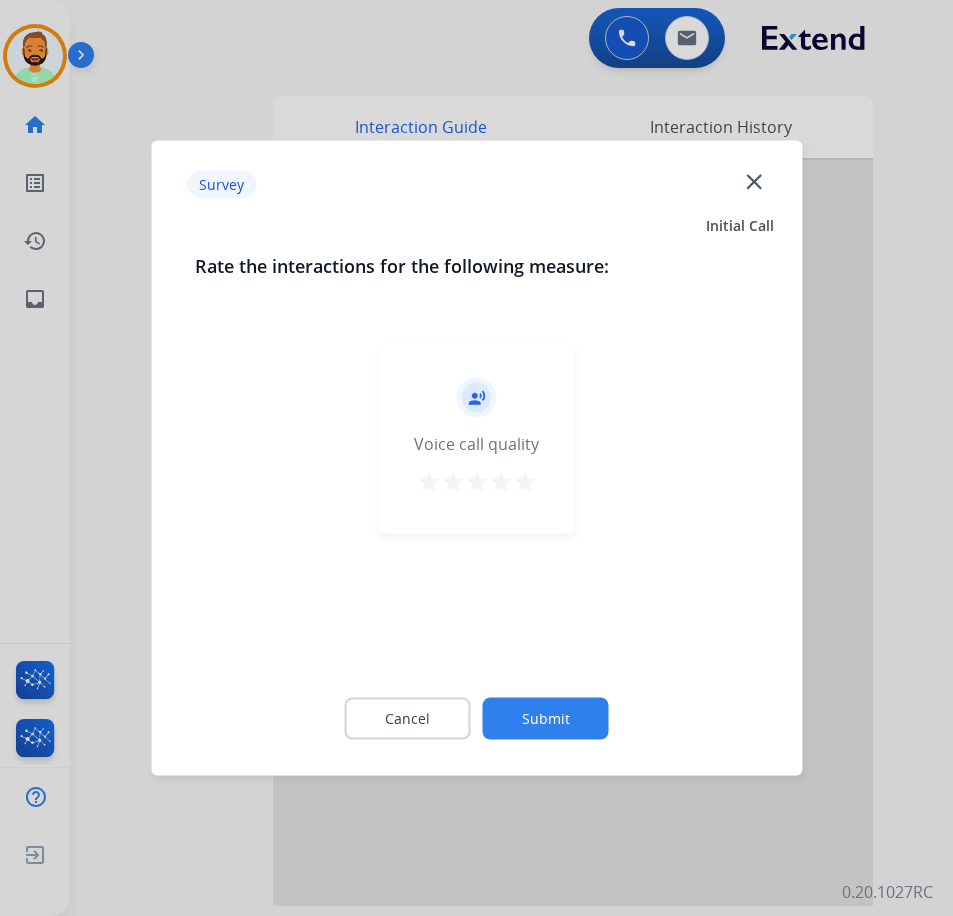 click on "Submit" 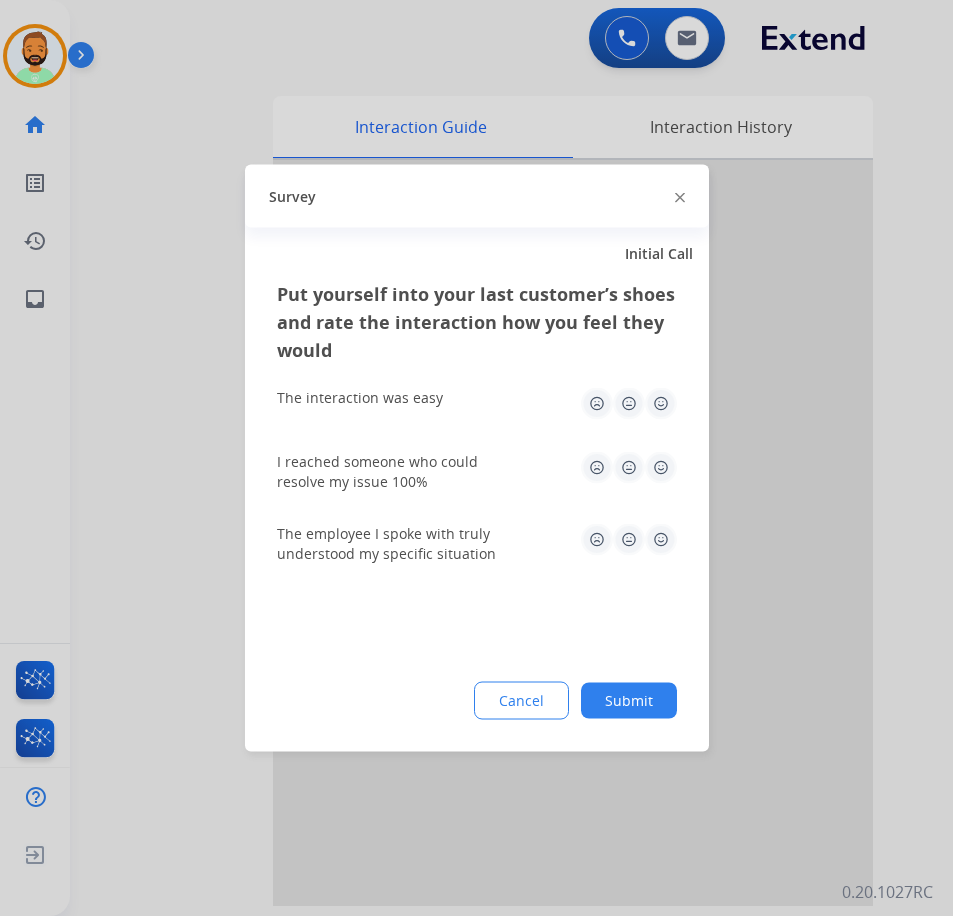 click on "Submit" 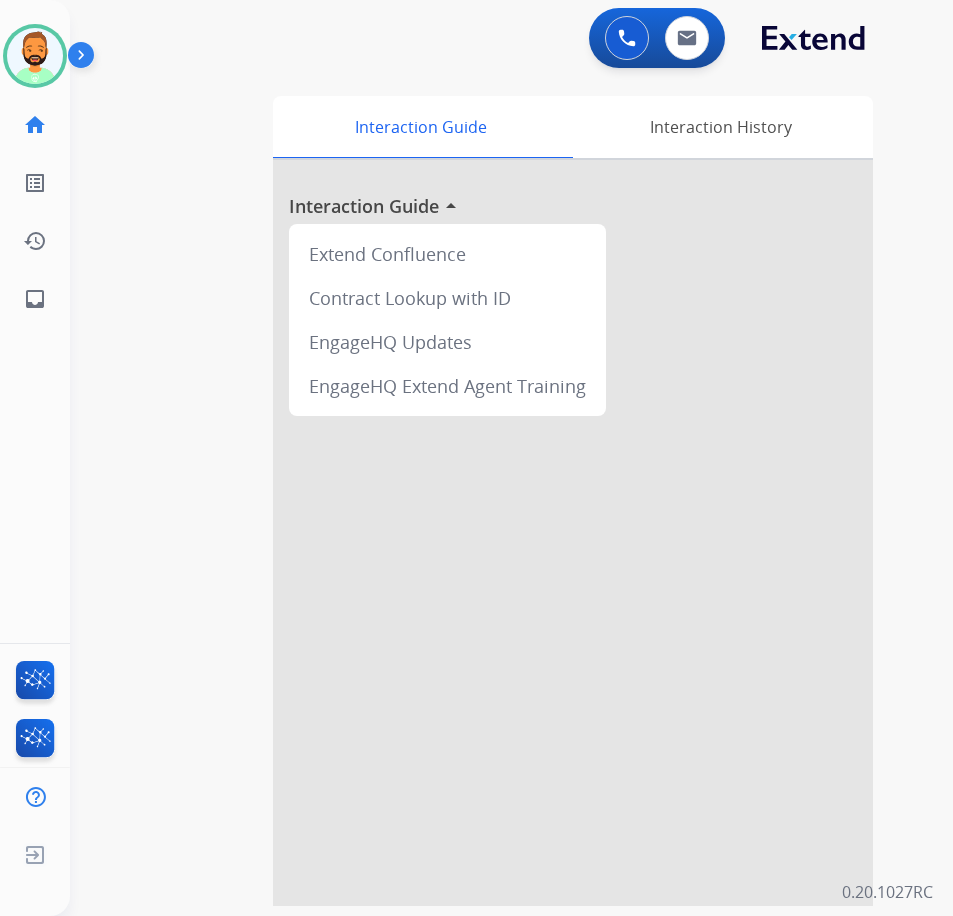 click on "0 Voice Interactions  0  Email Interactions" at bounding box center (495, 40) 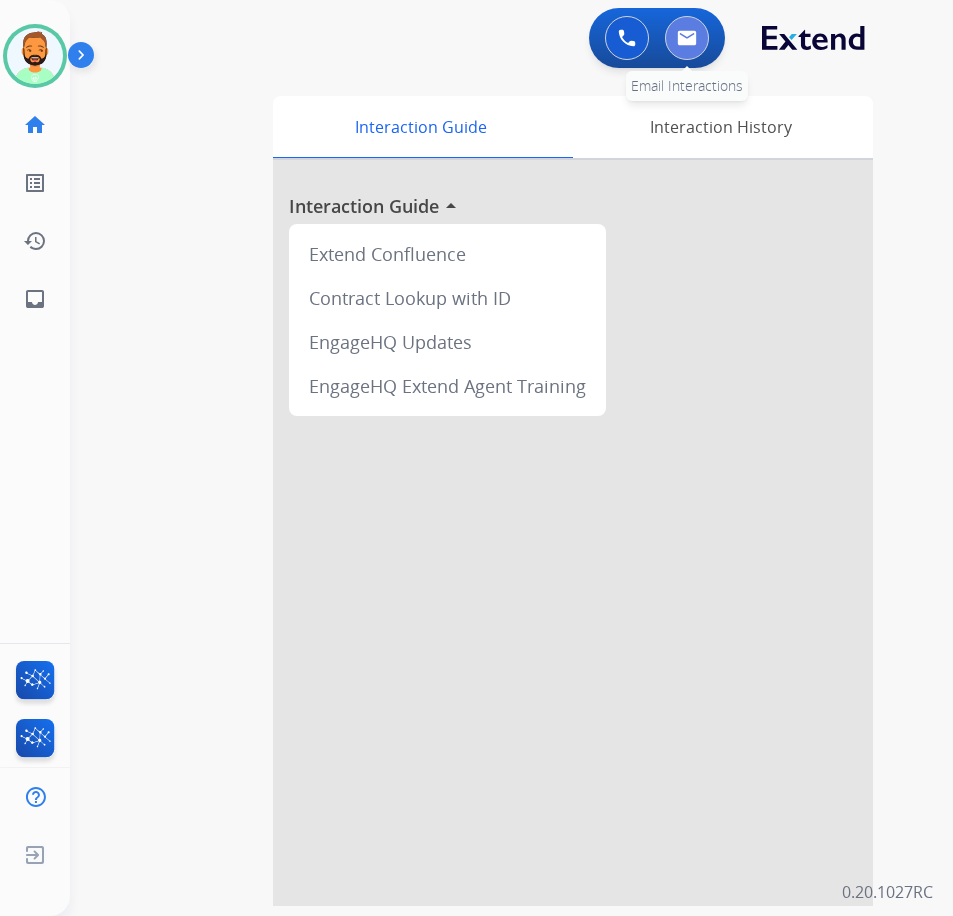 click at bounding box center (687, 38) 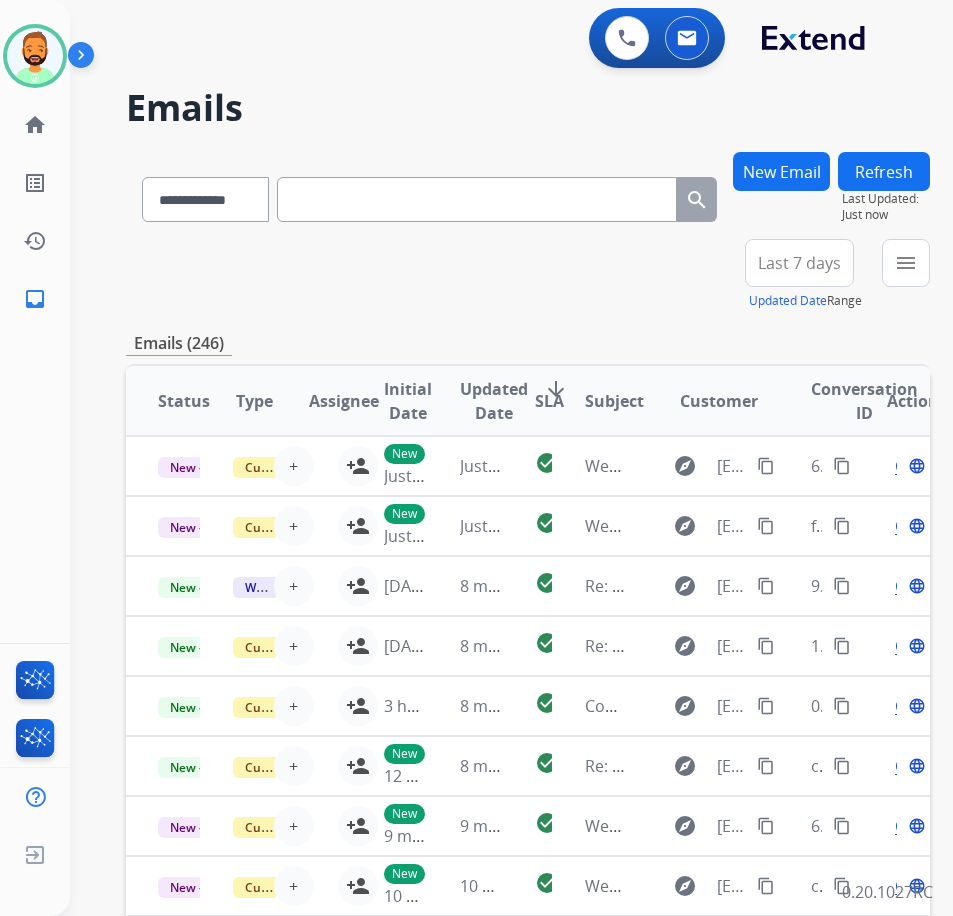 click on "Last 7 days" at bounding box center (799, 263) 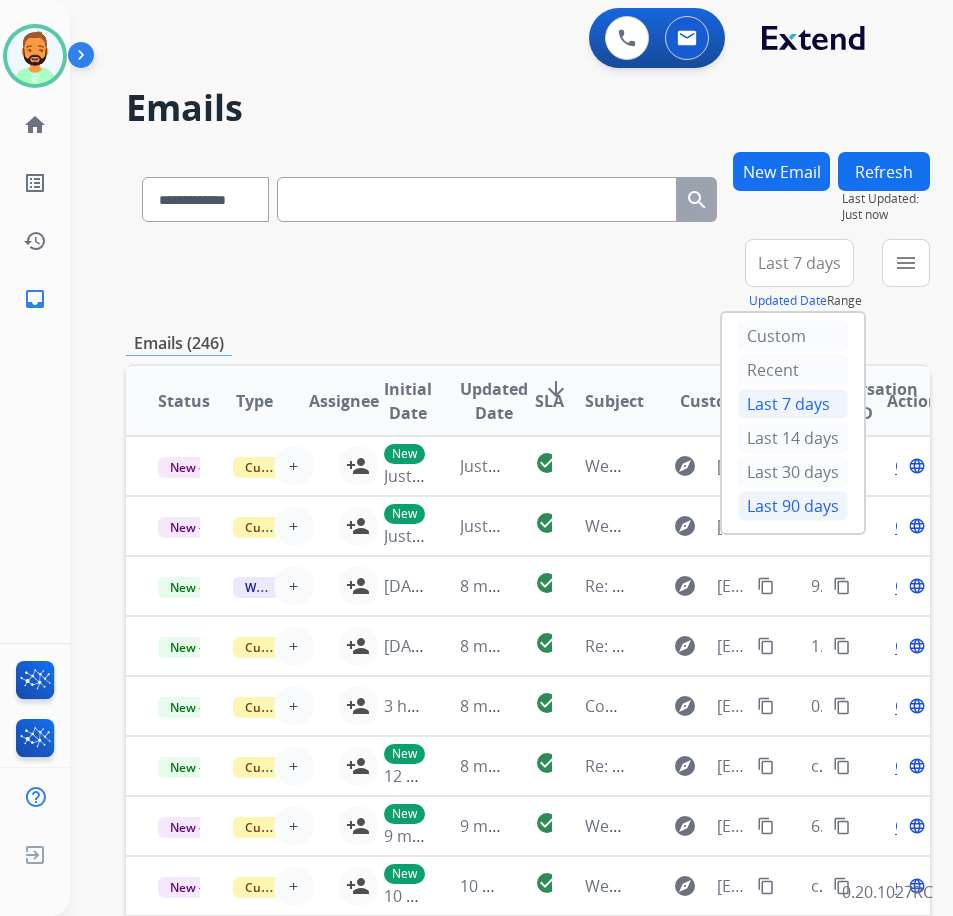 click on "Last 90 days" at bounding box center (793, 506) 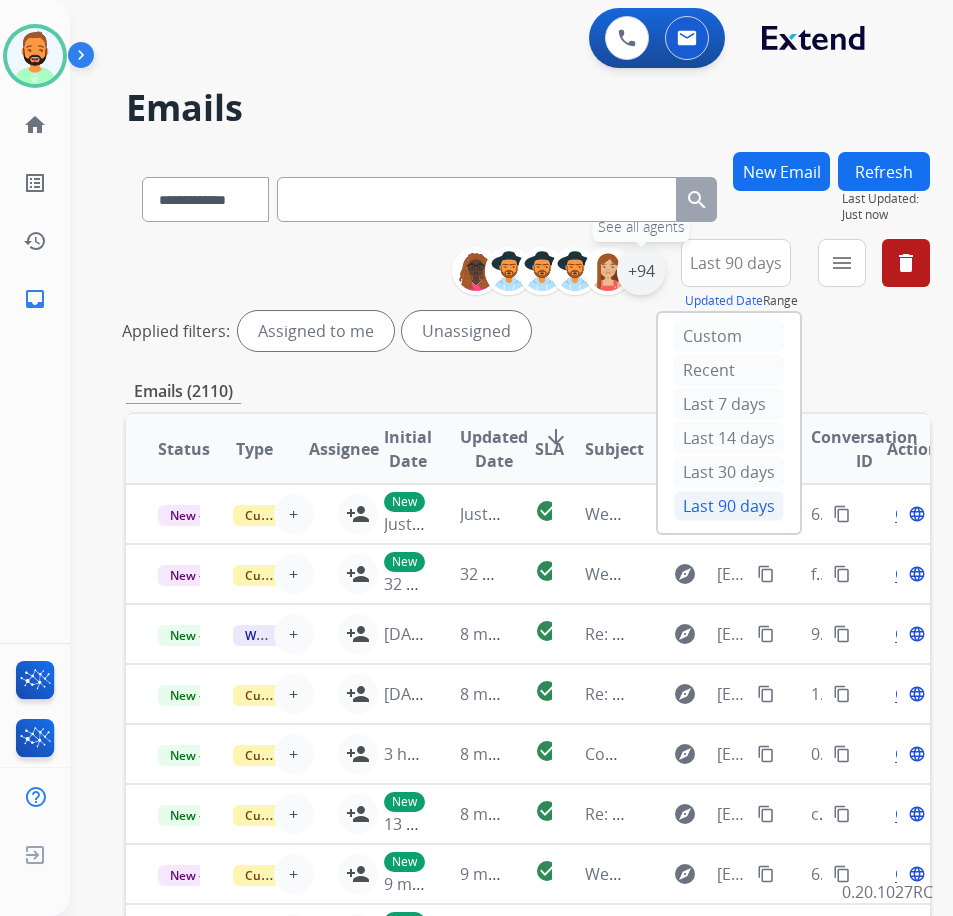 click on "+94" at bounding box center (641, 271) 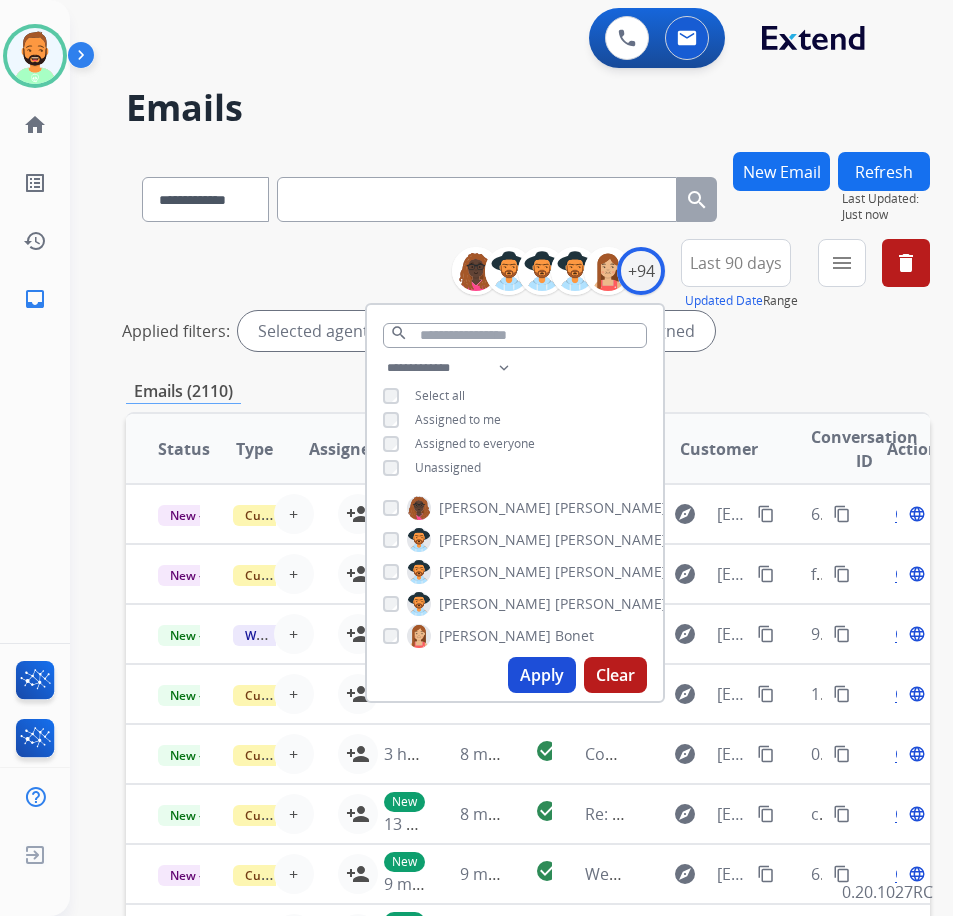 click on "Unassigned" at bounding box center (448, 467) 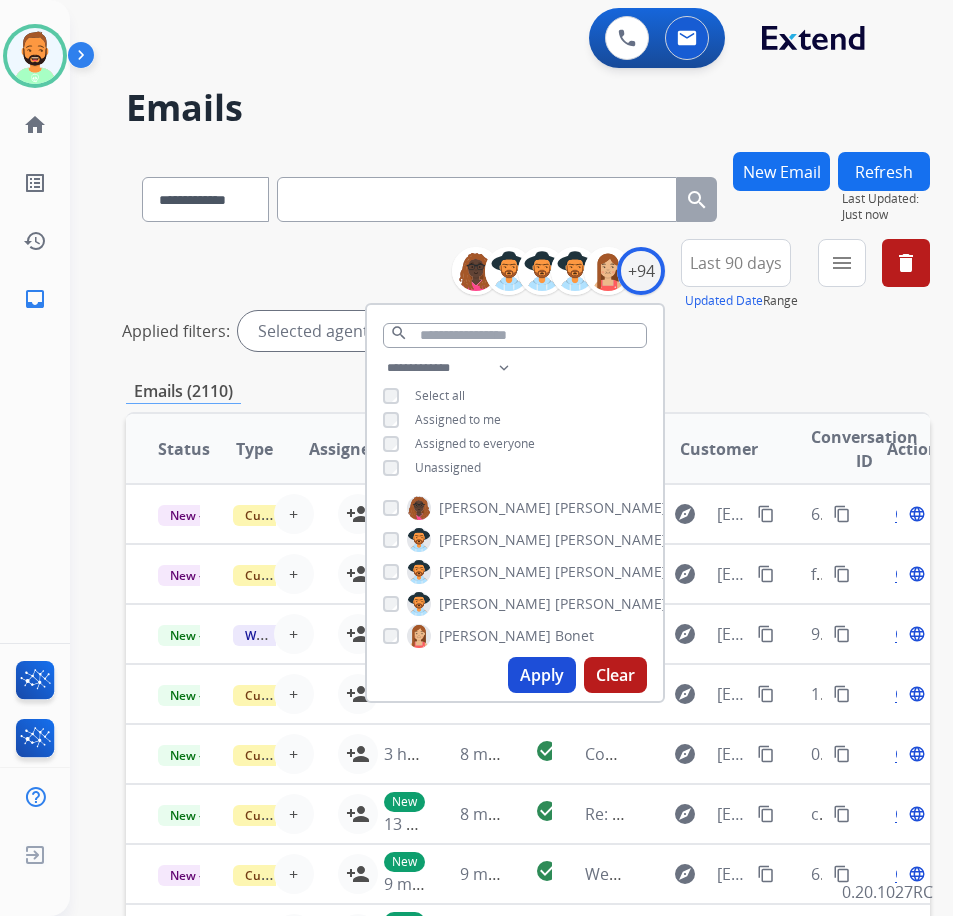 click on "Apply" at bounding box center (542, 675) 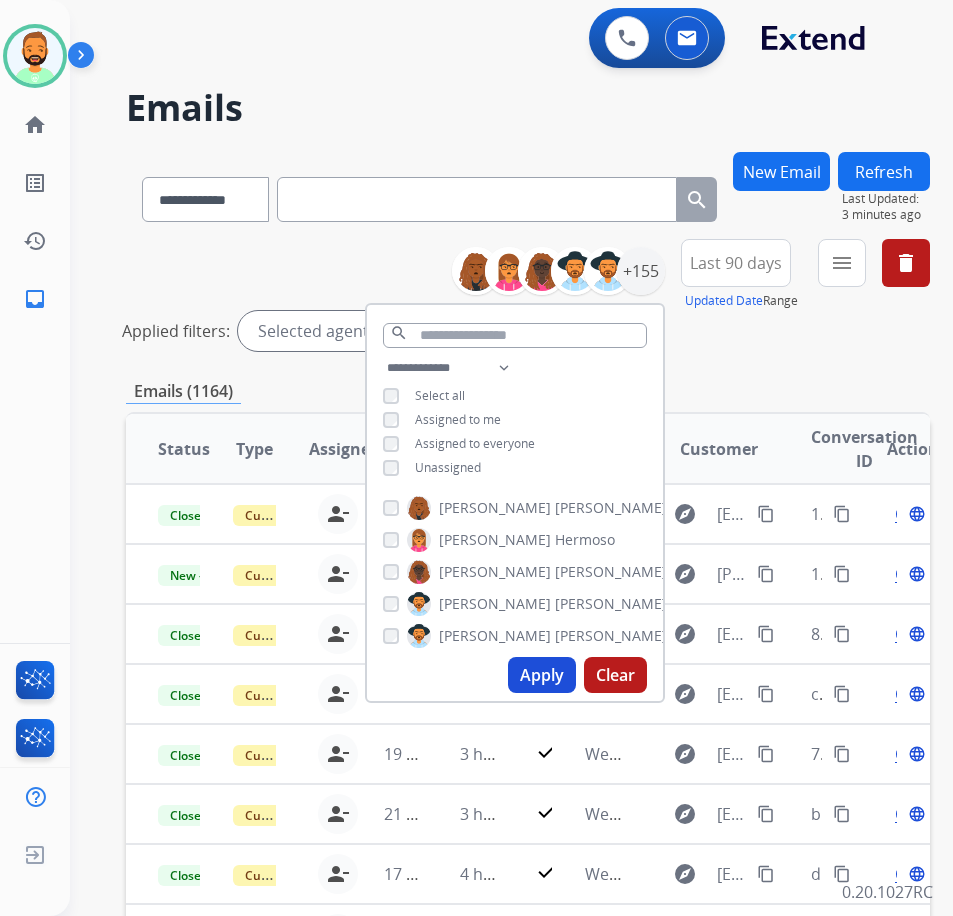 click on "Apply" at bounding box center [542, 675] 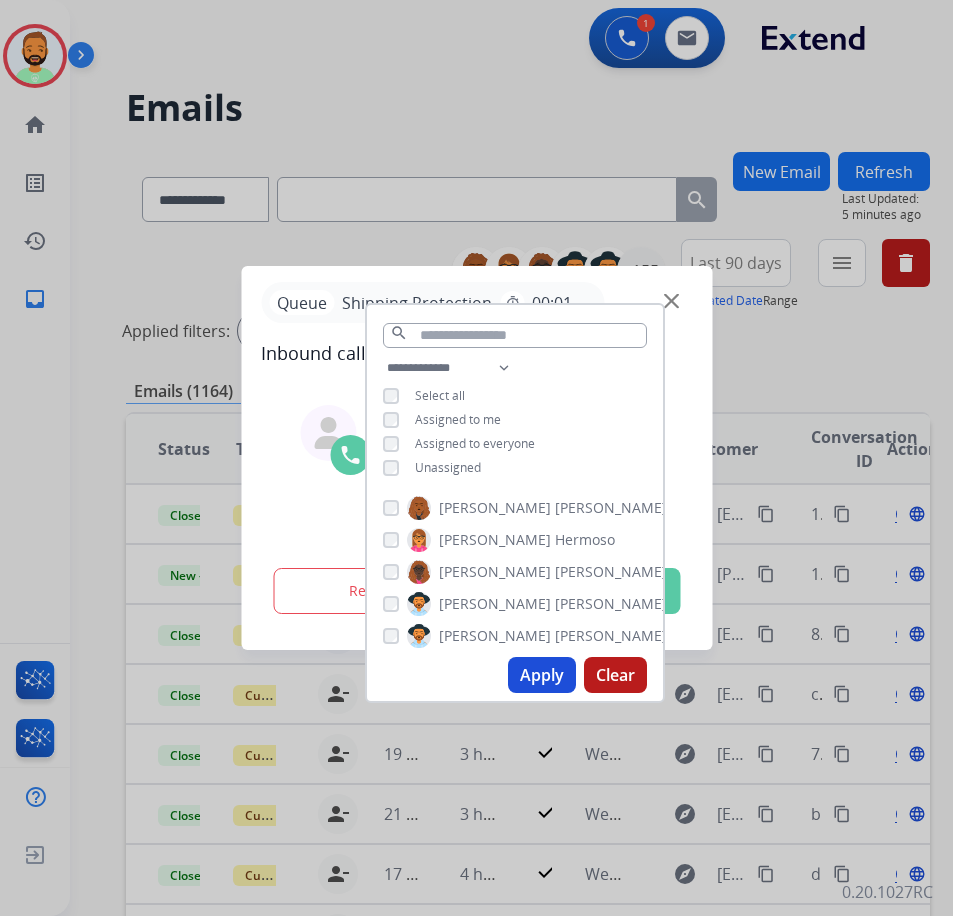 click at bounding box center [476, 458] 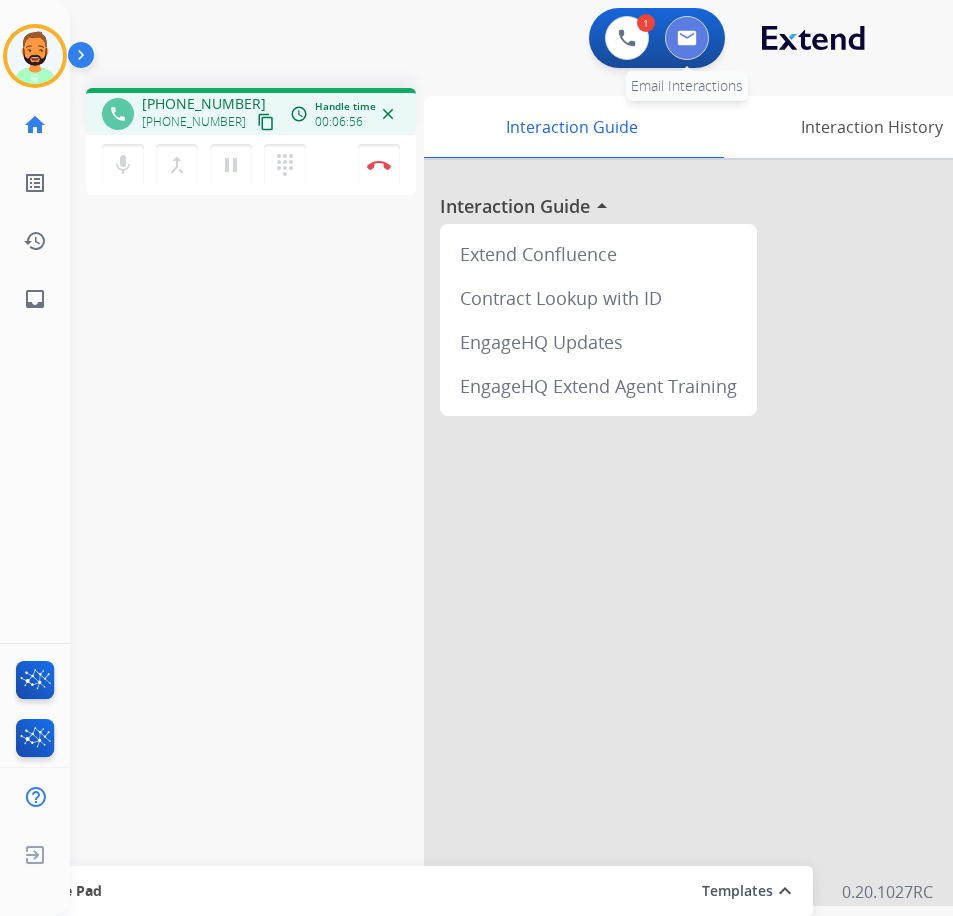 click at bounding box center (687, 38) 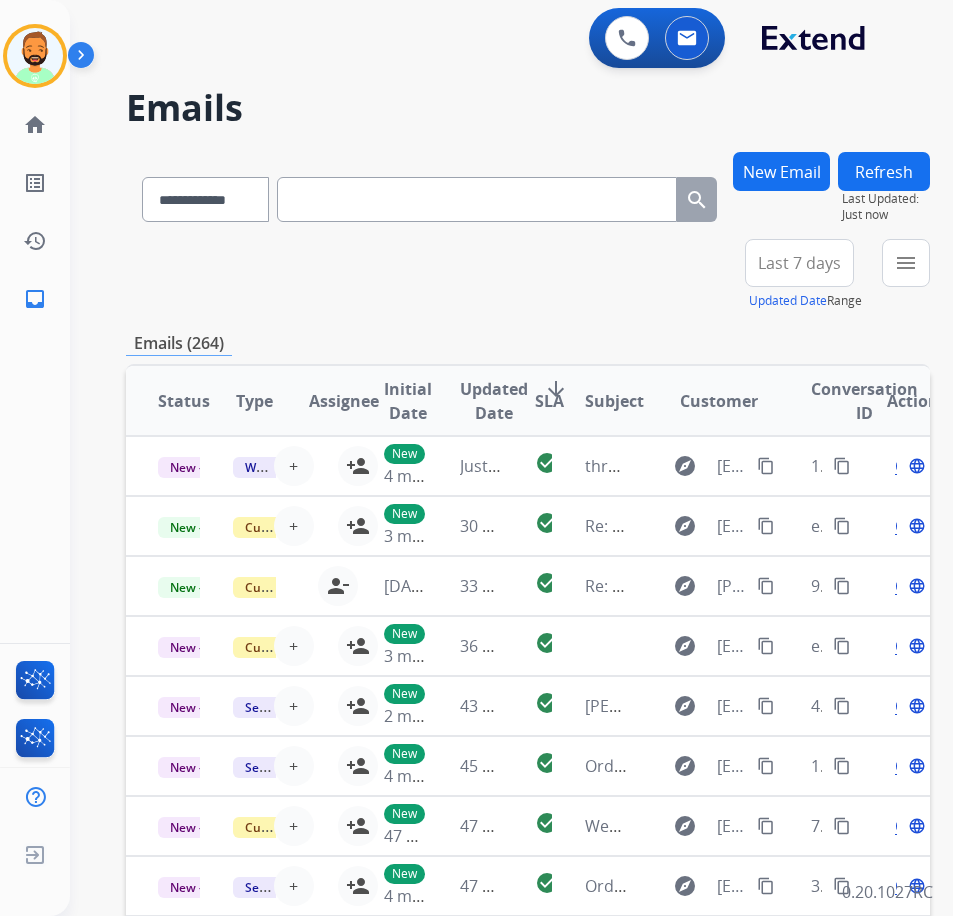 click on "New Email" at bounding box center (781, 171) 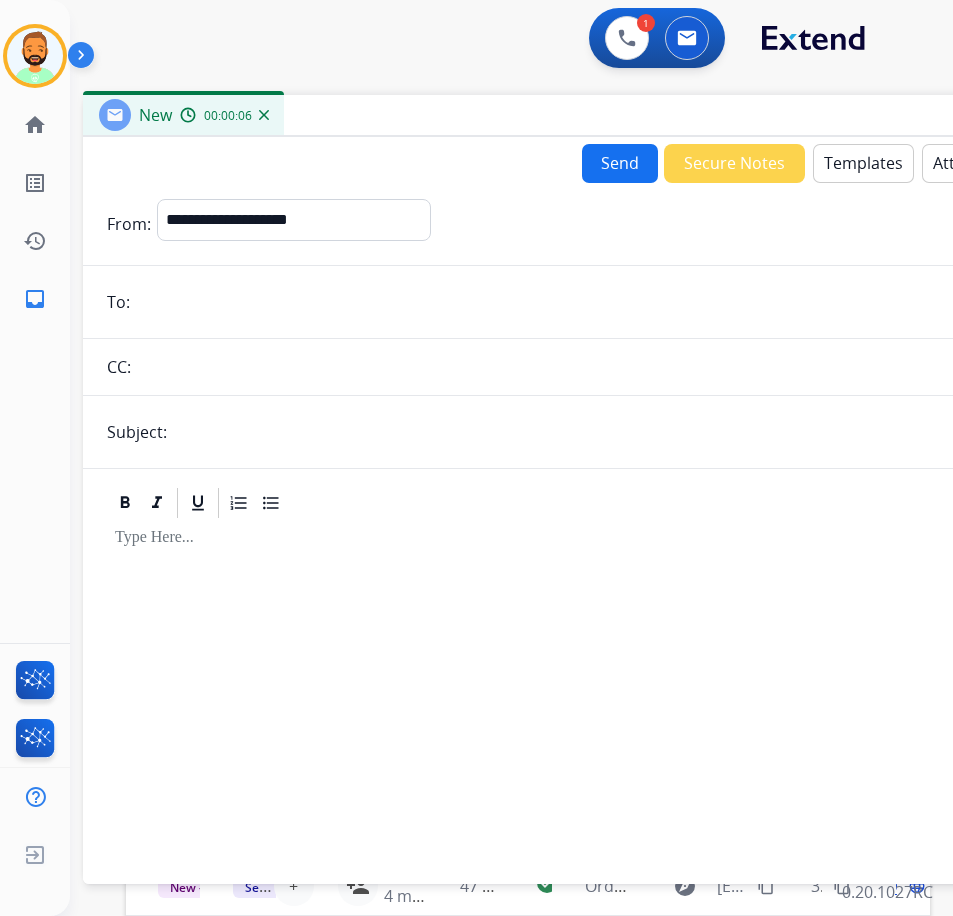 drag, startPoint x: 328, startPoint y: 147, endPoint x: 502, endPoint y: 125, distance: 175.38528 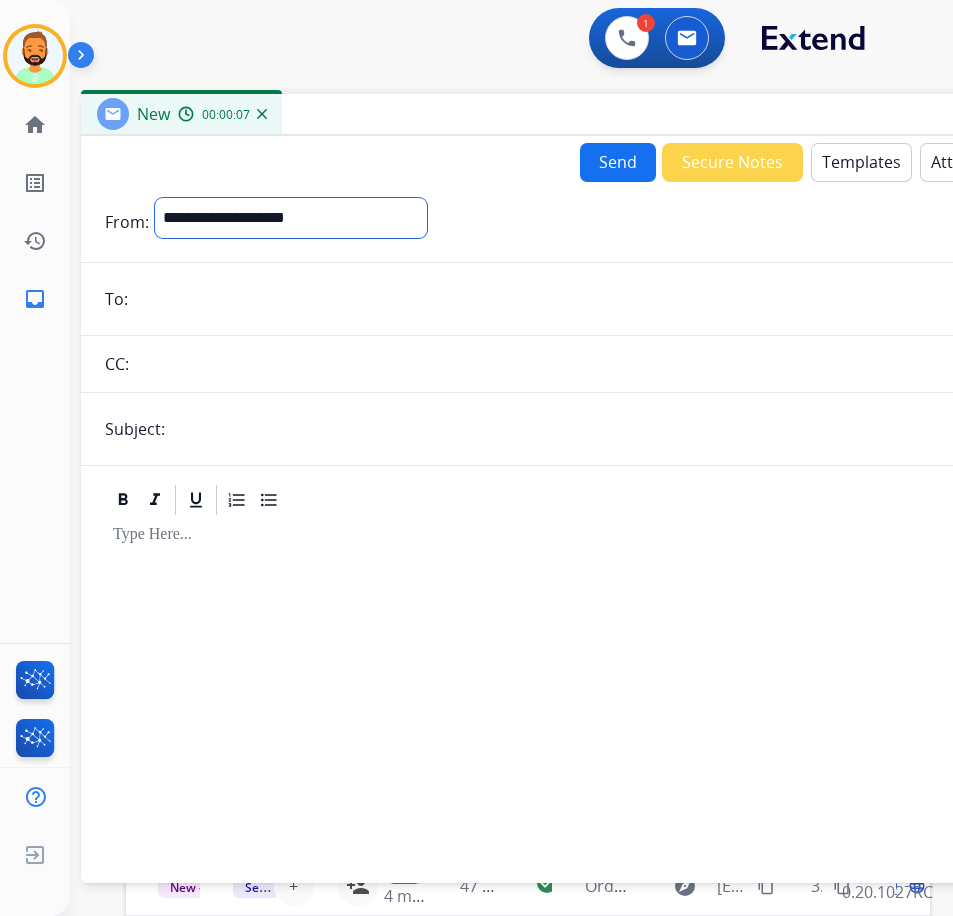 click on "**********" at bounding box center (291, 218) 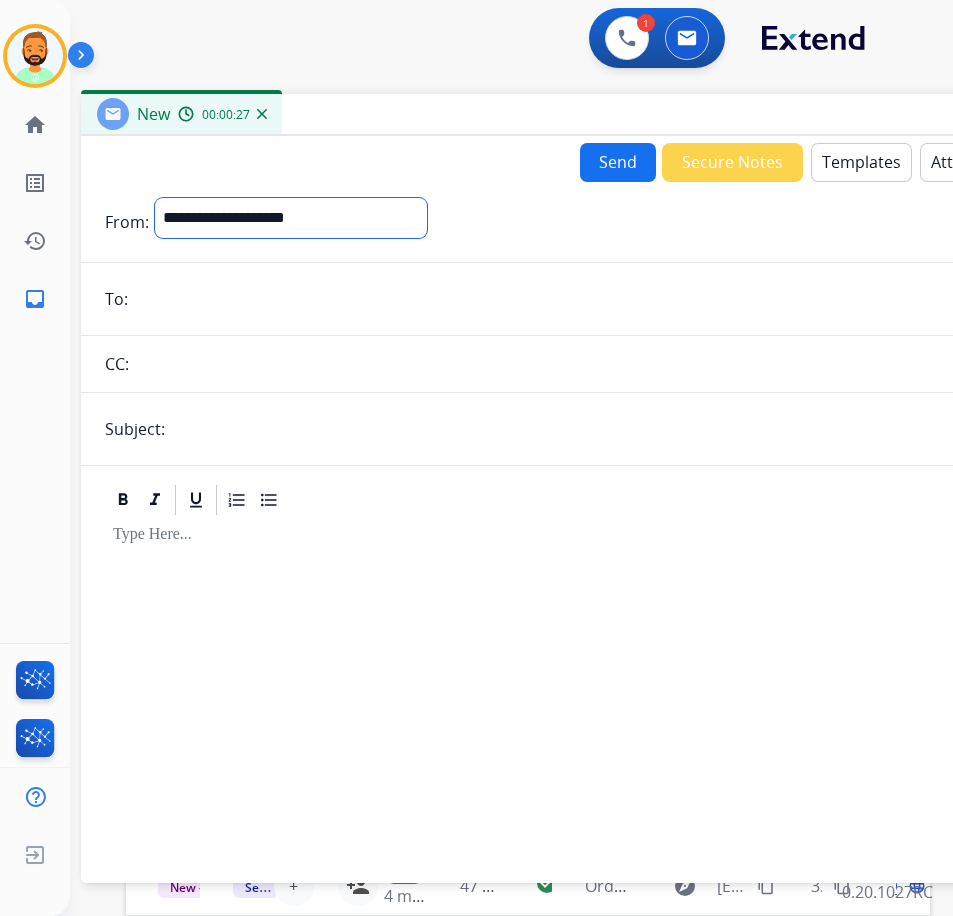 select on "**********" 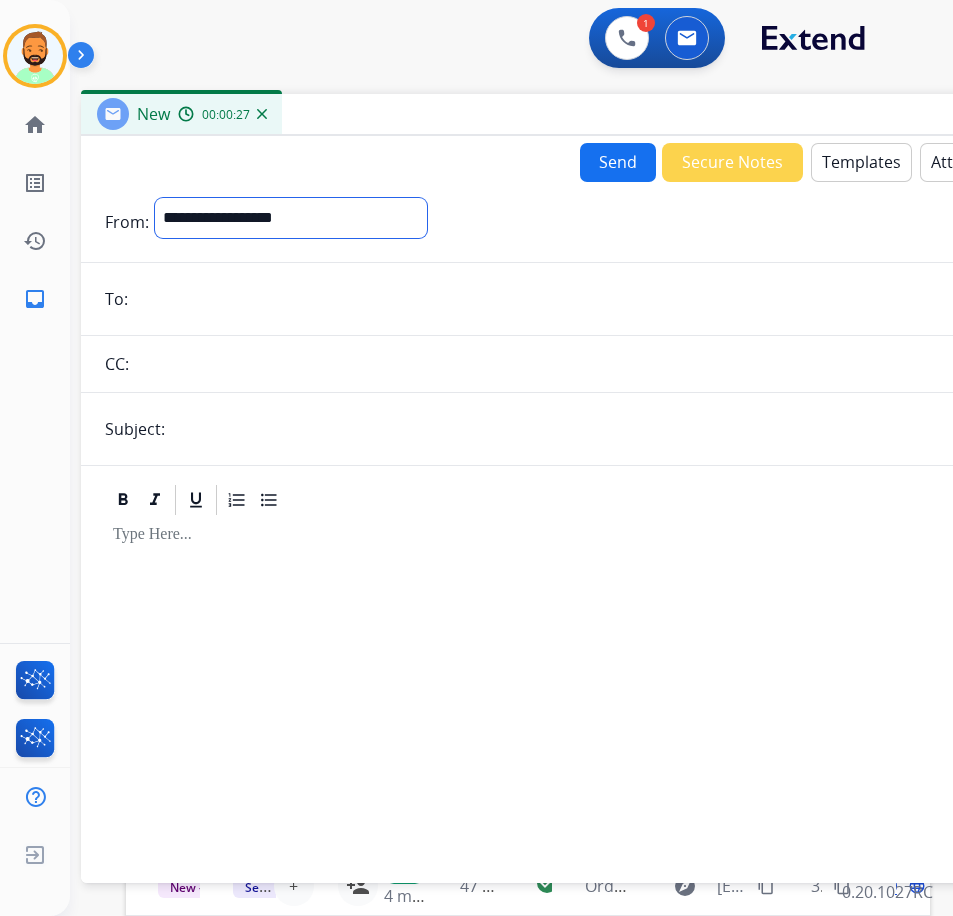 click on "**********" at bounding box center [291, 218] 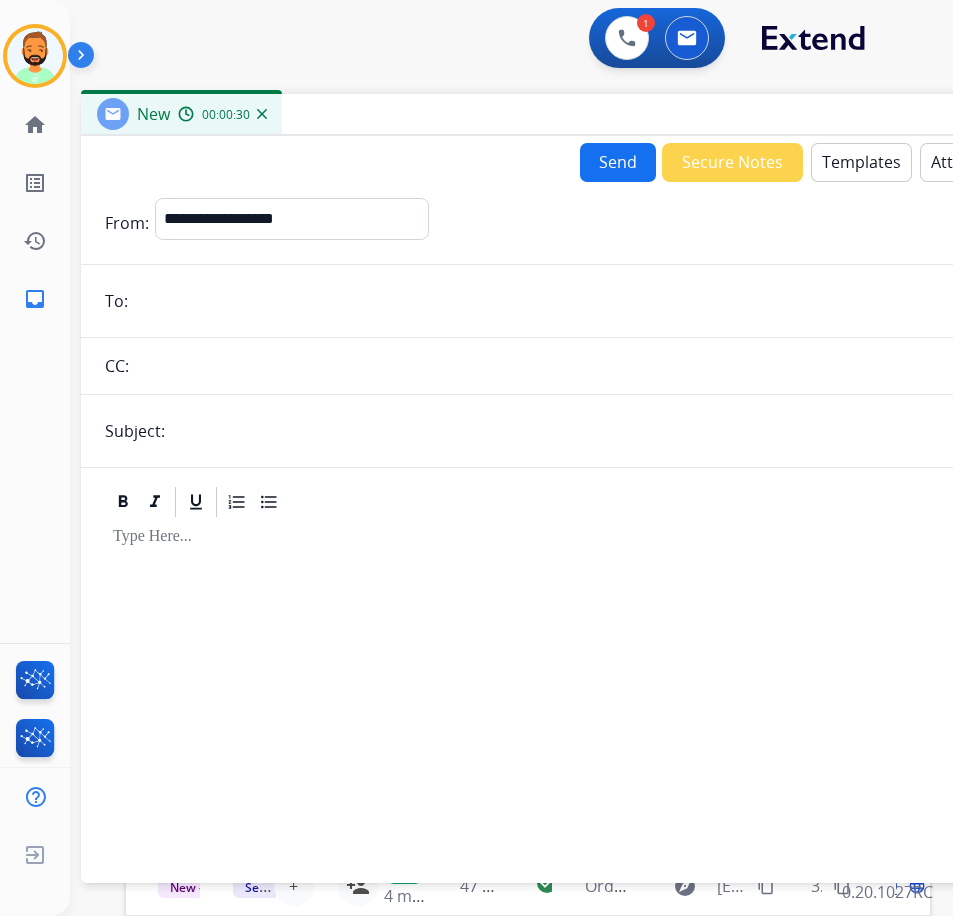 paste on "**********" 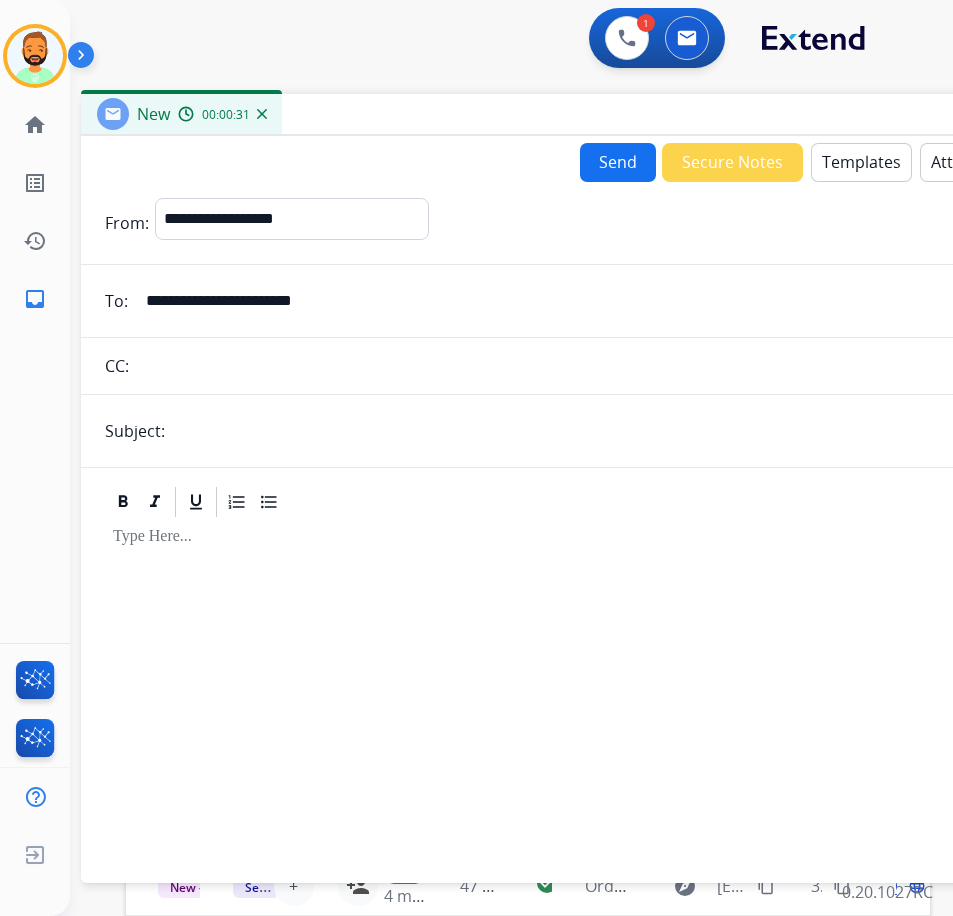 type on "**********" 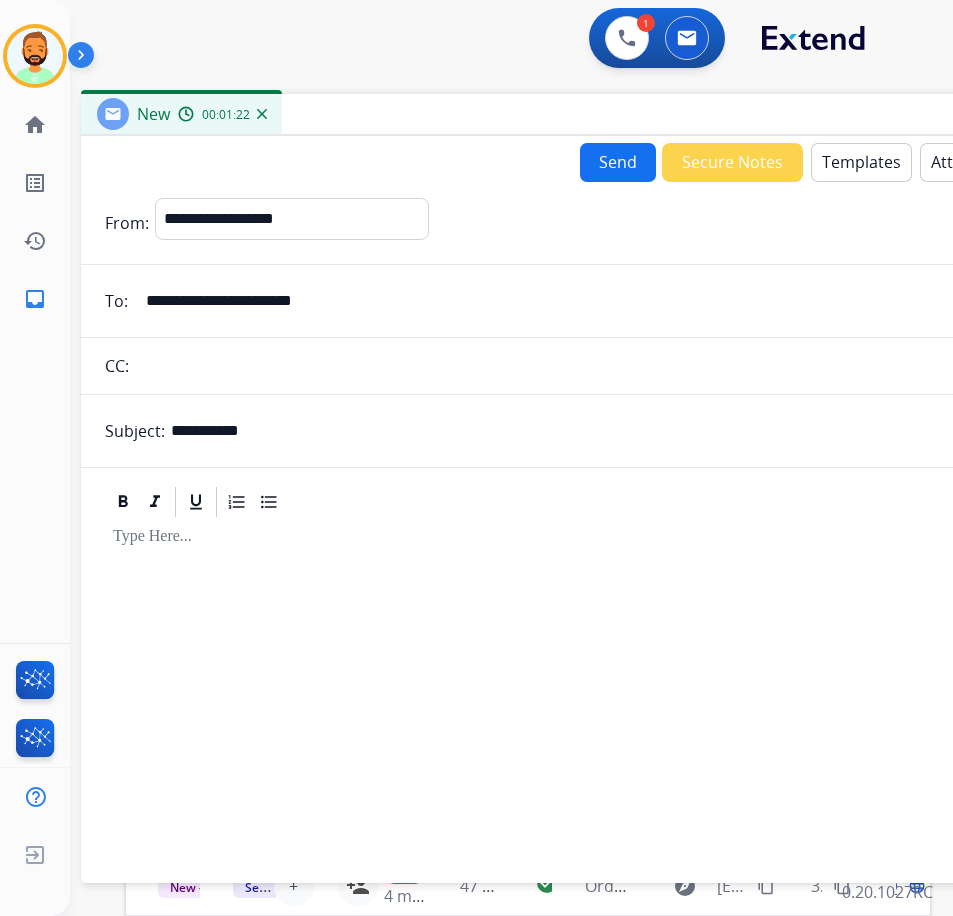 type on "**********" 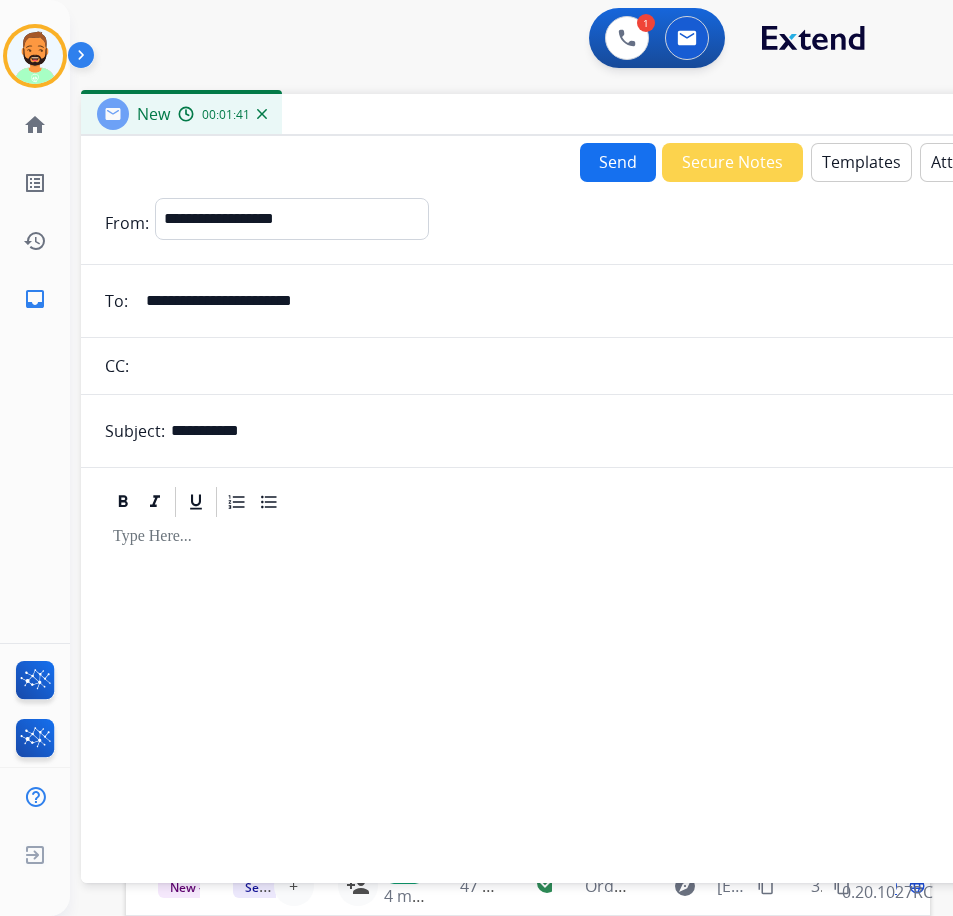 click on "Templates" at bounding box center (861, 162) 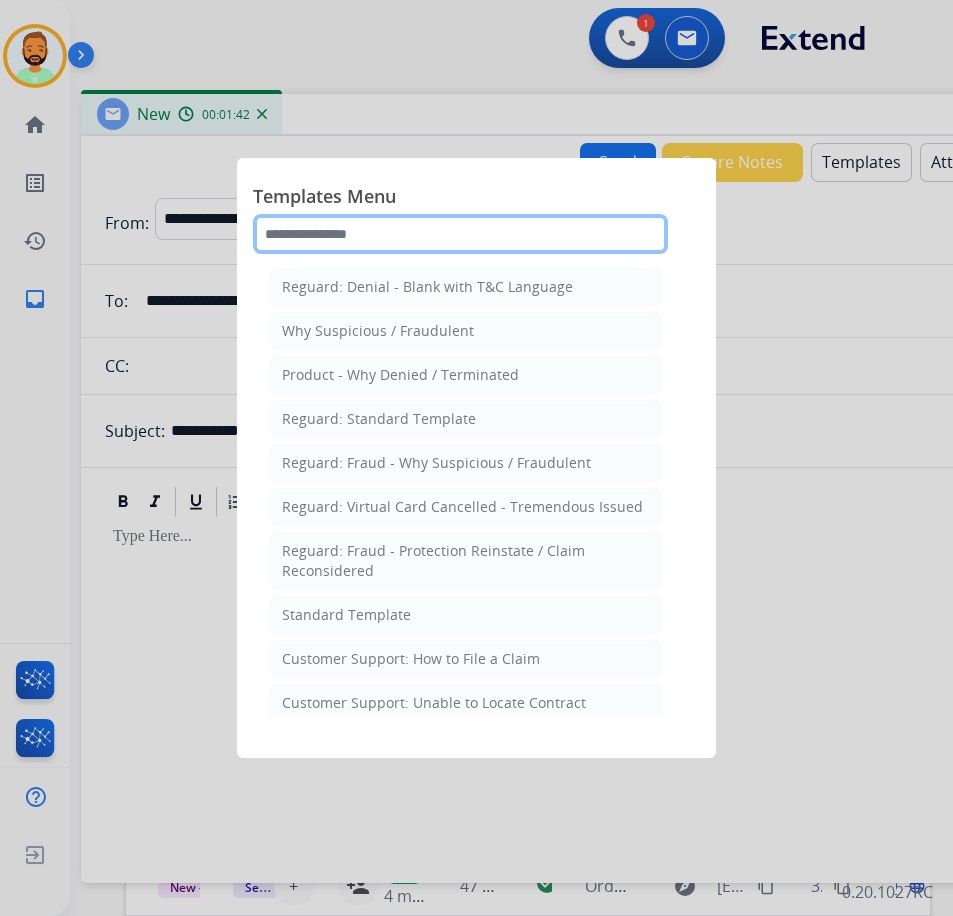 click 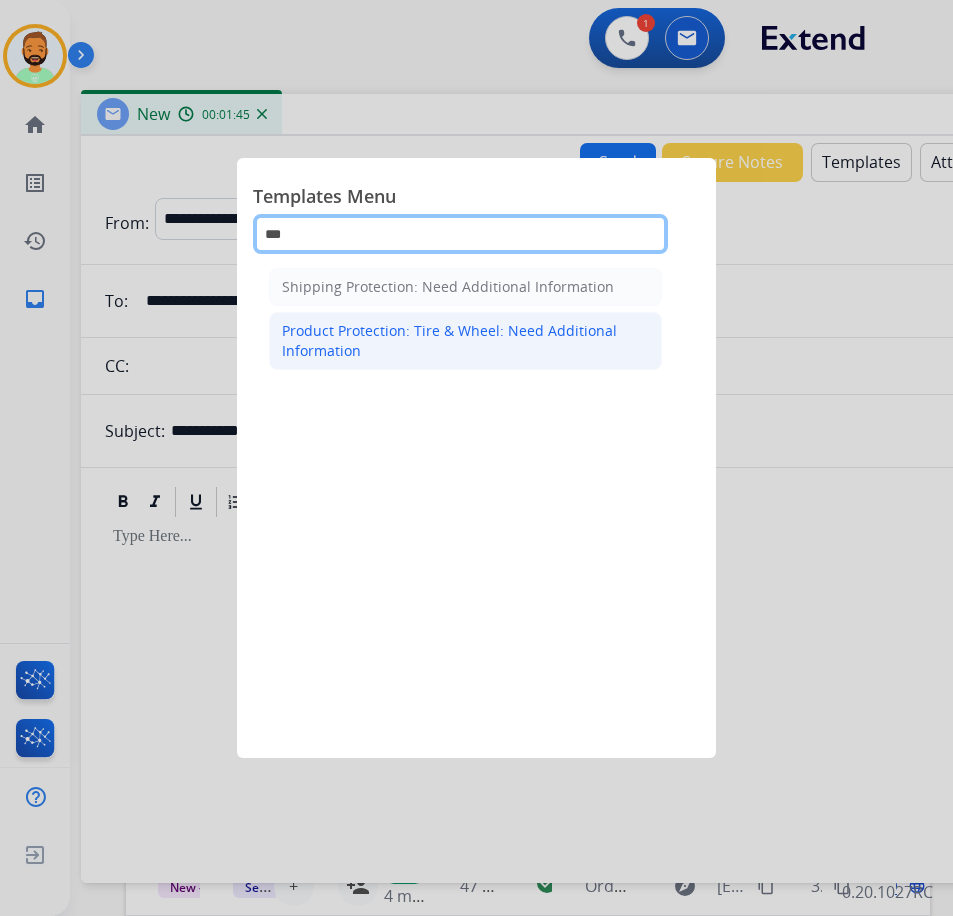 type on "***" 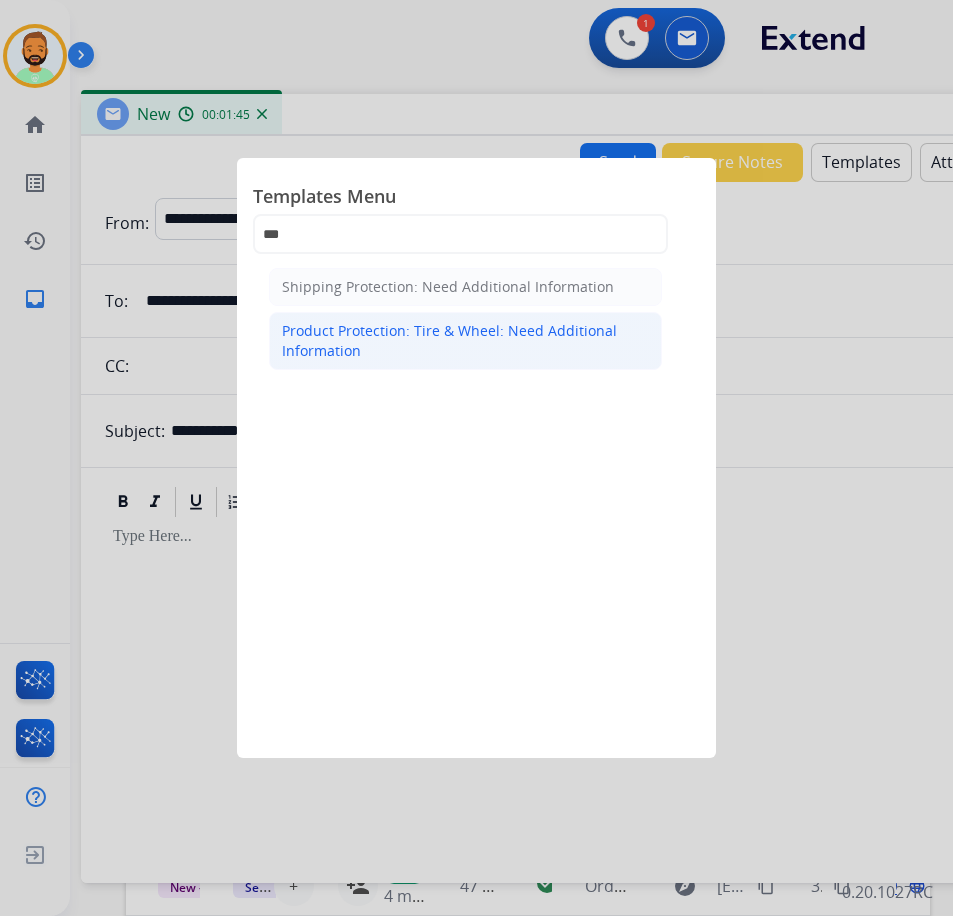 click on "Product Protection: Tire & Wheel: Need Additional Information" 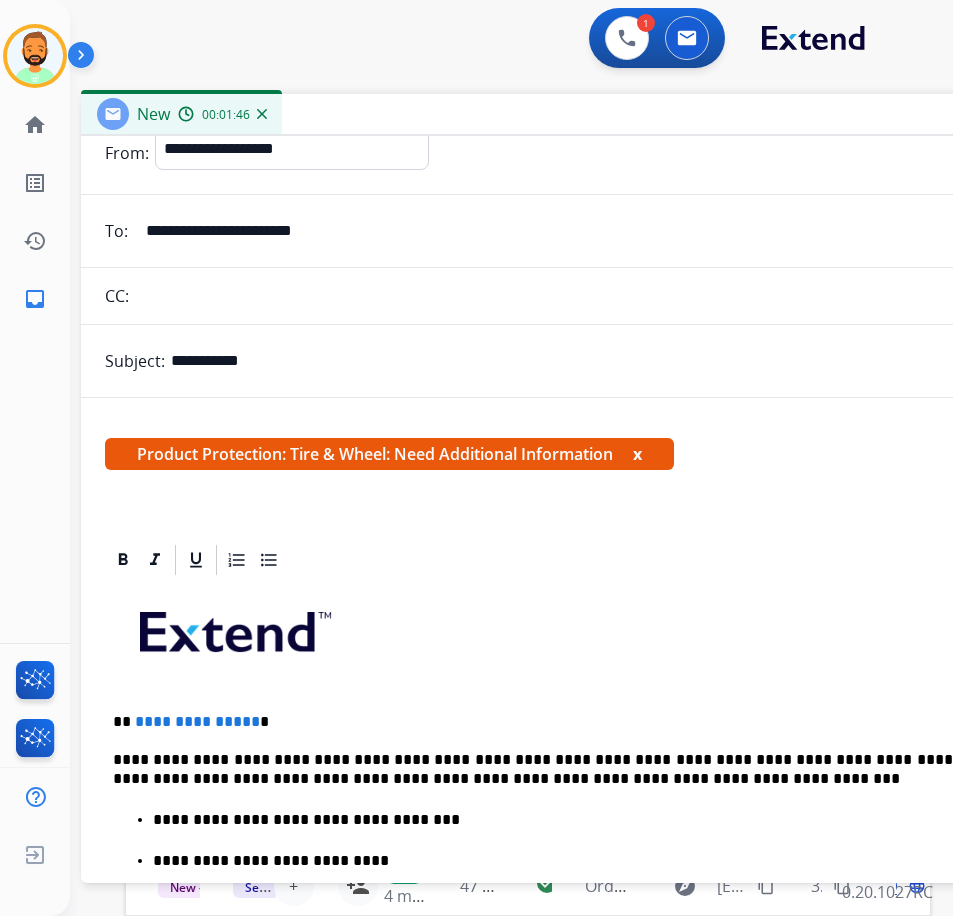 scroll, scrollTop: 100, scrollLeft: 0, axis: vertical 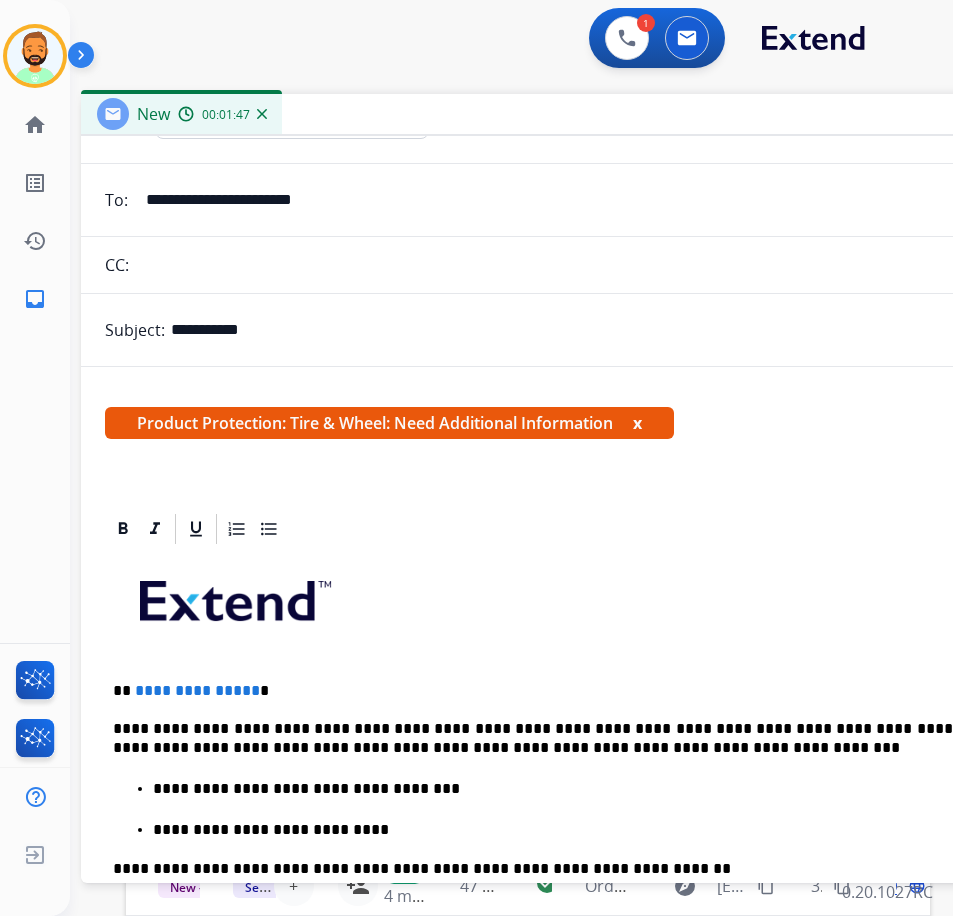 click on "**********" at bounding box center [573, 691] 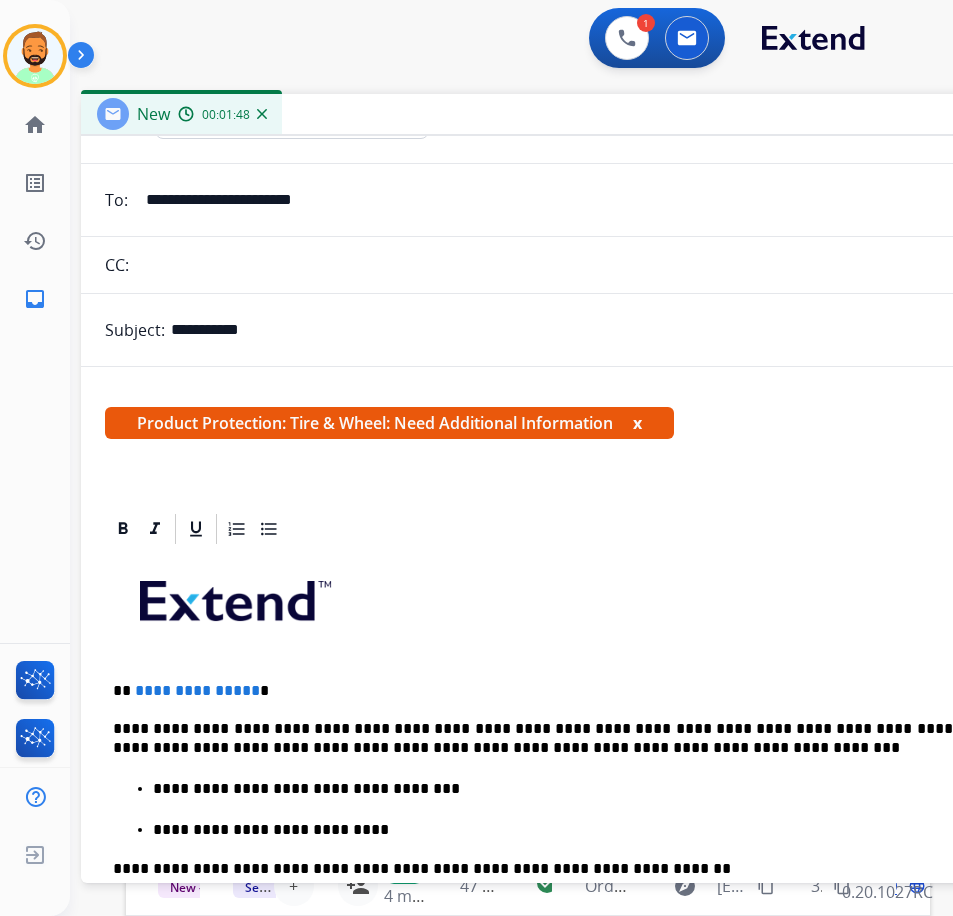 type 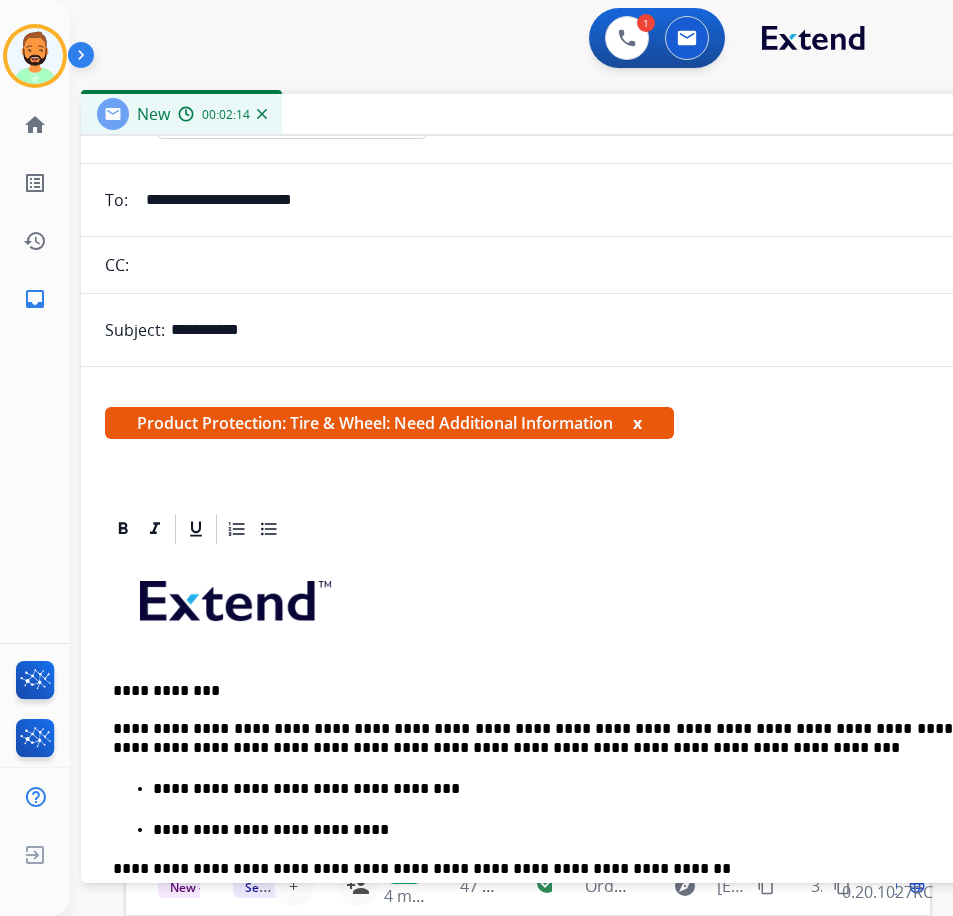 click on "**********" at bounding box center (573, 738) 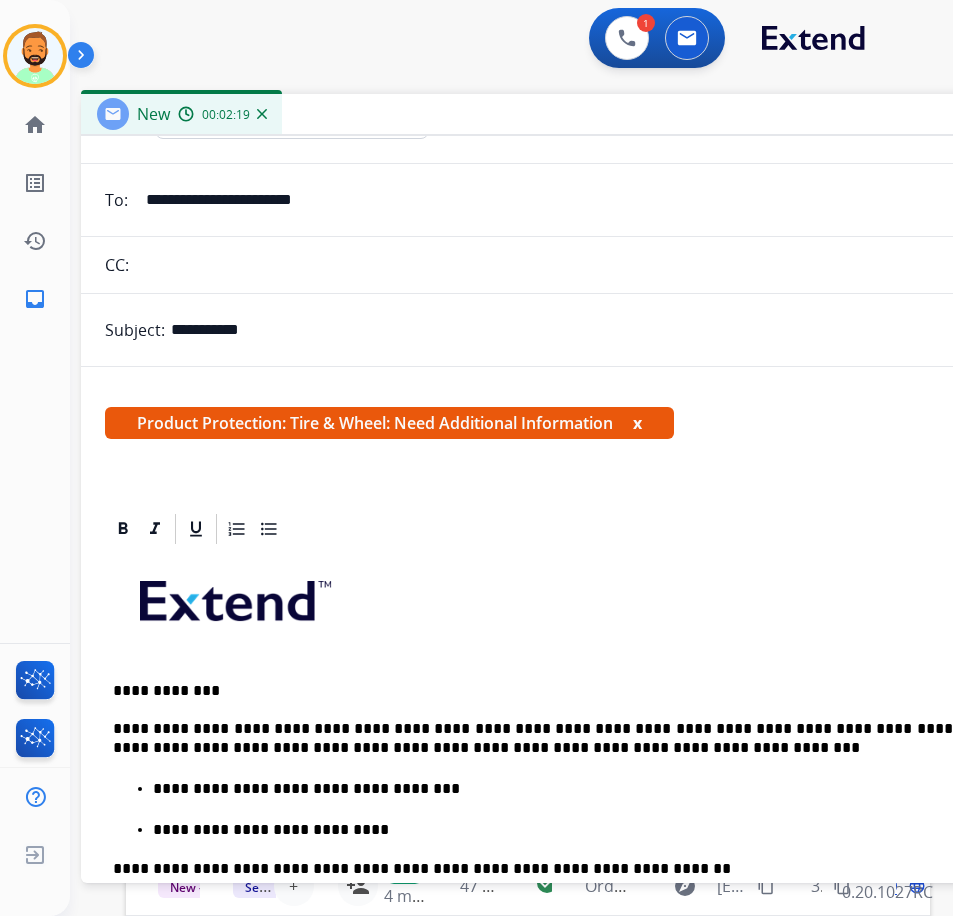 click on "**********" at bounding box center (573, 738) 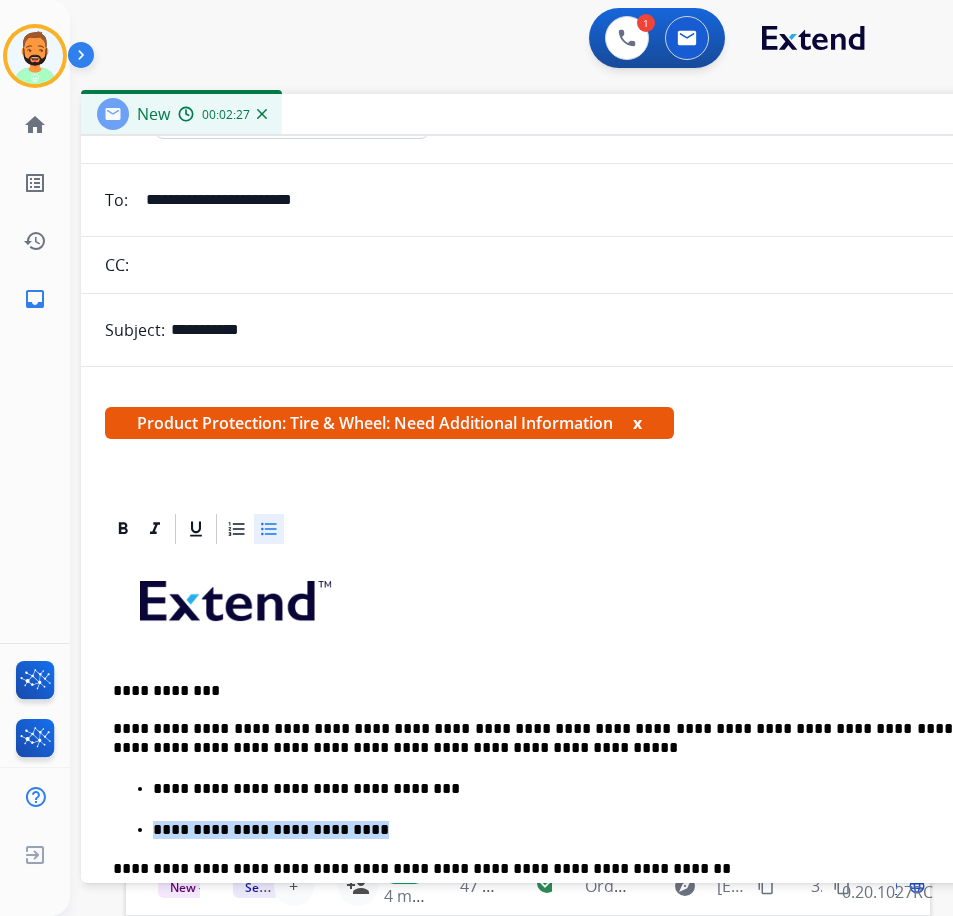 drag, startPoint x: 345, startPoint y: 825, endPoint x: 144, endPoint y: 826, distance: 201.00249 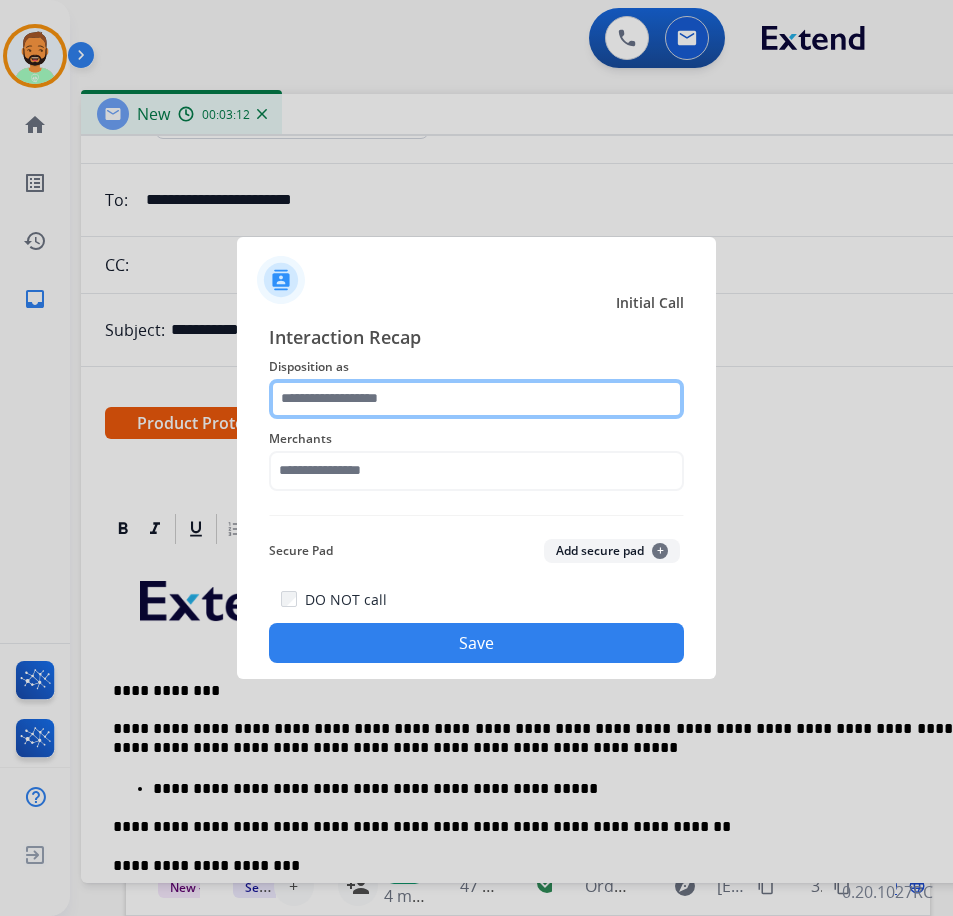 click 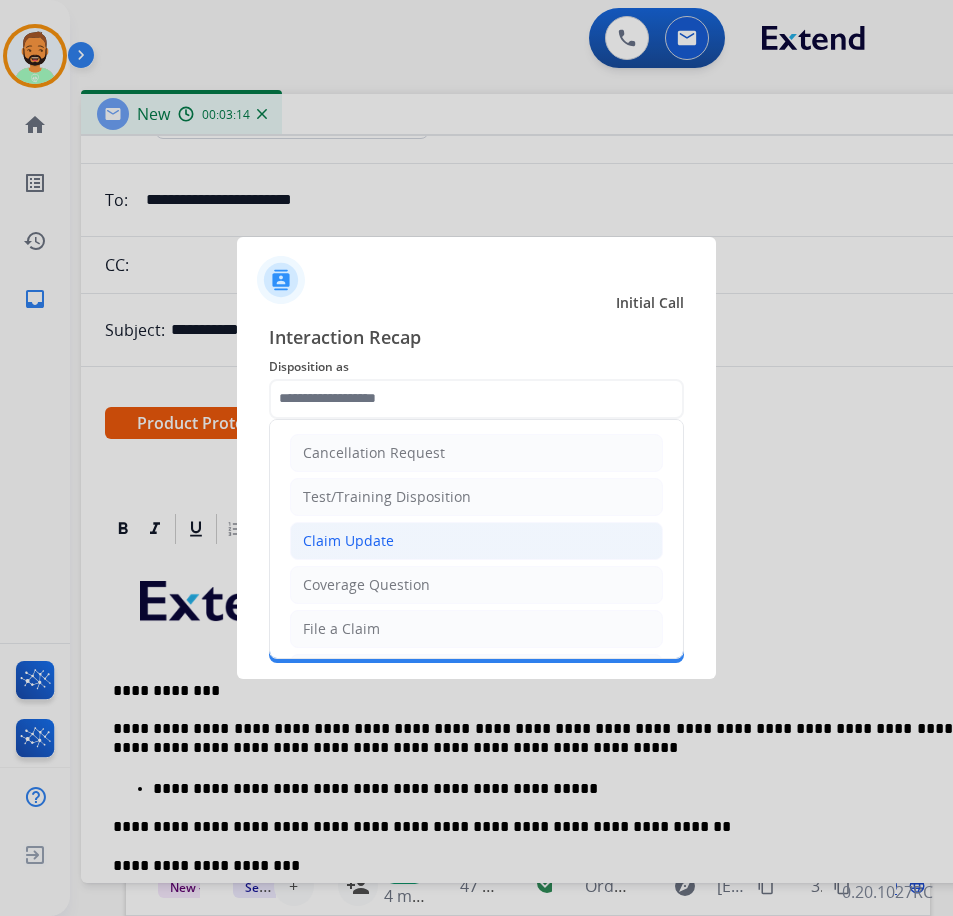 click on "Claim Update" 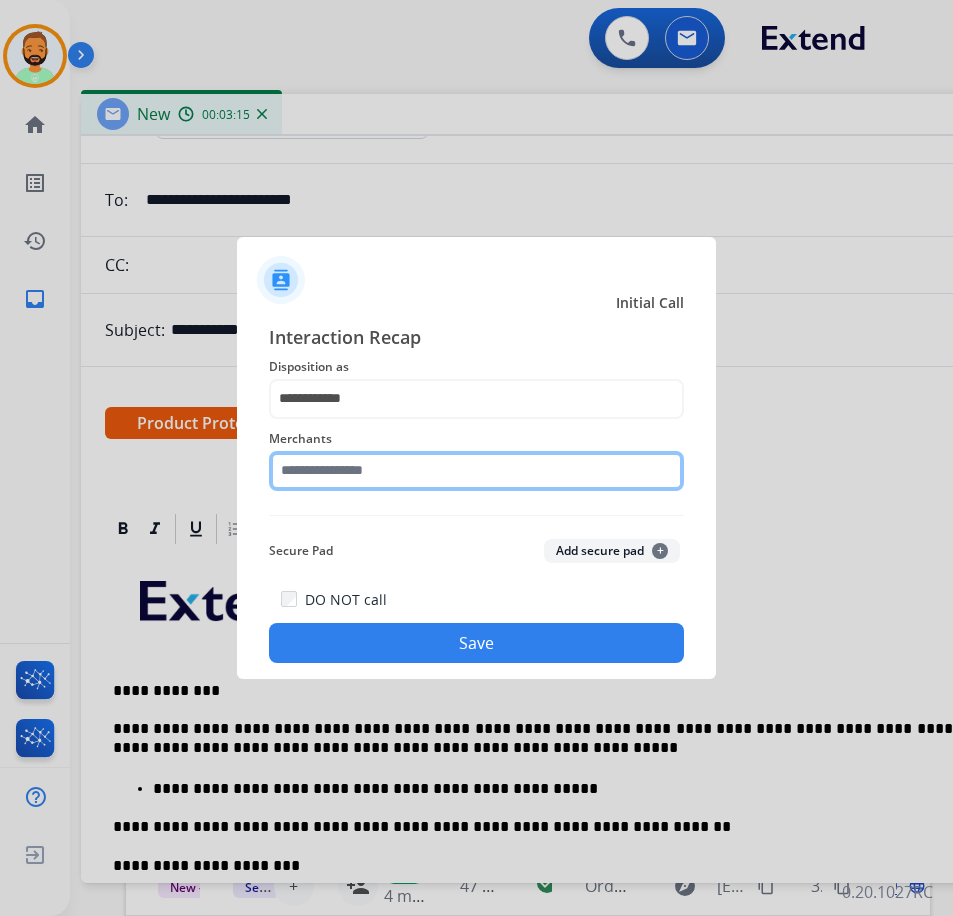 click 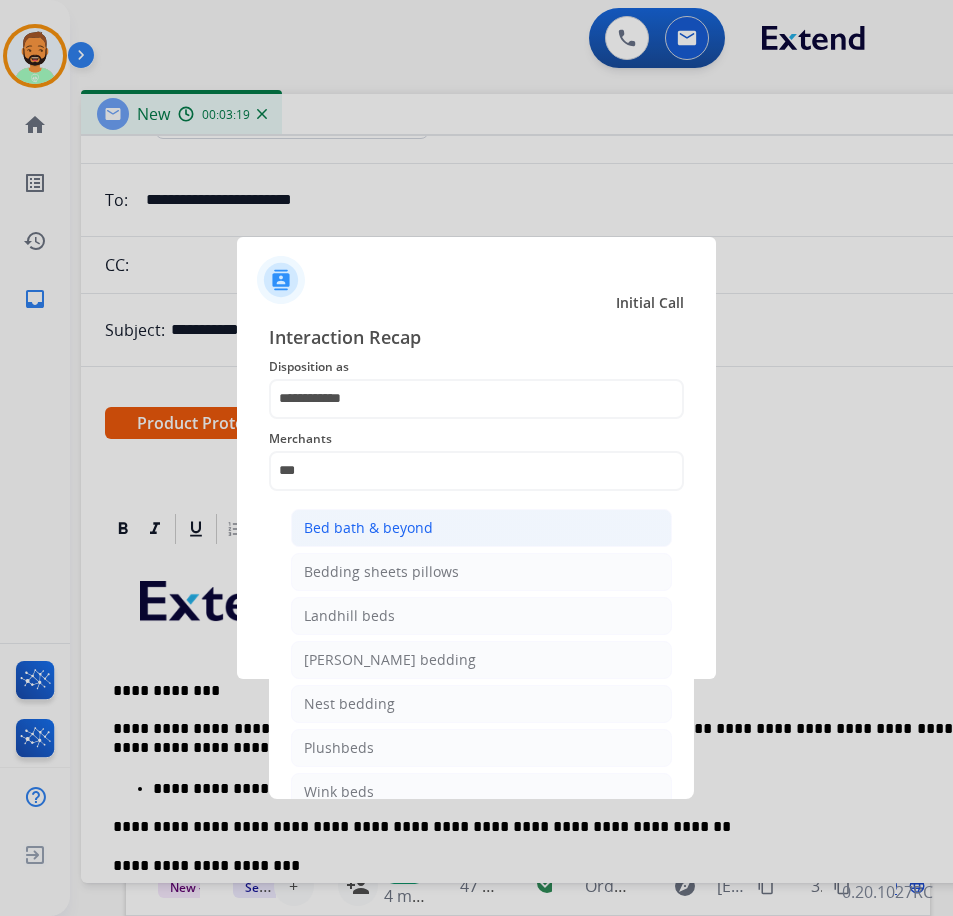 click on "Bed bath & beyond" 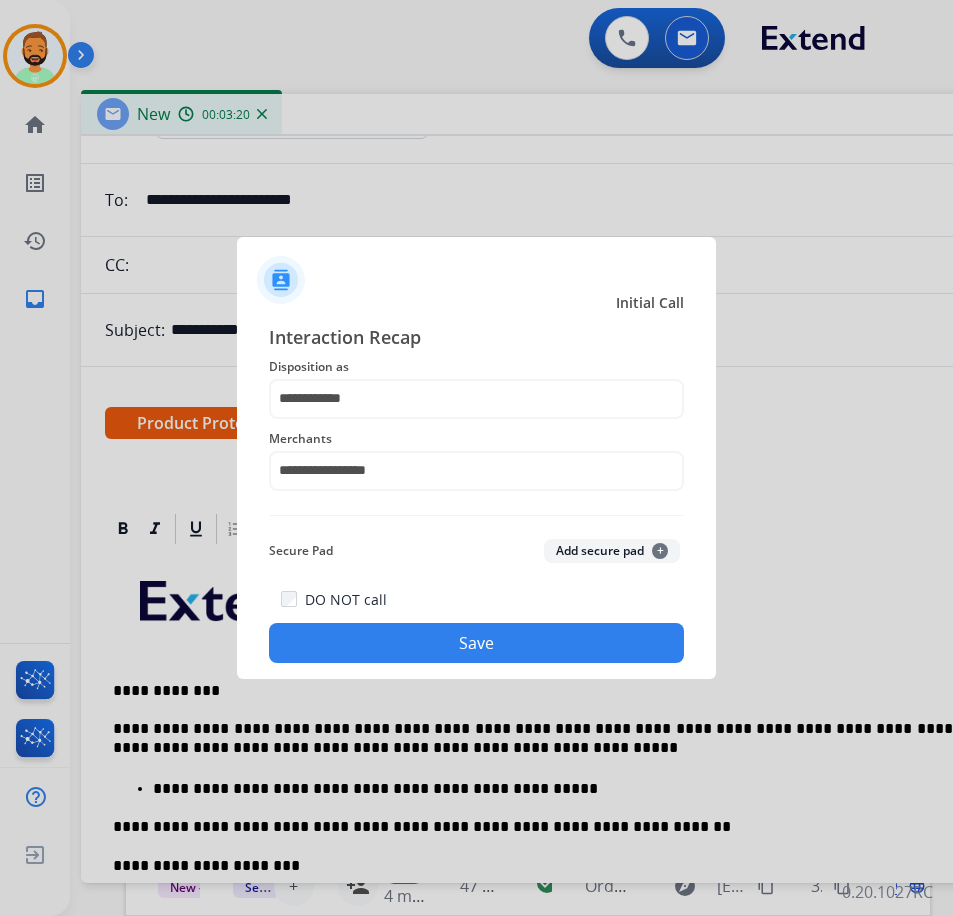 click on "Save" 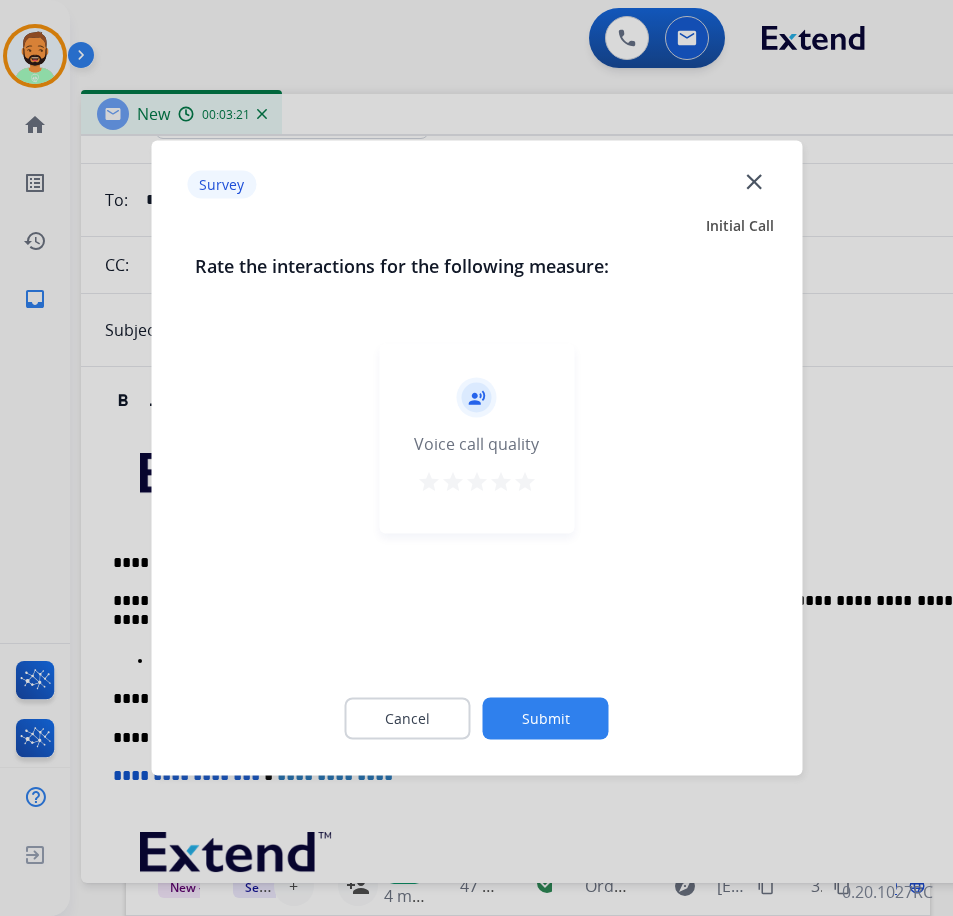 click on "Submit" 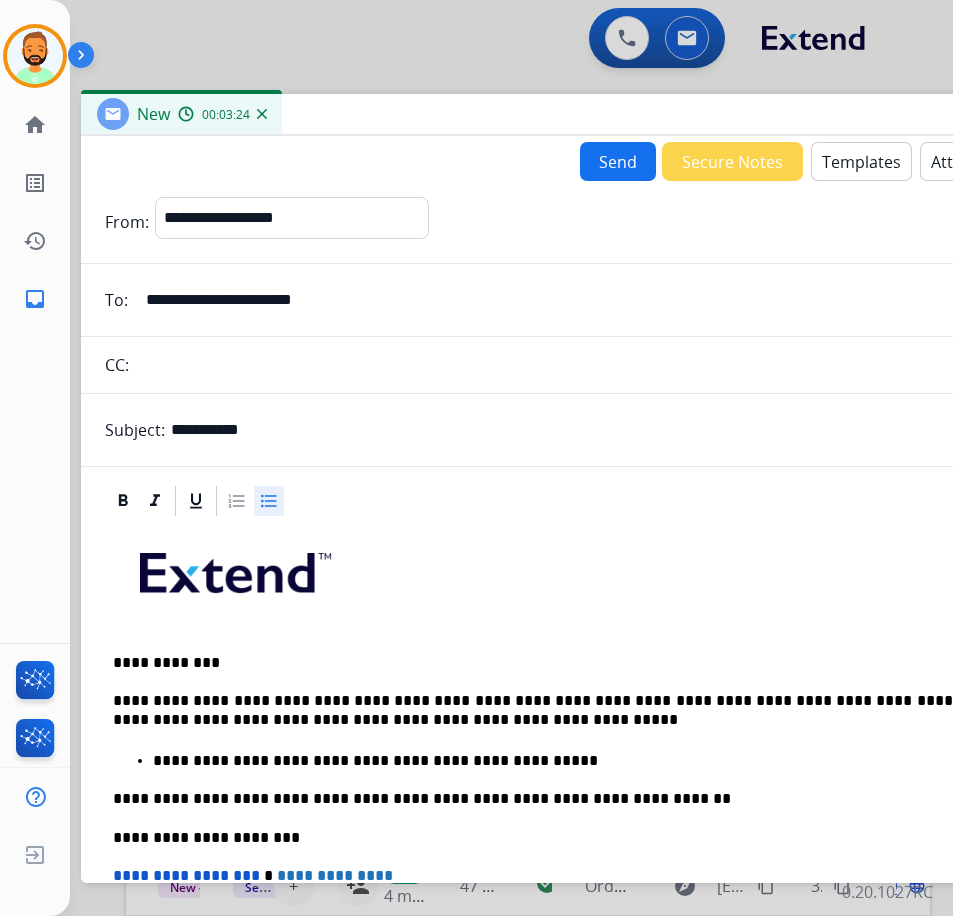 scroll, scrollTop: 260, scrollLeft: 0, axis: vertical 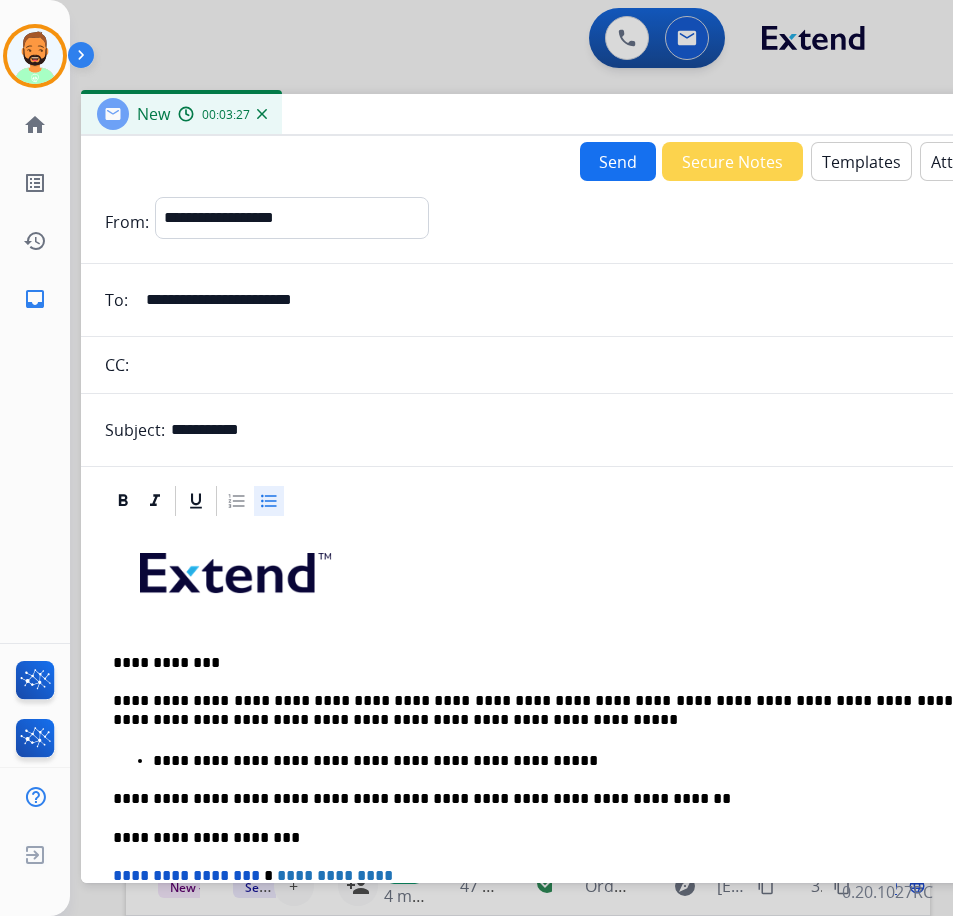 click on "Send" at bounding box center (618, 161) 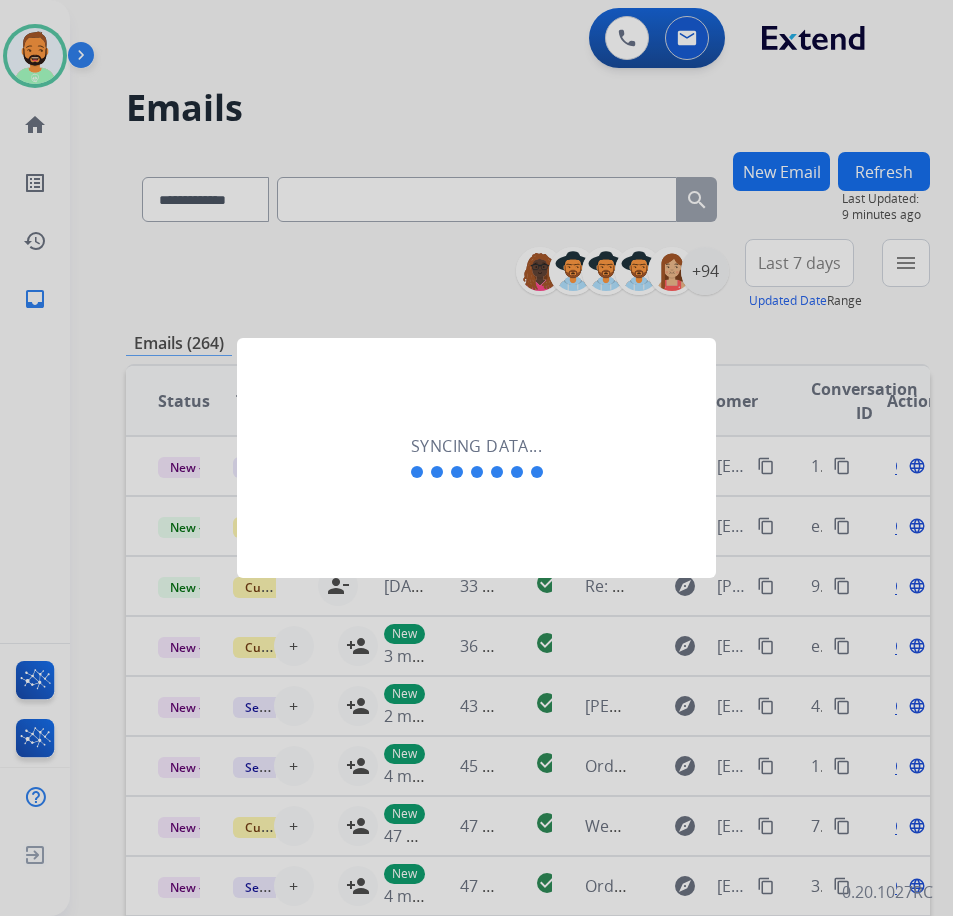 click at bounding box center [476, 458] 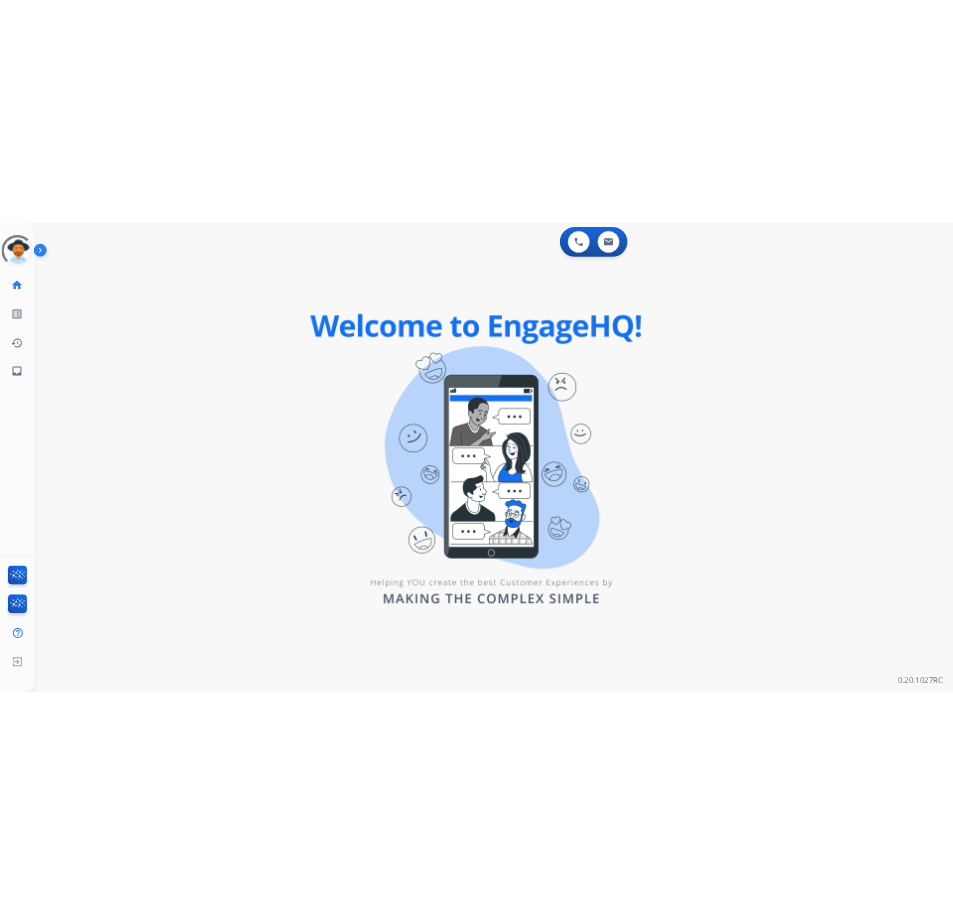 scroll, scrollTop: 0, scrollLeft: 0, axis: both 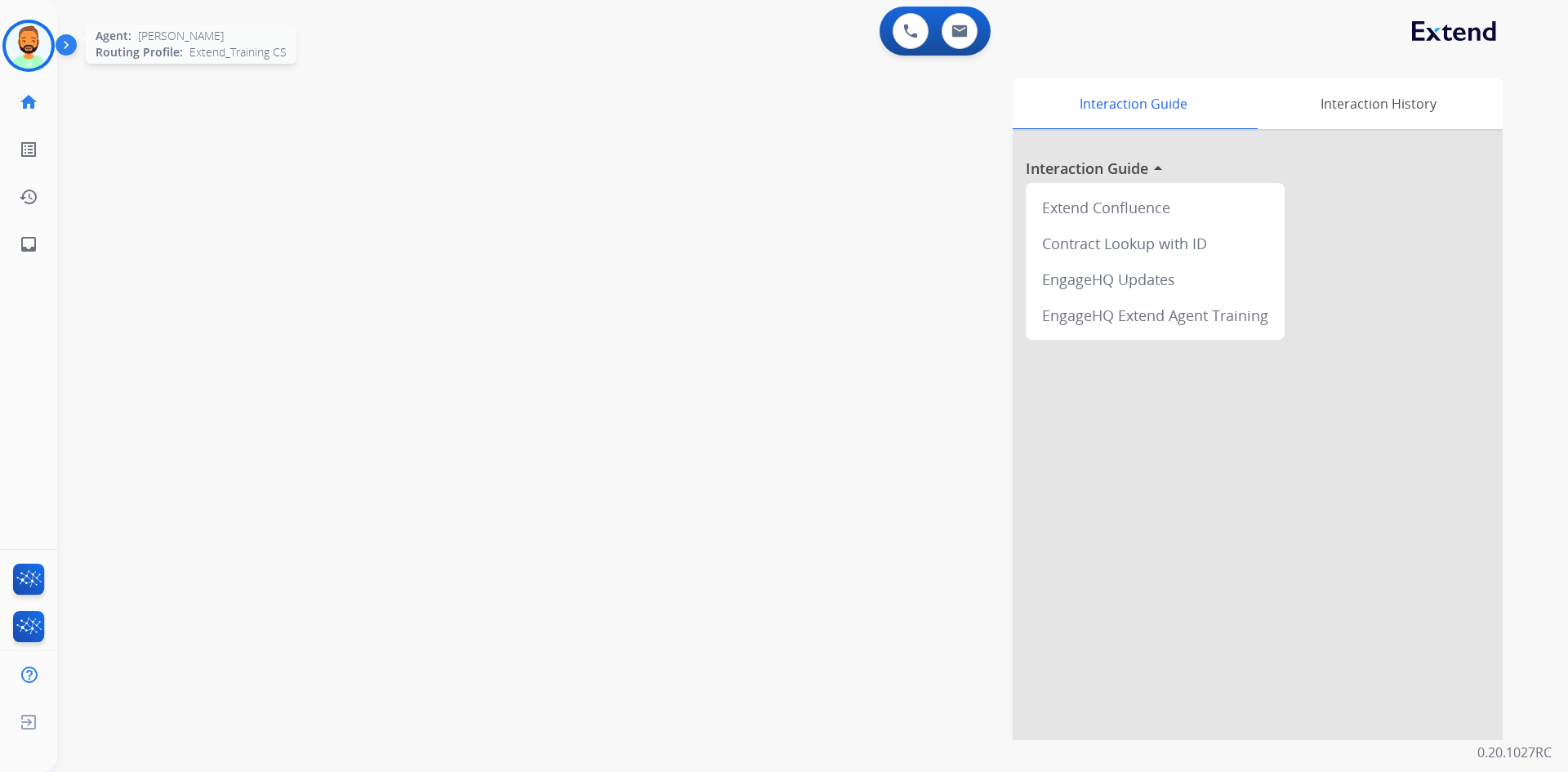click at bounding box center (29, 46) 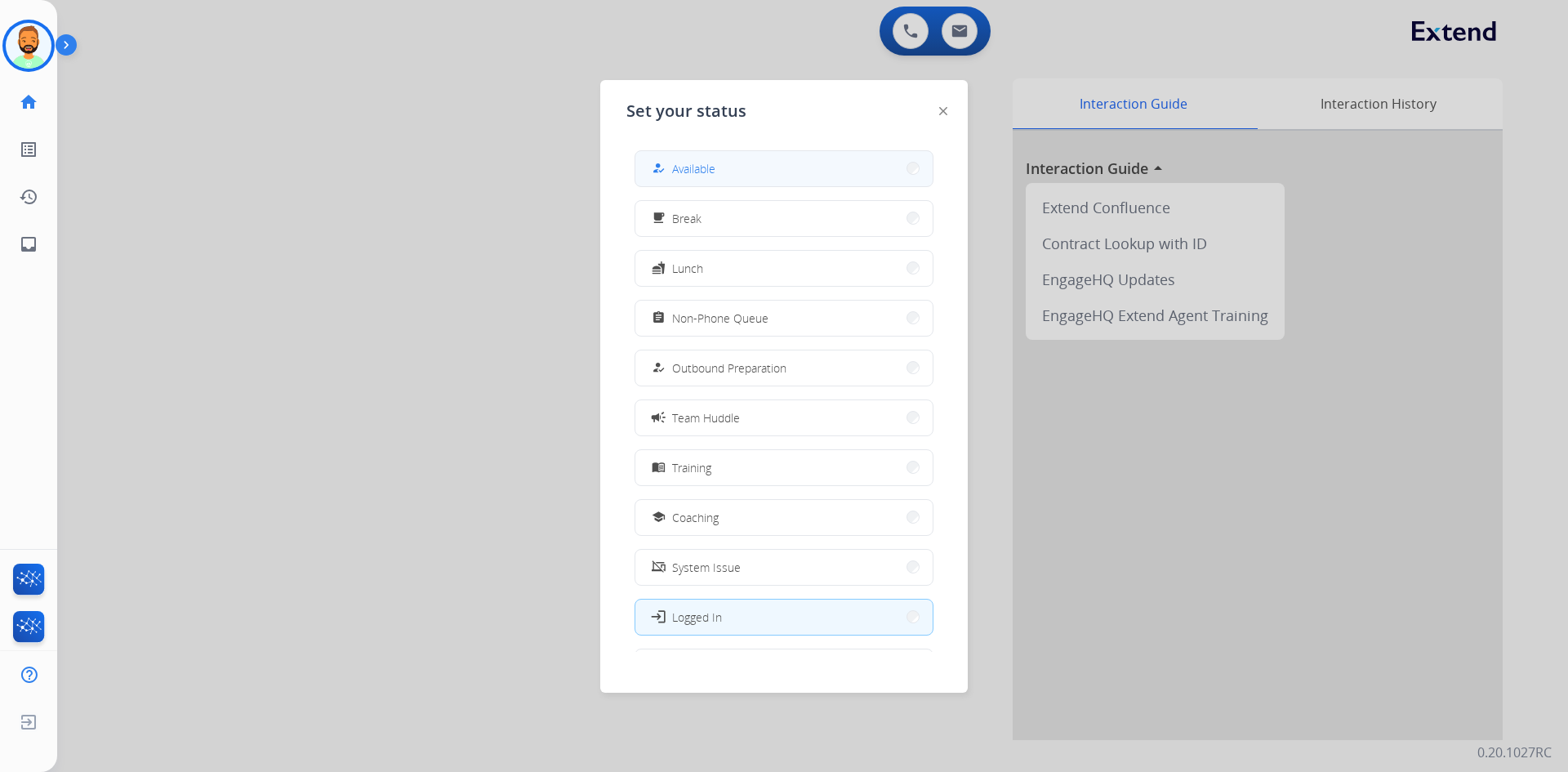 click on "Available" at bounding box center (693, 168) 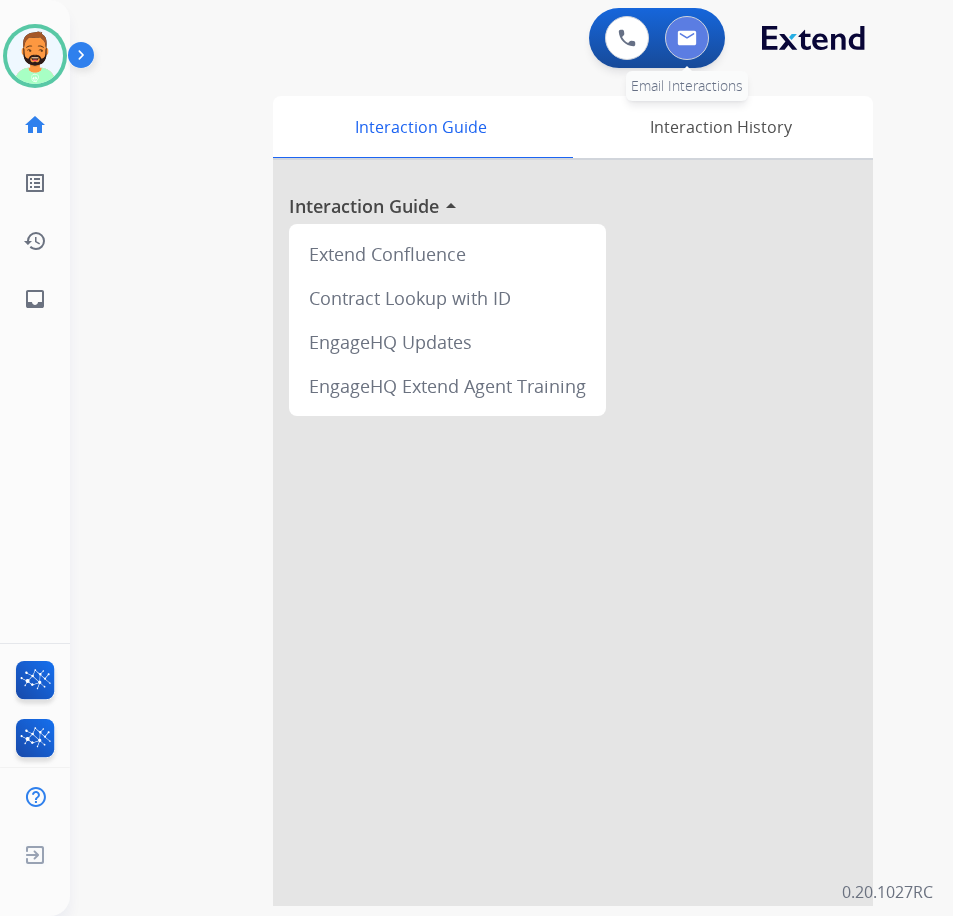 click at bounding box center (687, 38) 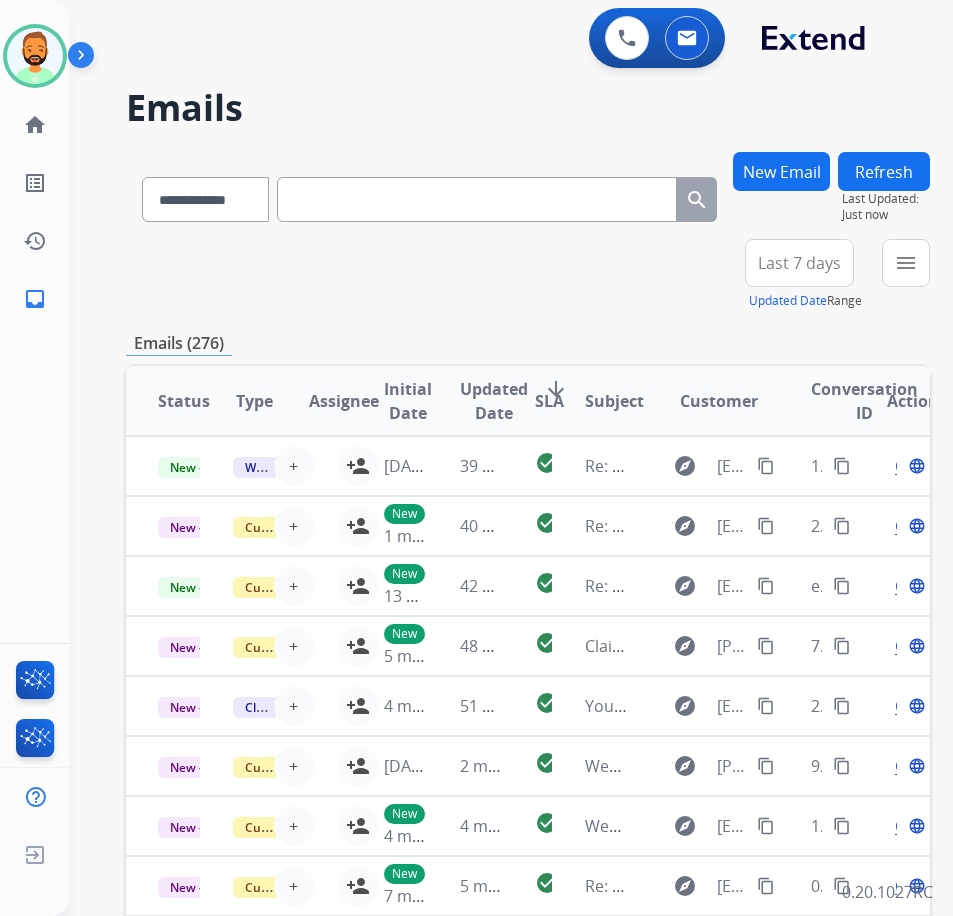 click on "Last 7 days" at bounding box center (799, 263) 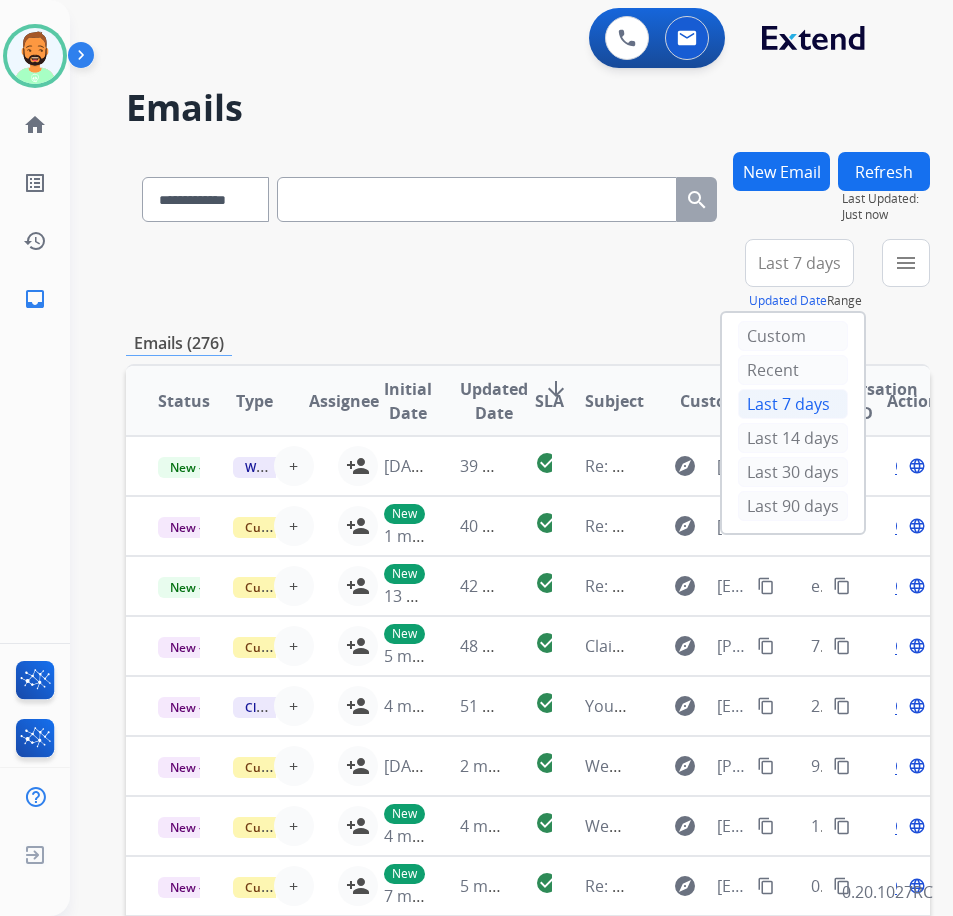 click on "Last 90 days" at bounding box center [793, 508] 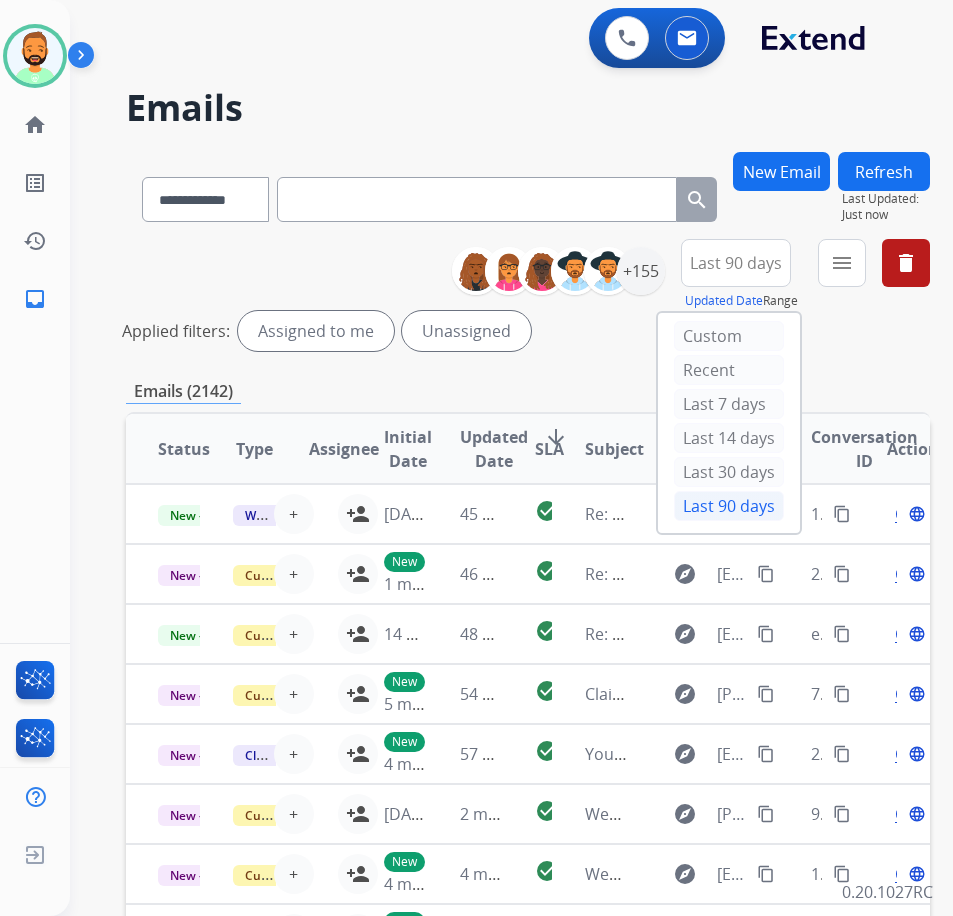 click on "Emails (2142)" at bounding box center [528, 391] 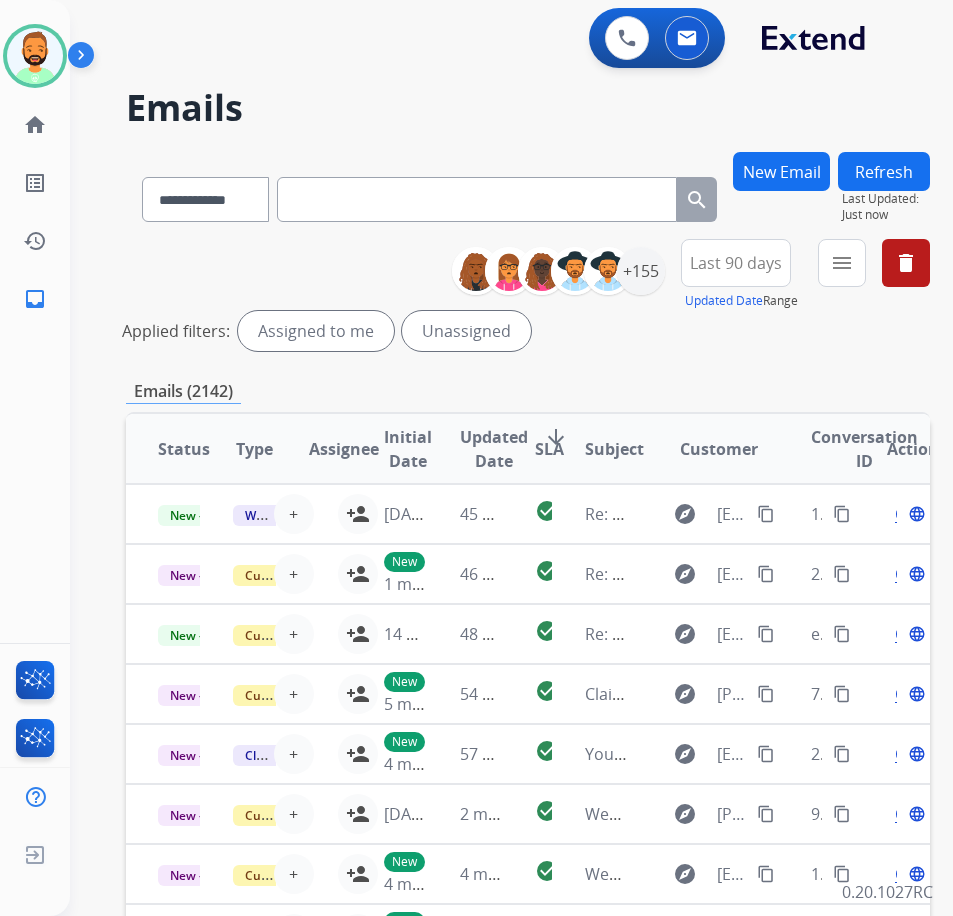 paste on "**********" 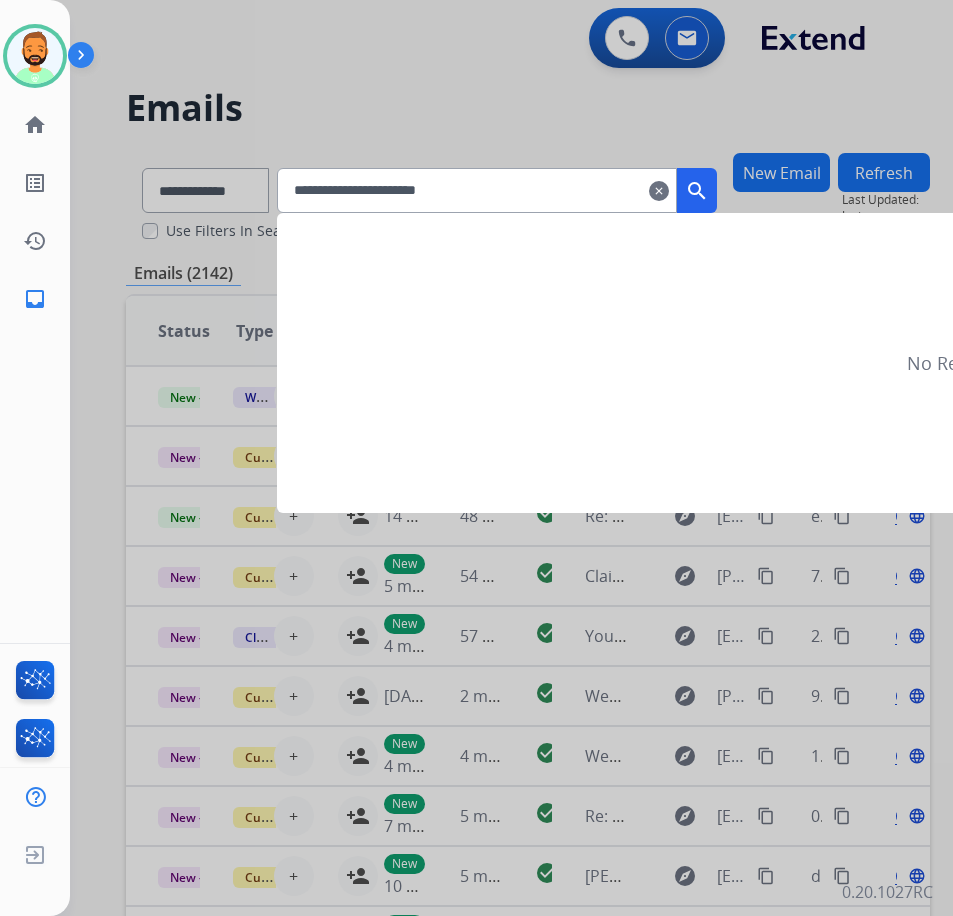 type on "**********" 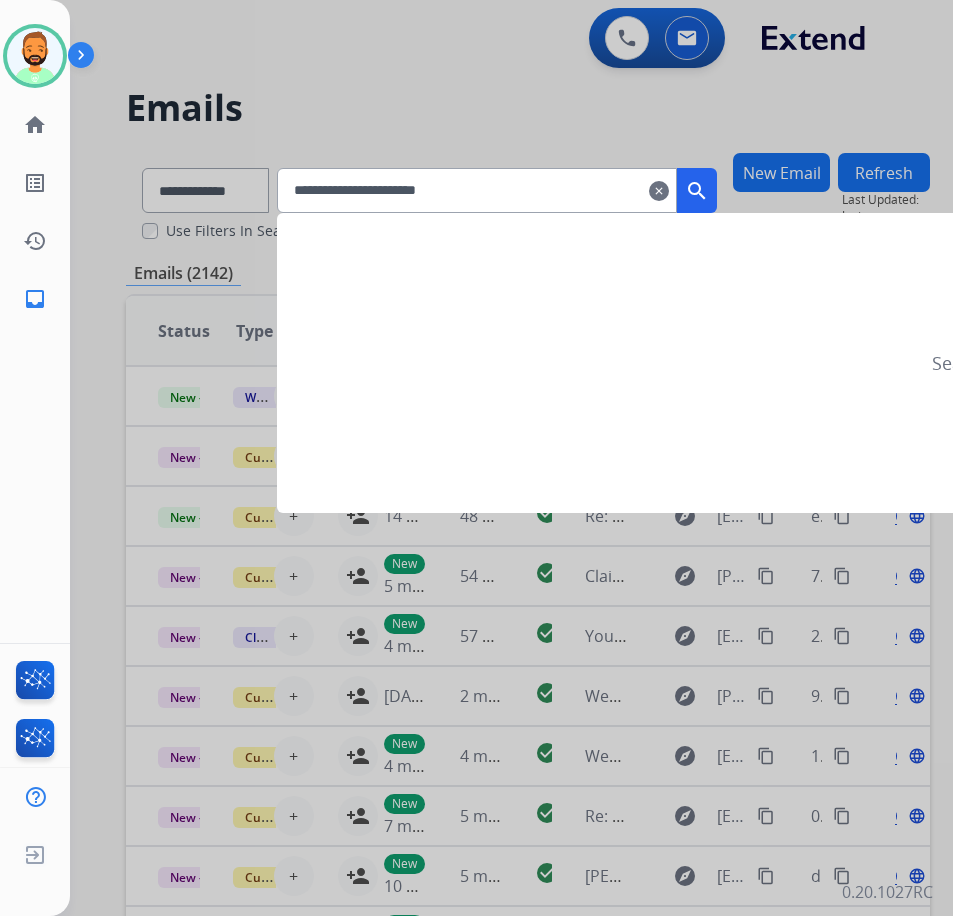 click on "search" at bounding box center [697, 191] 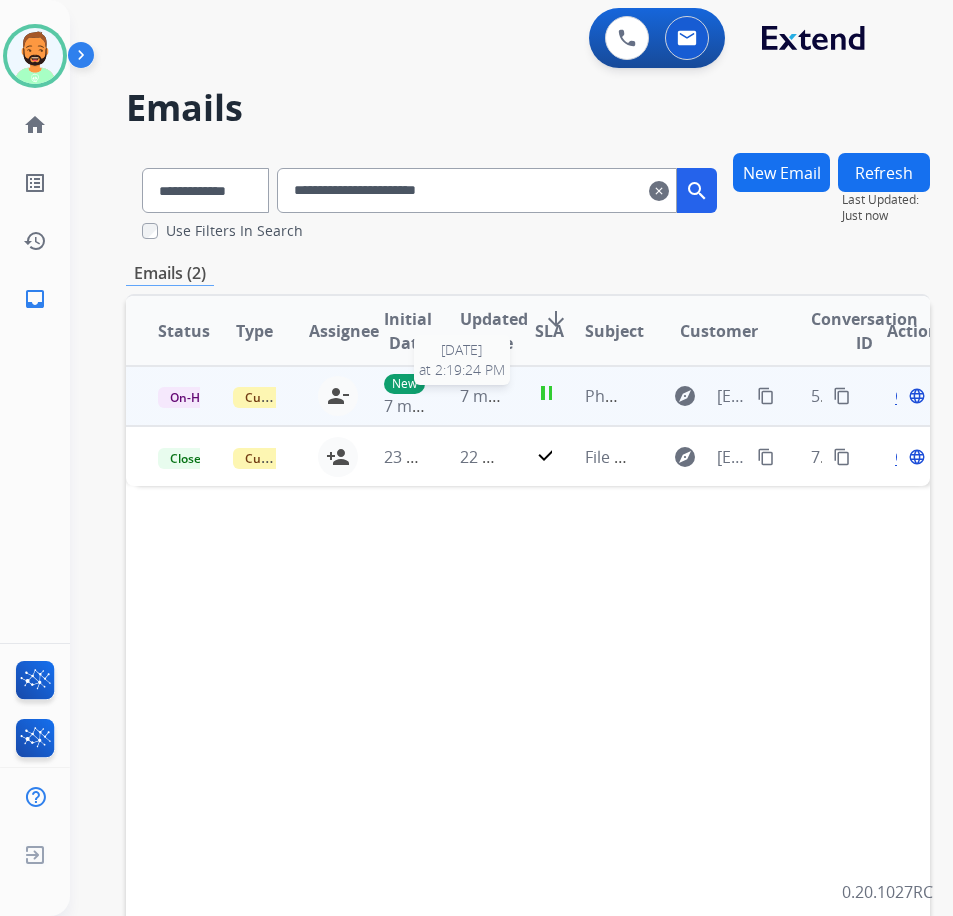 click on "7 minutes ago" at bounding box center [513, 396] 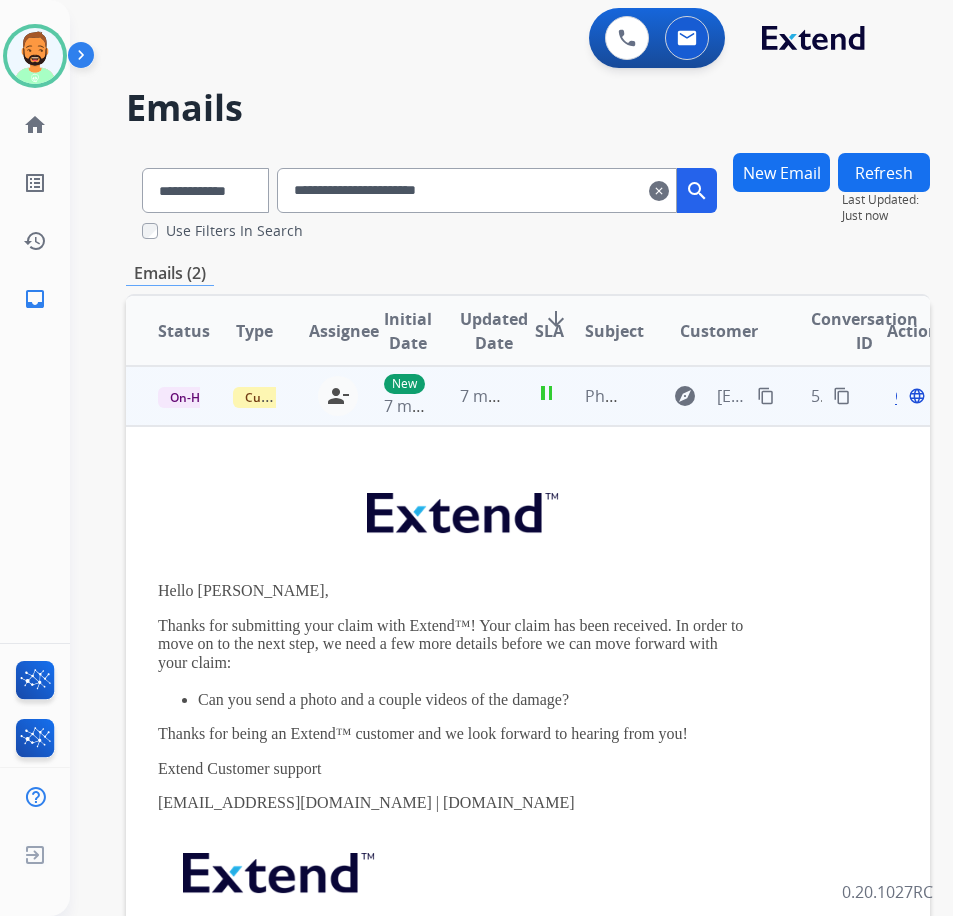 click on "Open" at bounding box center (915, 396) 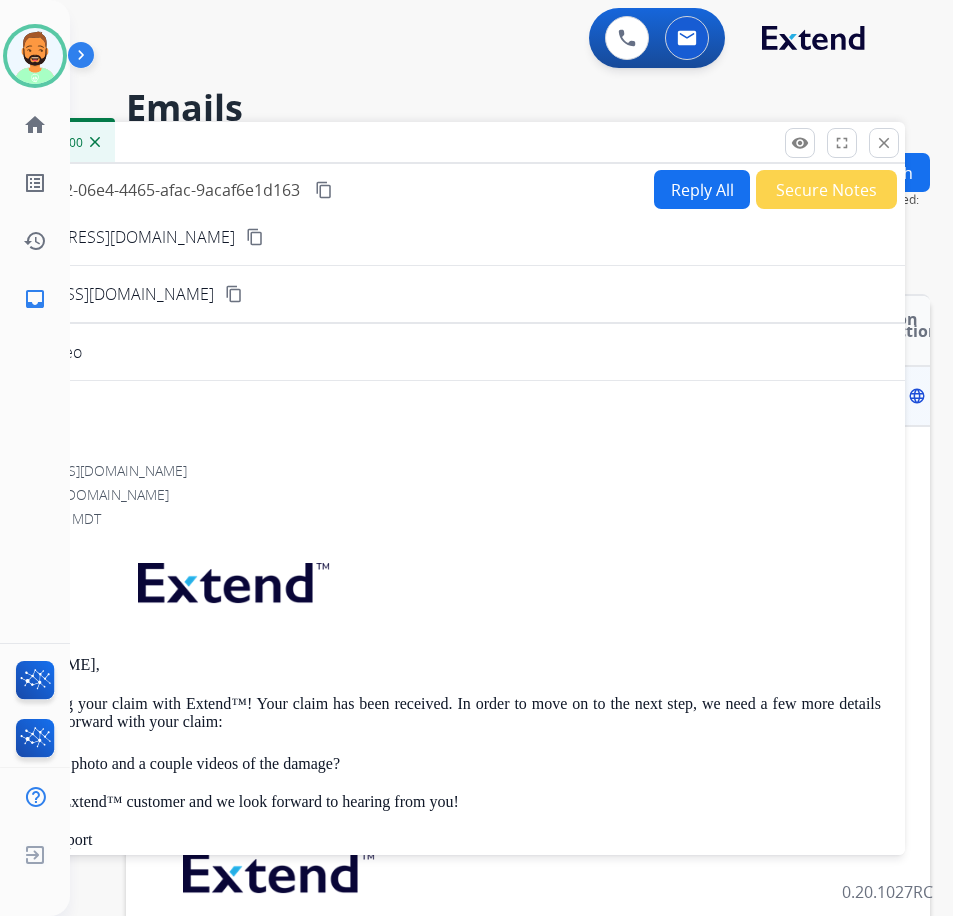 click on "Reply All" at bounding box center (702, 189) 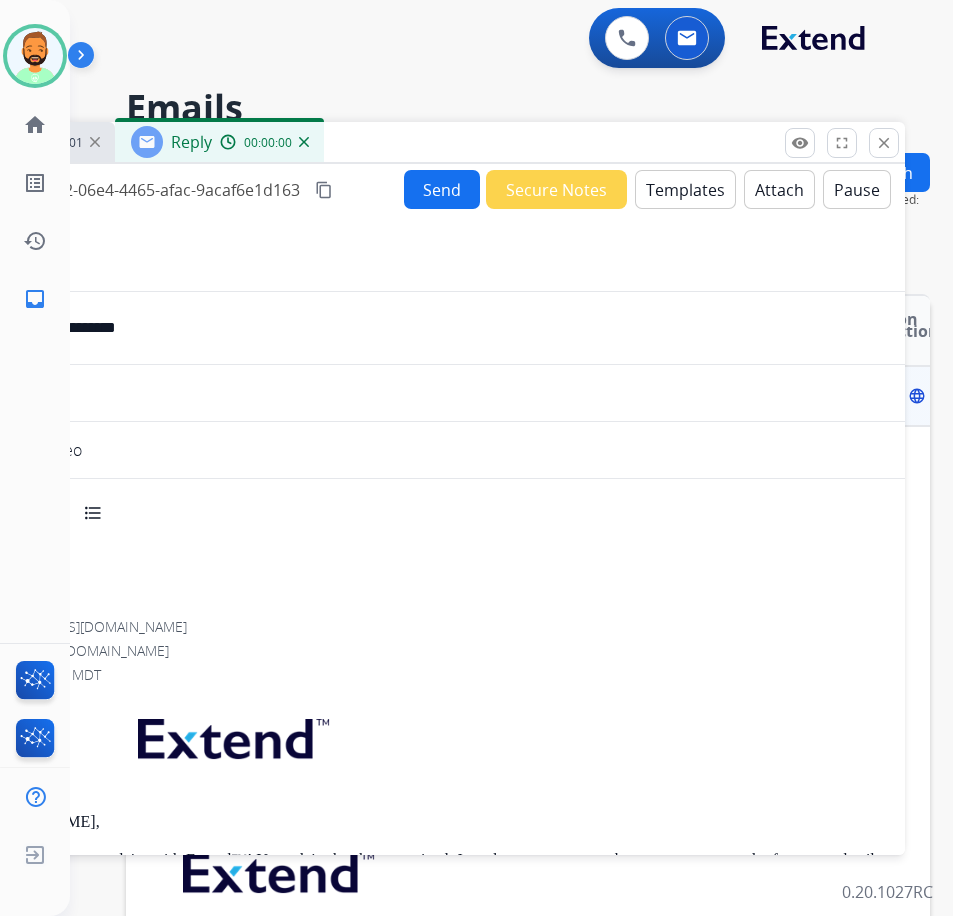 select on "**********" 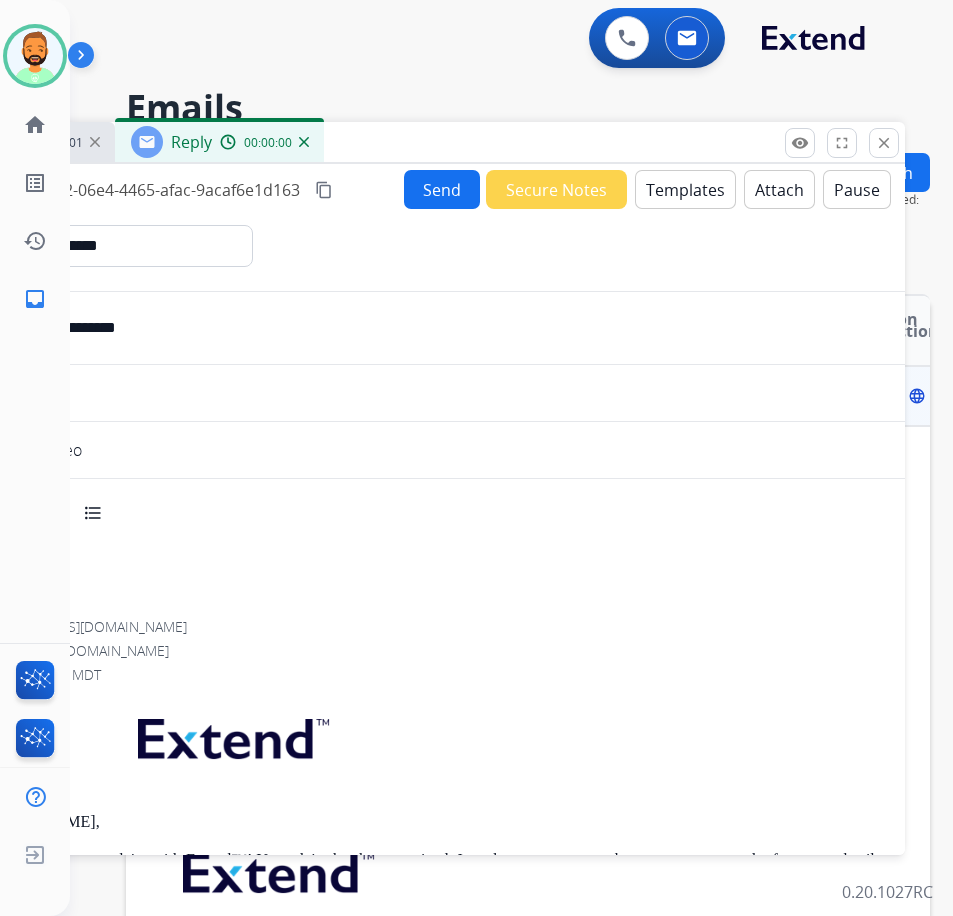 click on "Send" at bounding box center (442, 189) 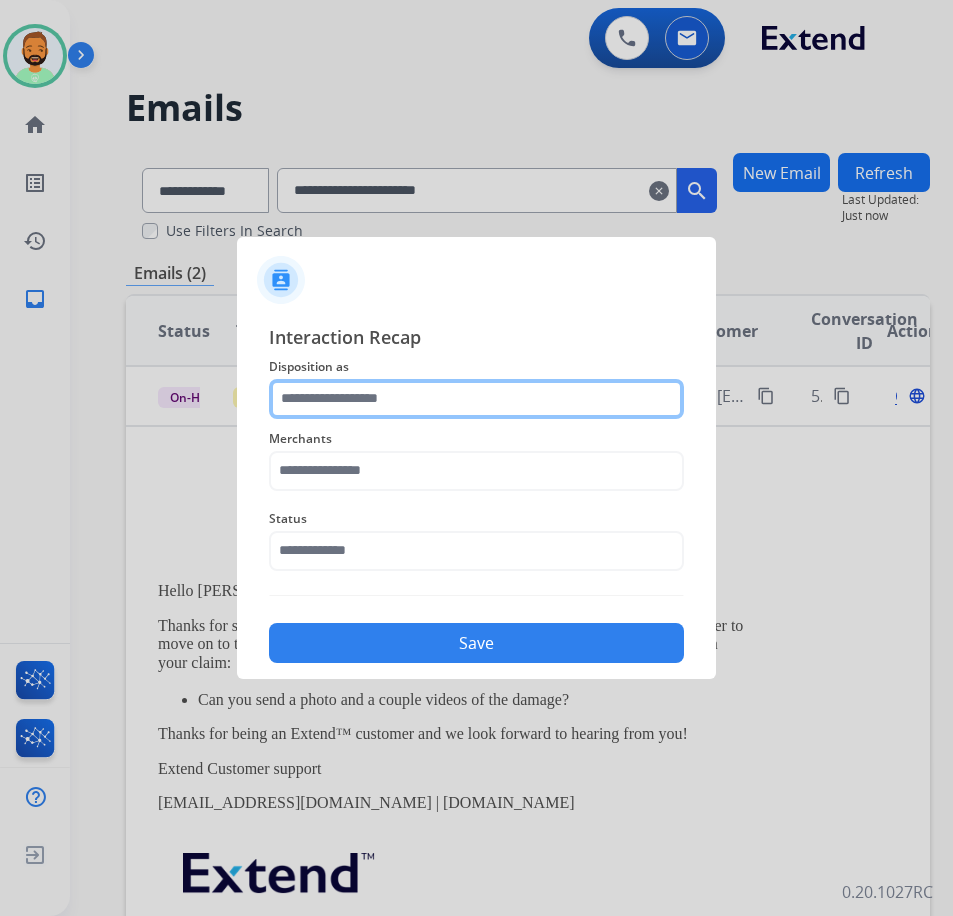 click 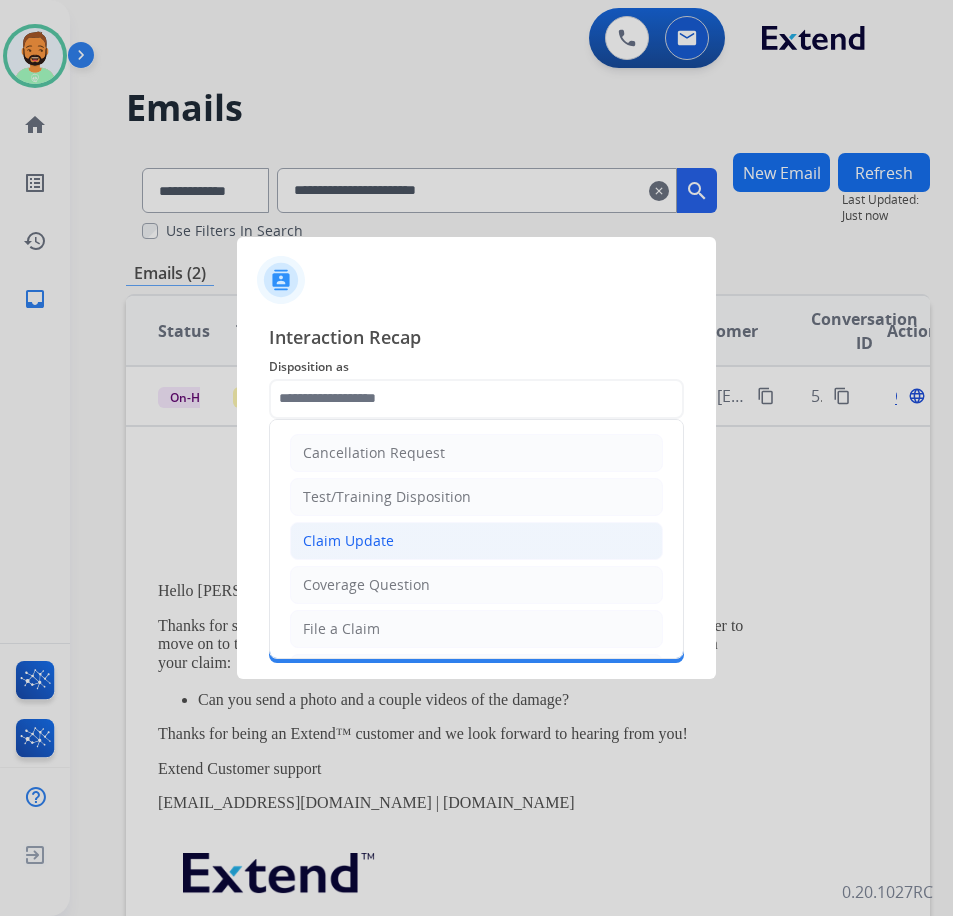 click on "Claim Update" 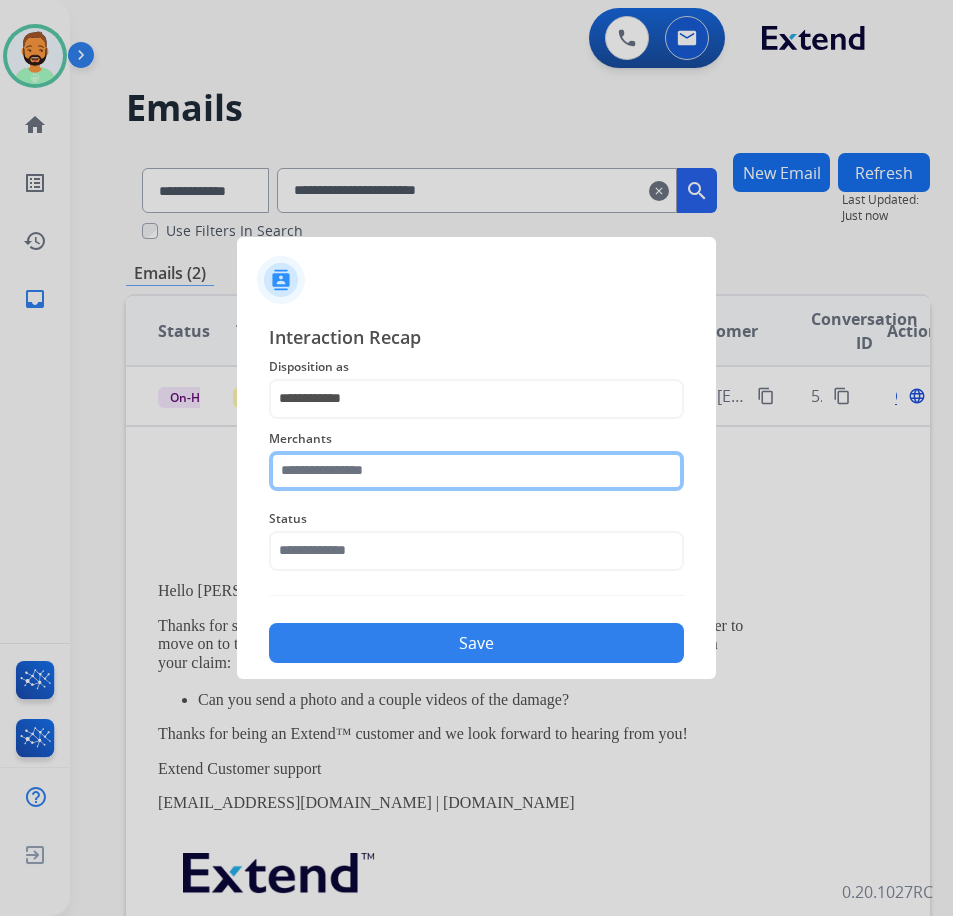 click 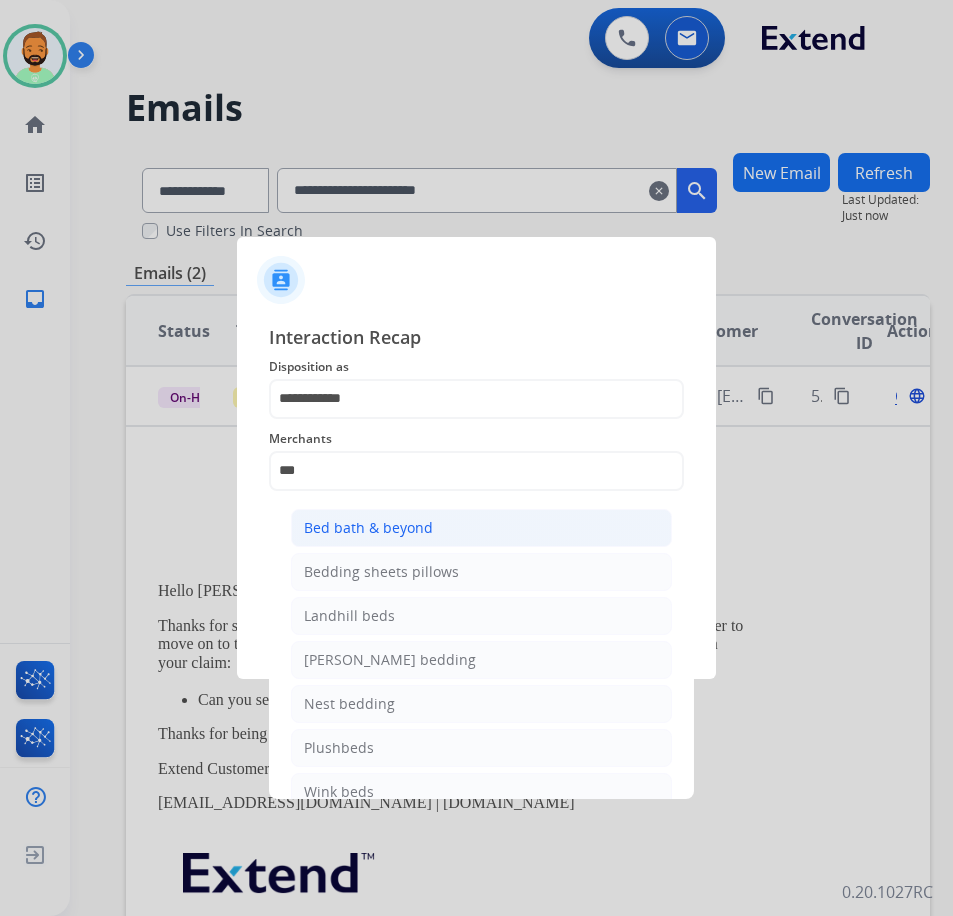 click on "Bed bath & beyond" 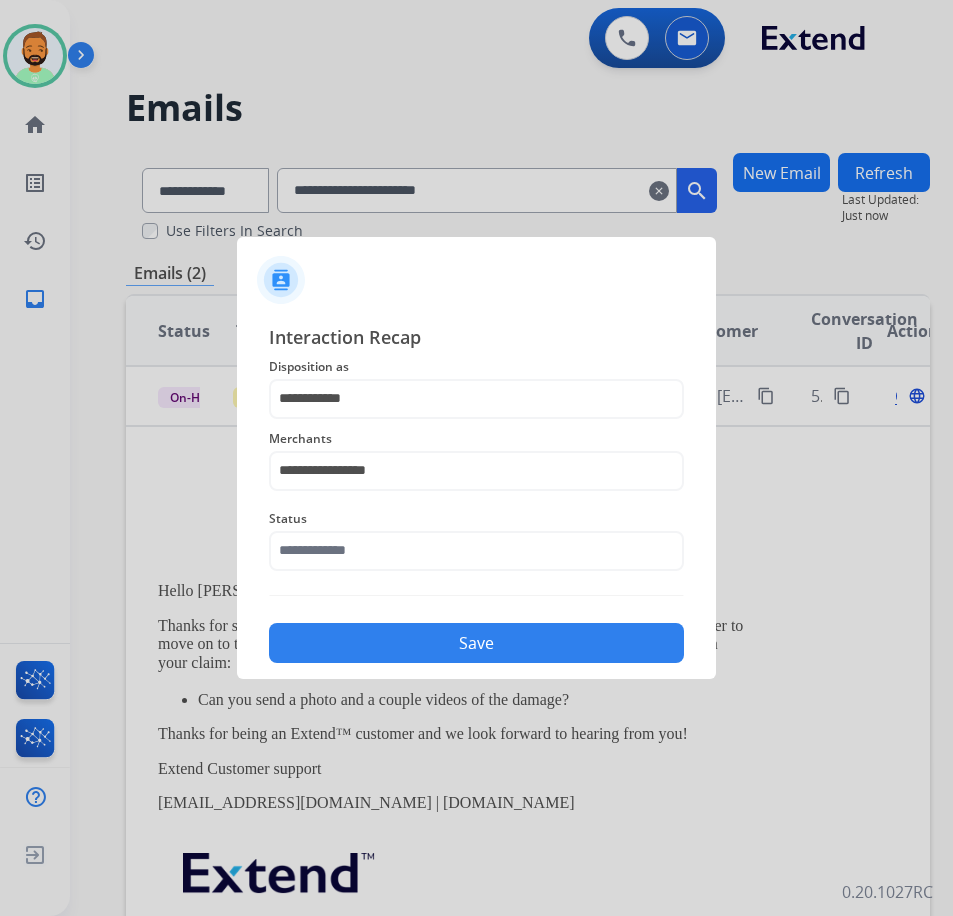 click on "Status" 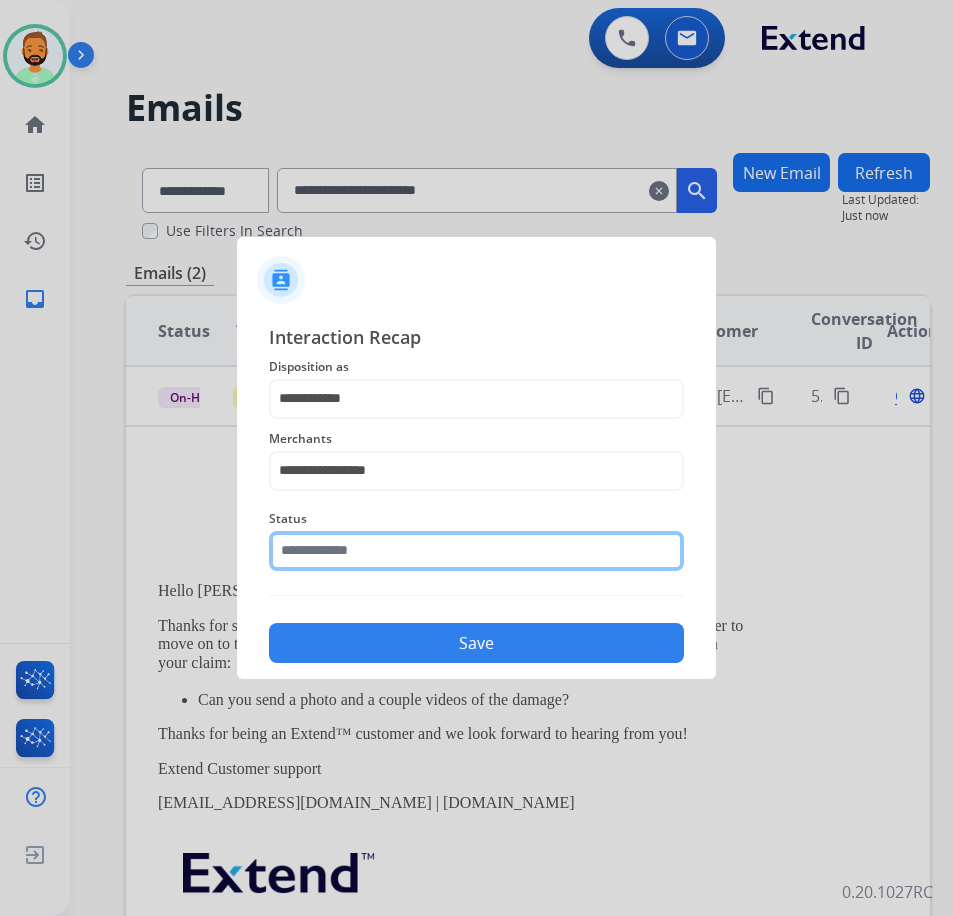 click 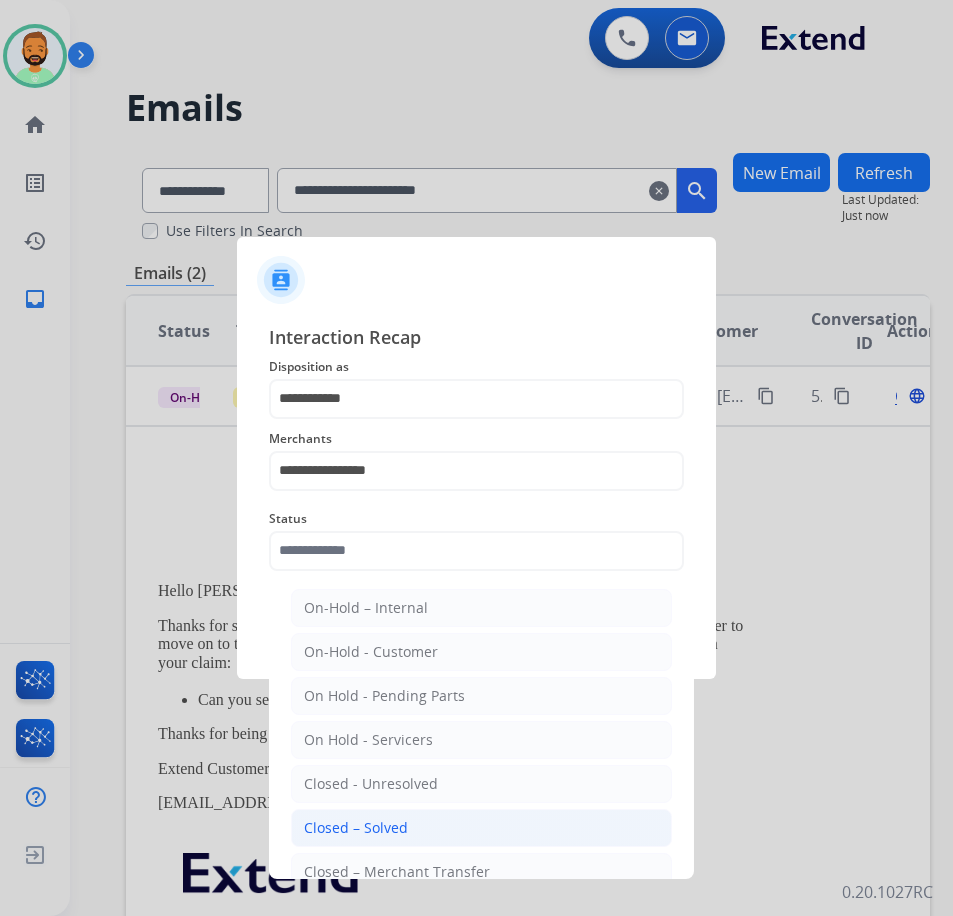 click on "Closed – Solved" 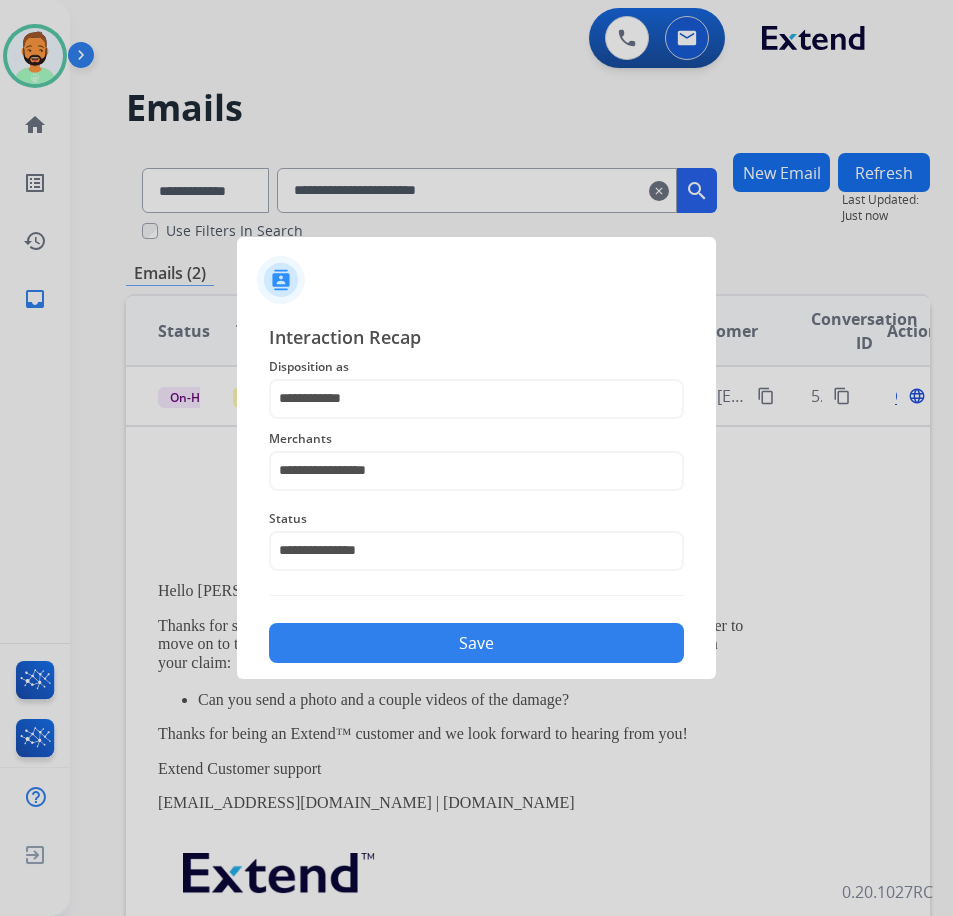 click on "**********" 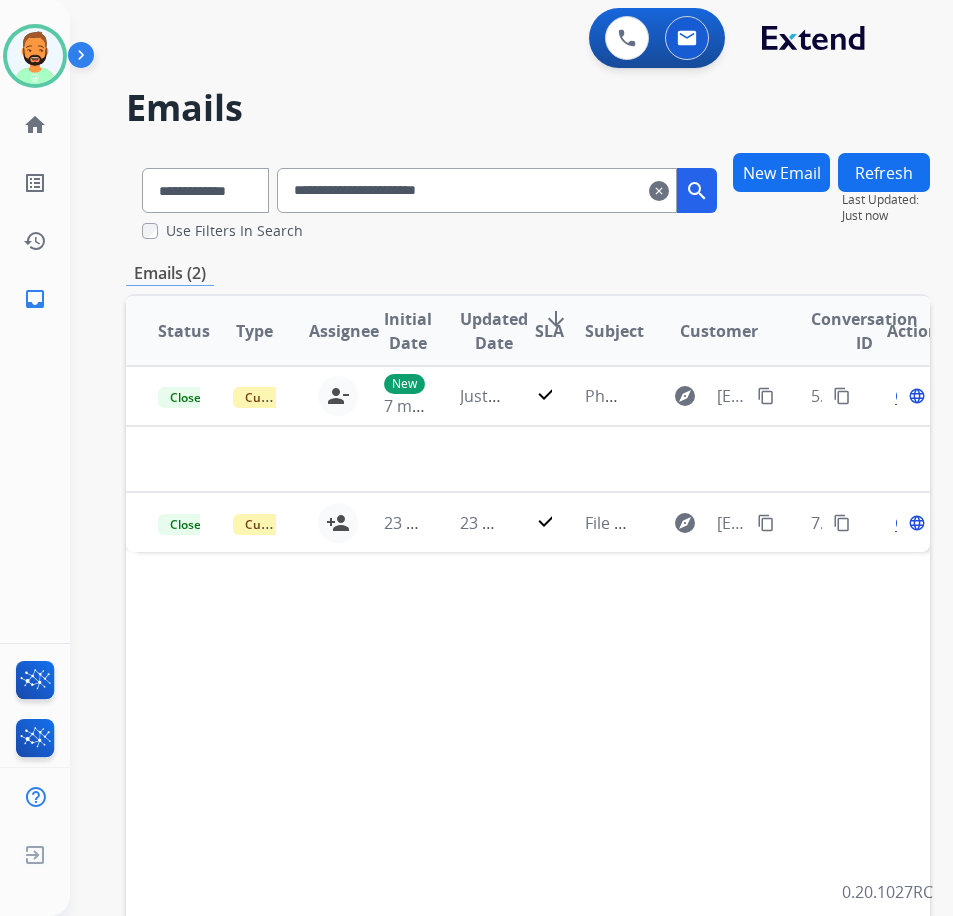 click on "clear" at bounding box center (659, 191) 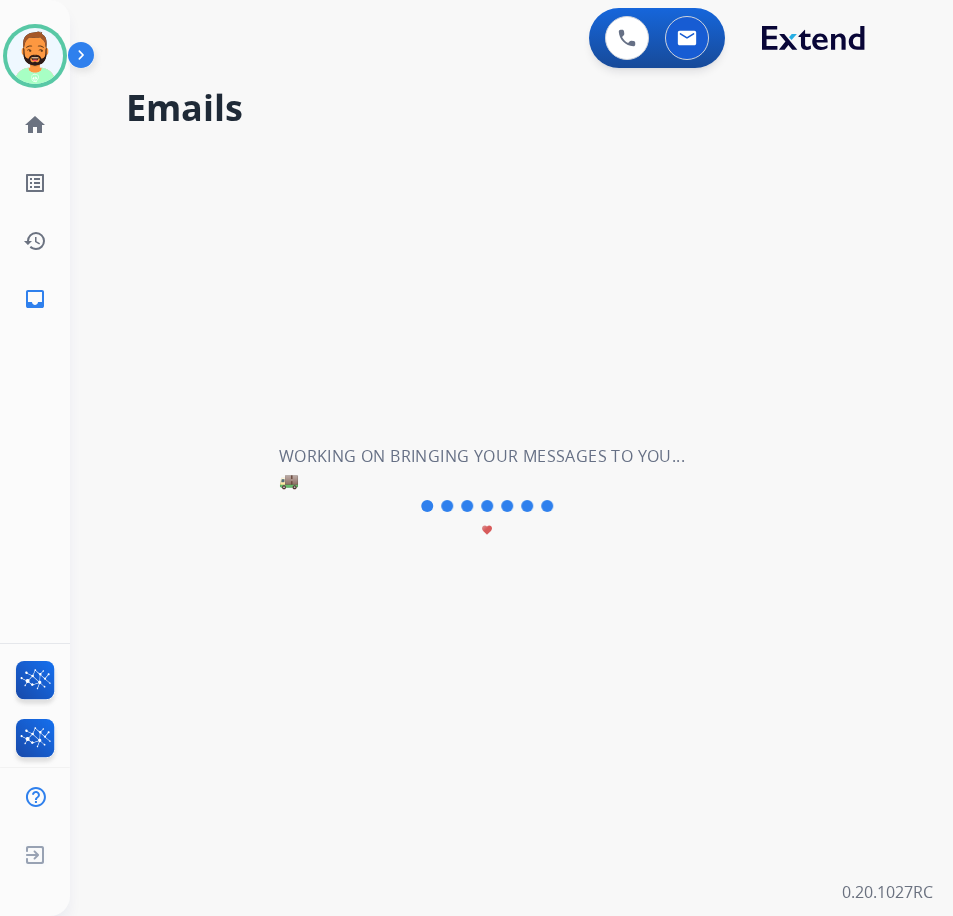 type 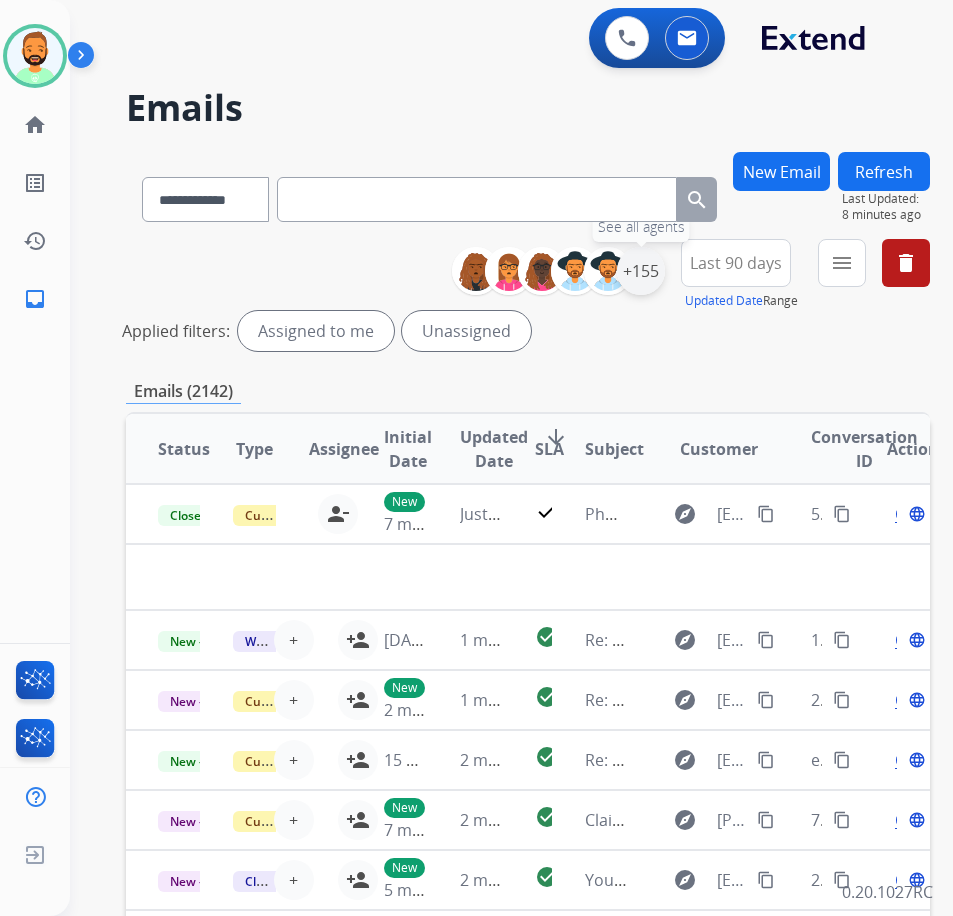 click on "+155" at bounding box center [641, 271] 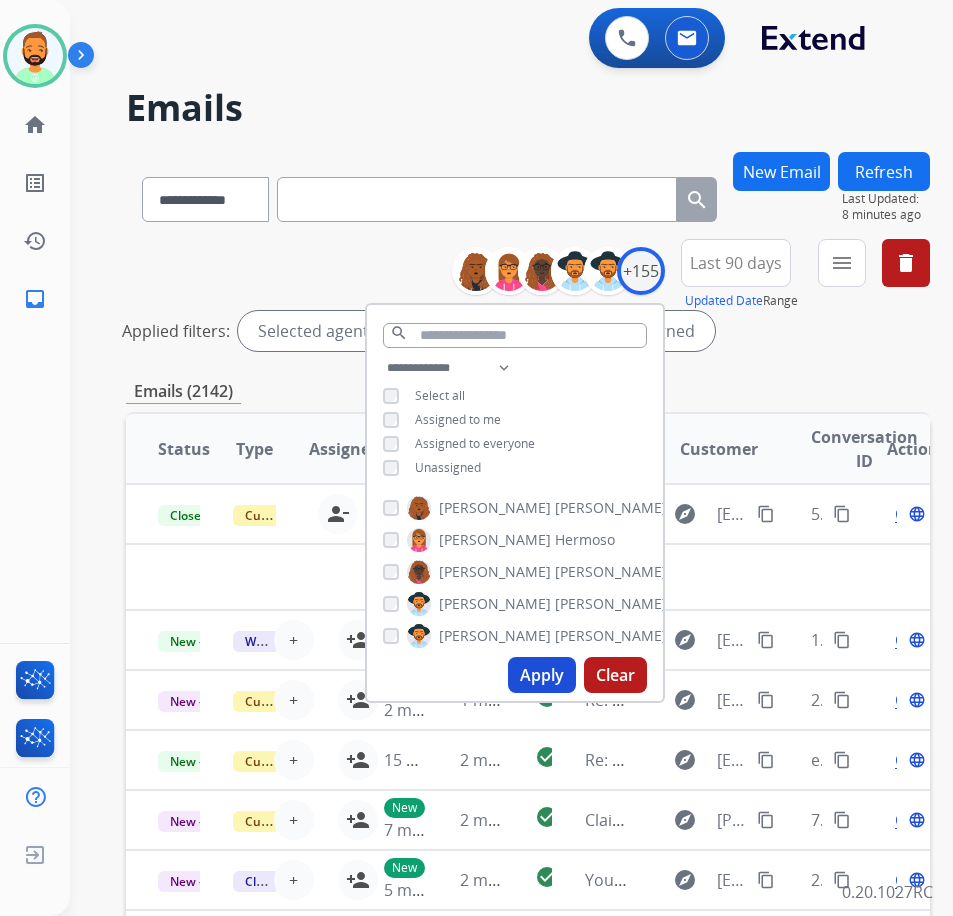 click on "Unassigned" at bounding box center (448, 467) 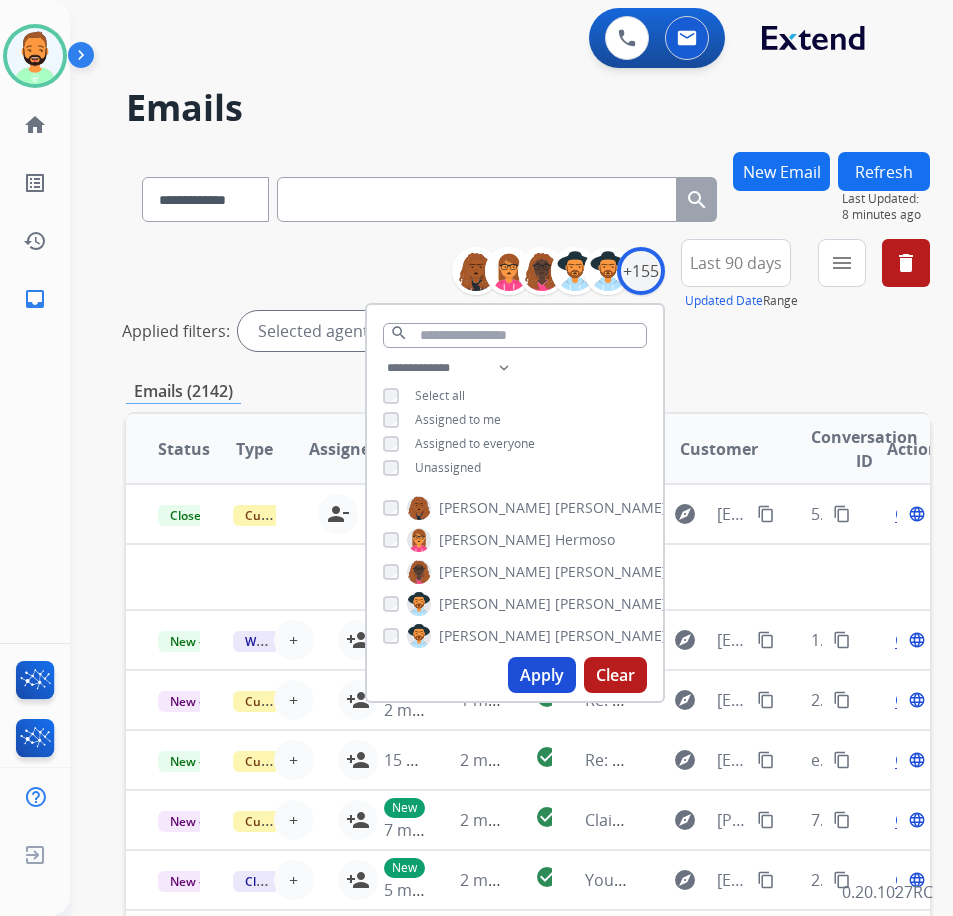 click on "Apply" at bounding box center [542, 675] 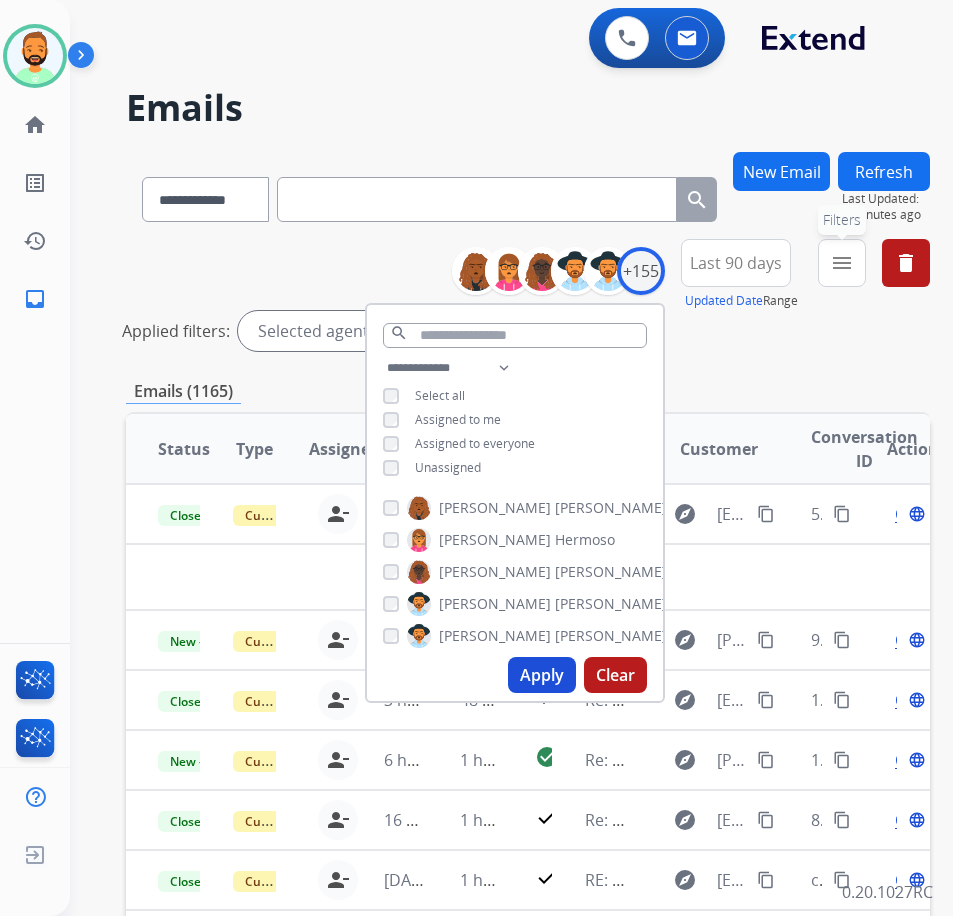 click on "menu" at bounding box center [842, 263] 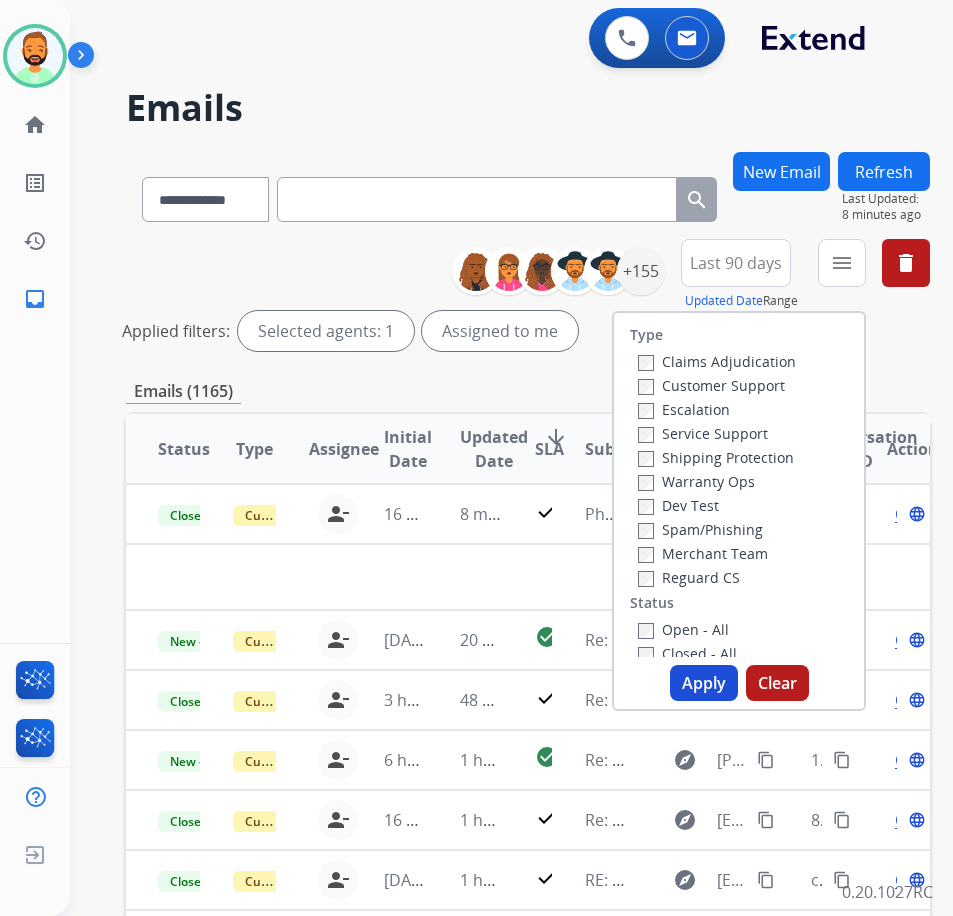 click on "Customer Support" at bounding box center [711, 385] 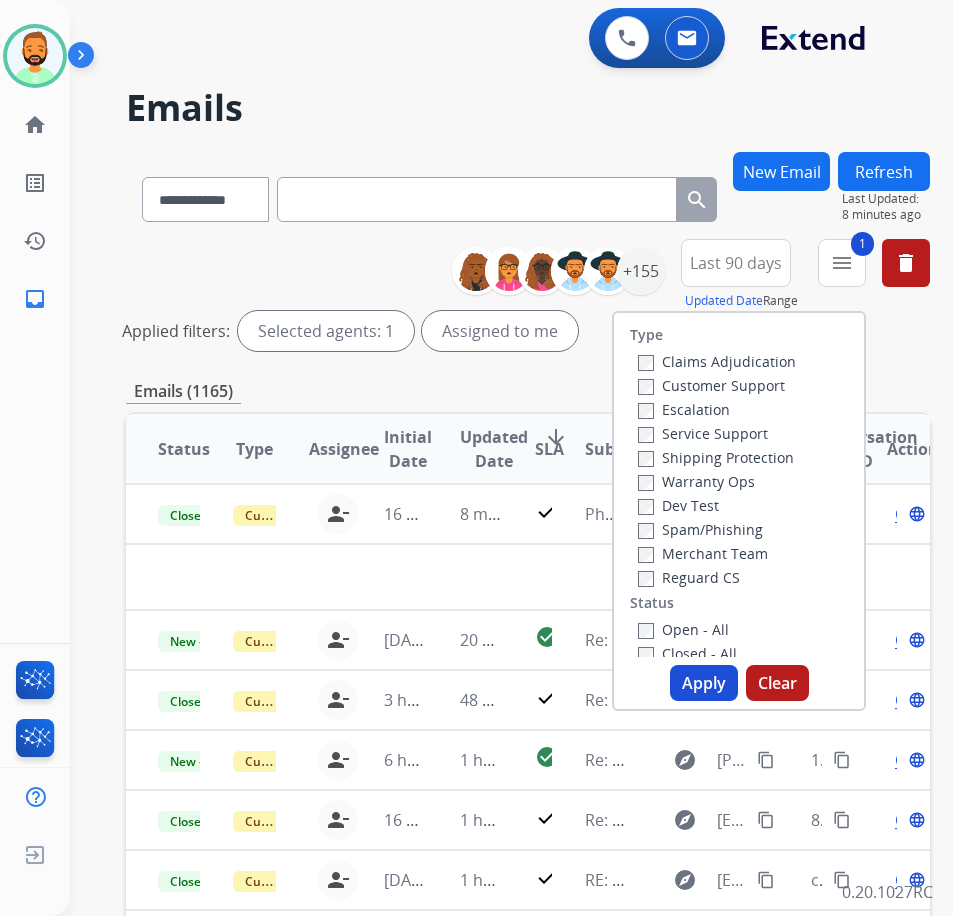 click on "Service Support" at bounding box center (703, 433) 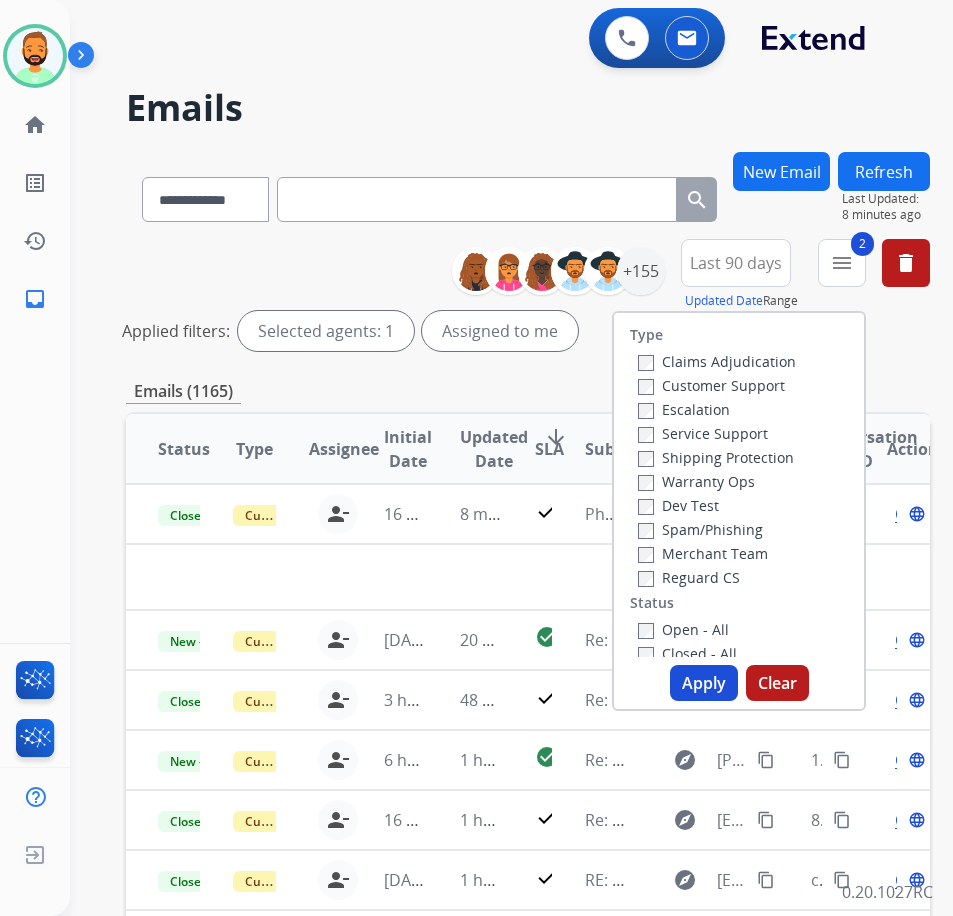 click on "Service Support" at bounding box center (703, 433) 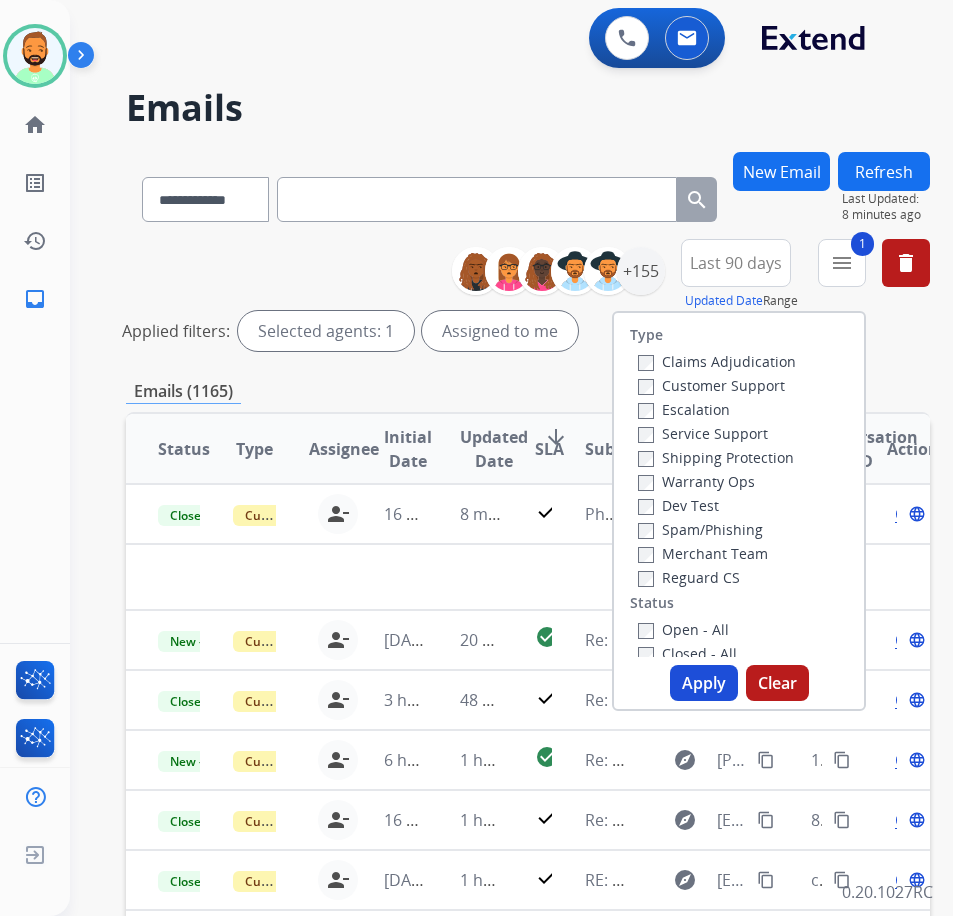 click on "Shipping Protection" at bounding box center [716, 457] 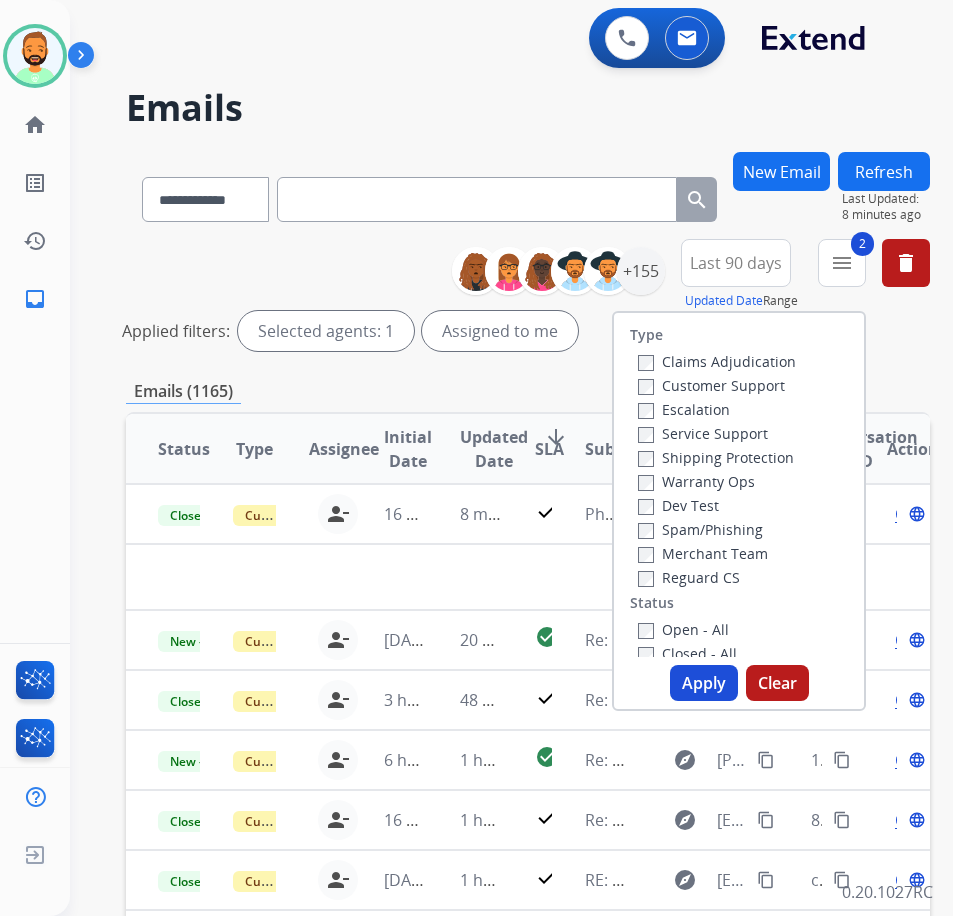 click on "Reguard CS" at bounding box center [689, 577] 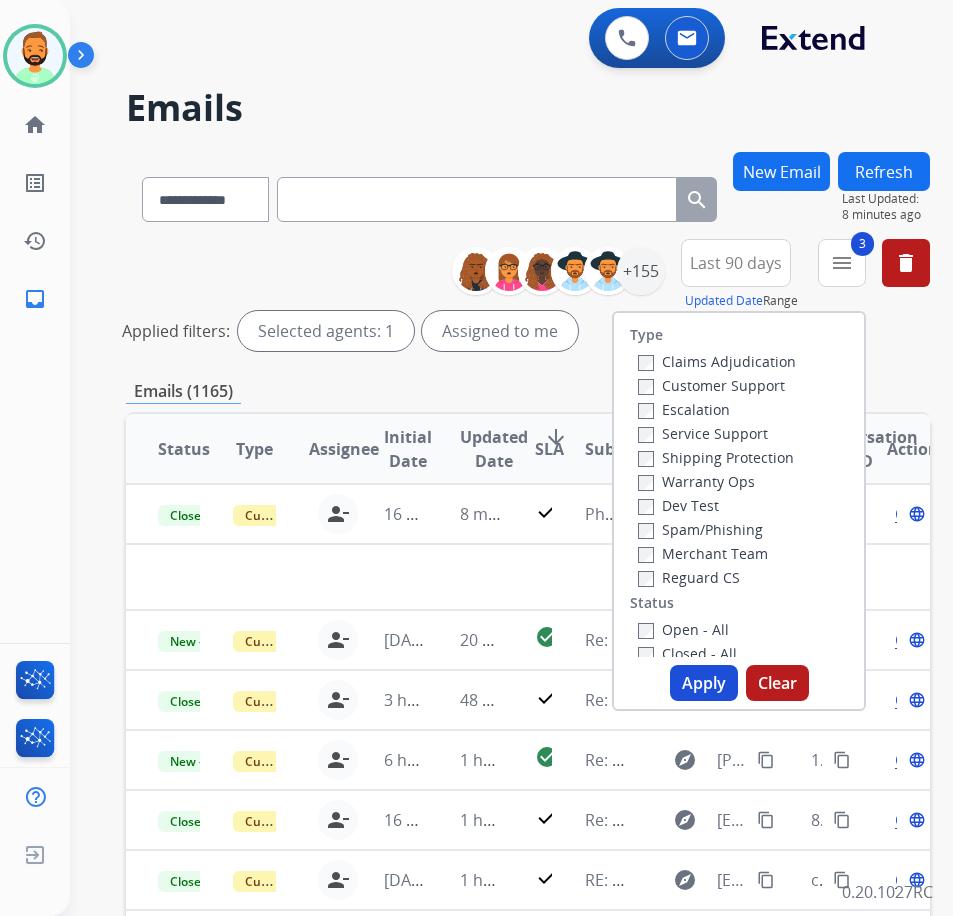 click on "Open - All" at bounding box center (683, 629) 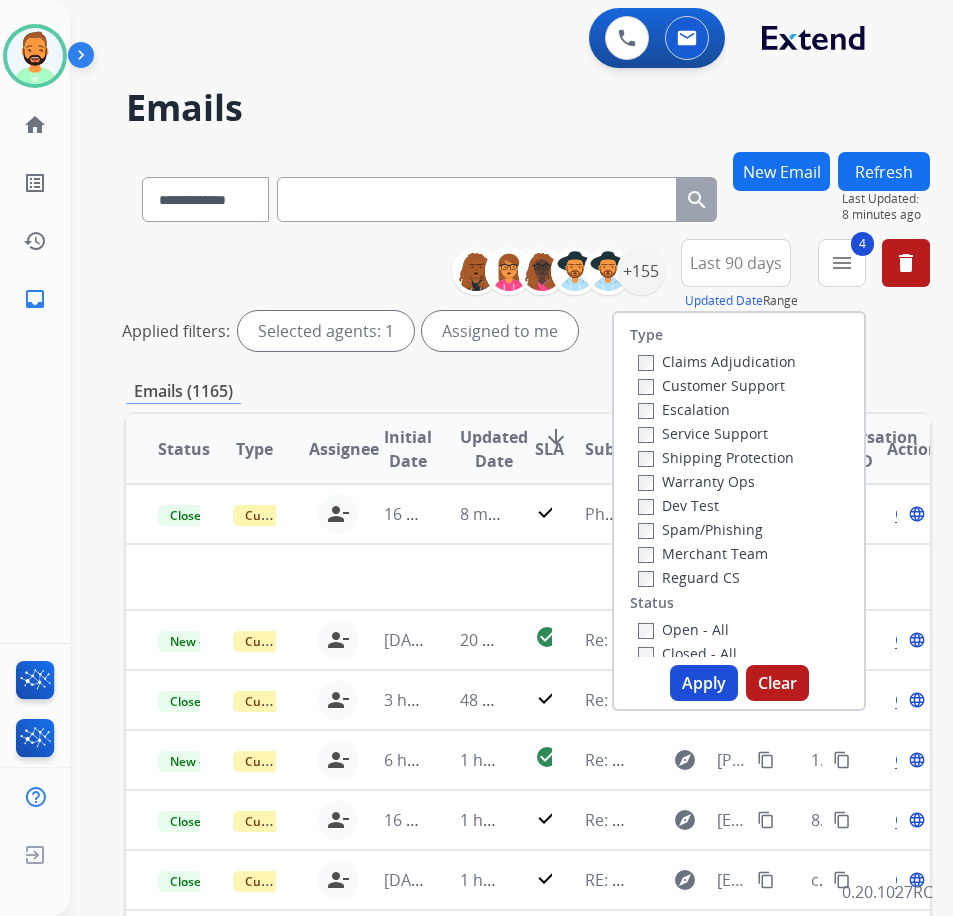 click on "Apply" at bounding box center [704, 683] 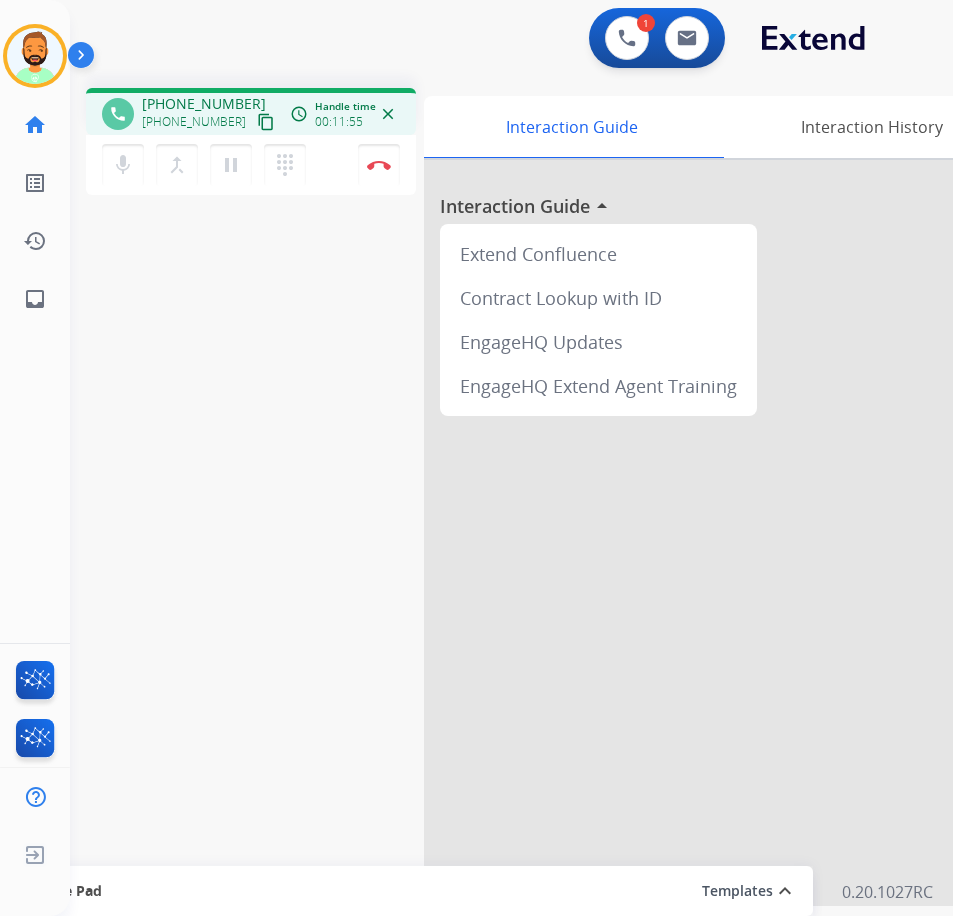 drag, startPoint x: 304, startPoint y: 450, endPoint x: 325, endPoint y: 365, distance: 87.555695 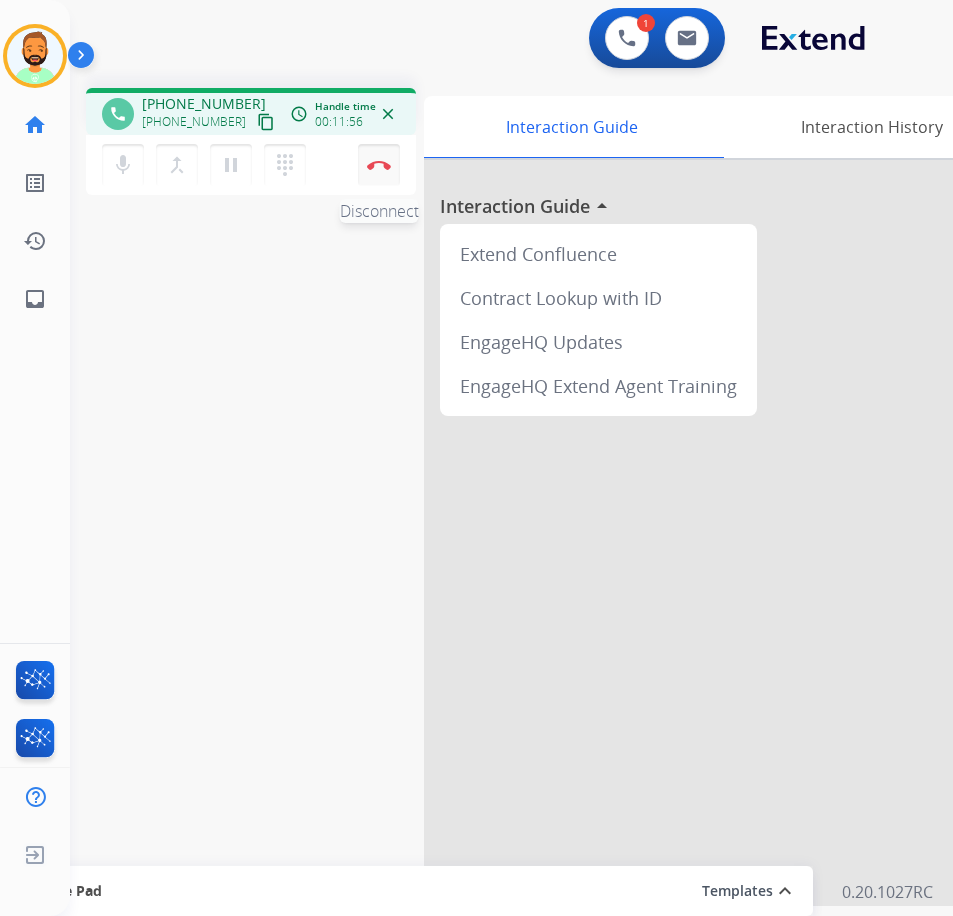 click on "Disconnect" at bounding box center [379, 165] 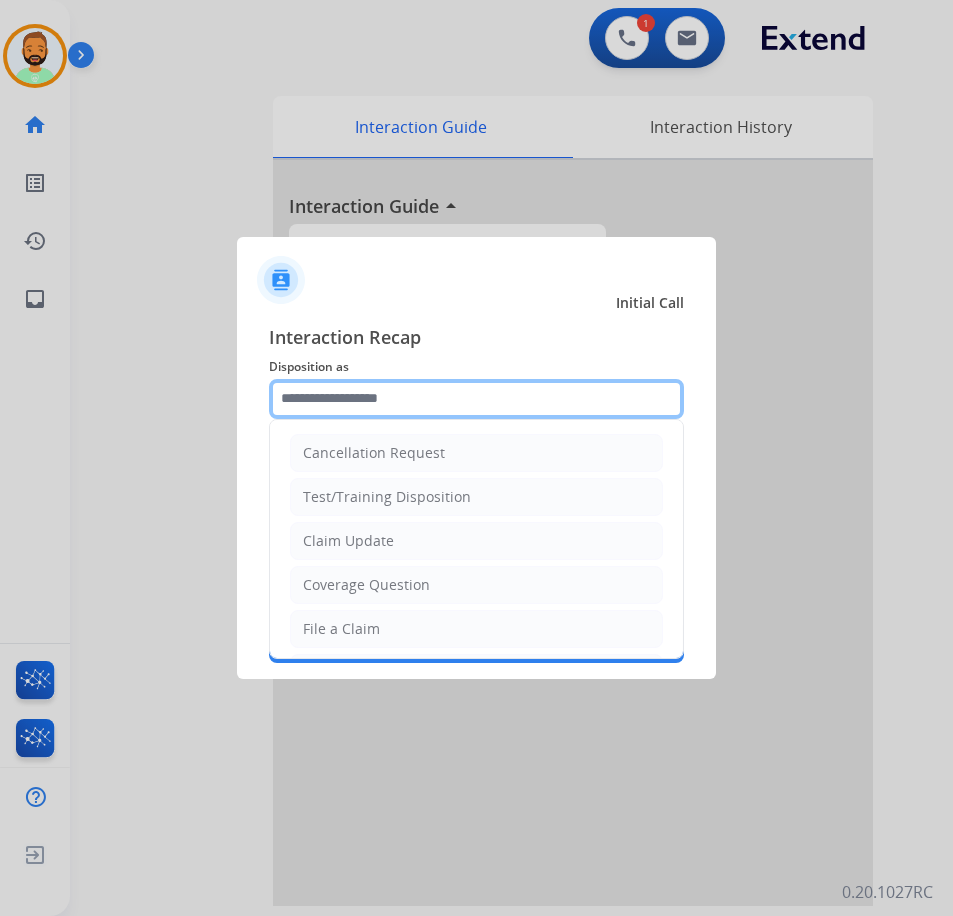 click 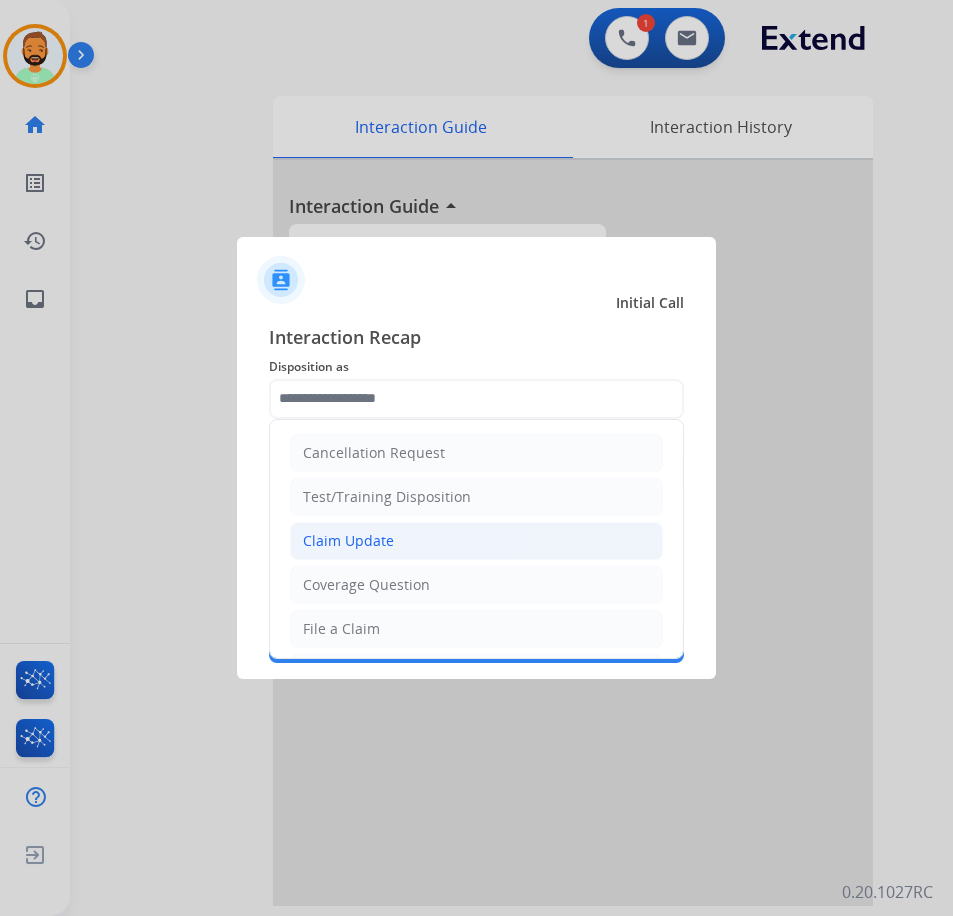click on "Claim Update" 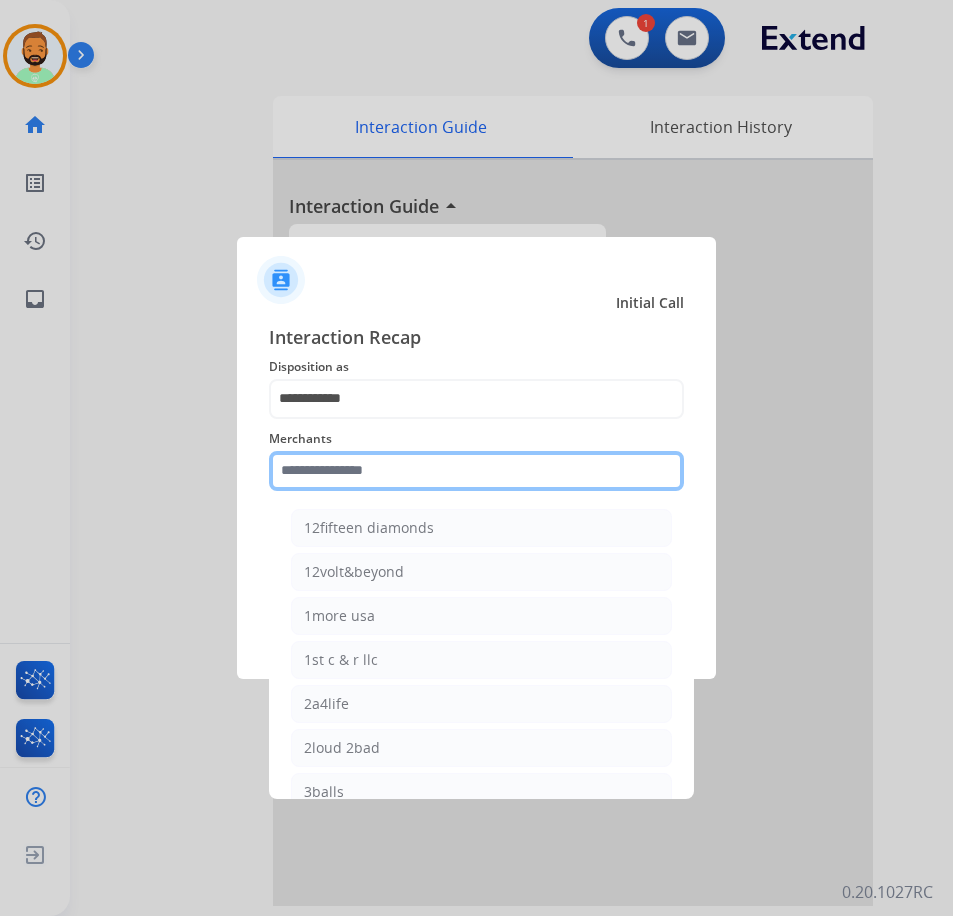 click 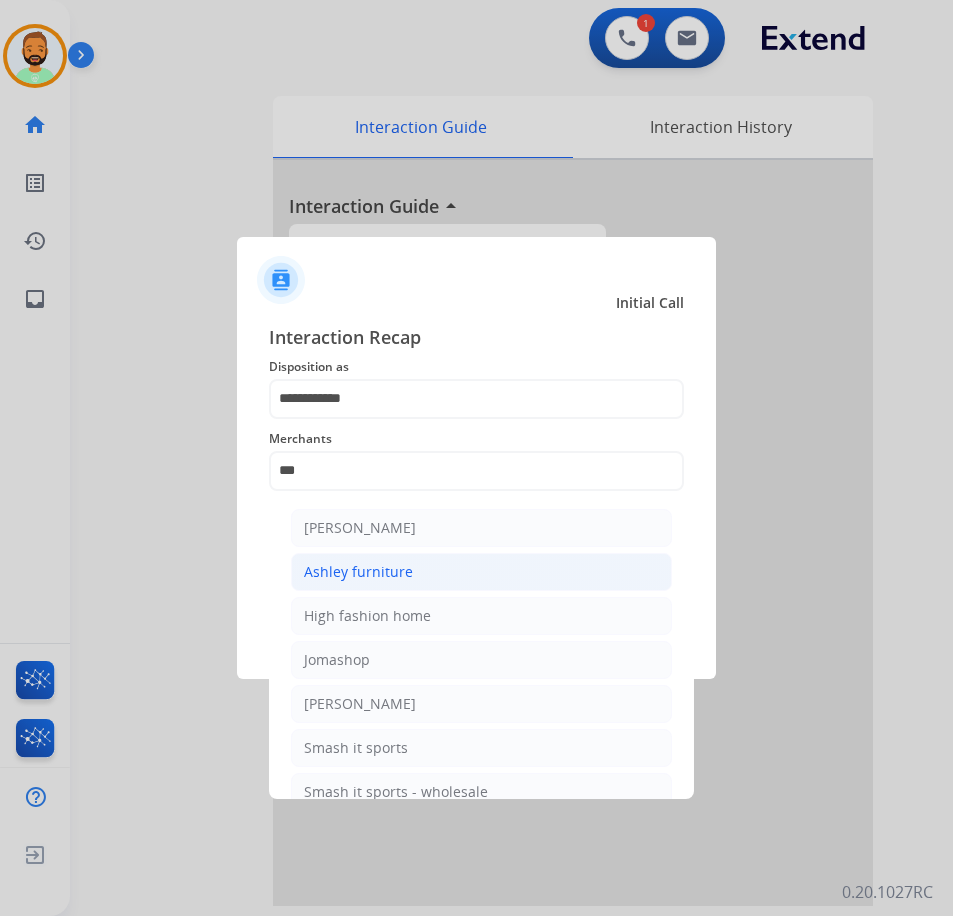 click on "Ashley furniture" 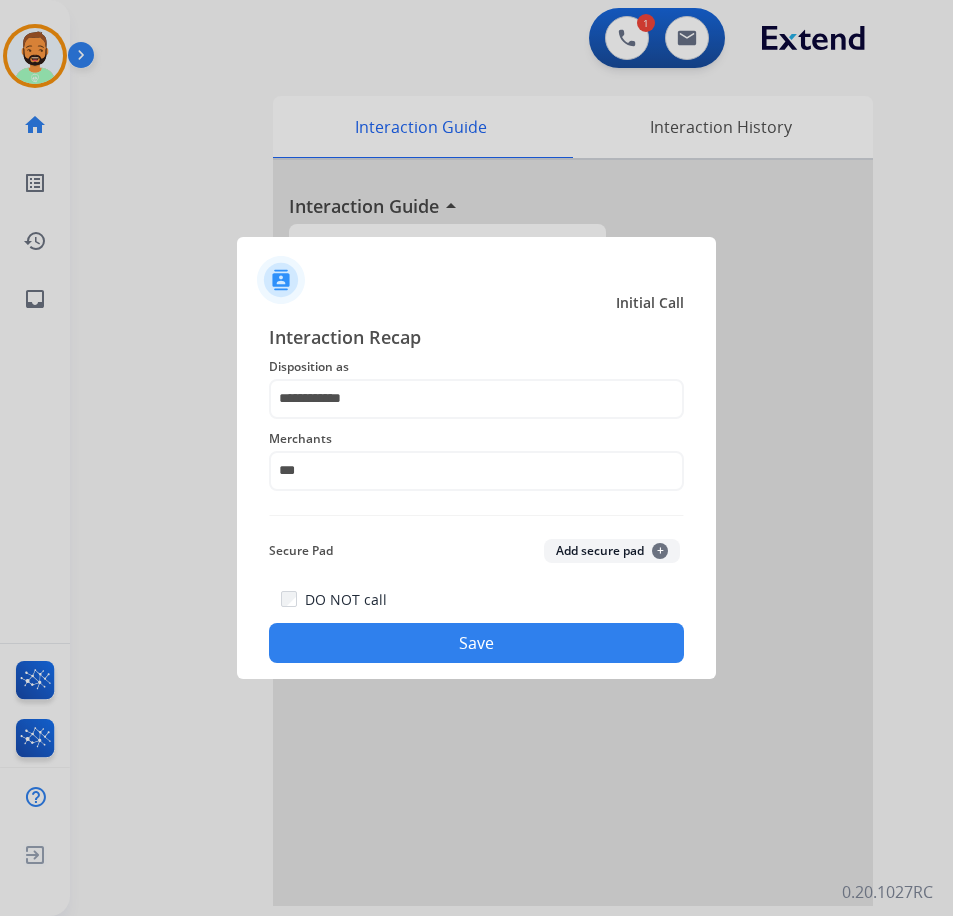type on "**********" 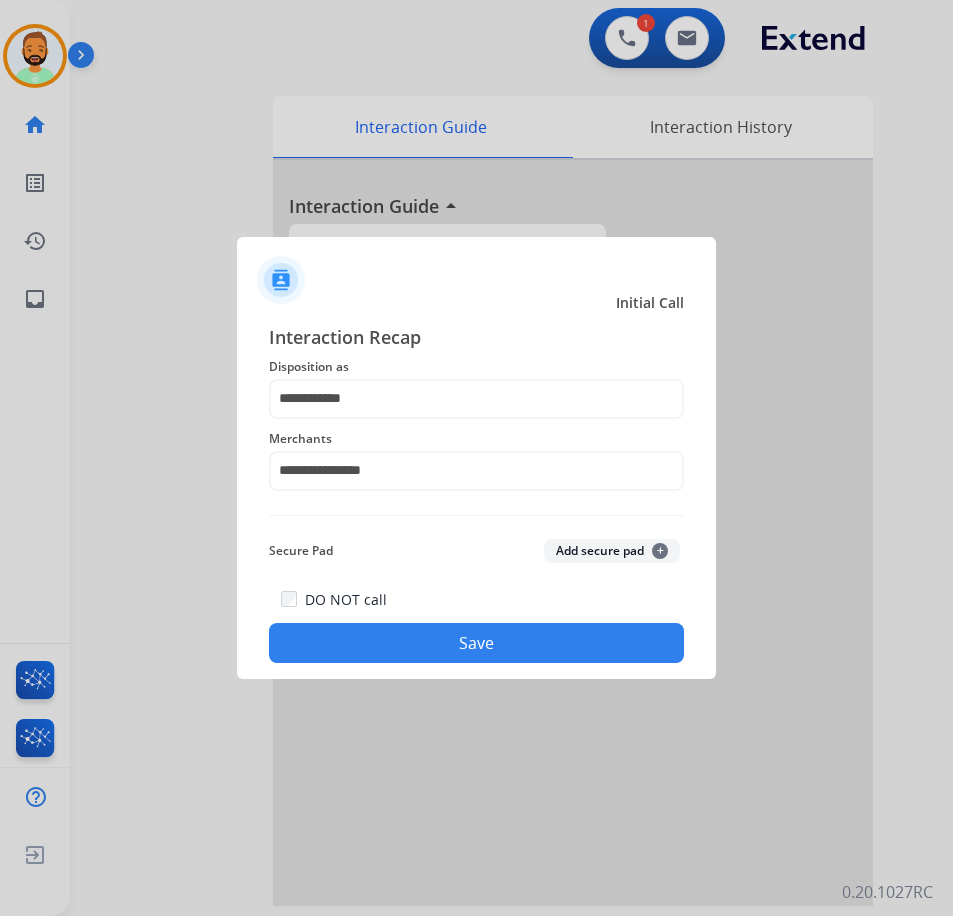 click on "Save" 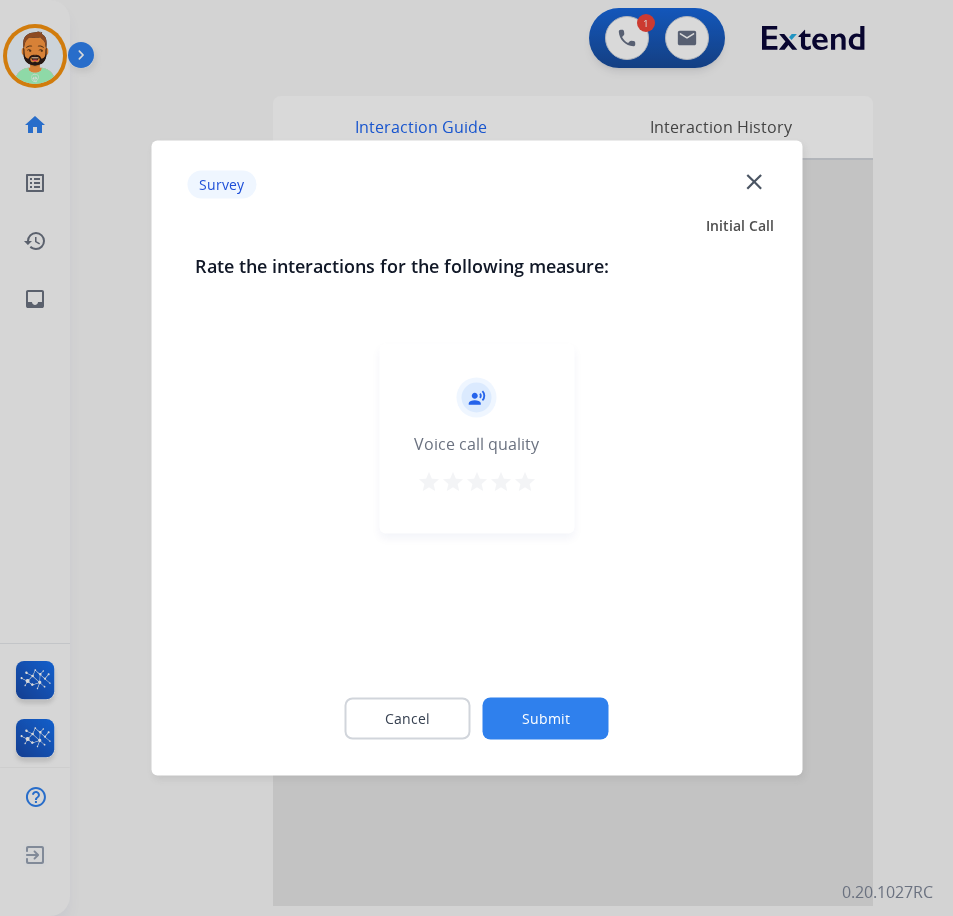click on "Submit" 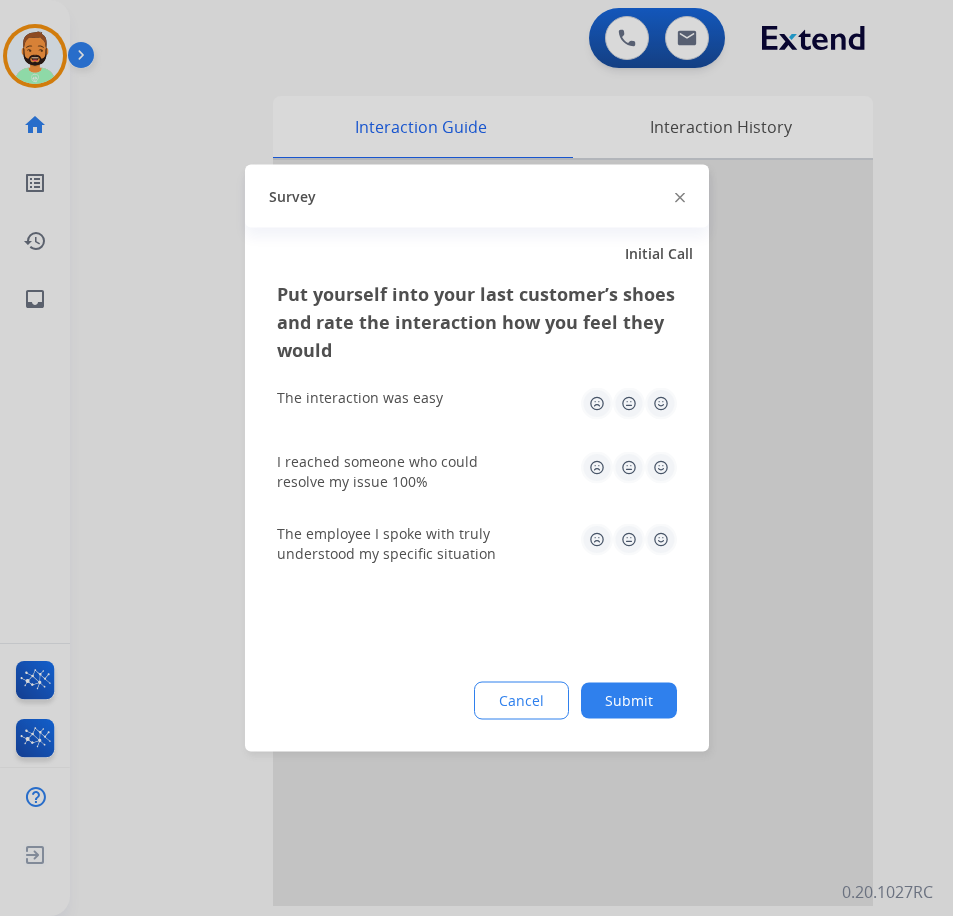drag, startPoint x: 669, startPoint y: 675, endPoint x: 699, endPoint y: 696, distance: 36.619667 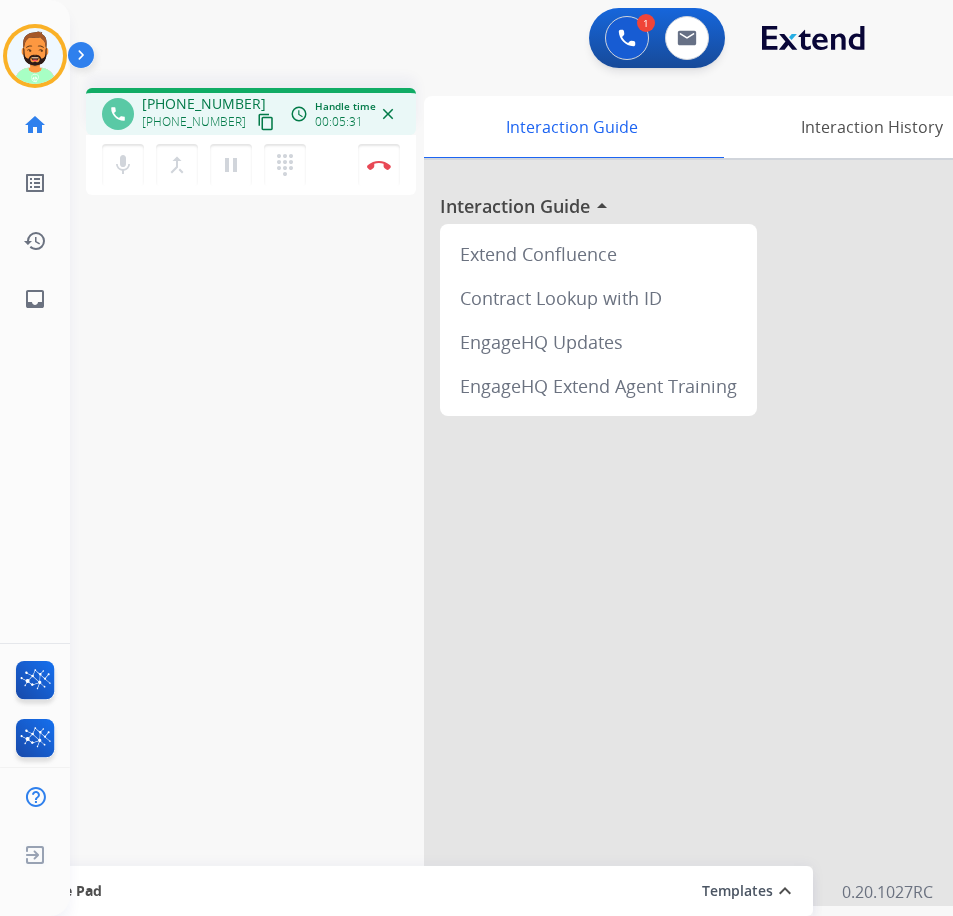 click on "phone +18436559835 +18436559835 content_copy access_time Call metrics Queue   00:10 Hold   00:00 Talk   05:32 Total   05:41 Handle time 00:05:31 close mic Mute merge_type Bridge pause Hold dialpad Dialpad Disconnect swap_horiz Break voice bridge close_fullscreen Connect 3-Way Call merge_type Separate 3-Way Call  Interaction Guide   Interaction History  Interaction Guide arrow_drop_up  Extend Confluence   Contract Lookup with ID   EngageHQ Updates   EngageHQ Extend Agent Training  Secure Pad Templates expand_less Choose a template Save" at bounding box center (487, 489) 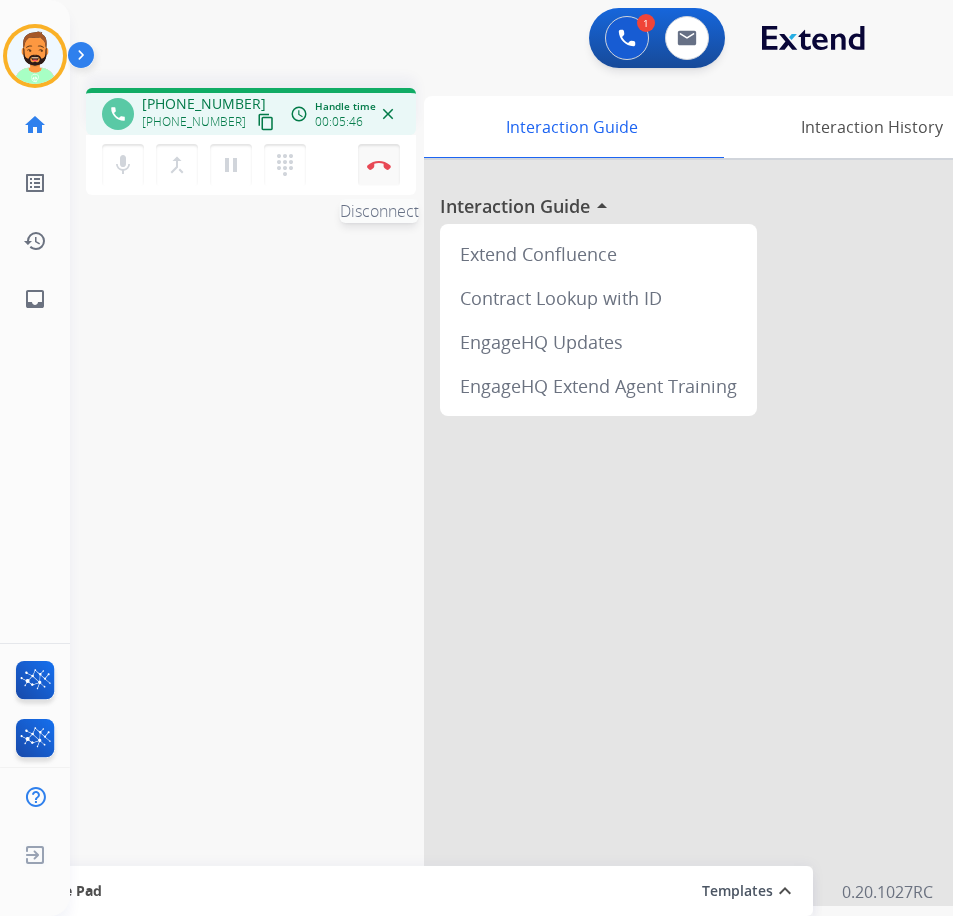click on "Disconnect" at bounding box center (379, 165) 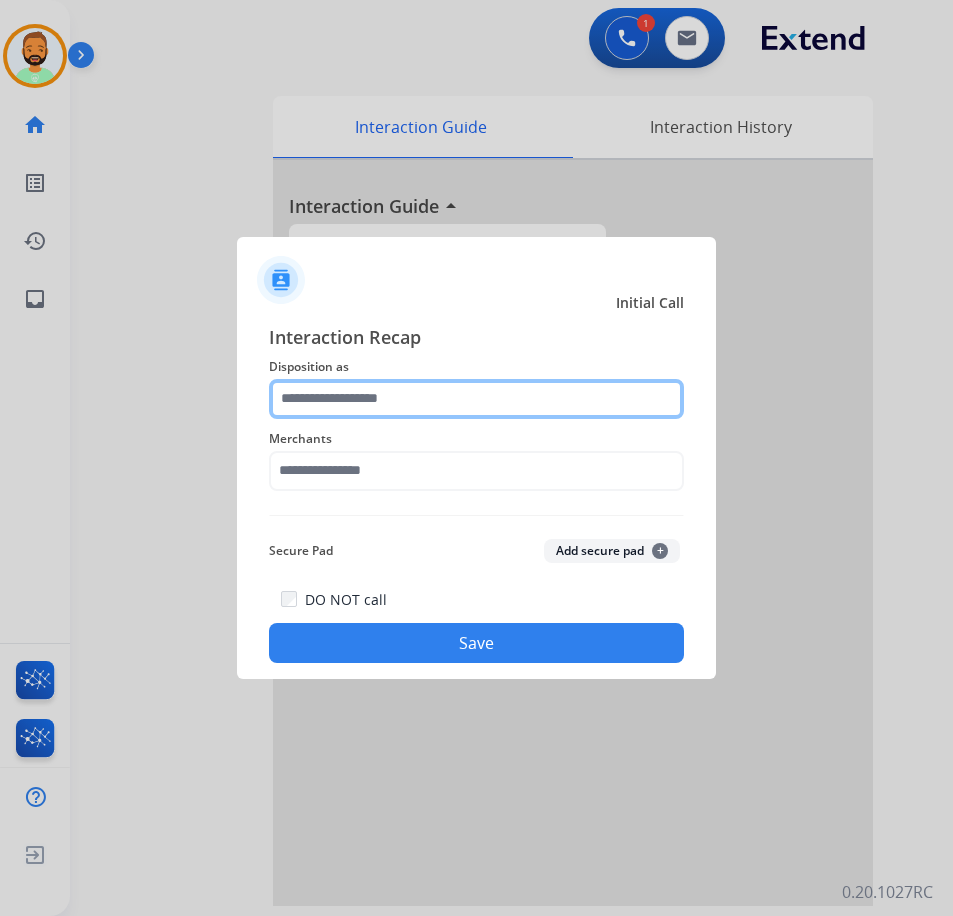 click 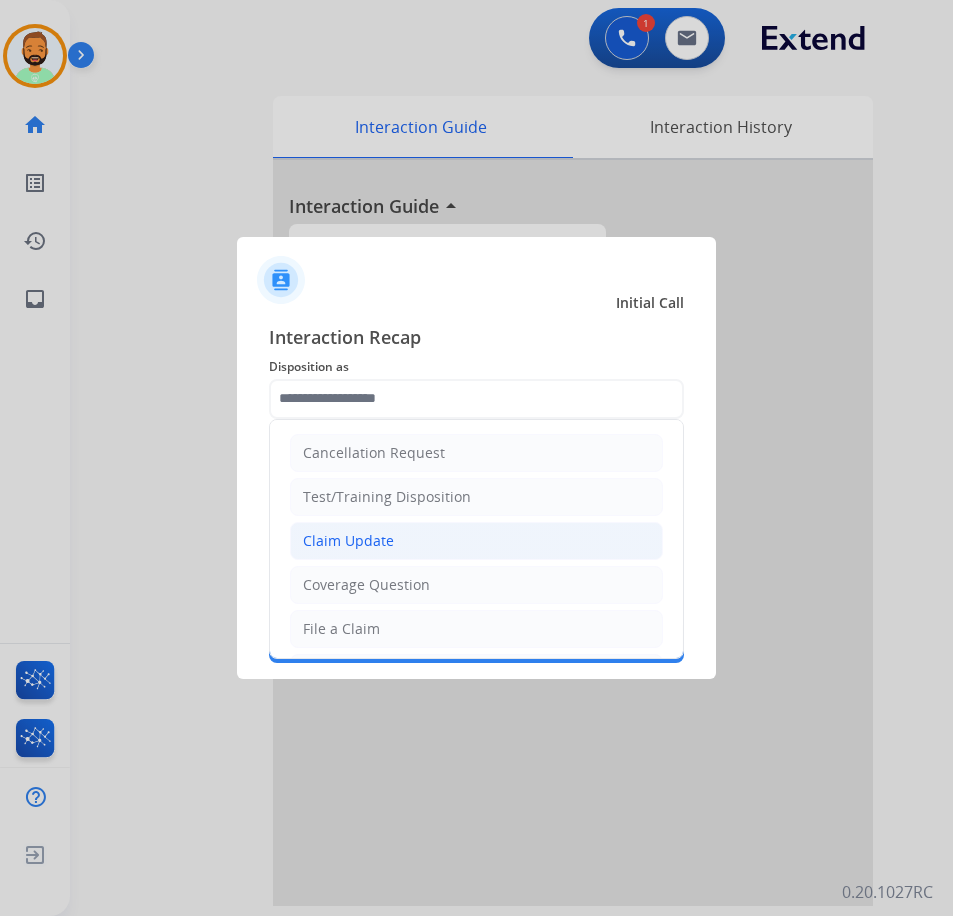 click on "Claim Update" 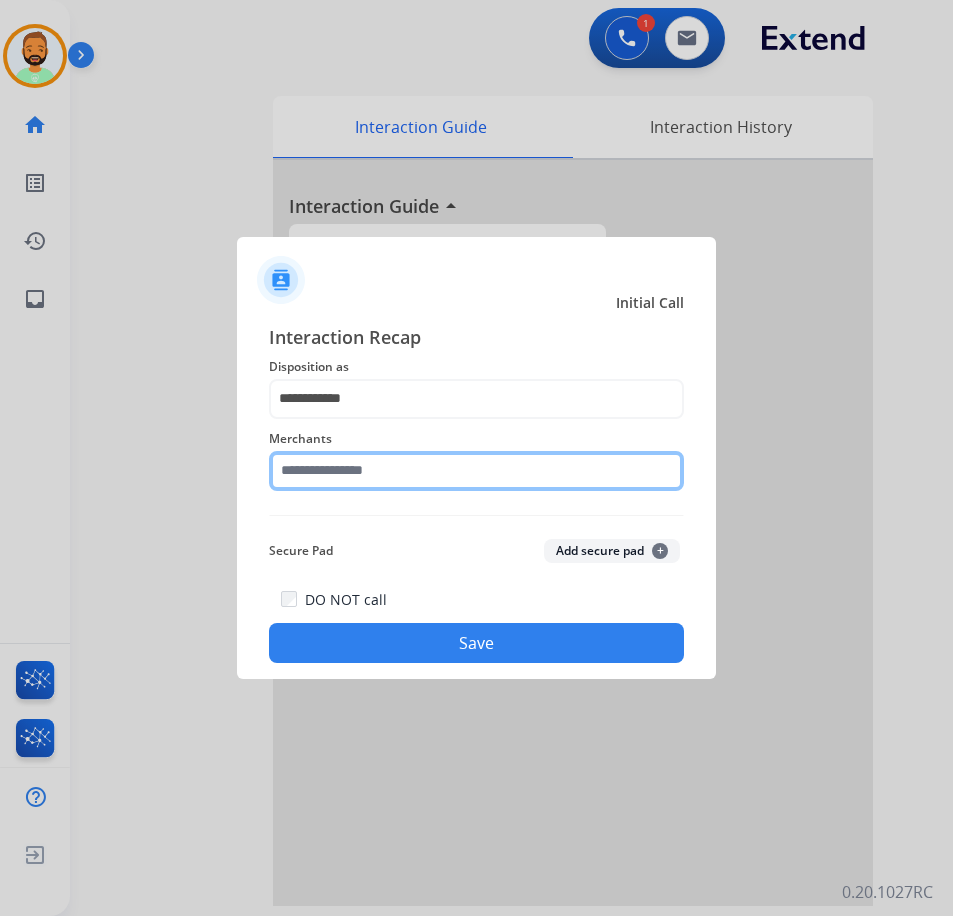click 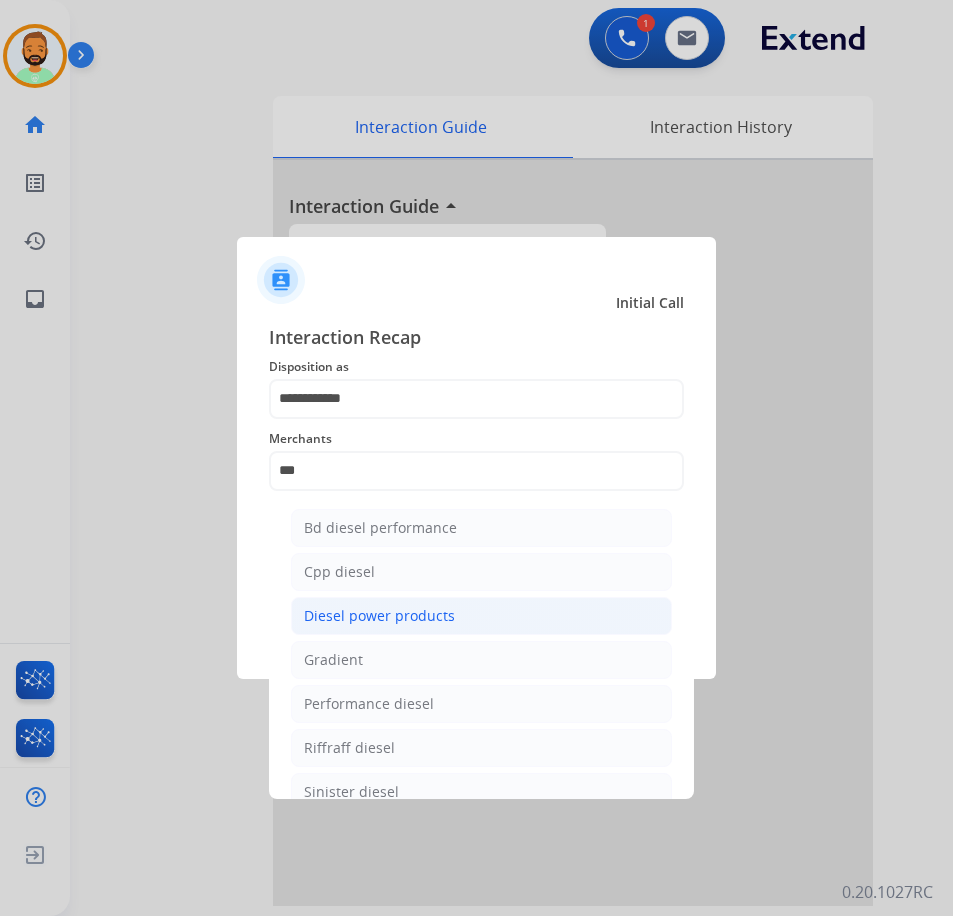 click on "Diesel power products" 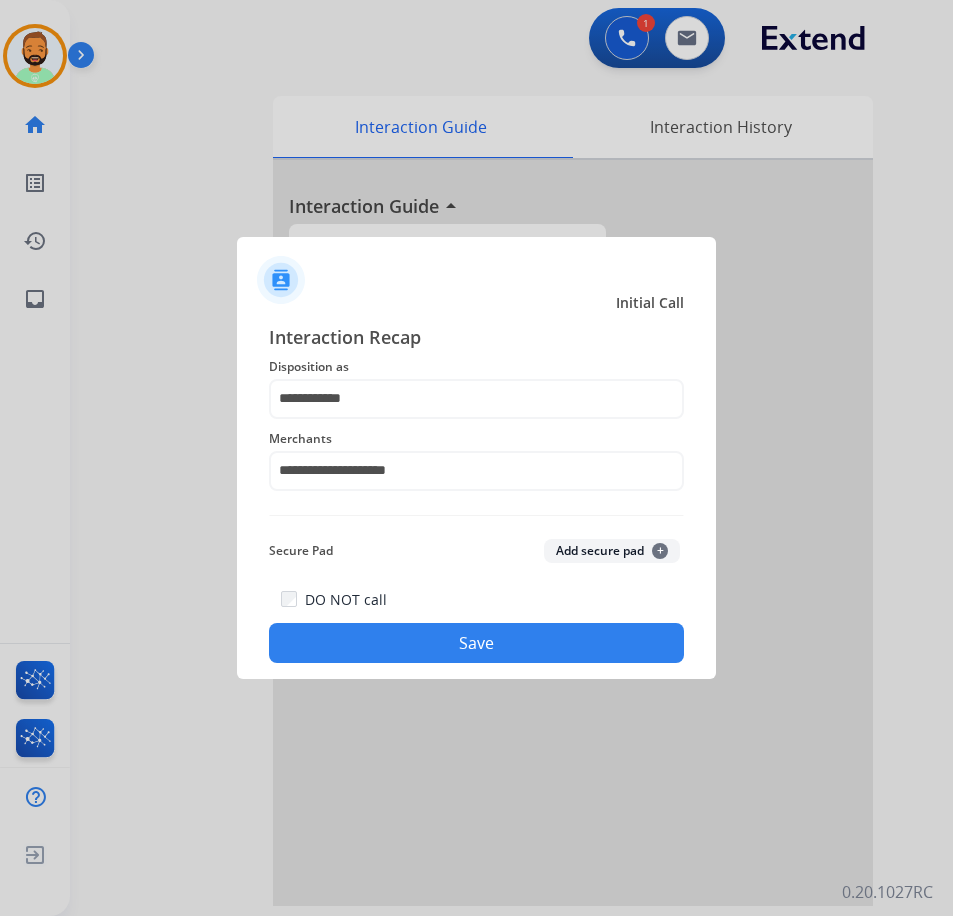 click on "Save" 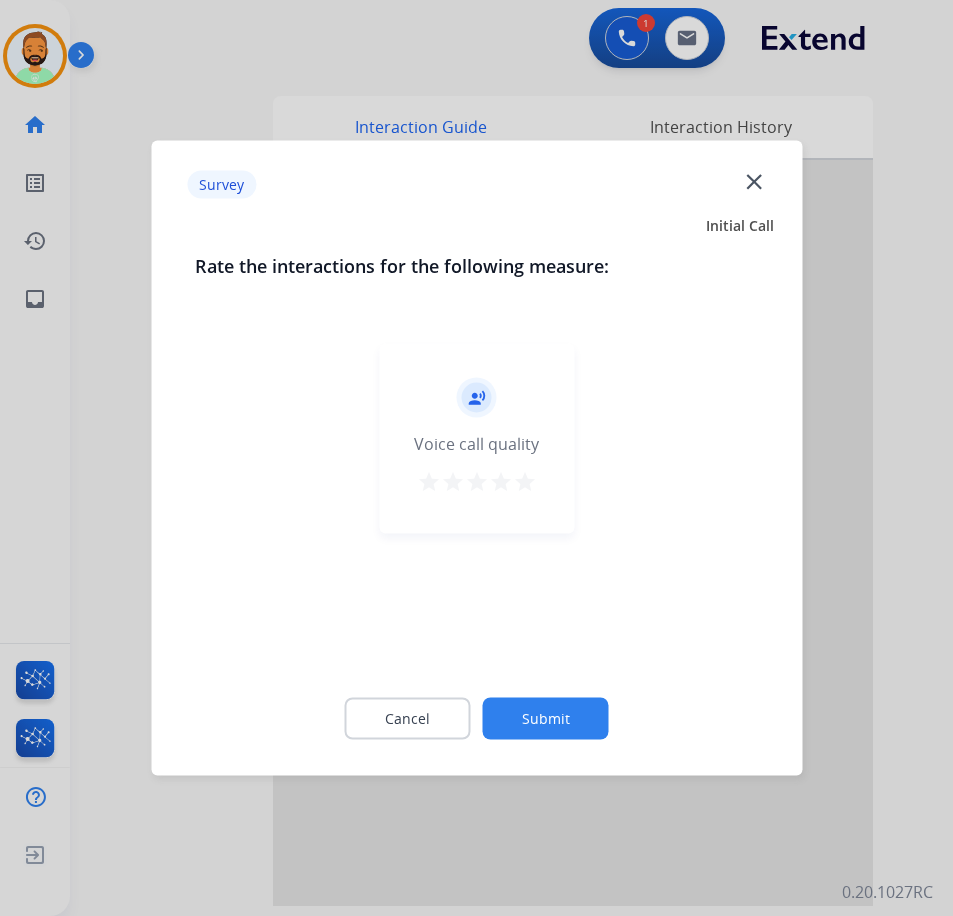 click on "Submit" 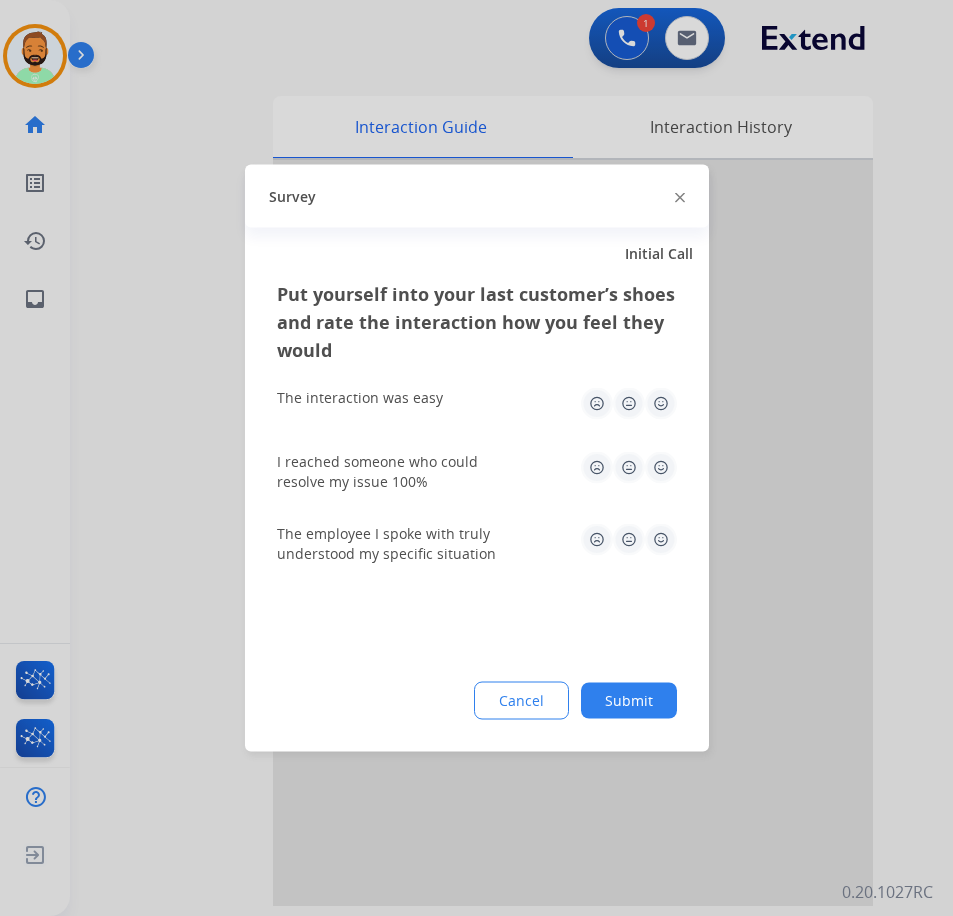 click on "Submit" 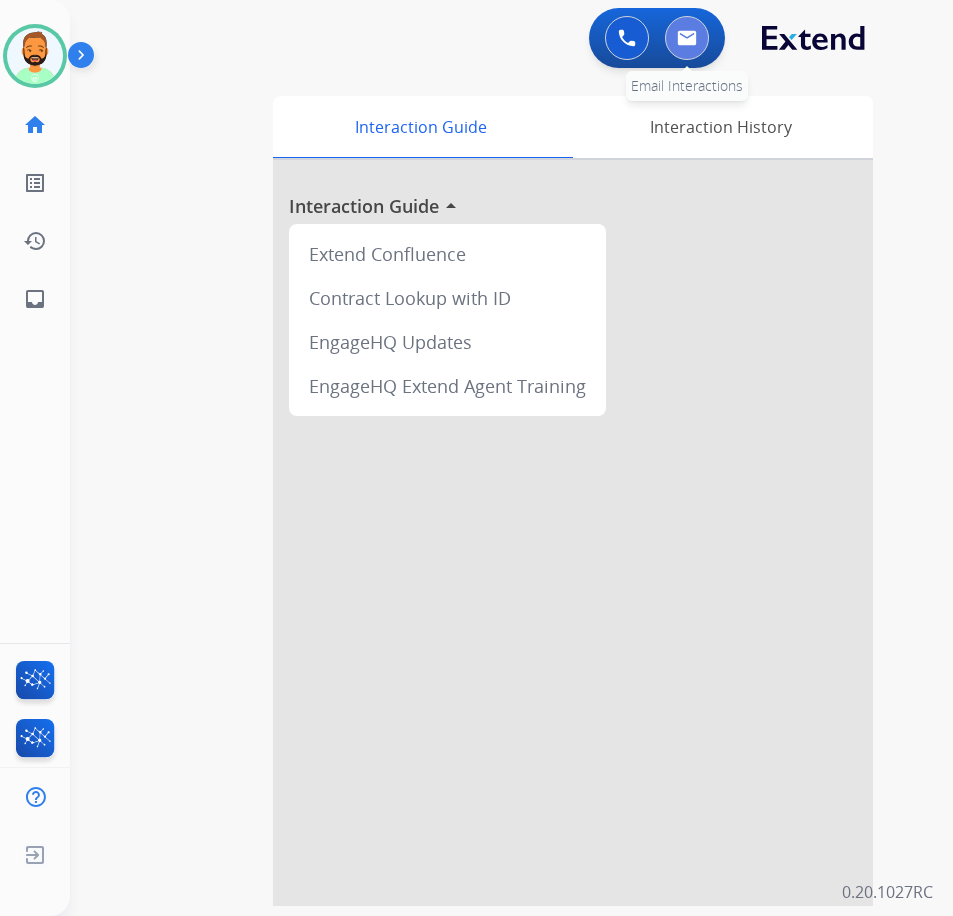 click at bounding box center [687, 38] 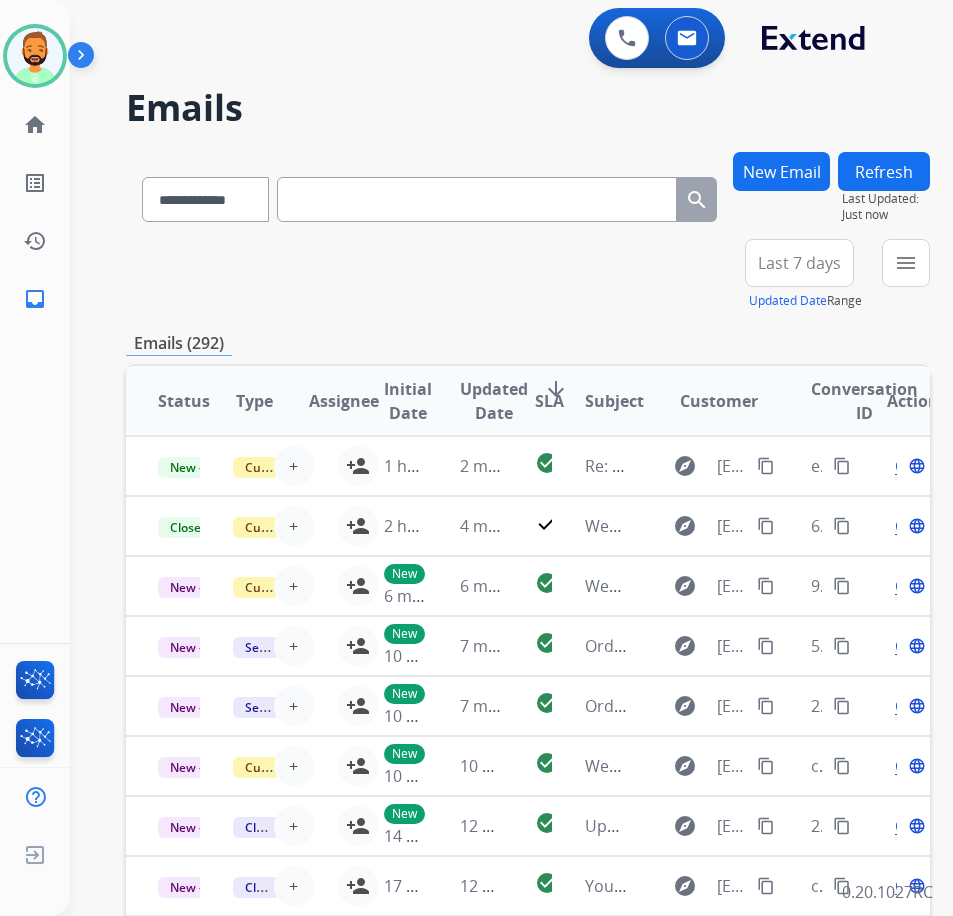 click on "New Email" at bounding box center (781, 171) 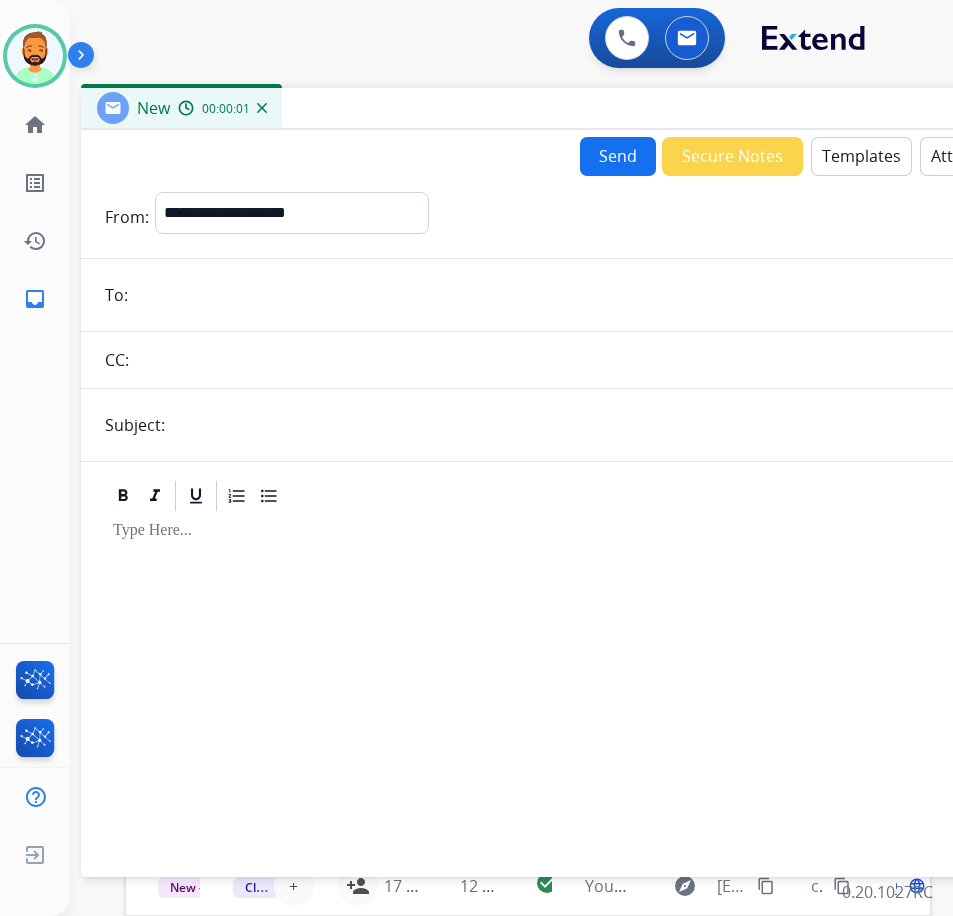 drag, startPoint x: 498, startPoint y: 148, endPoint x: 673, endPoint y: 114, distance: 178.27226 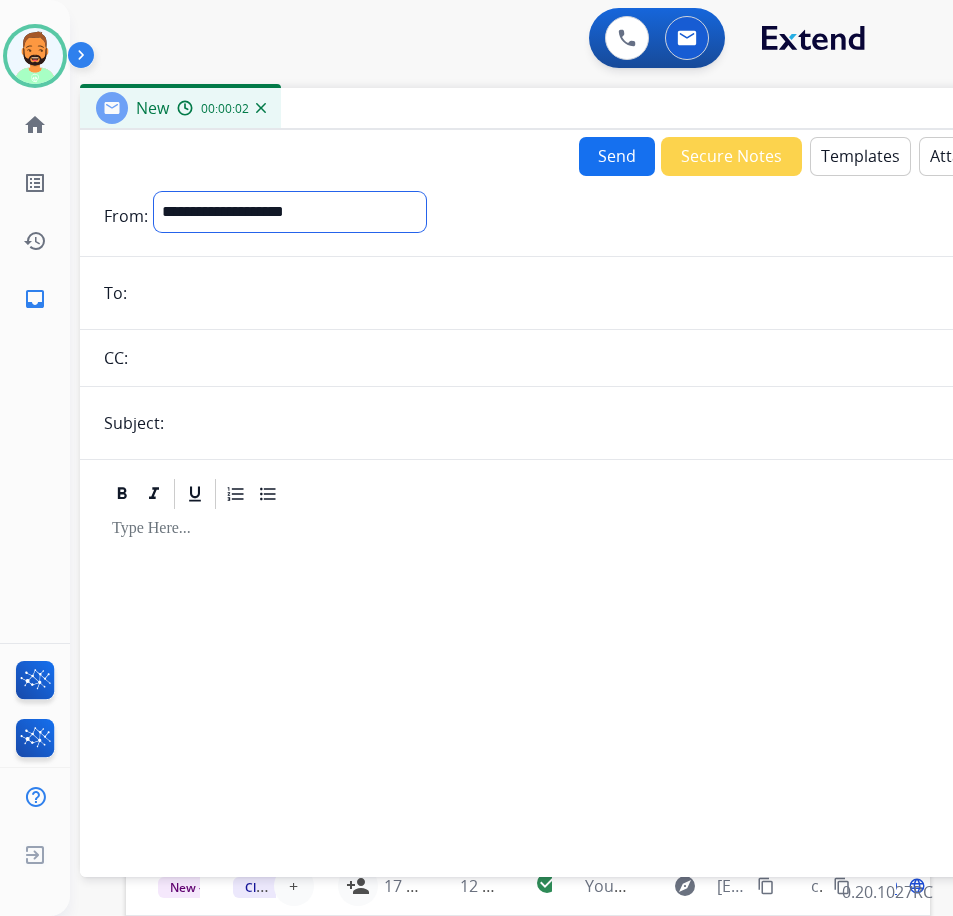 click on "**********" at bounding box center (290, 212) 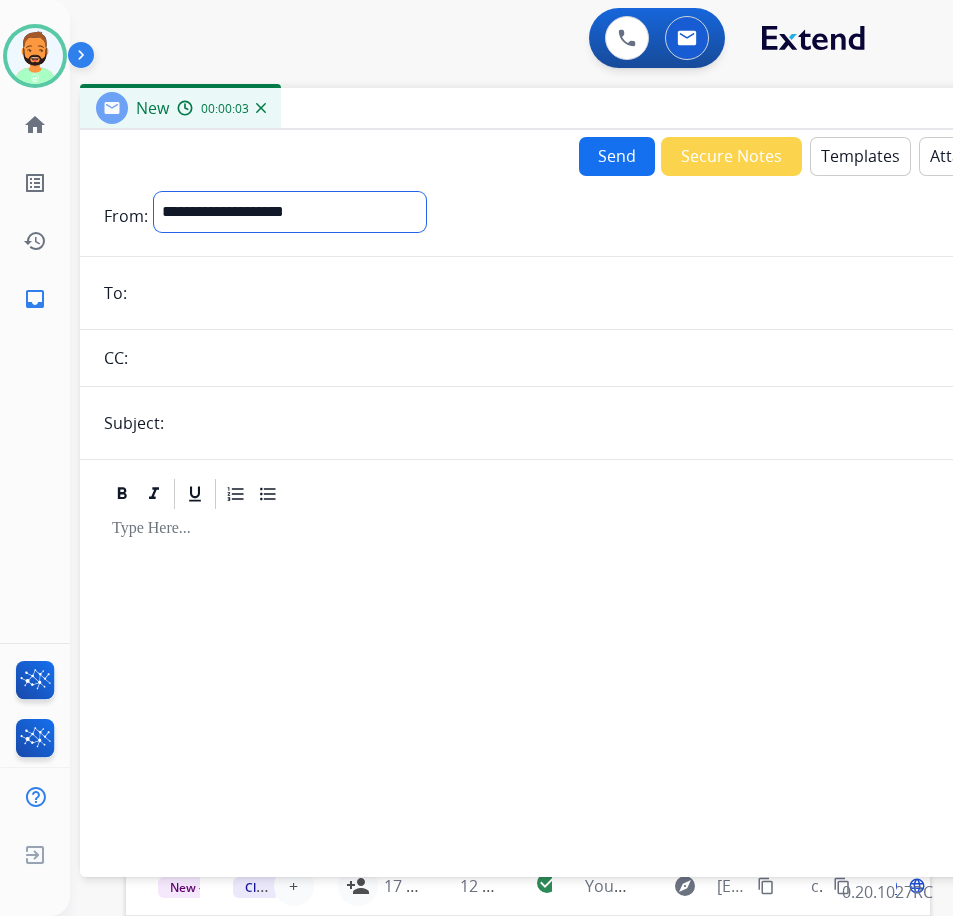select on "**********" 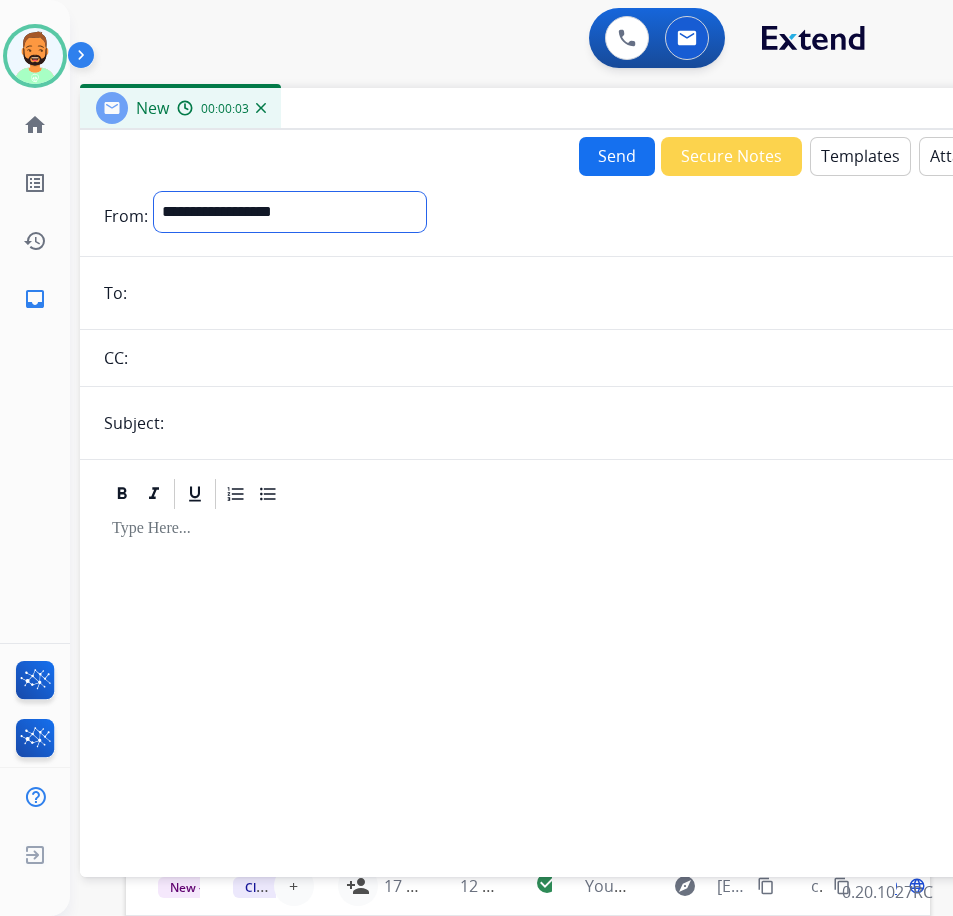 click on "**********" at bounding box center (290, 212) 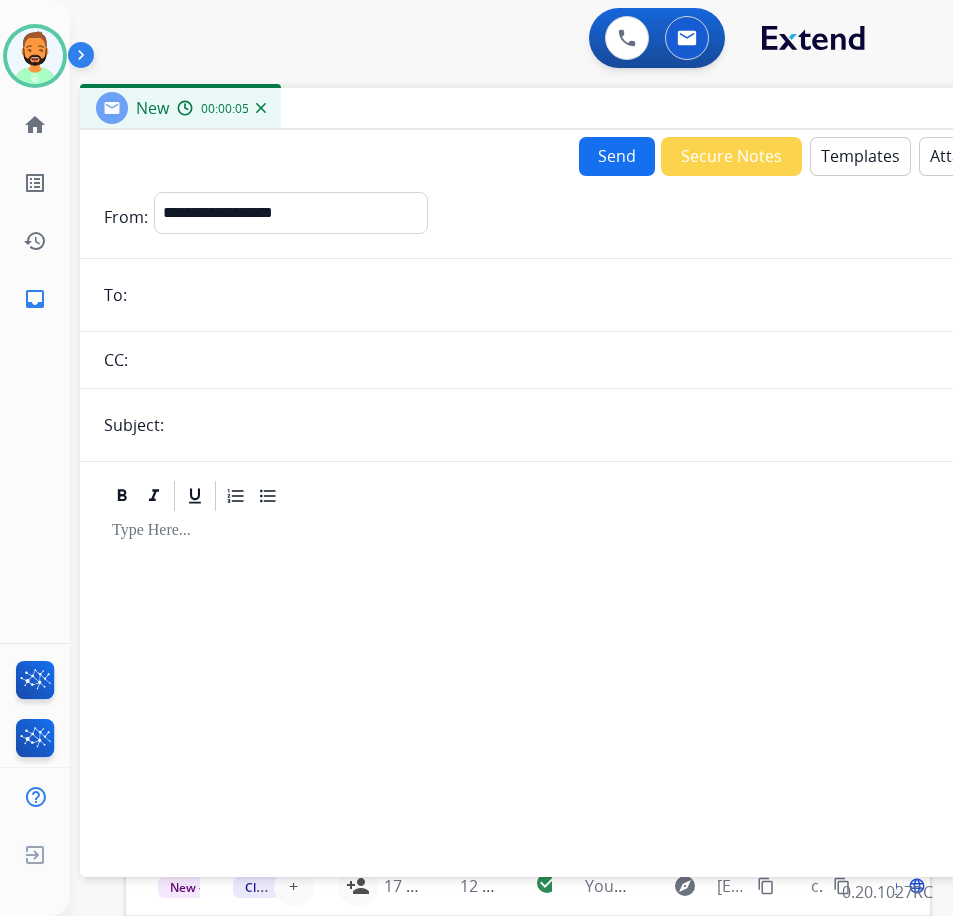 paste on "**********" 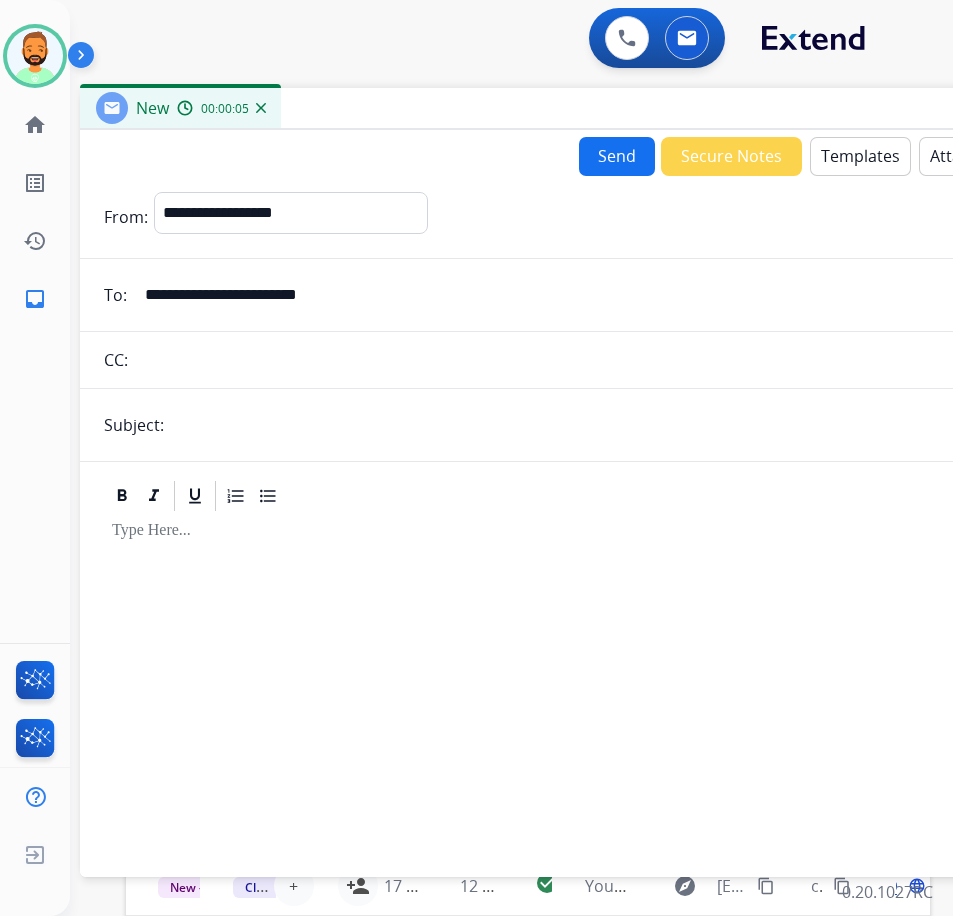 type on "**********" 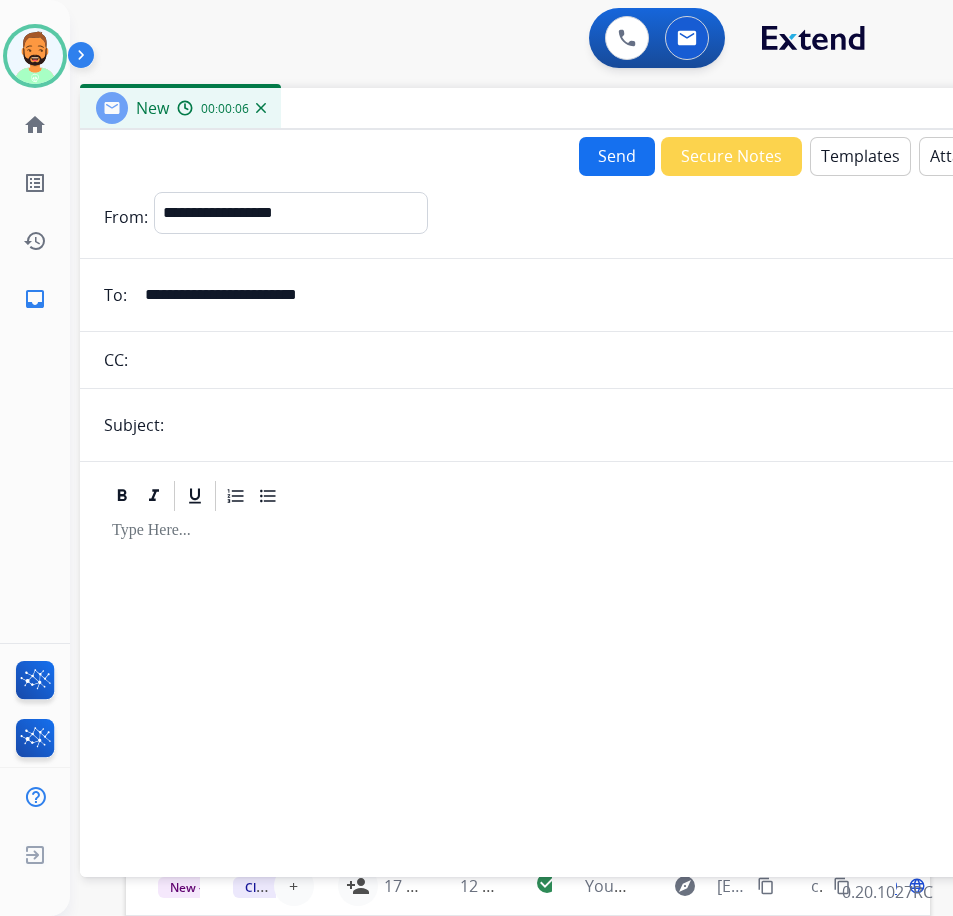 click at bounding box center [613, 425] 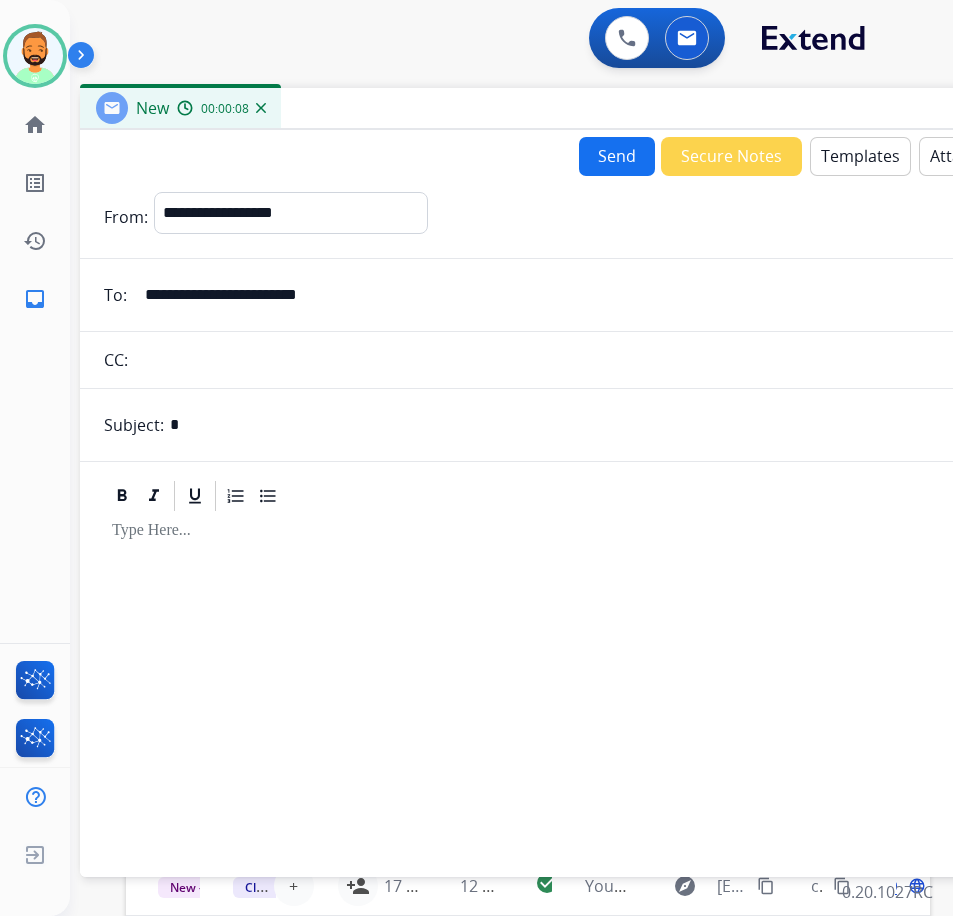 type on "**********" 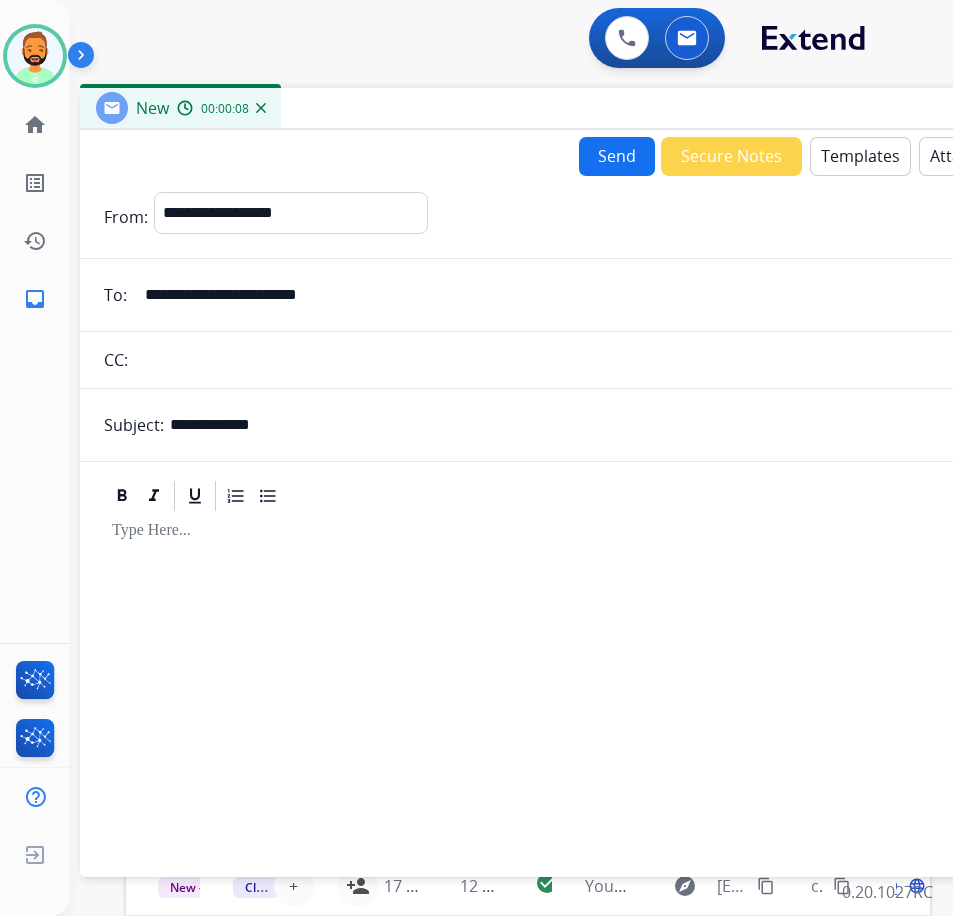 click at bounding box center [580, 531] 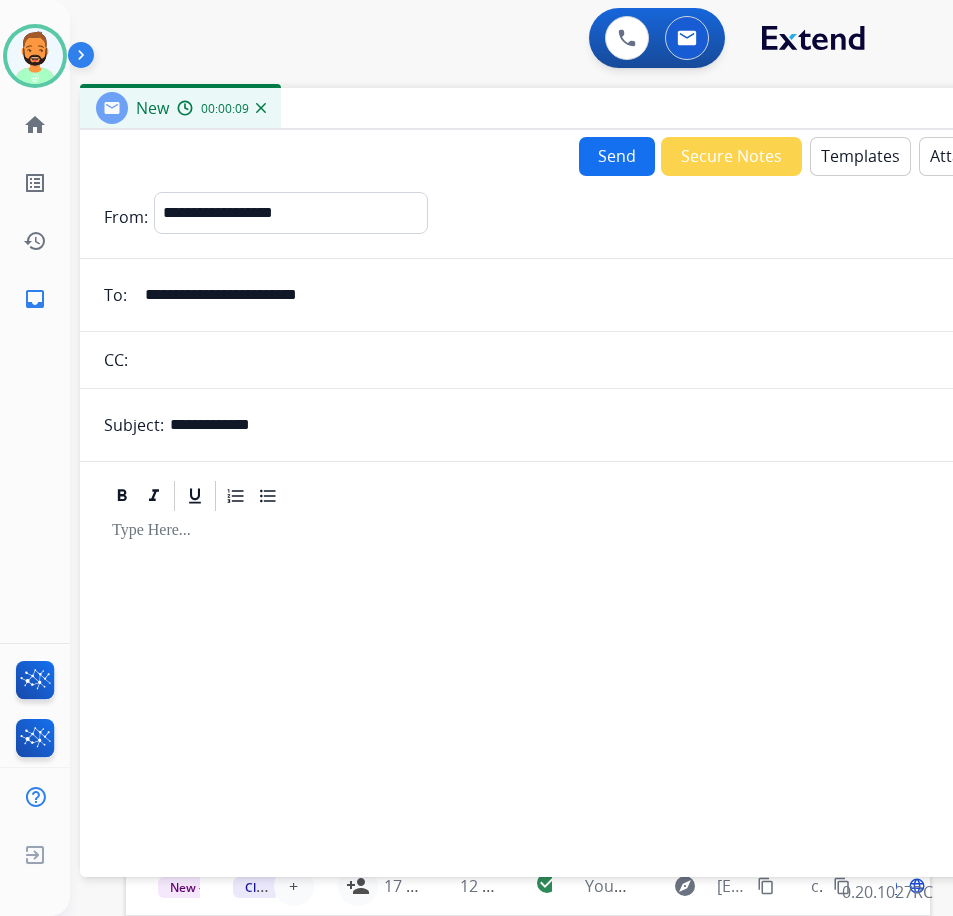 click on "Templates" at bounding box center (860, 156) 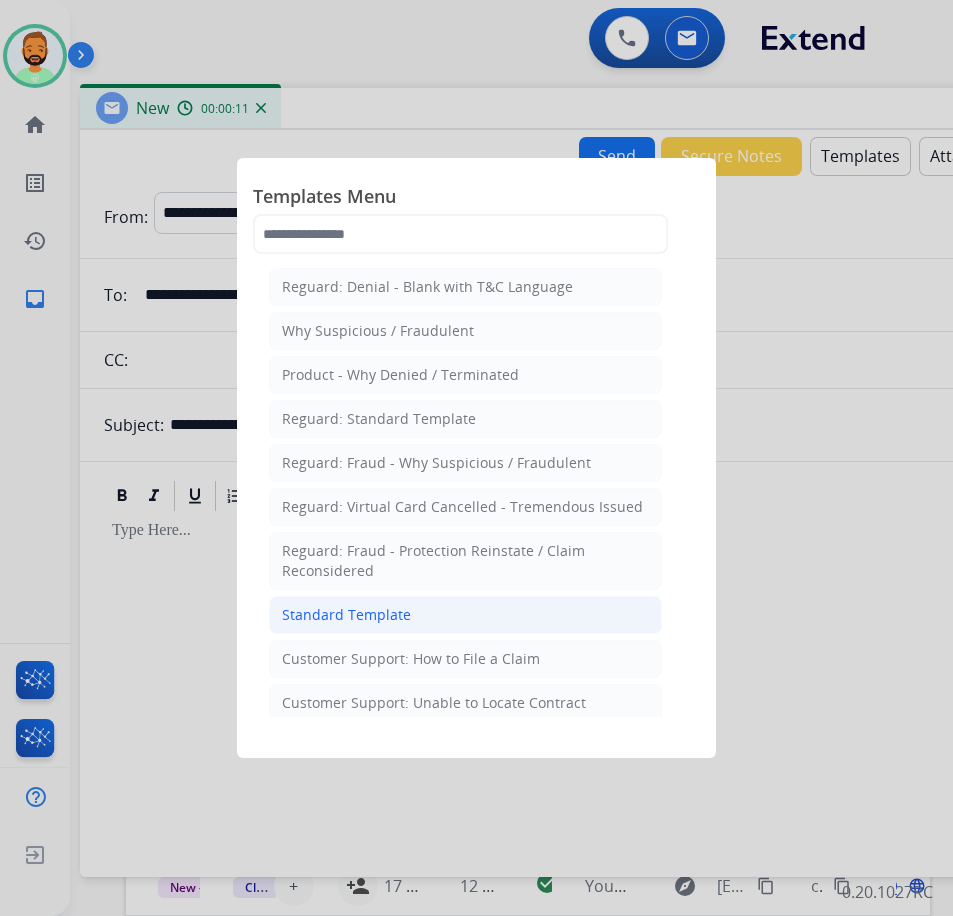 click on "Standard Template" 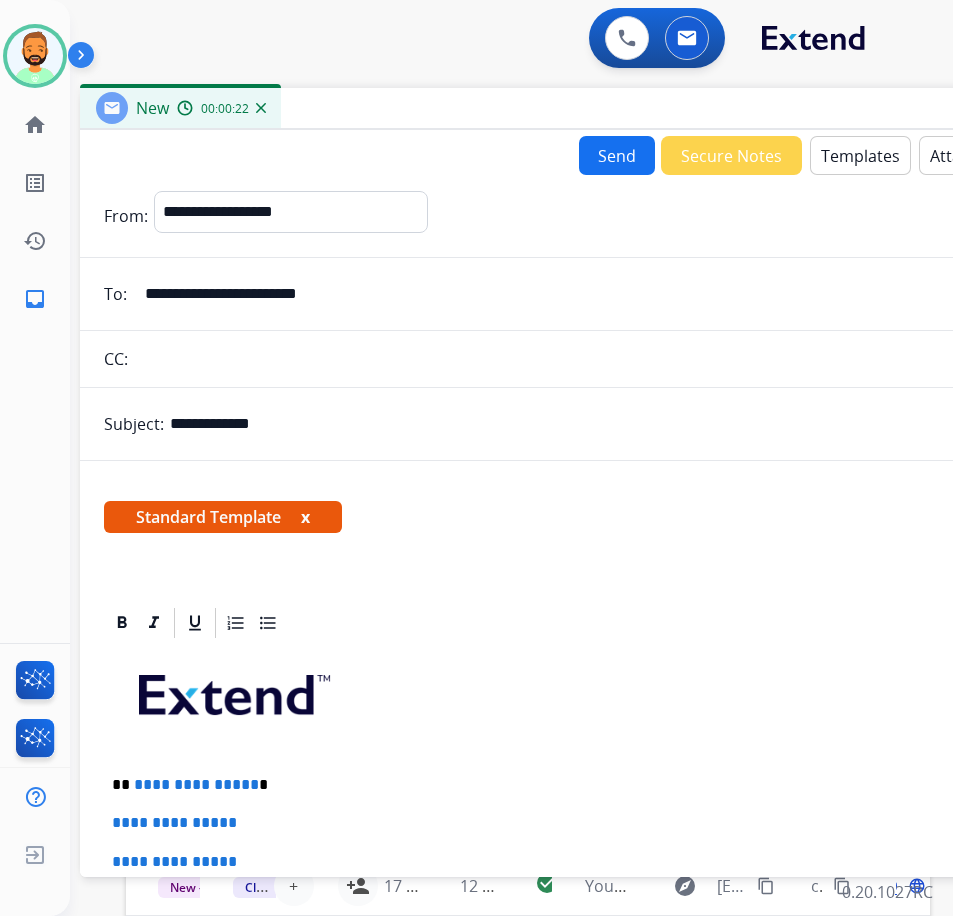 click on "**********" at bounding box center (580, 985) 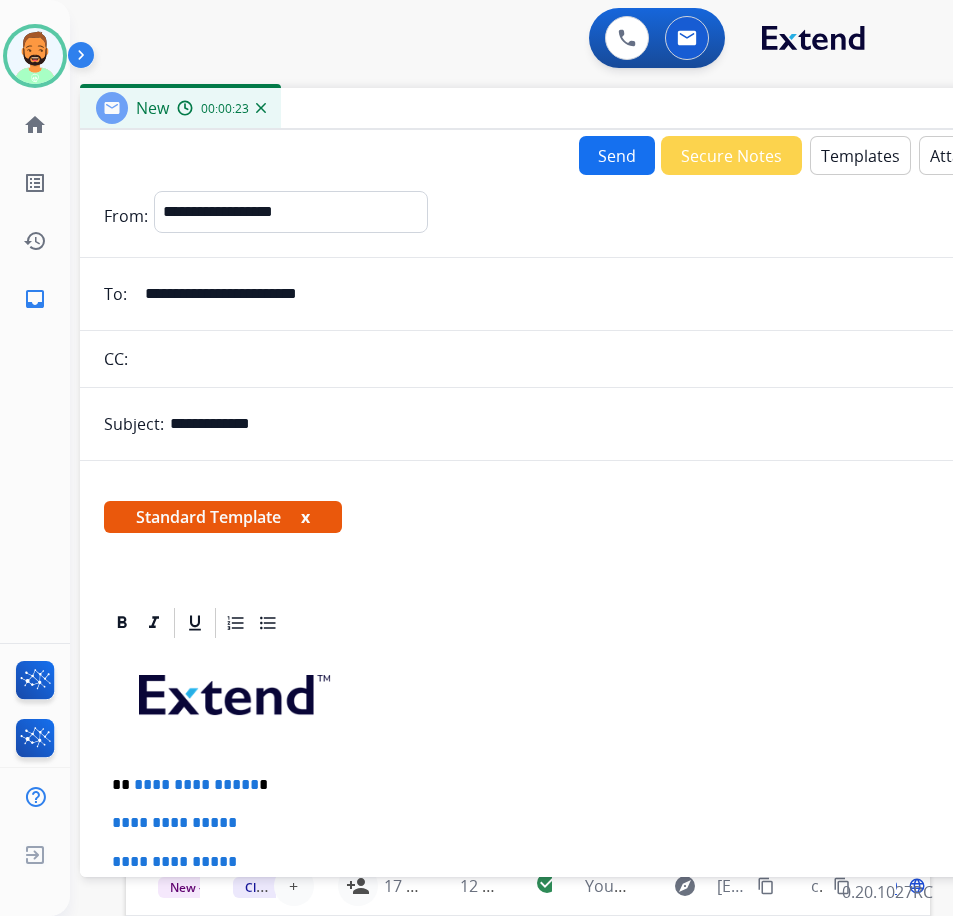 type 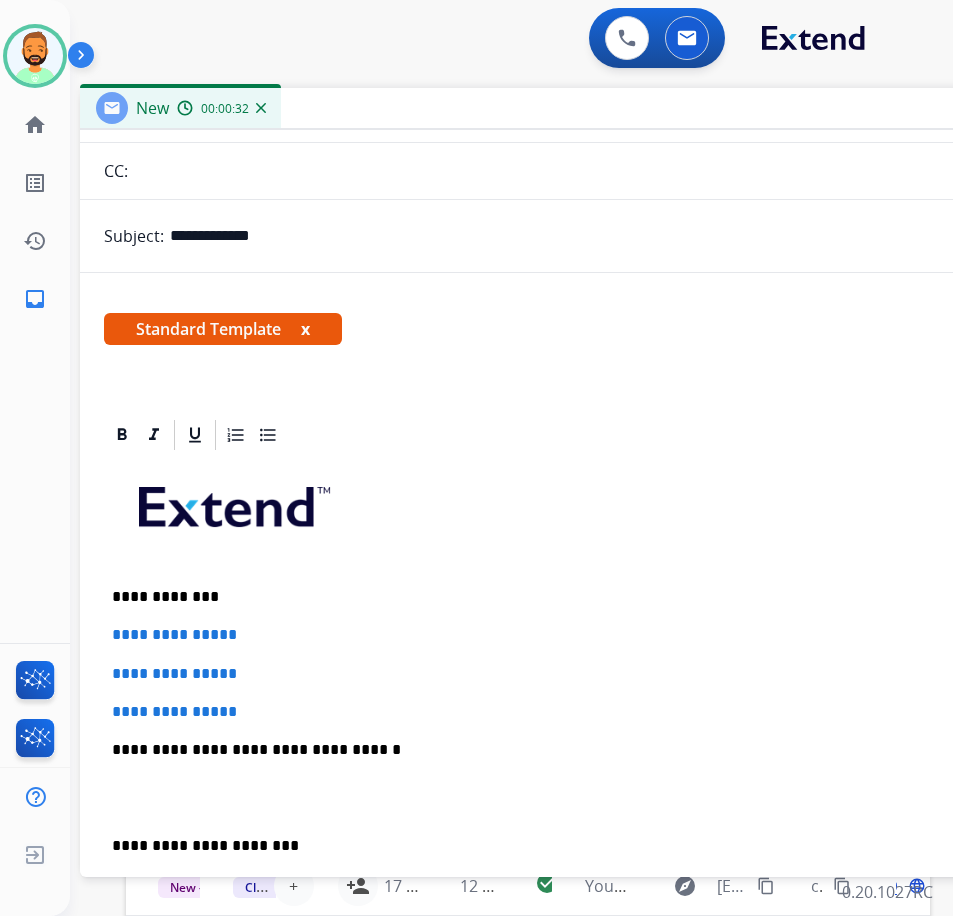 scroll, scrollTop: 200, scrollLeft: 0, axis: vertical 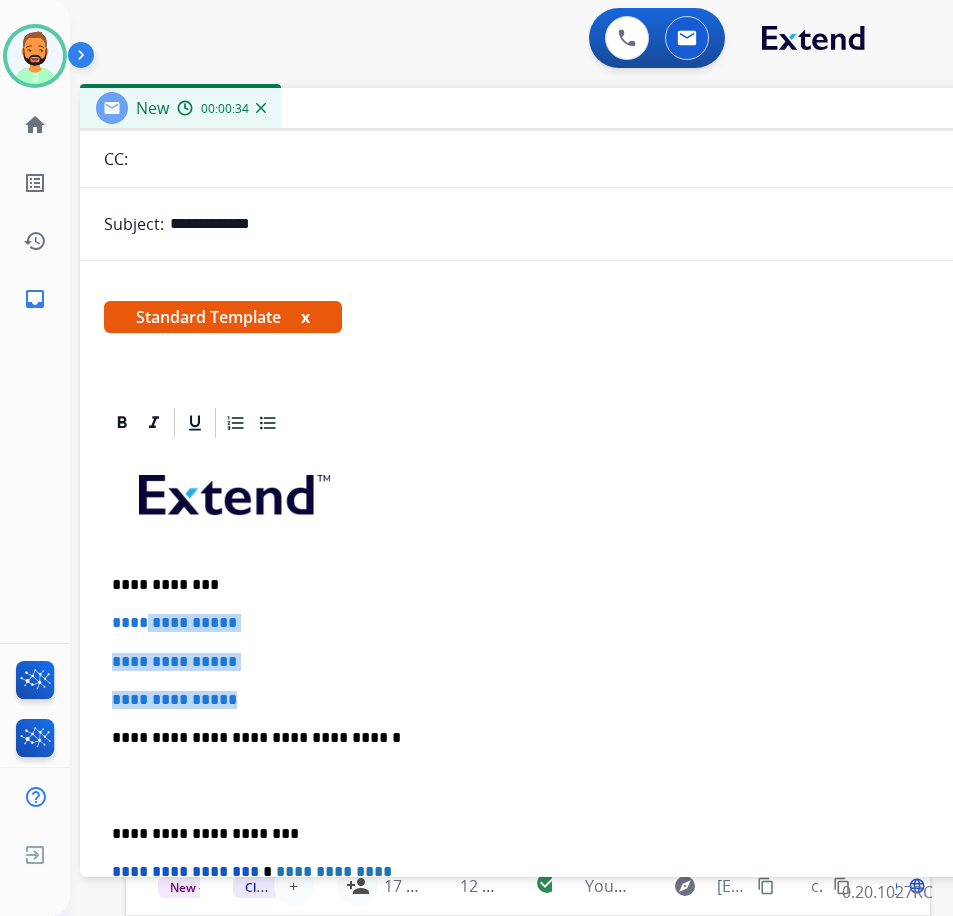 drag, startPoint x: 283, startPoint y: 691, endPoint x: 161, endPoint y: 629, distance: 136.85028 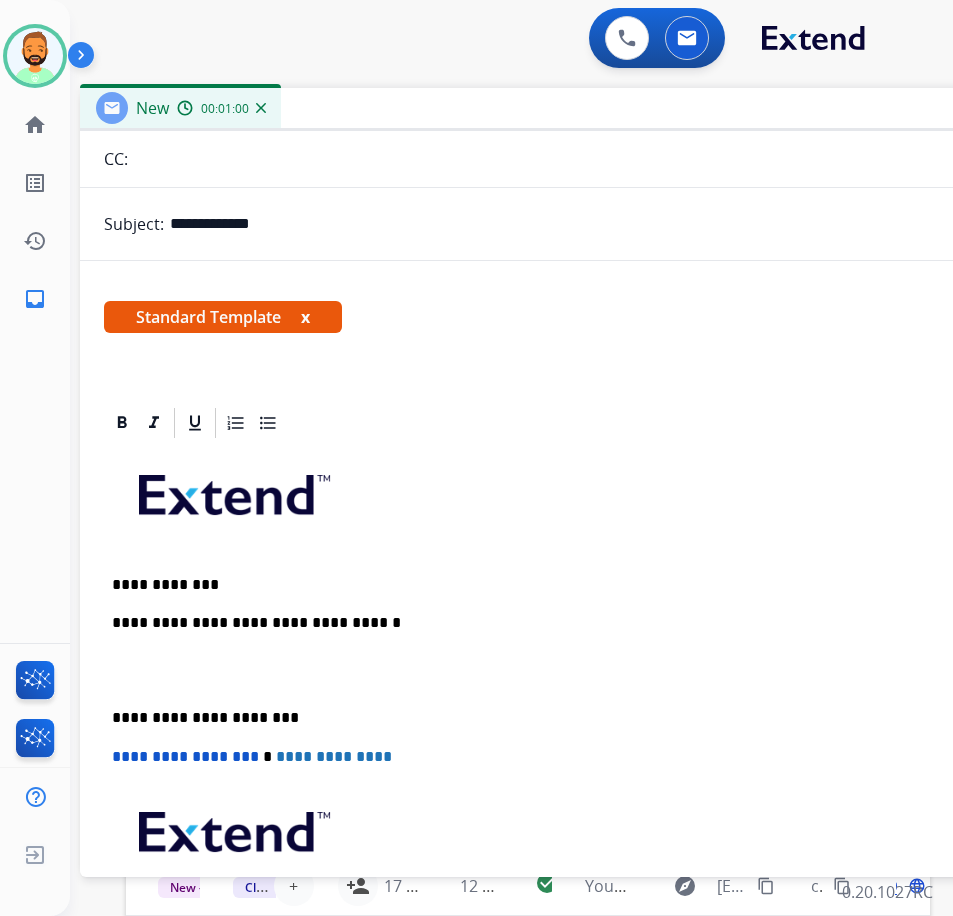 click at bounding box center [580, 671] 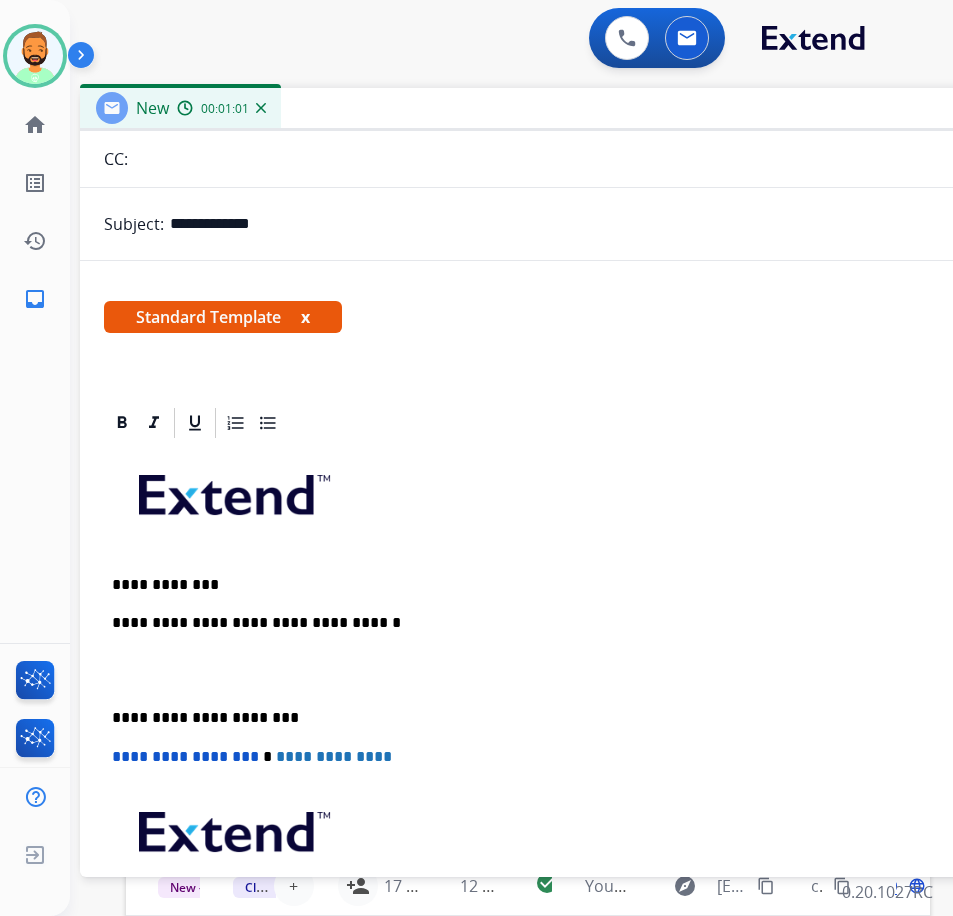 click on "**********" at bounding box center (580, 727) 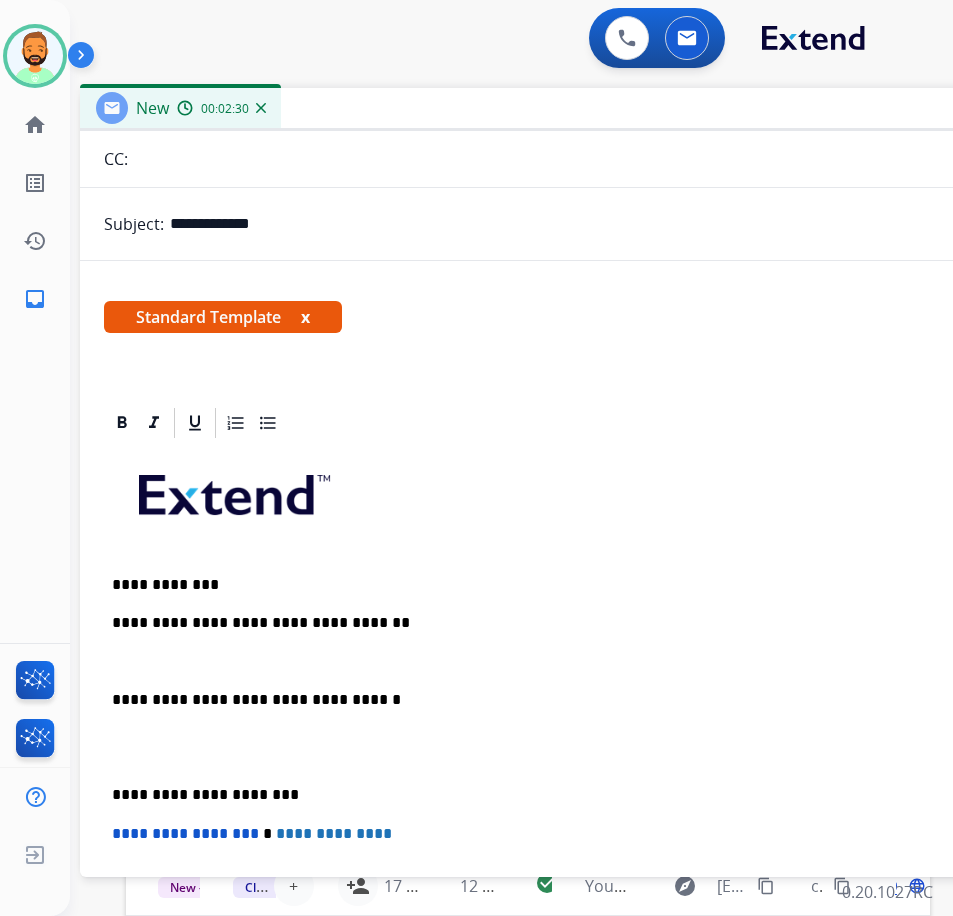 click on "**********" at bounding box center (580, 746) 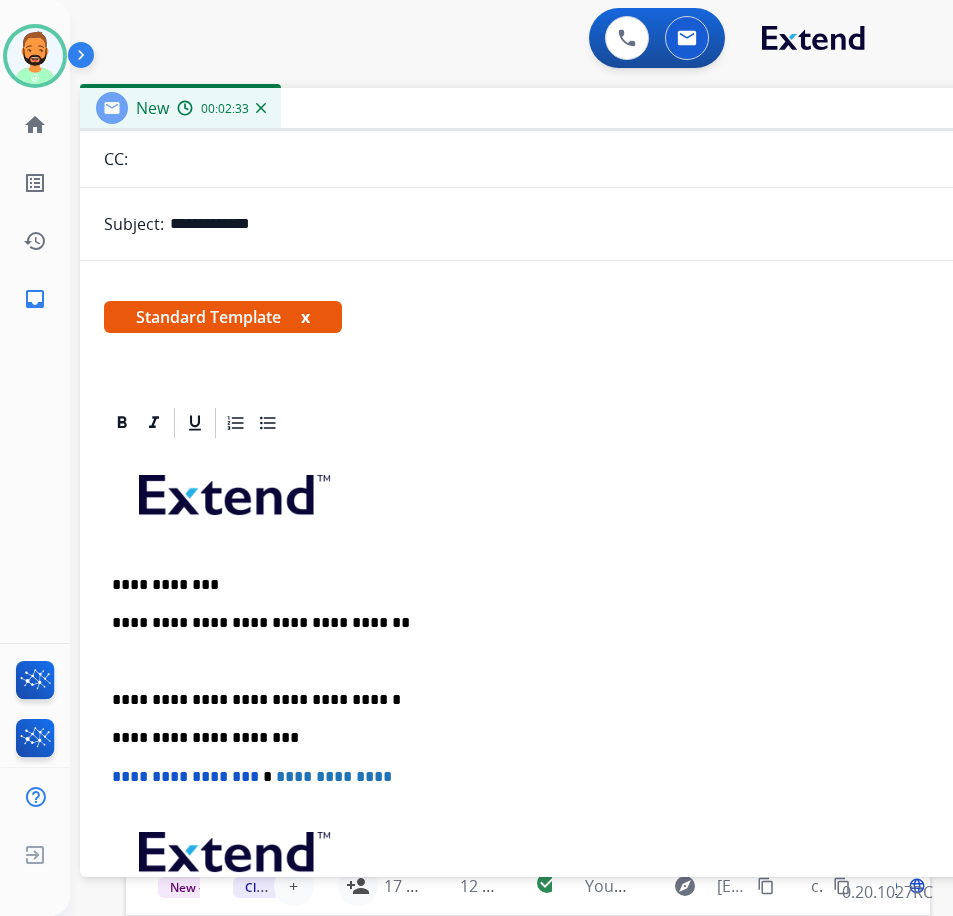 click at bounding box center (580, 662) 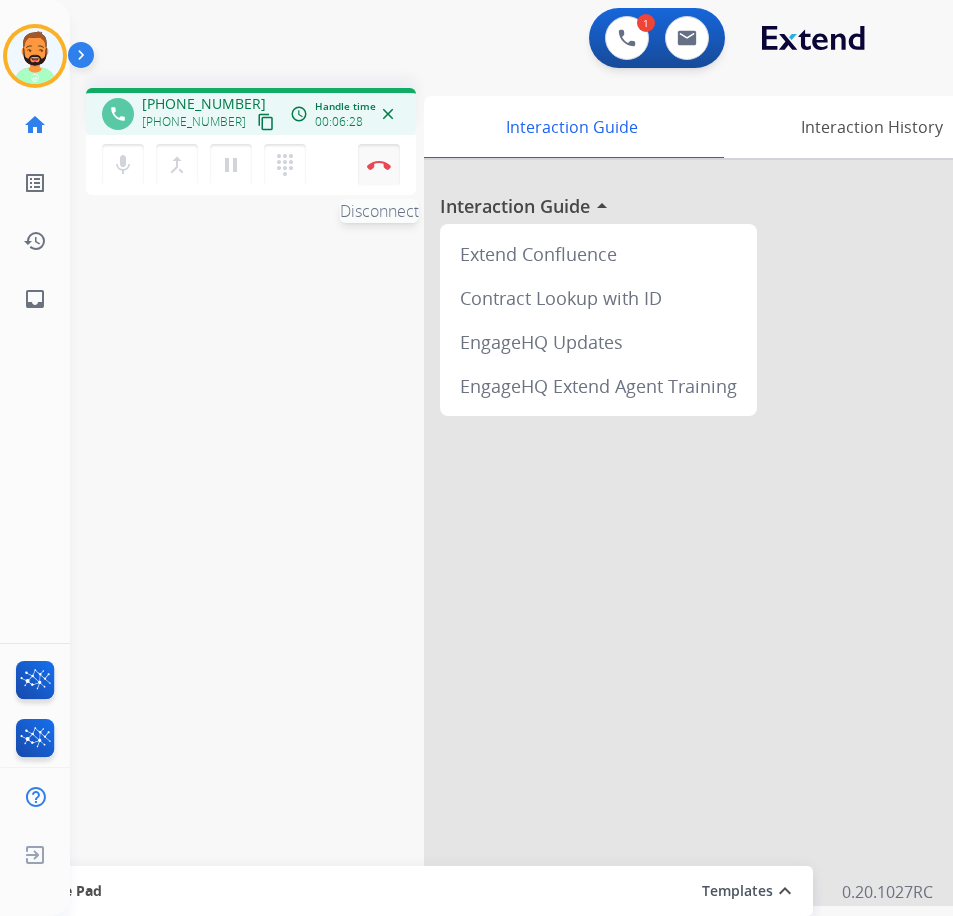 click on "Disconnect" at bounding box center (379, 165) 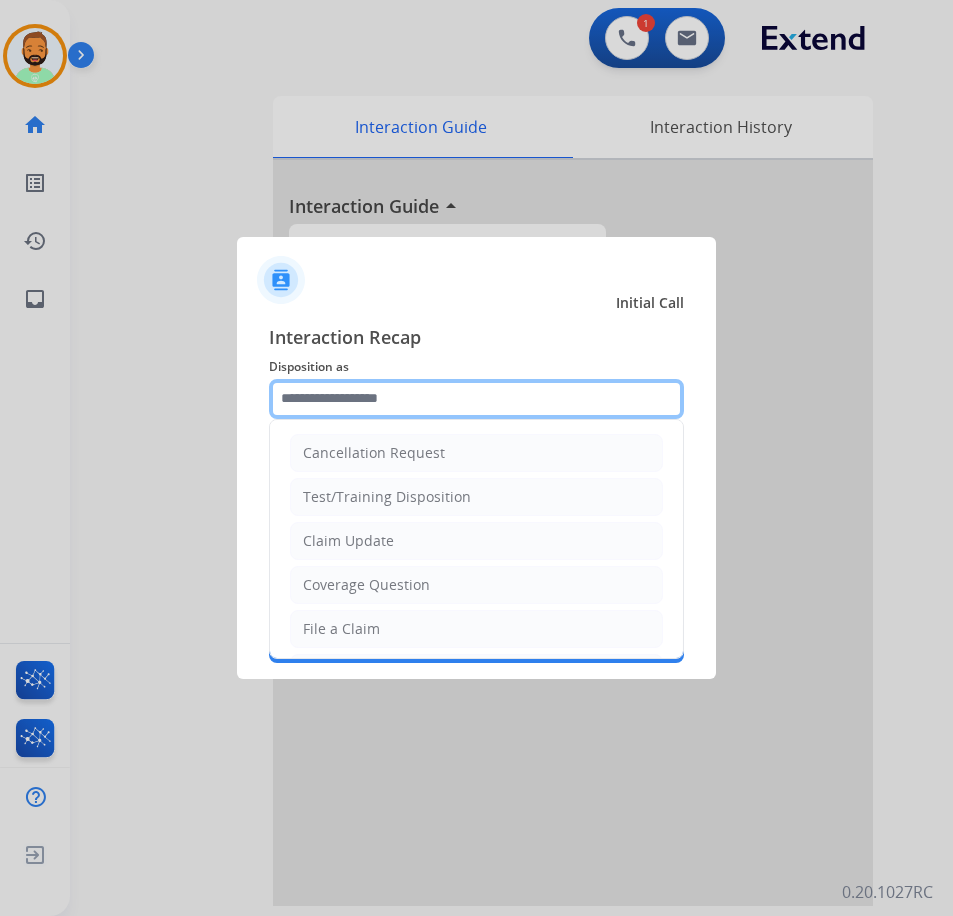 click 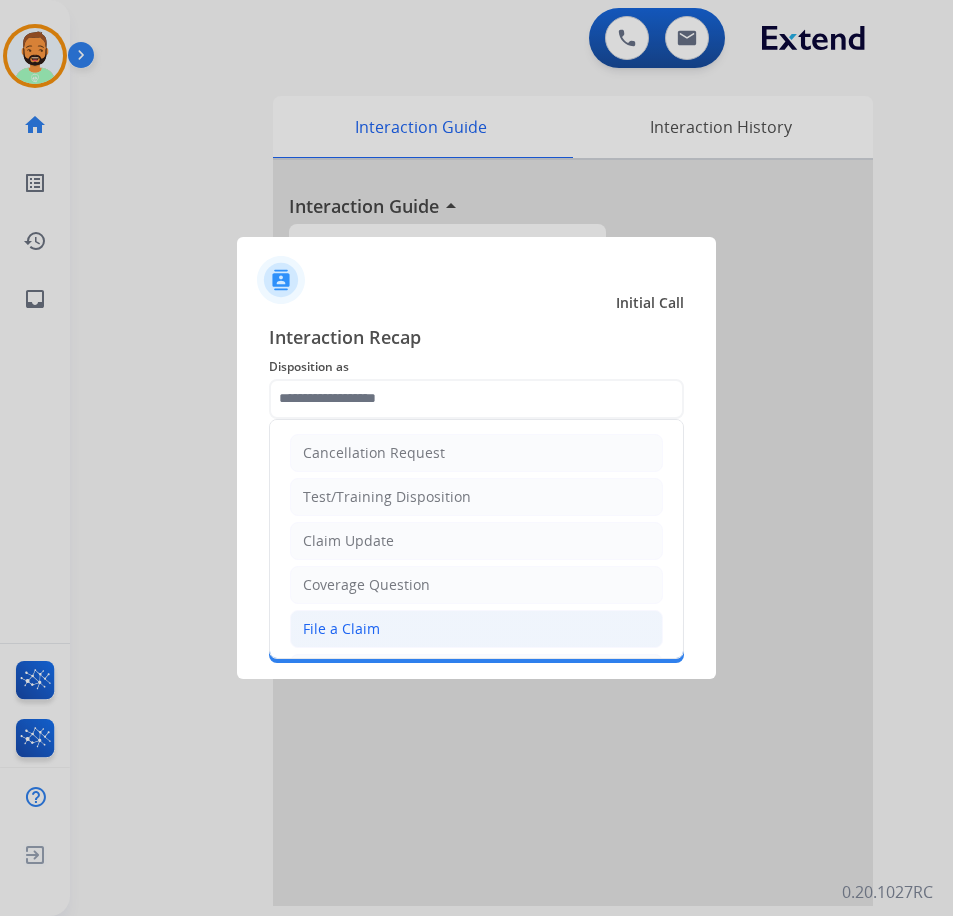 click on "File a Claim" 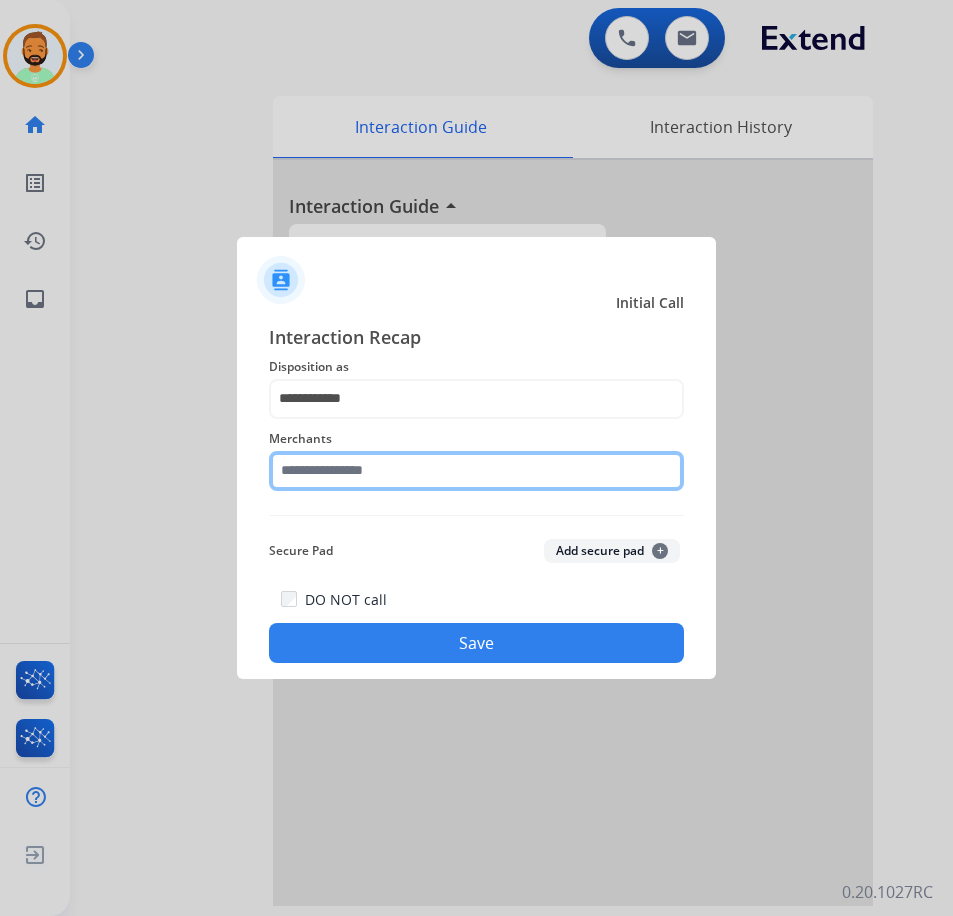 click 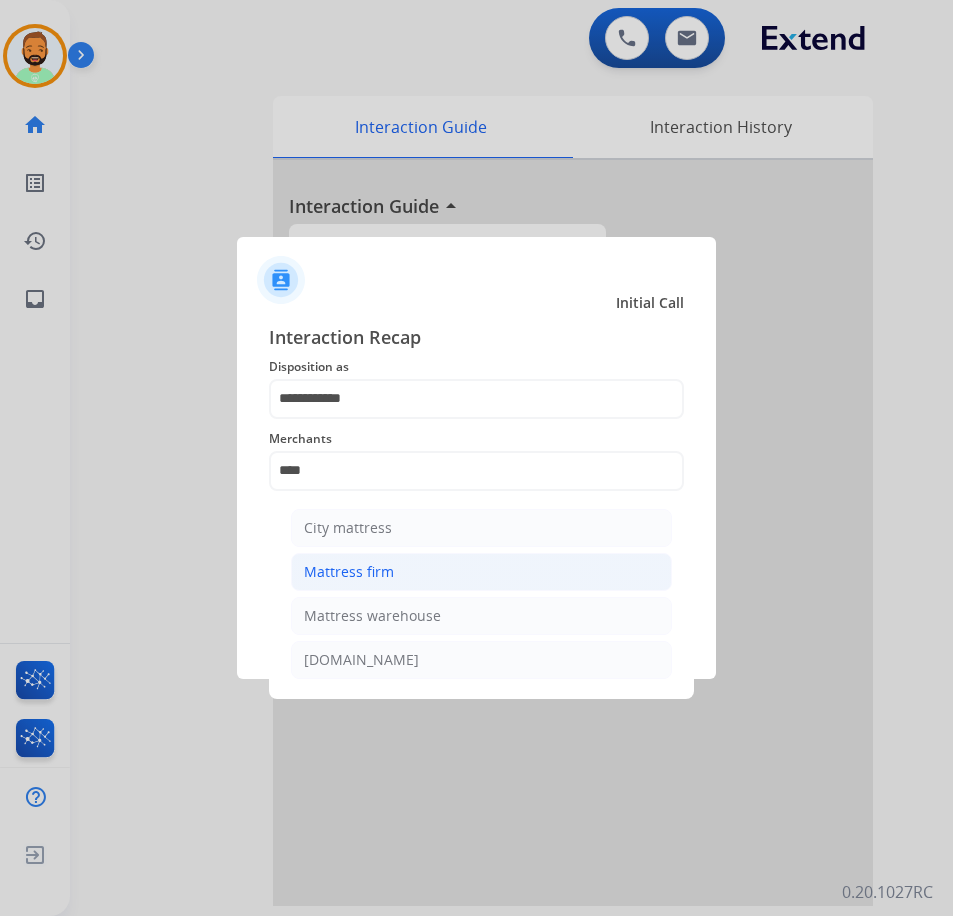 click on "Mattress firm" 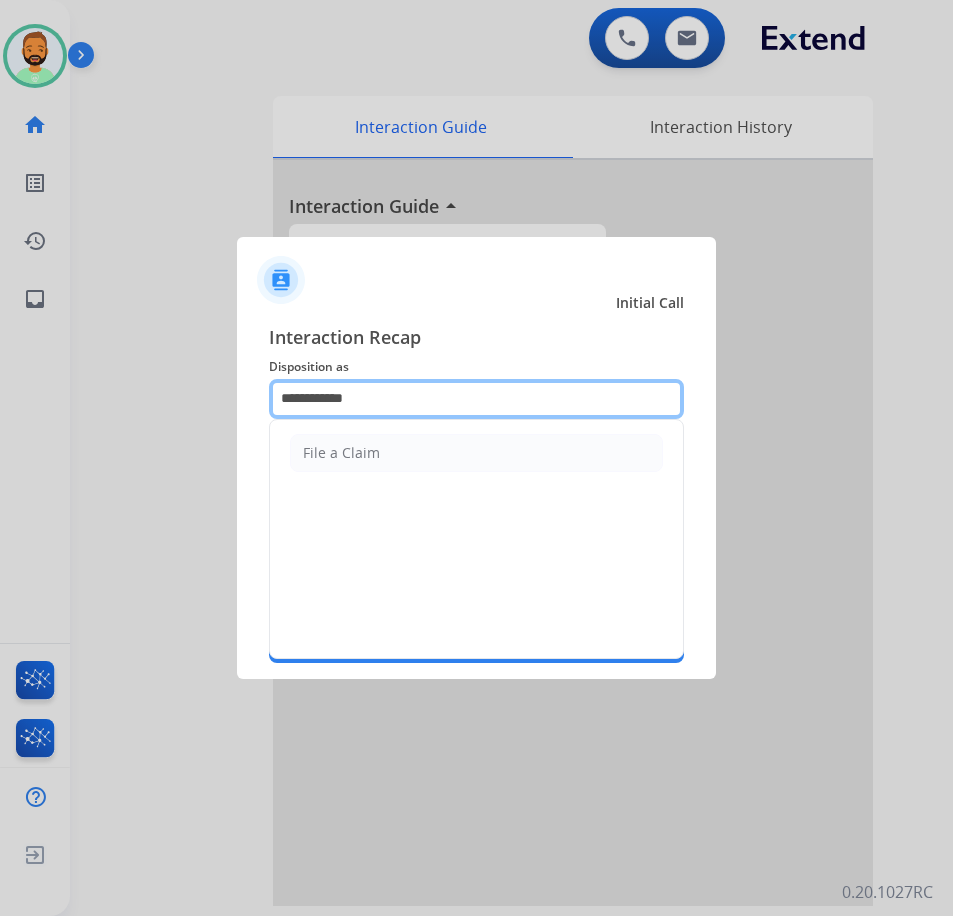 click on "**********" 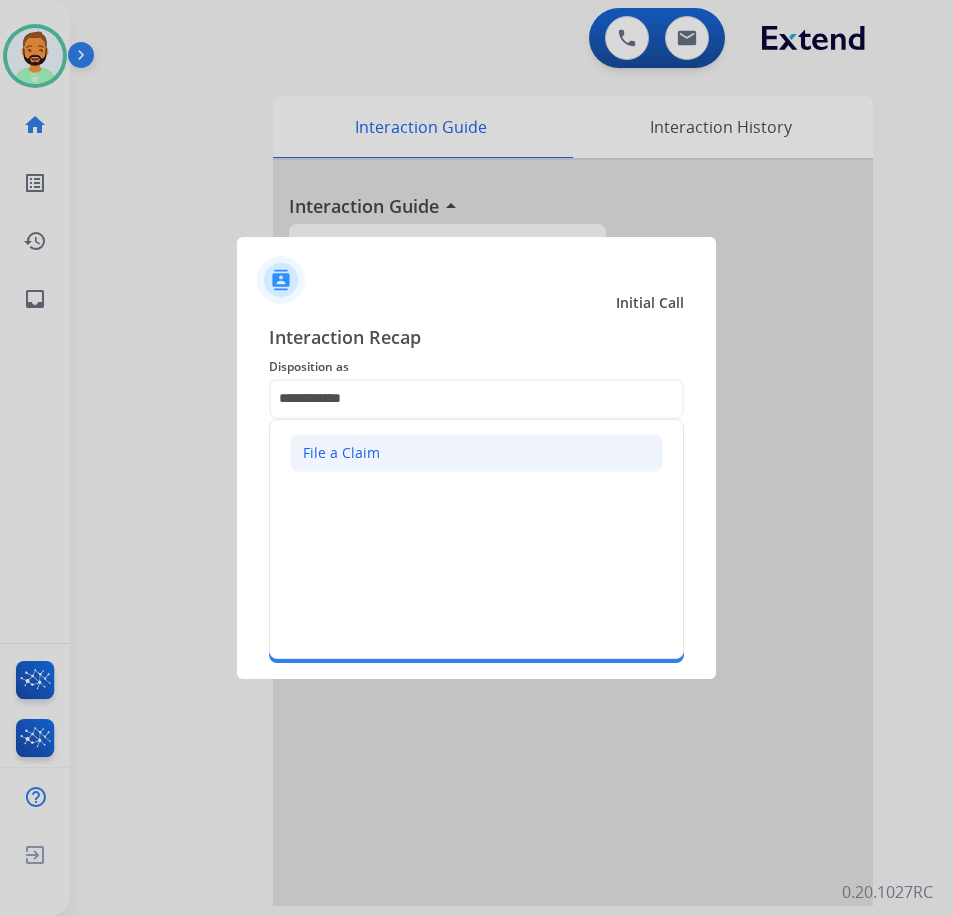 click on "File a Claim" 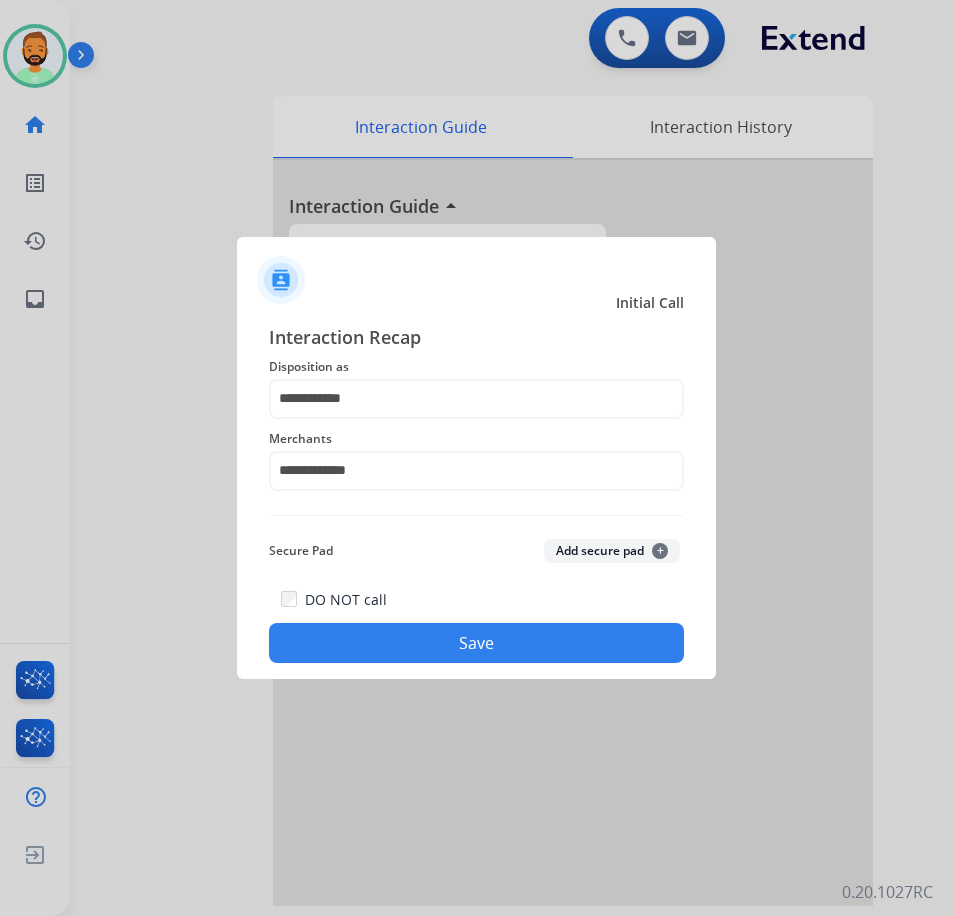 click on "Save" 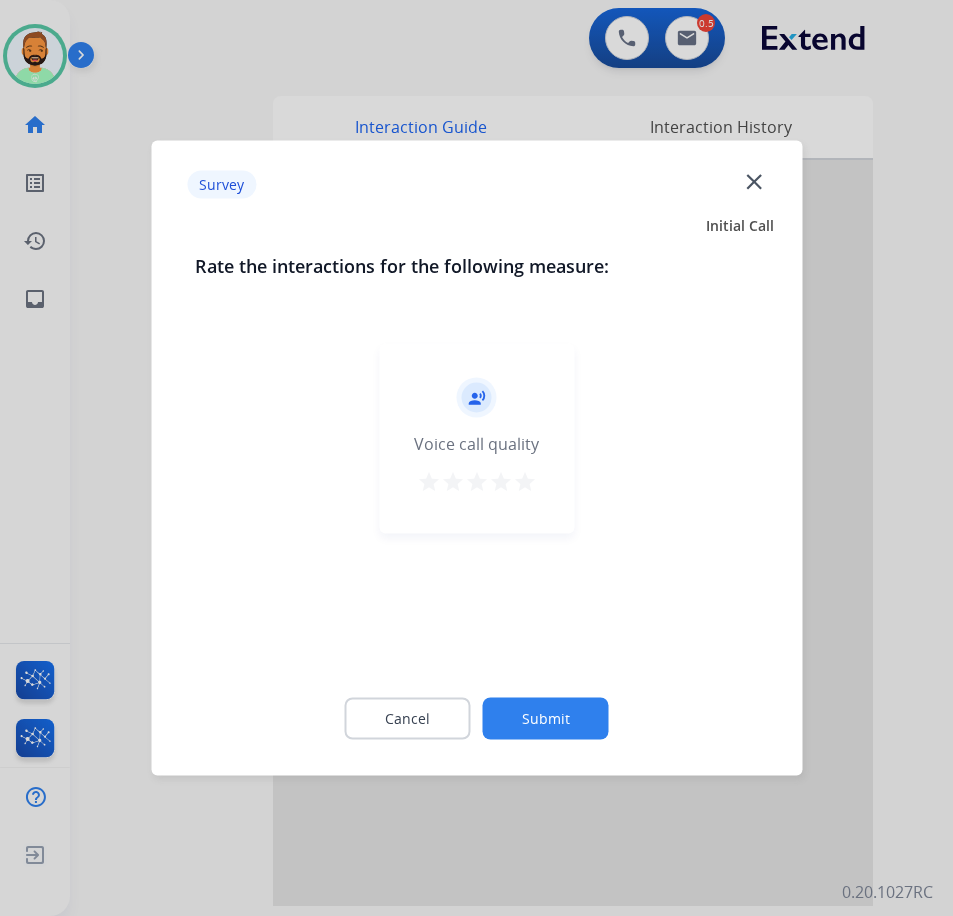 click on "Submit" 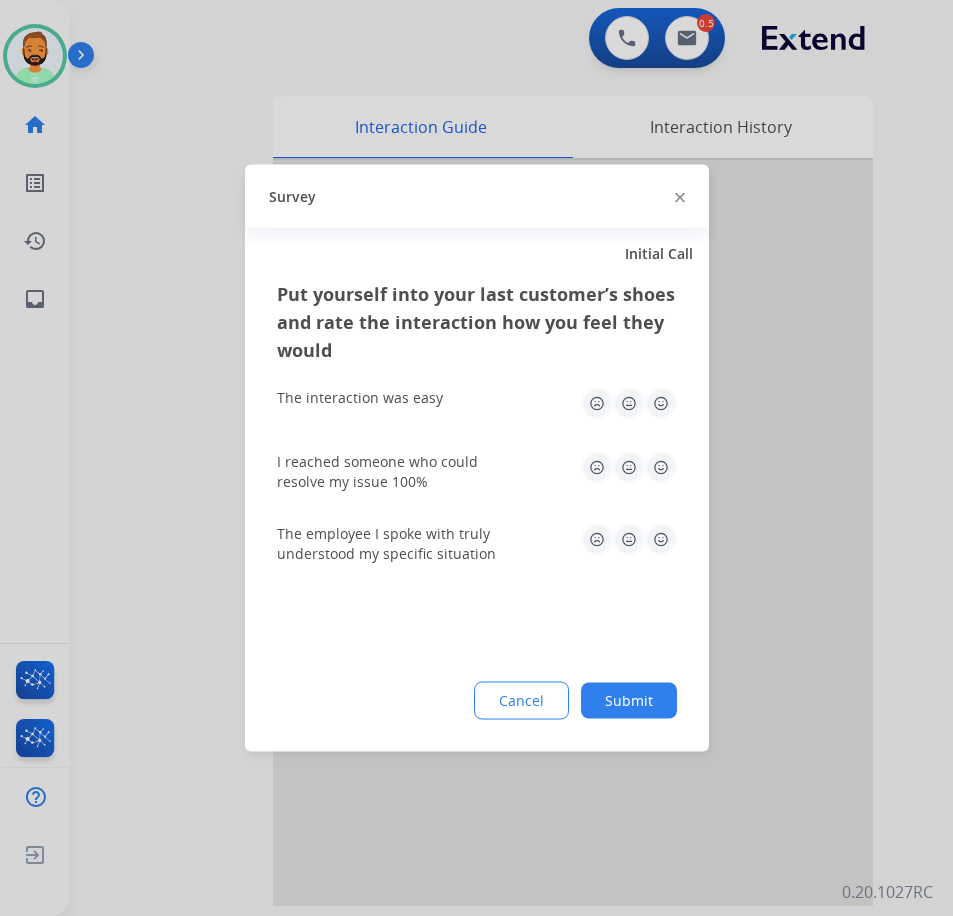 click on "Submit" 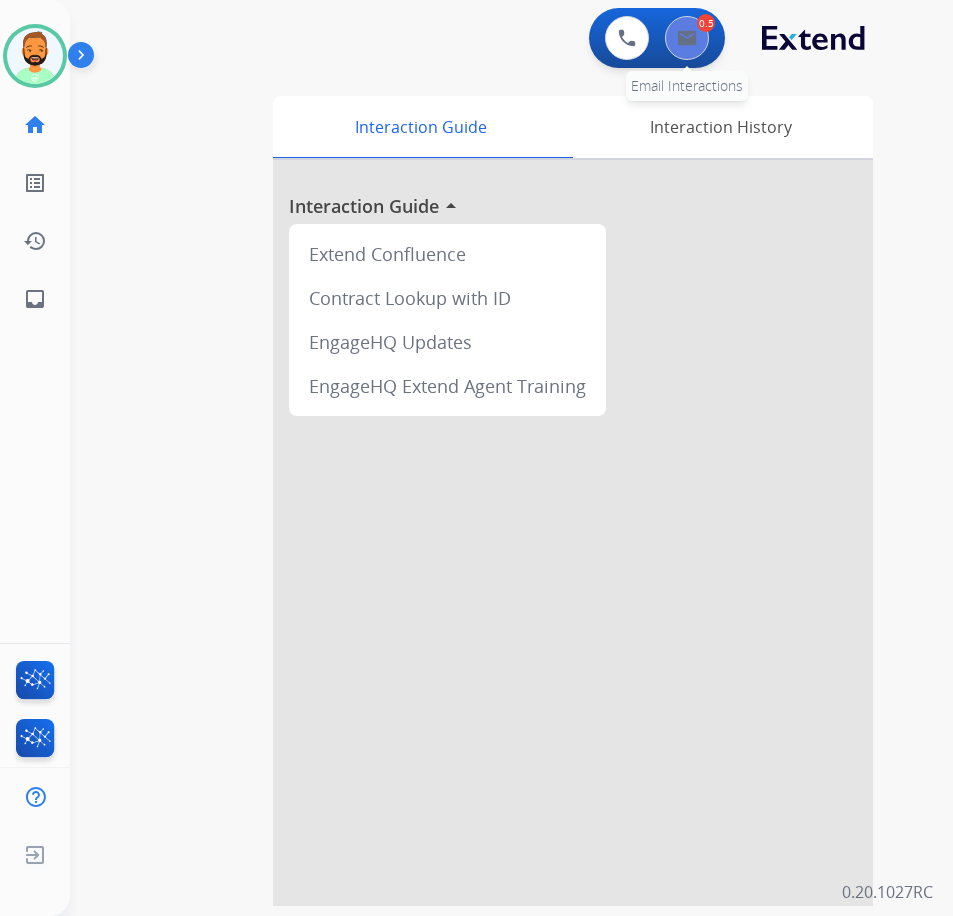 click on "0.5 Email Interactions" at bounding box center [687, 38] 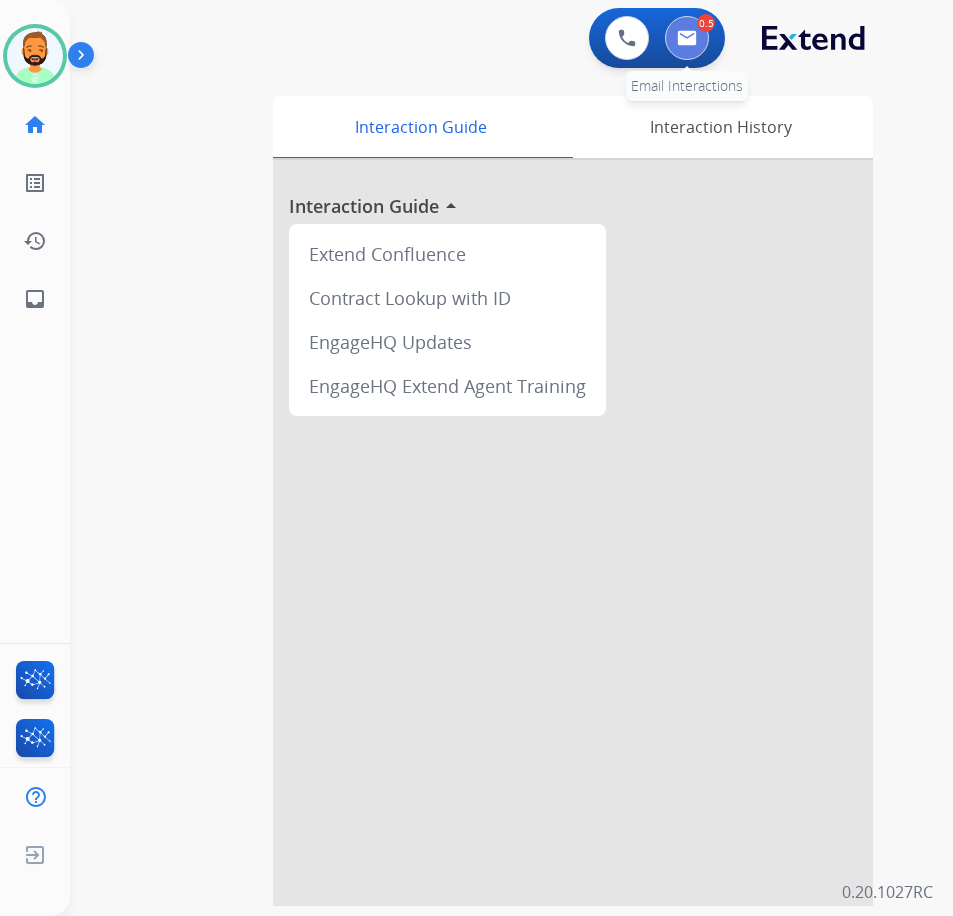 click at bounding box center [687, 38] 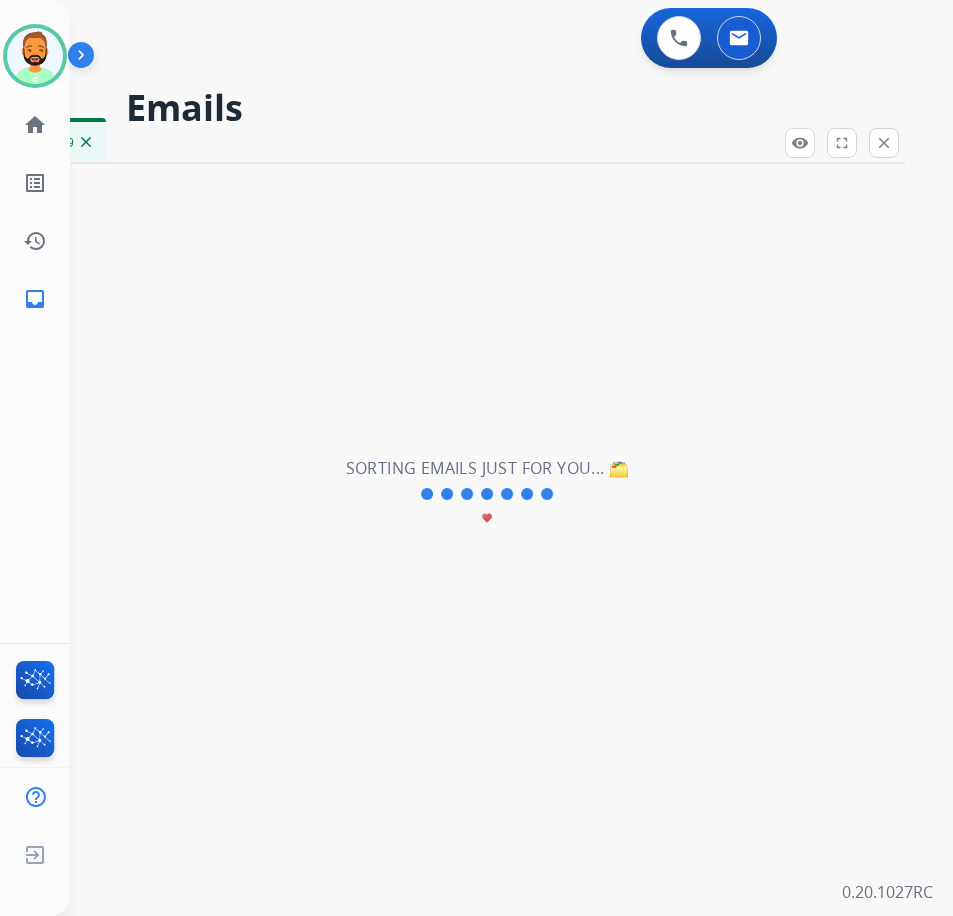 select on "**********" 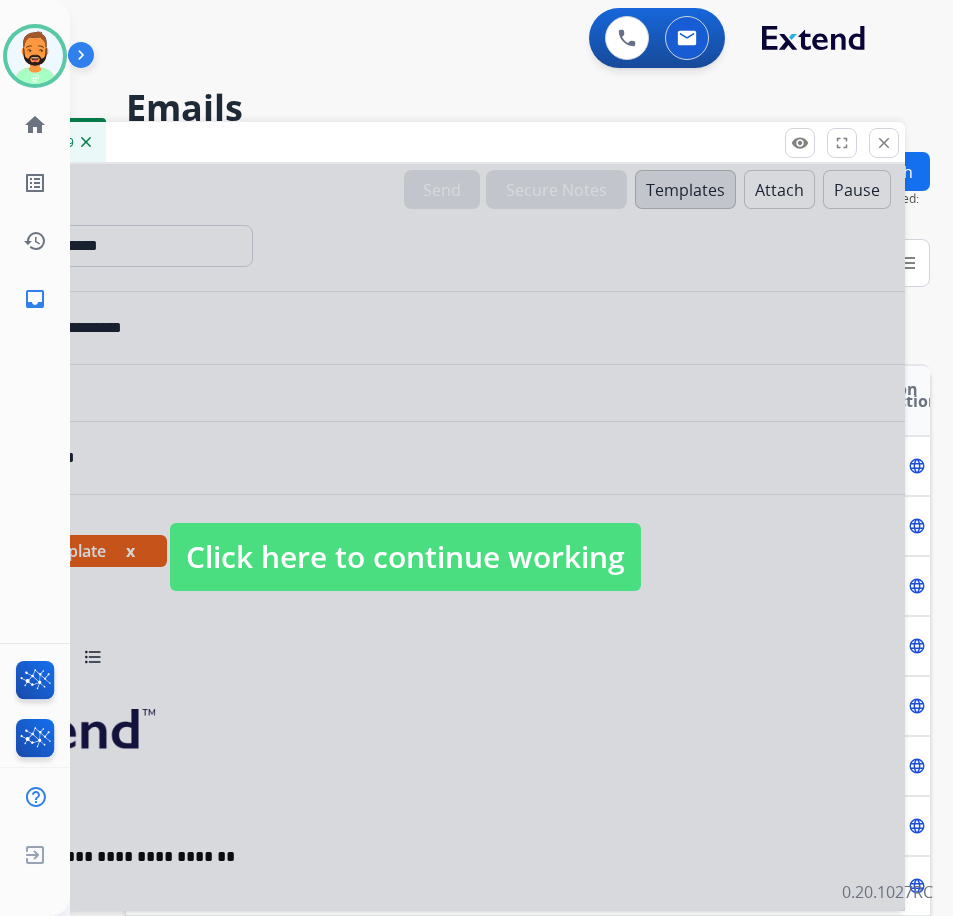 click on "Click here to continue working" at bounding box center [405, 557] 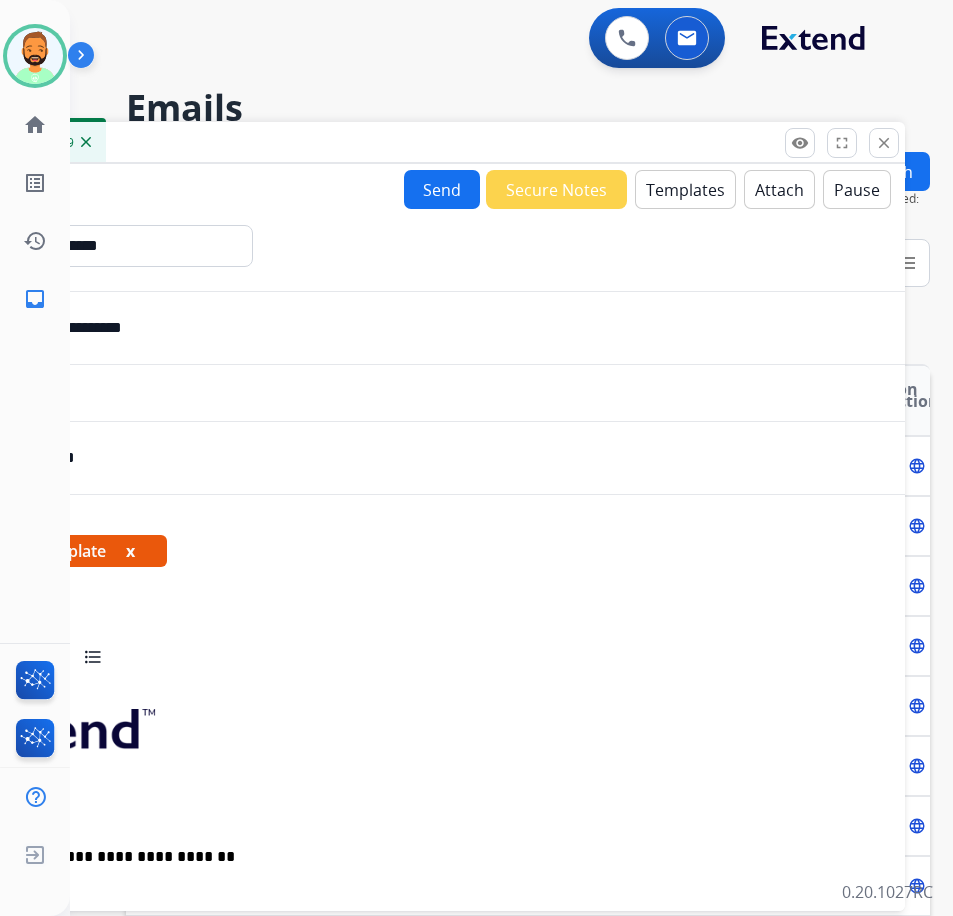 click on "Emails" at bounding box center (515, 108) 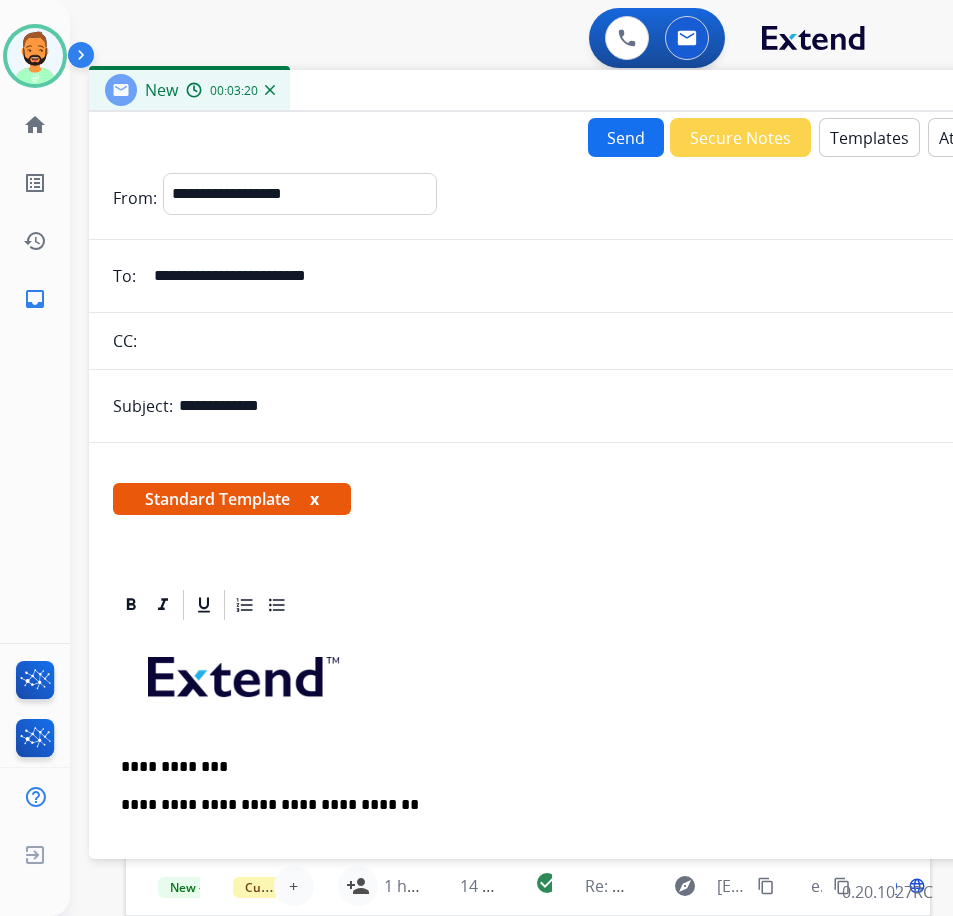 drag, startPoint x: 392, startPoint y: 137, endPoint x: 574, endPoint y: 85, distance: 189.28285 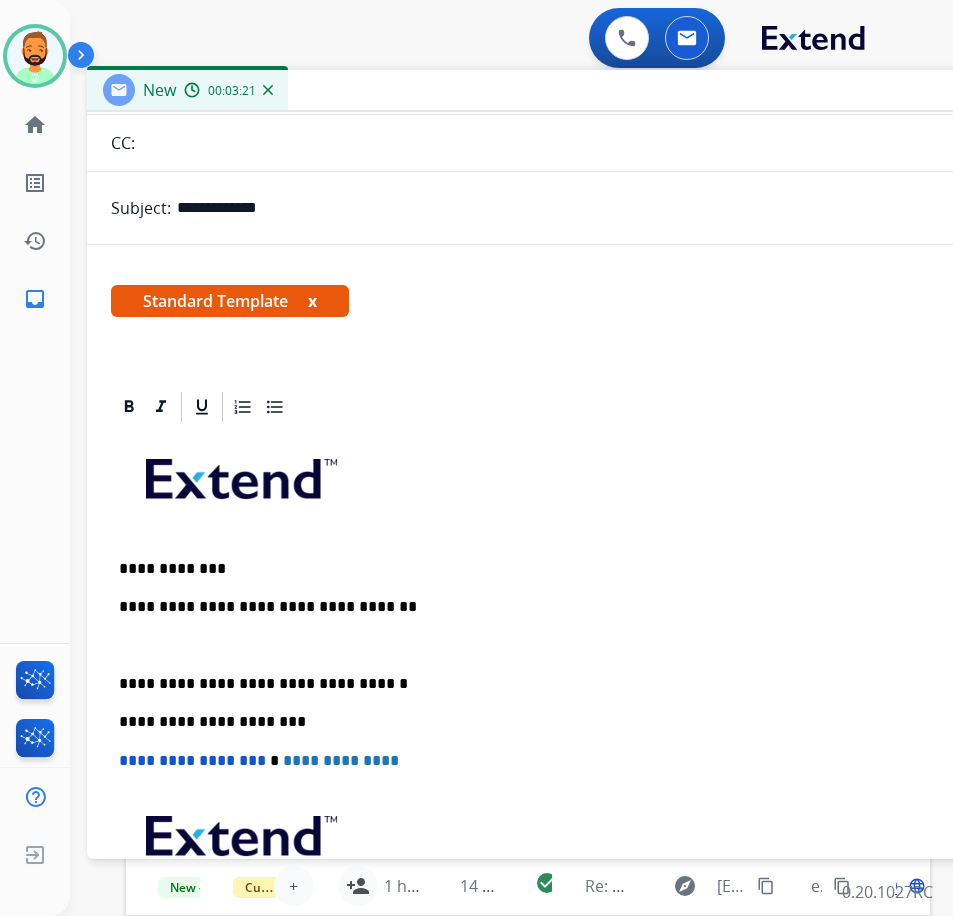 scroll, scrollTop: 200, scrollLeft: 0, axis: vertical 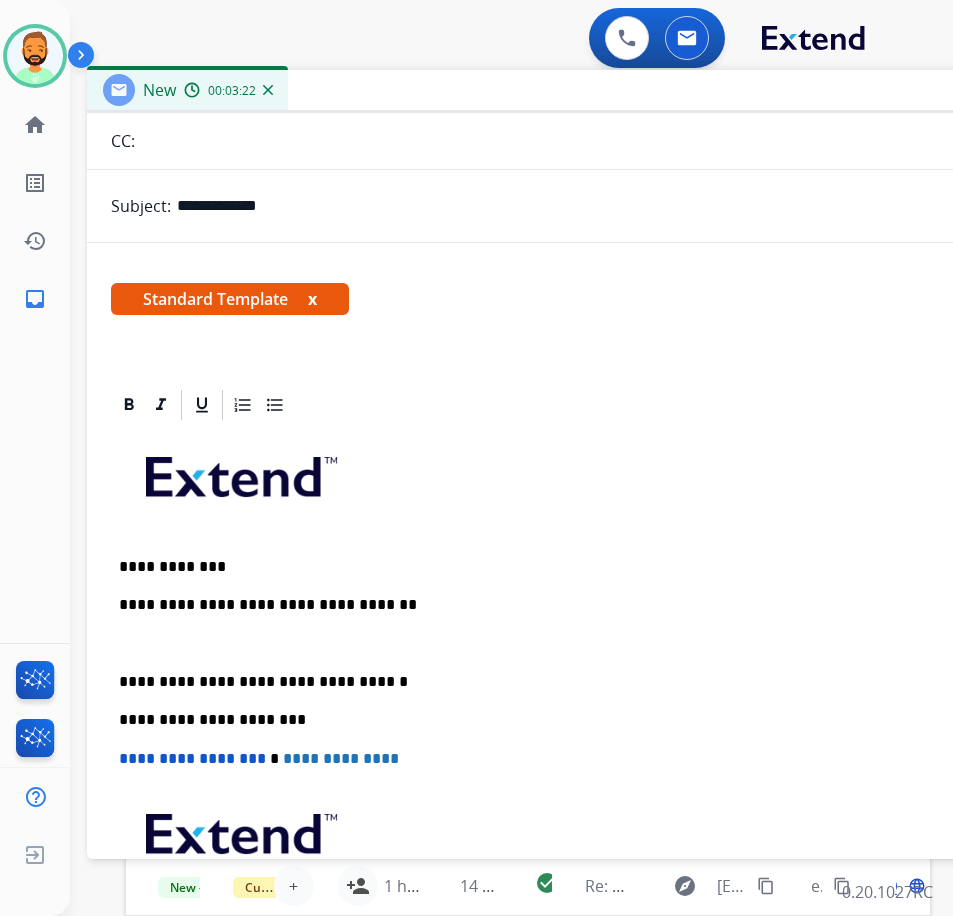 click on "**********" at bounding box center (587, 719) 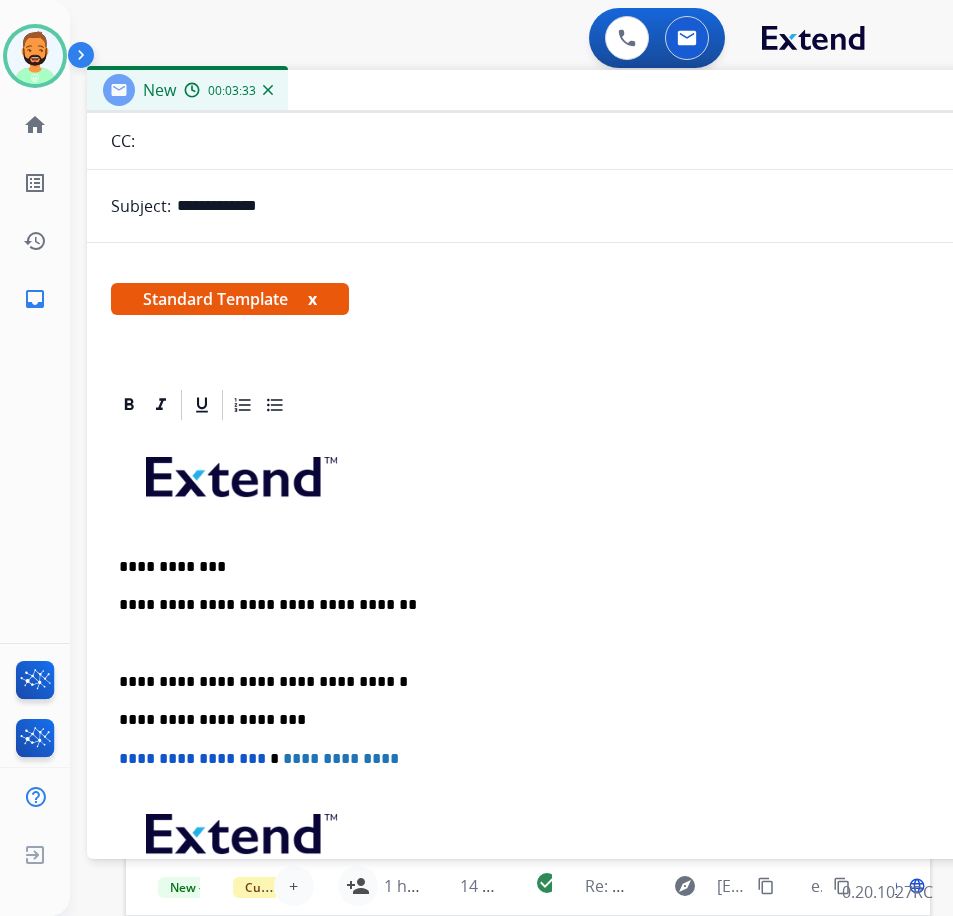 type 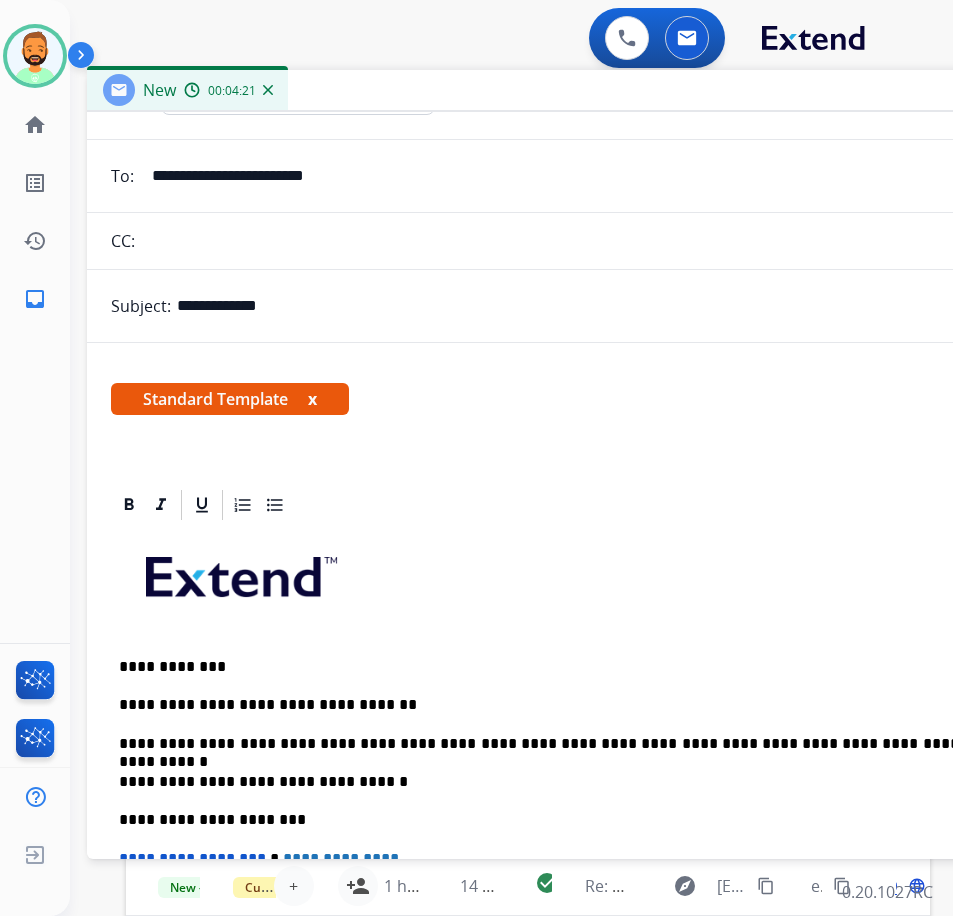 scroll, scrollTop: 0, scrollLeft: 0, axis: both 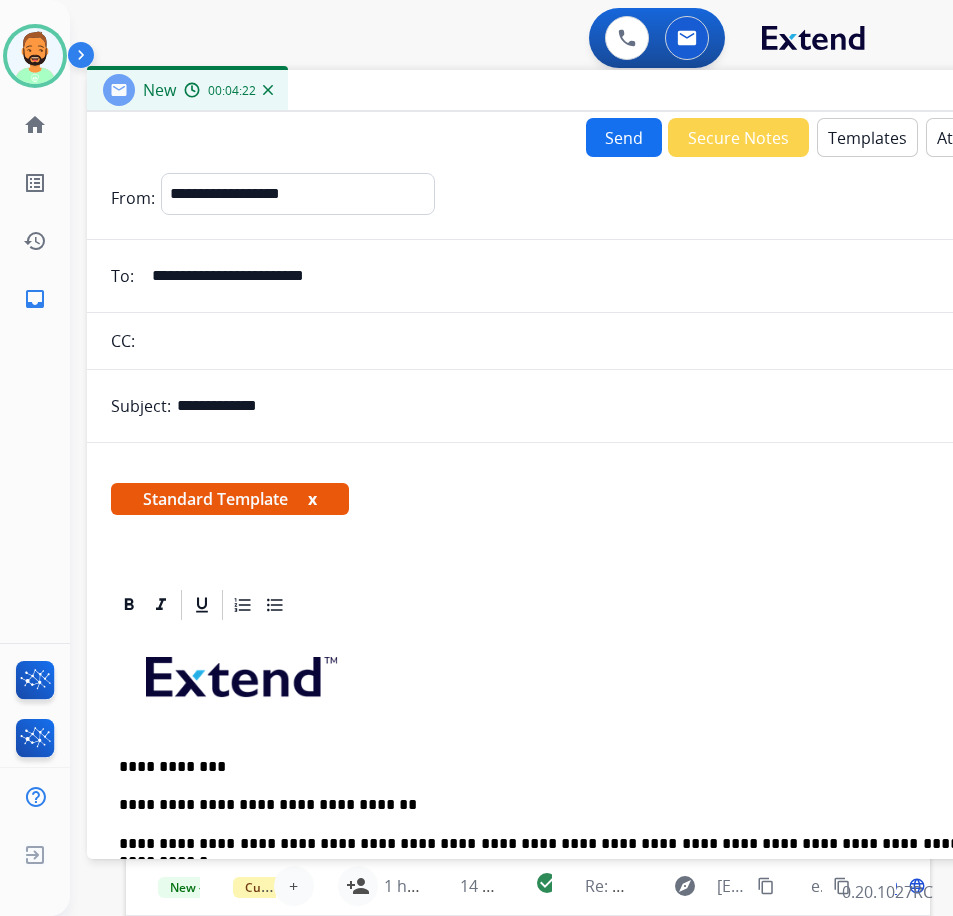 click on "Send" at bounding box center [624, 137] 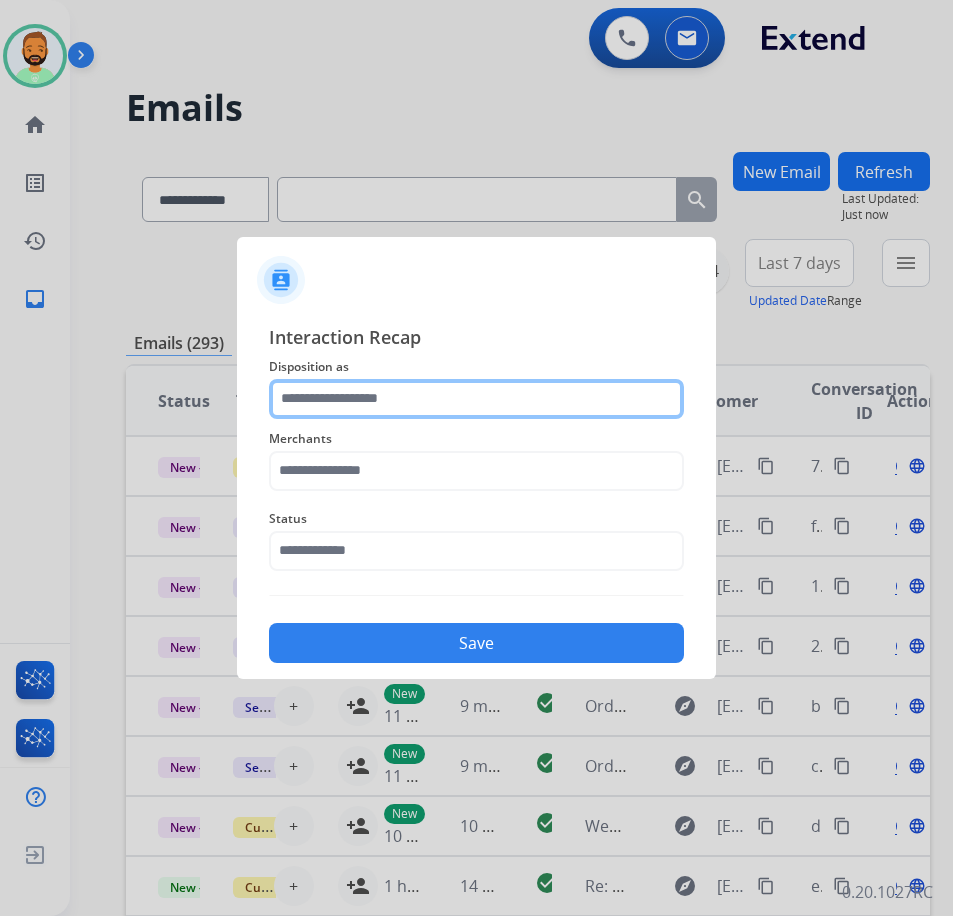 click 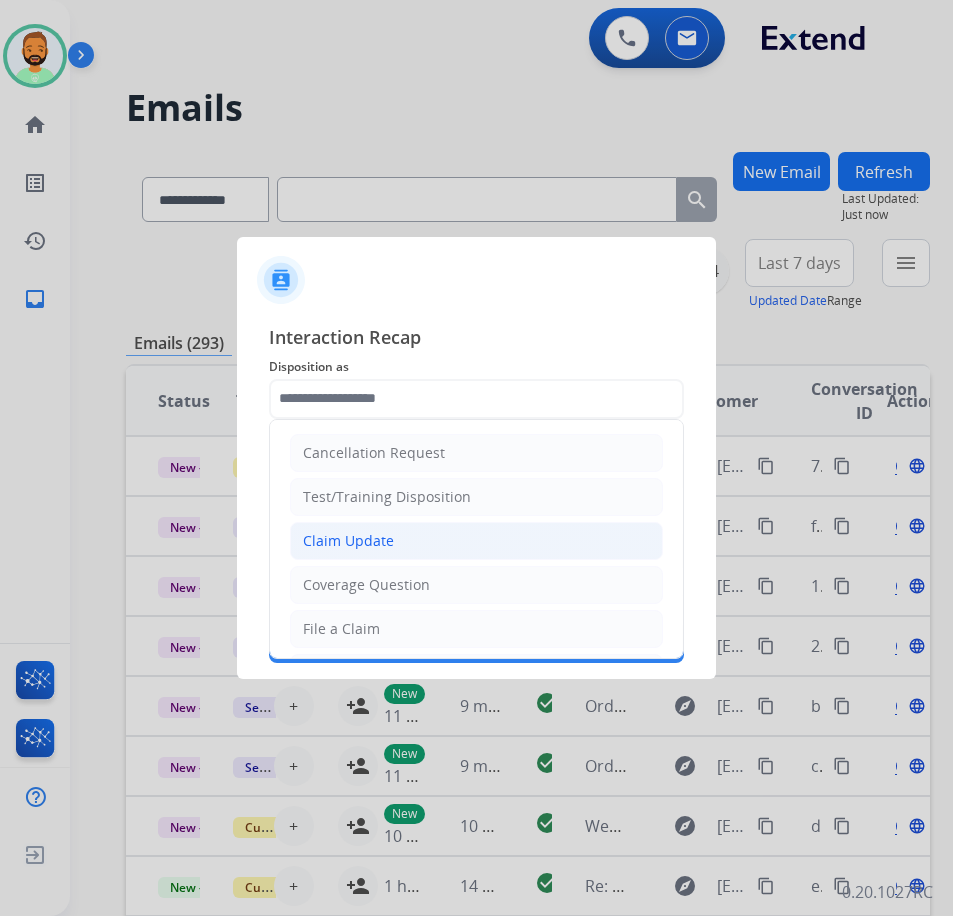 click on "Claim Update" 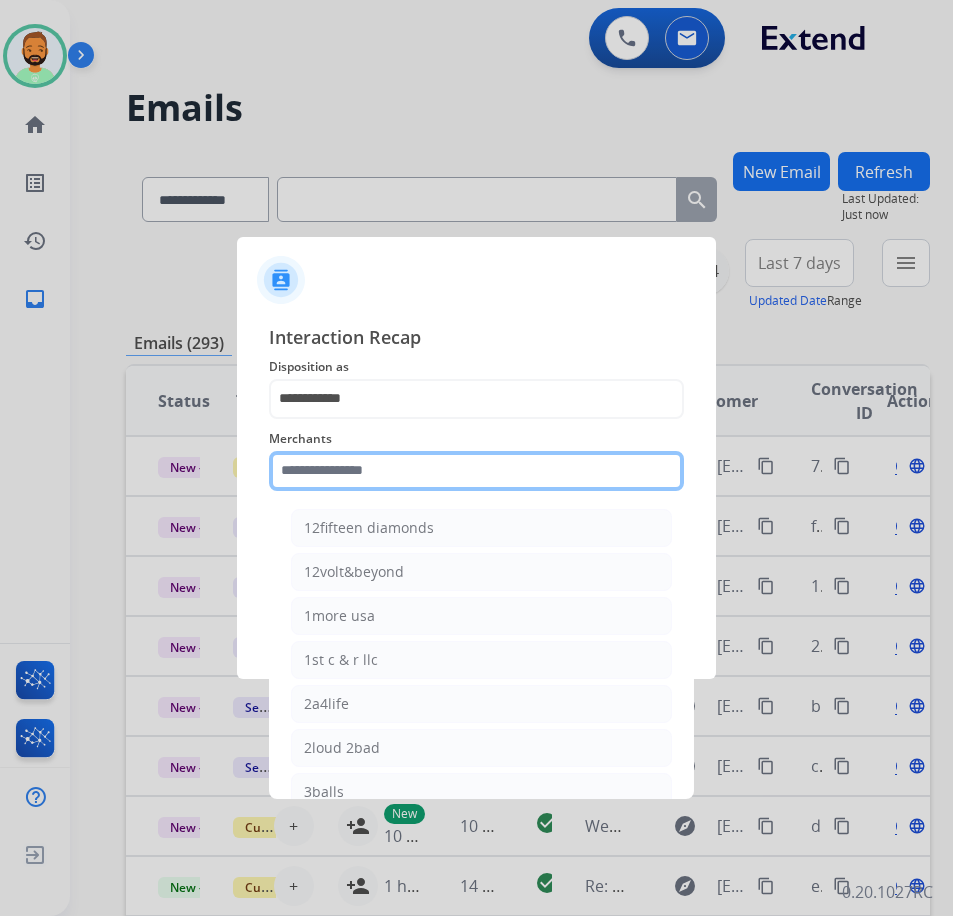 click 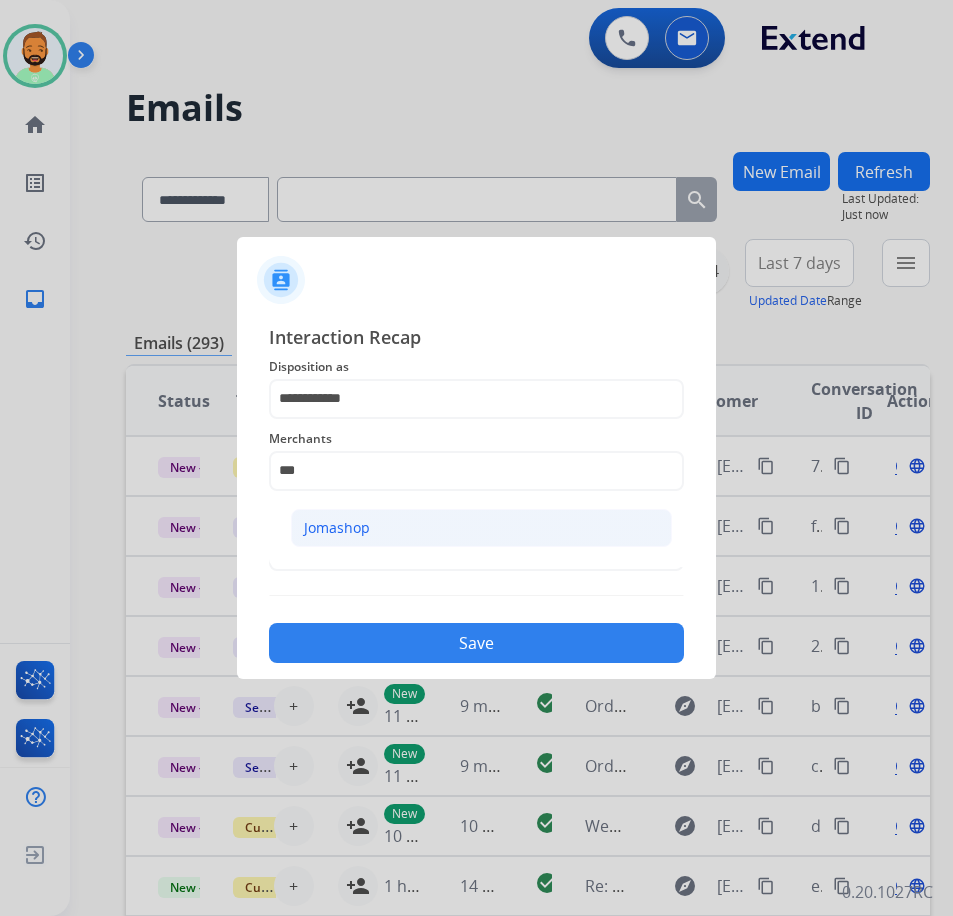click on "Jomashop" 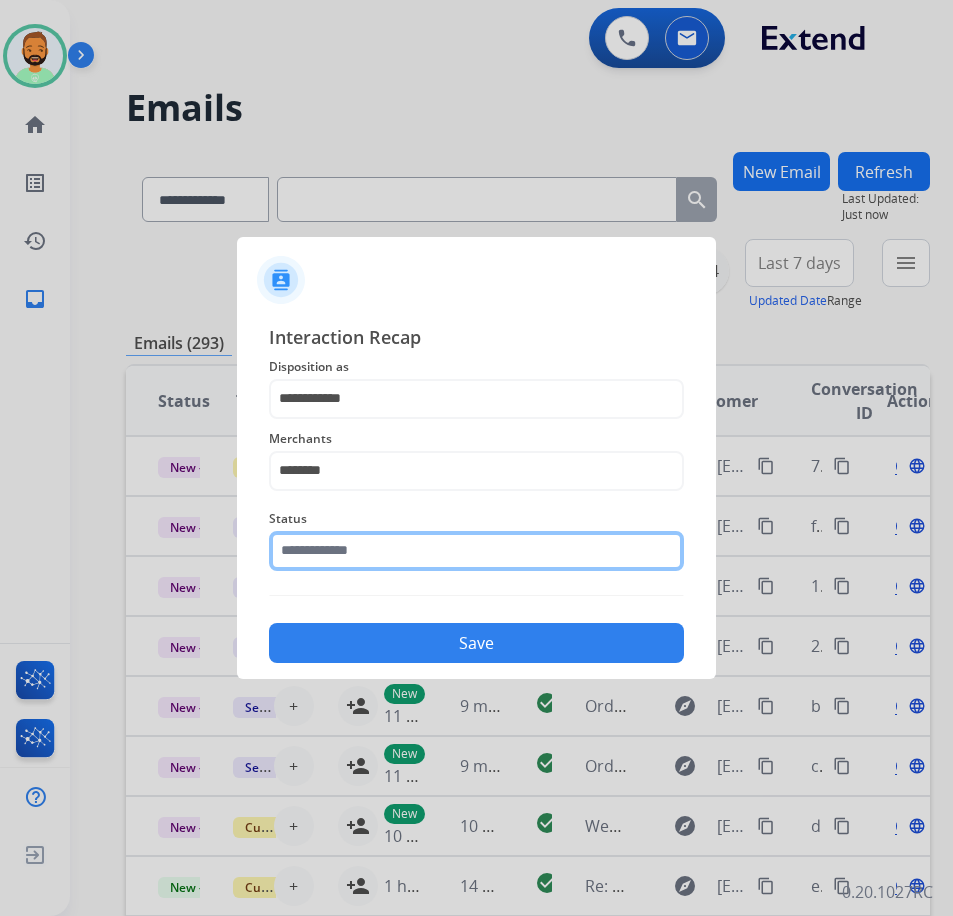 click 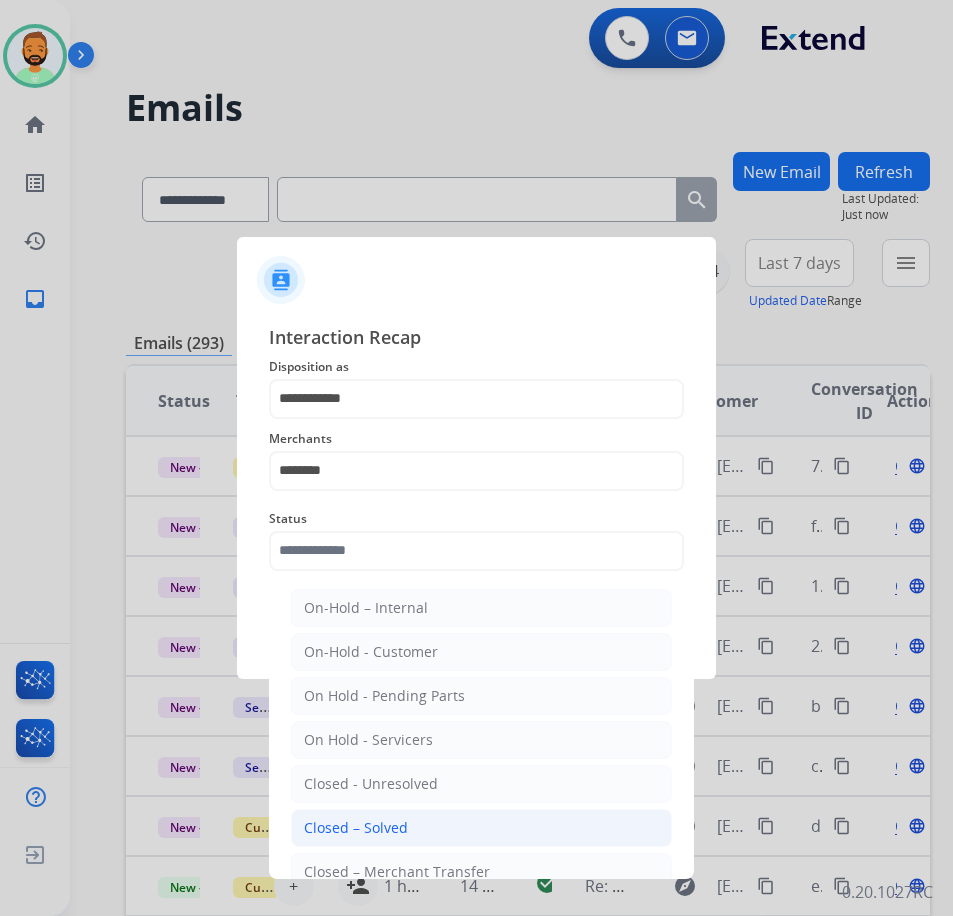click on "Closed – Solved" 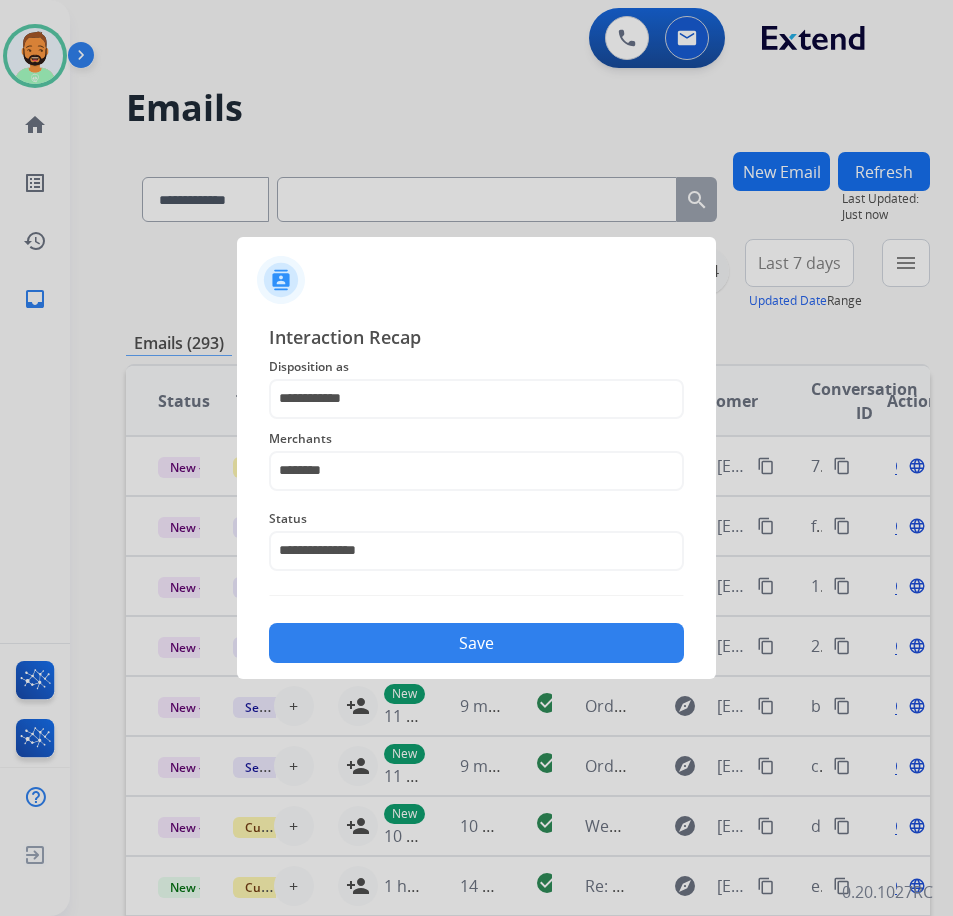 click on "Save" 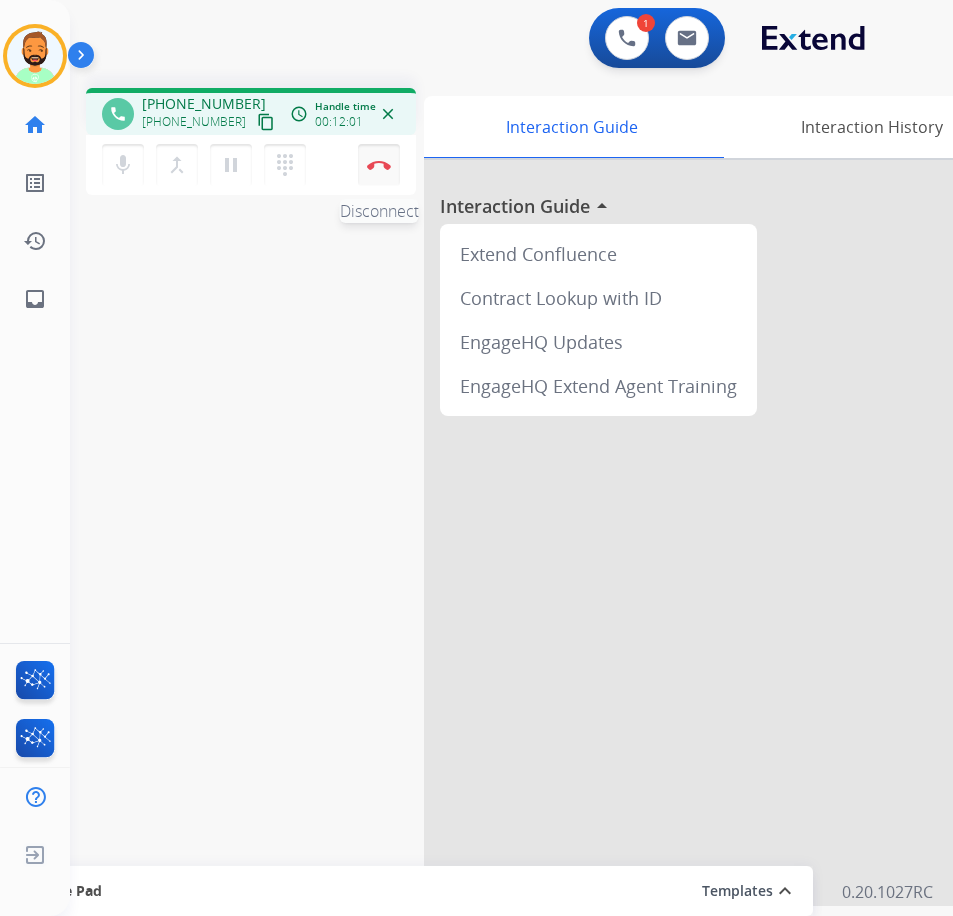 click at bounding box center (379, 165) 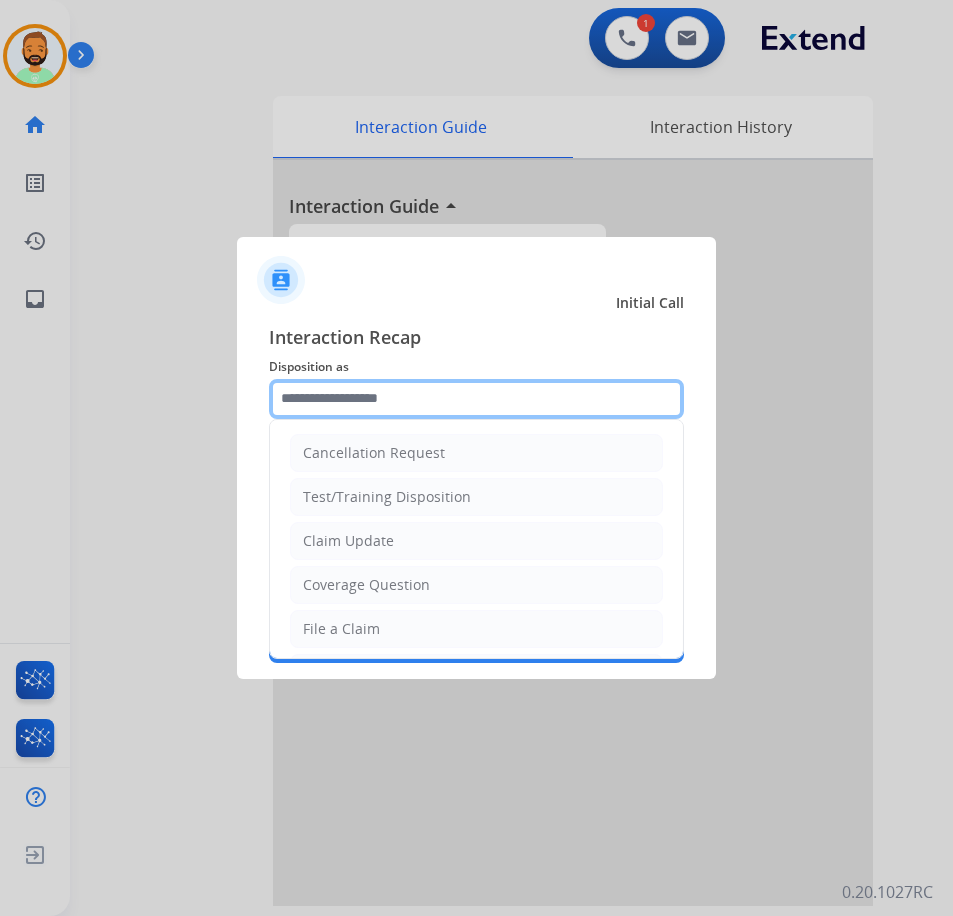click 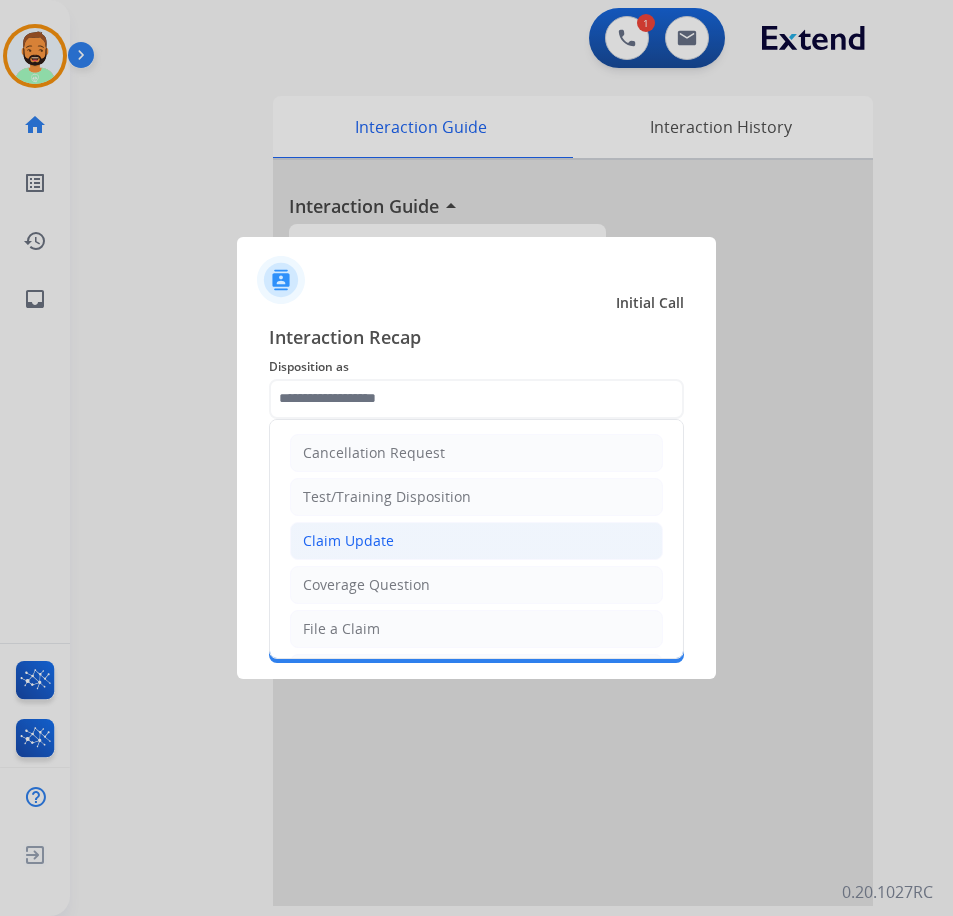 click on "Claim Update" 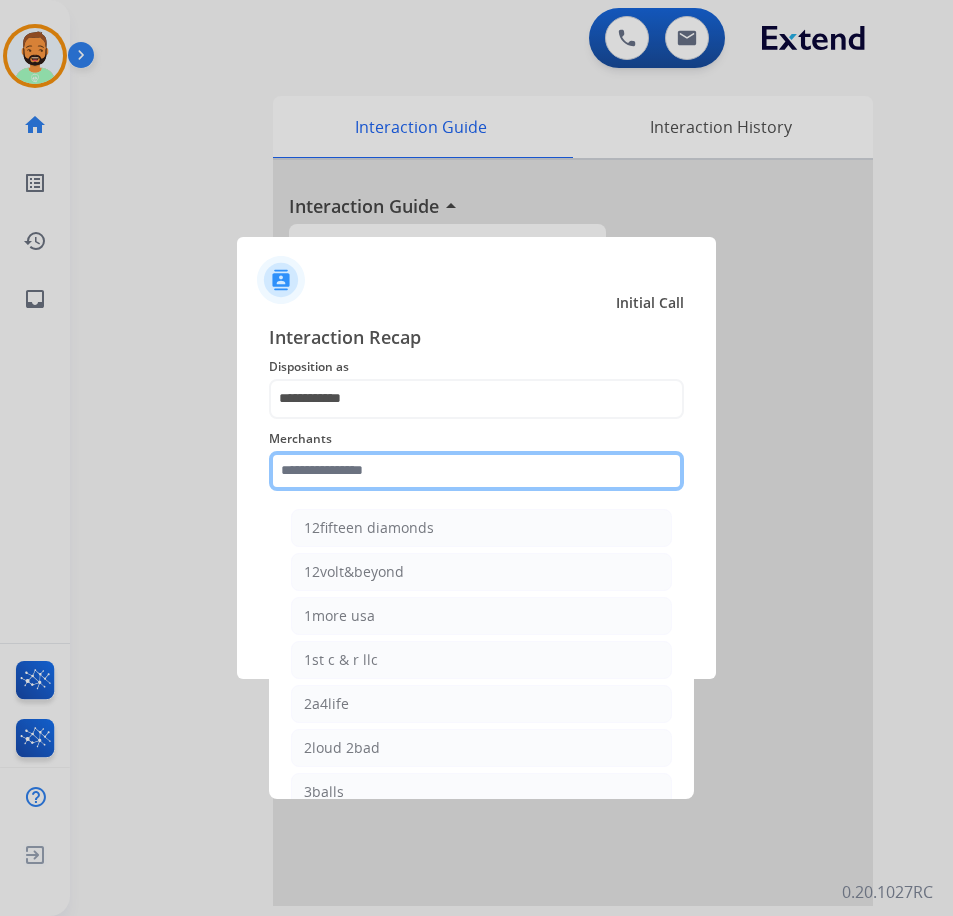 click 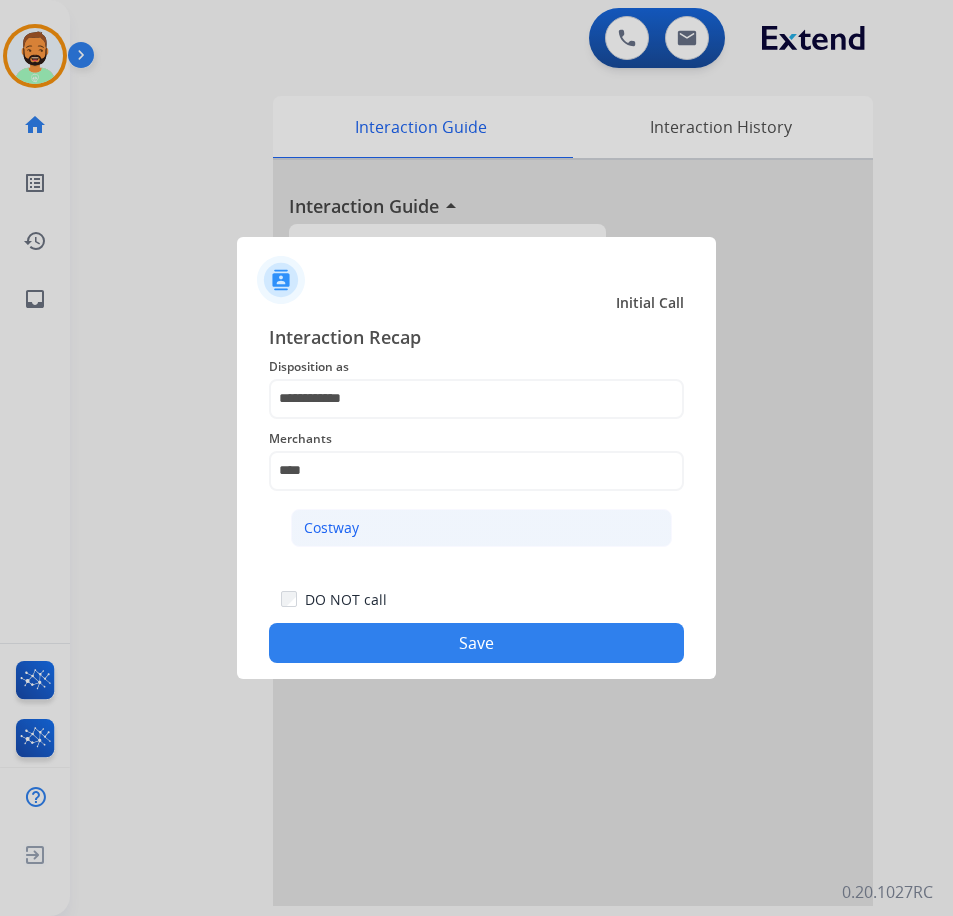 click on "Costway" 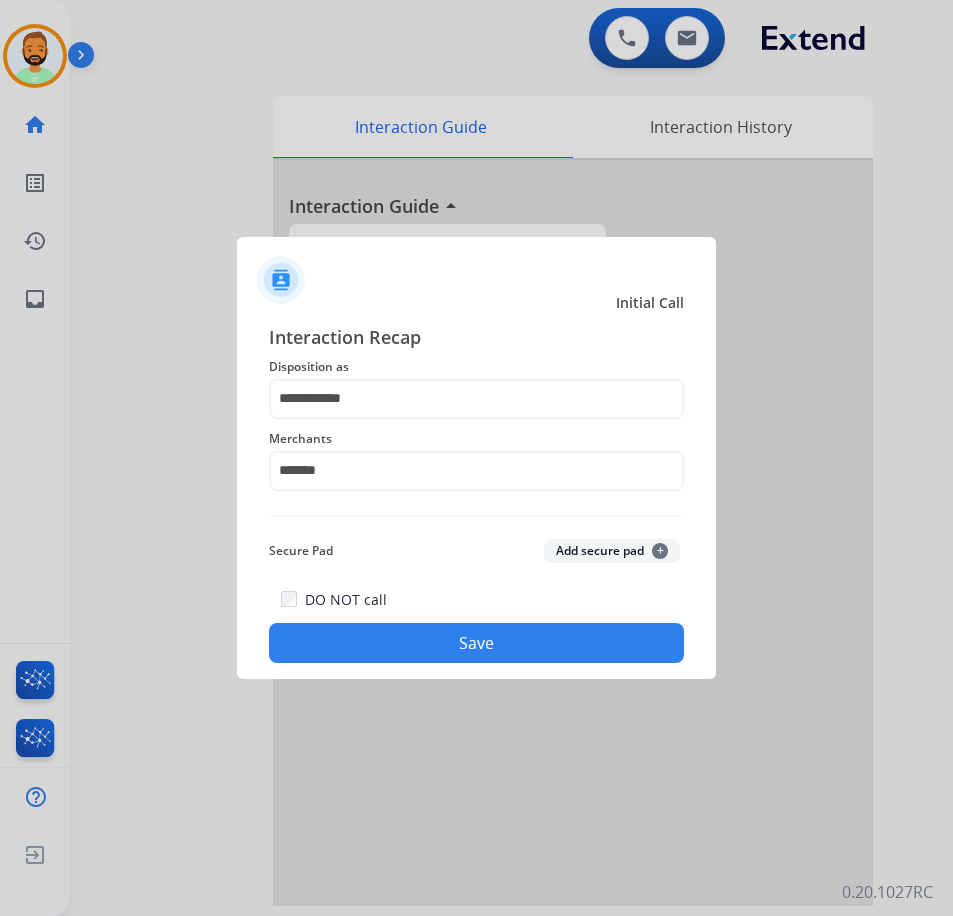 click on "Save" 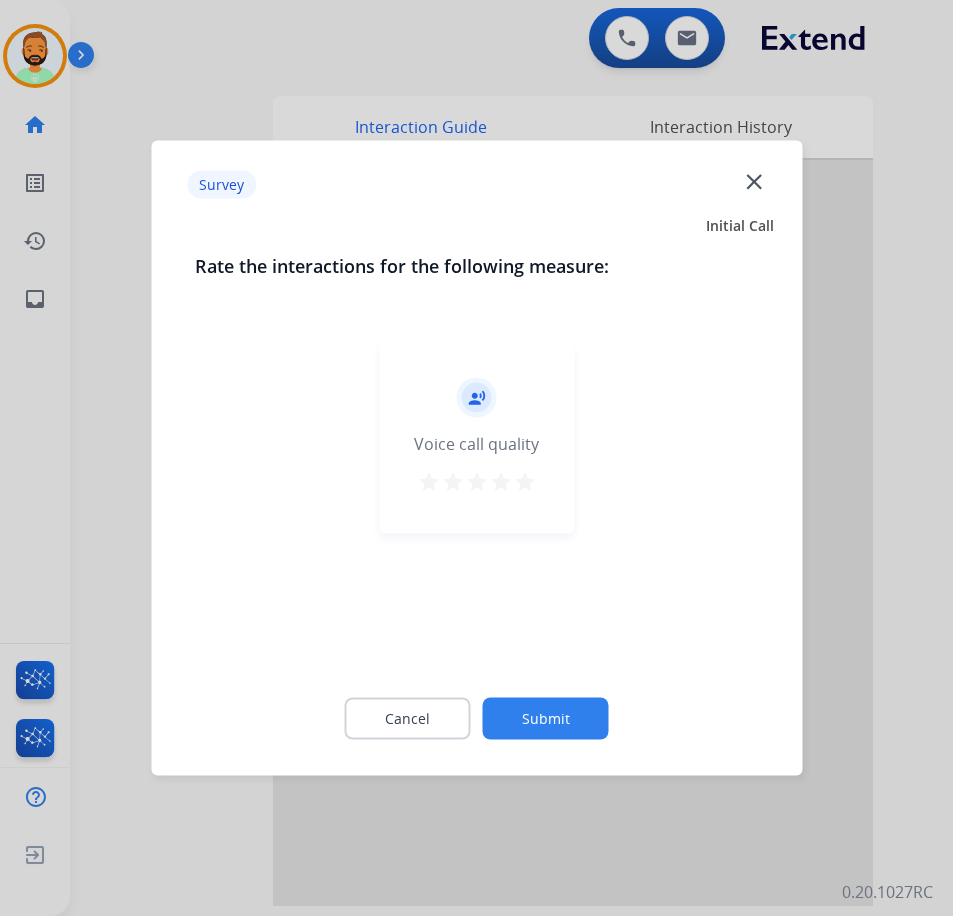 click on "Submit" 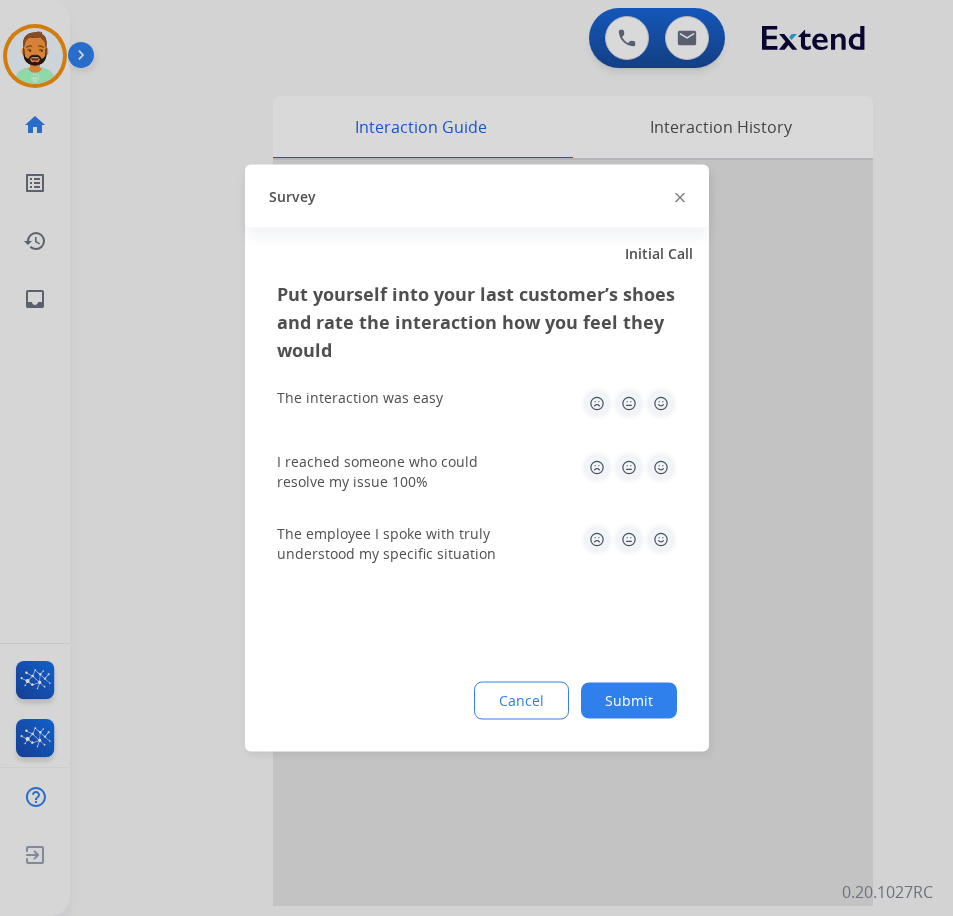 click on "Submit" 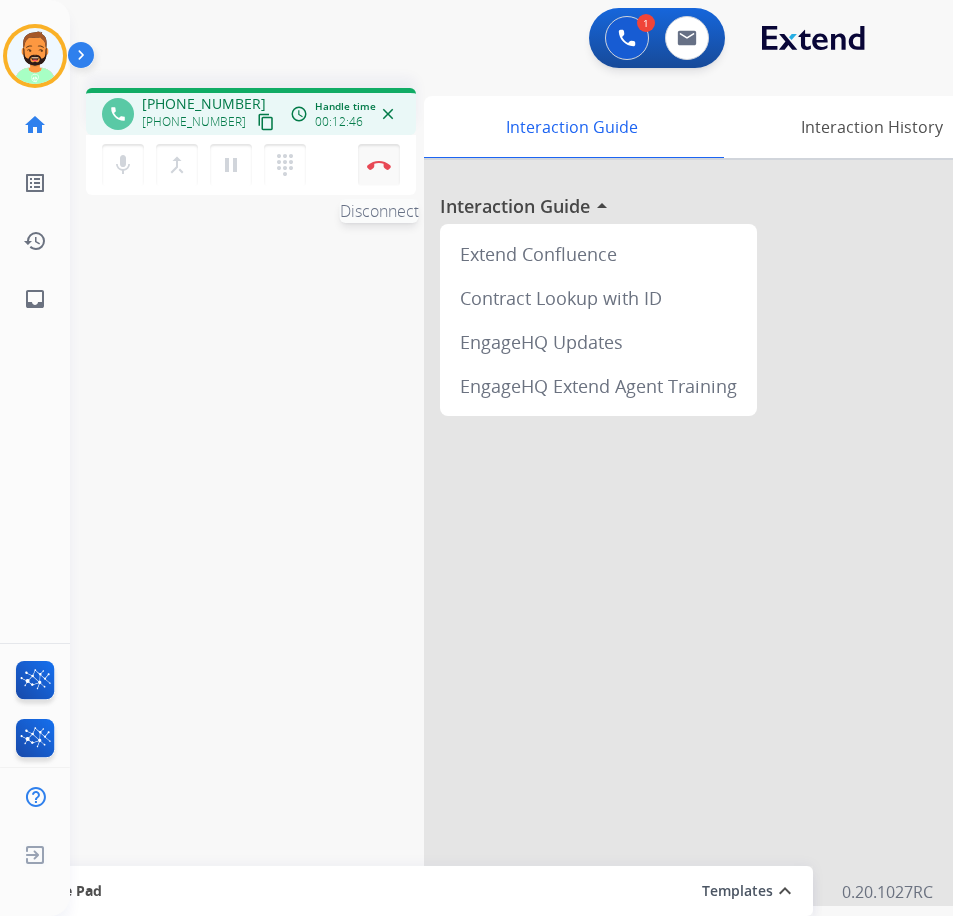click at bounding box center [379, 165] 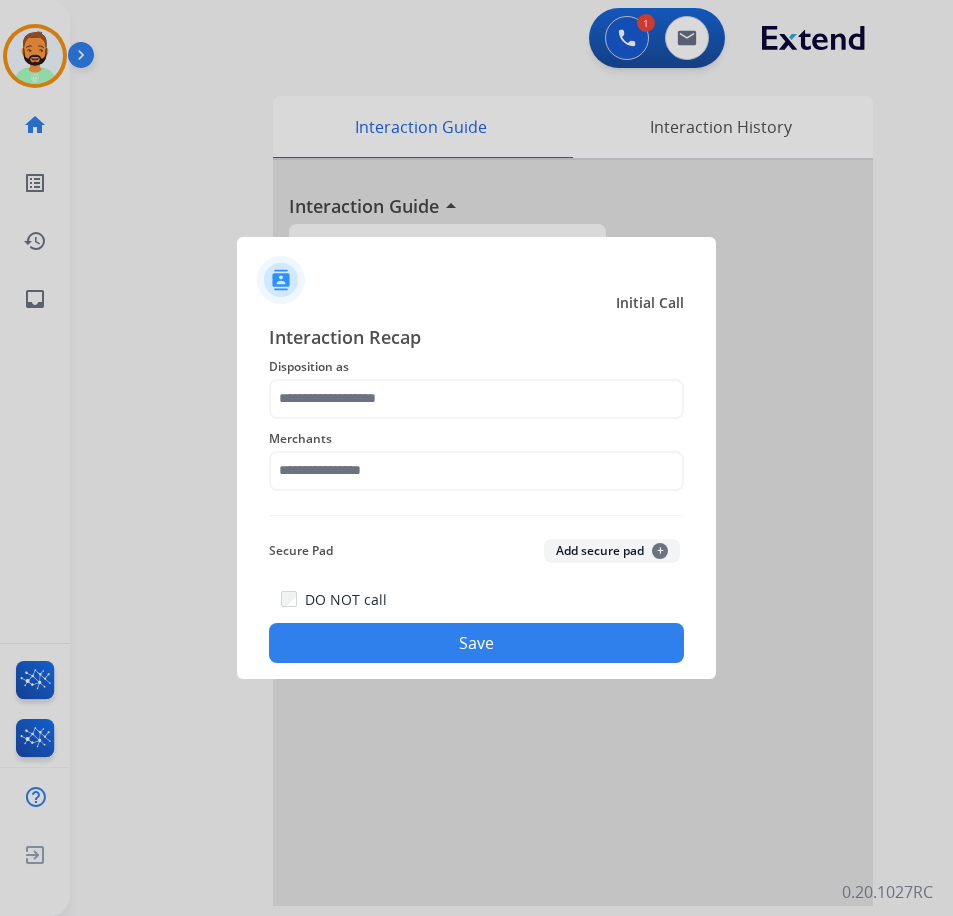 click on "Merchants" 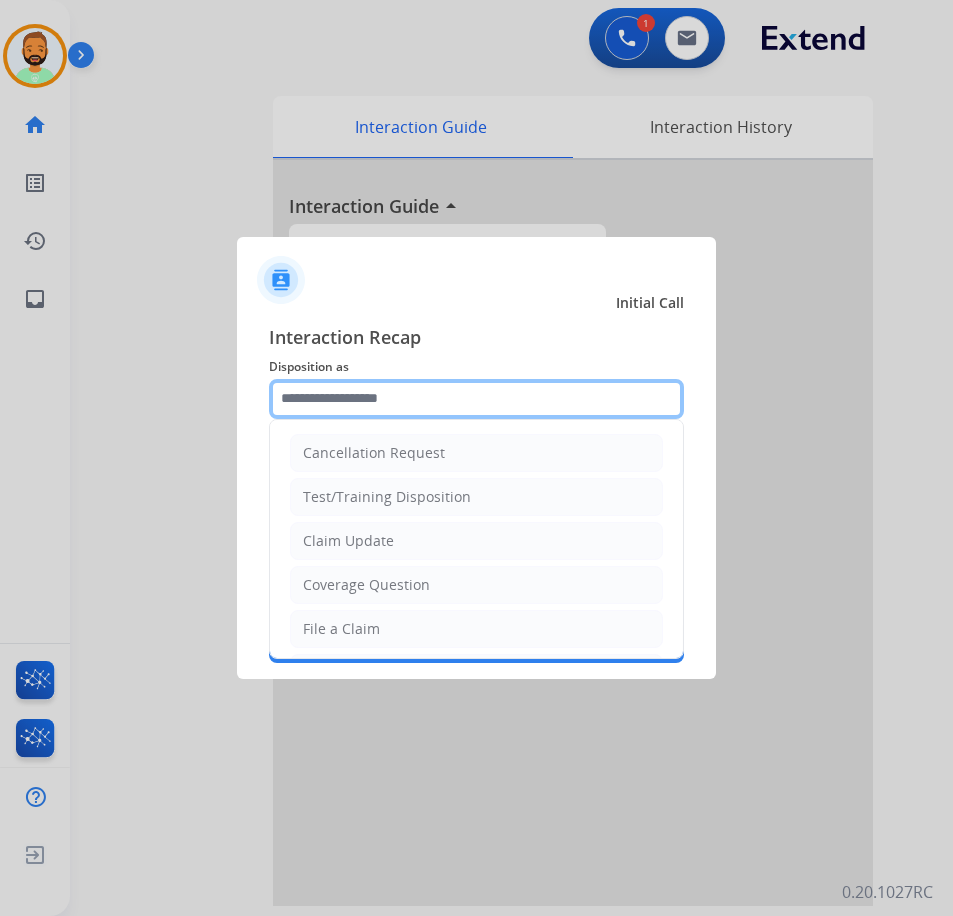 click 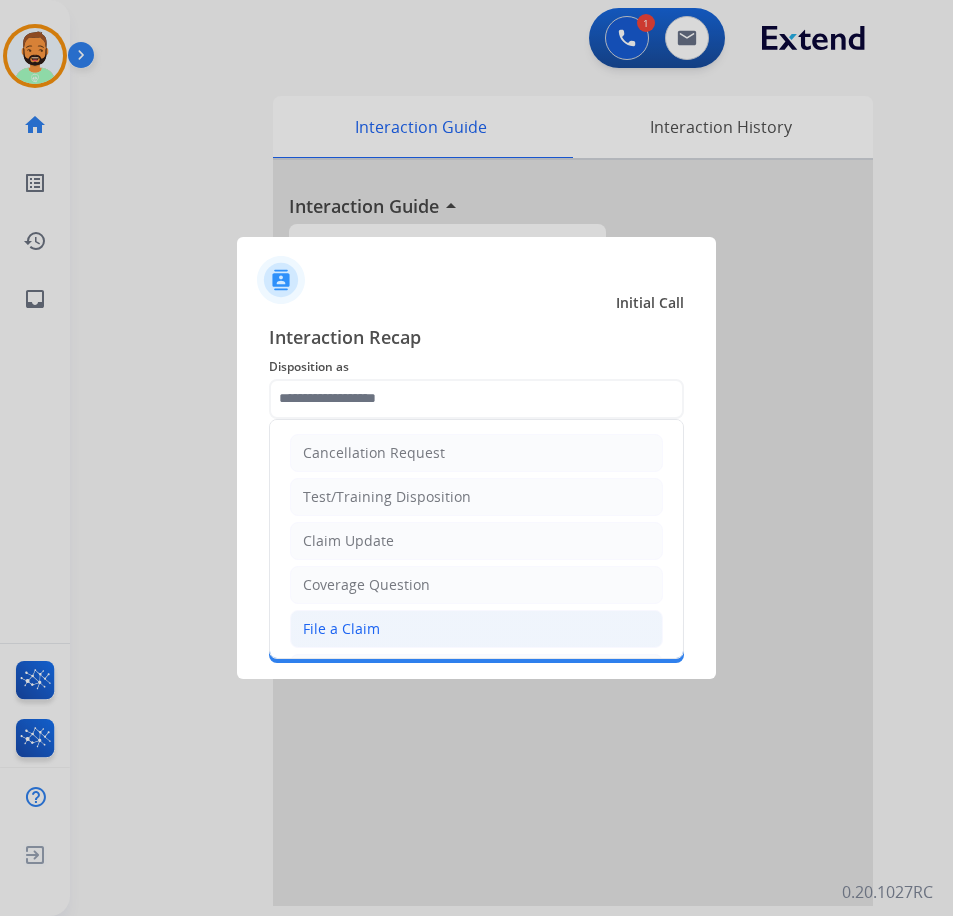 click on "File a Claim" 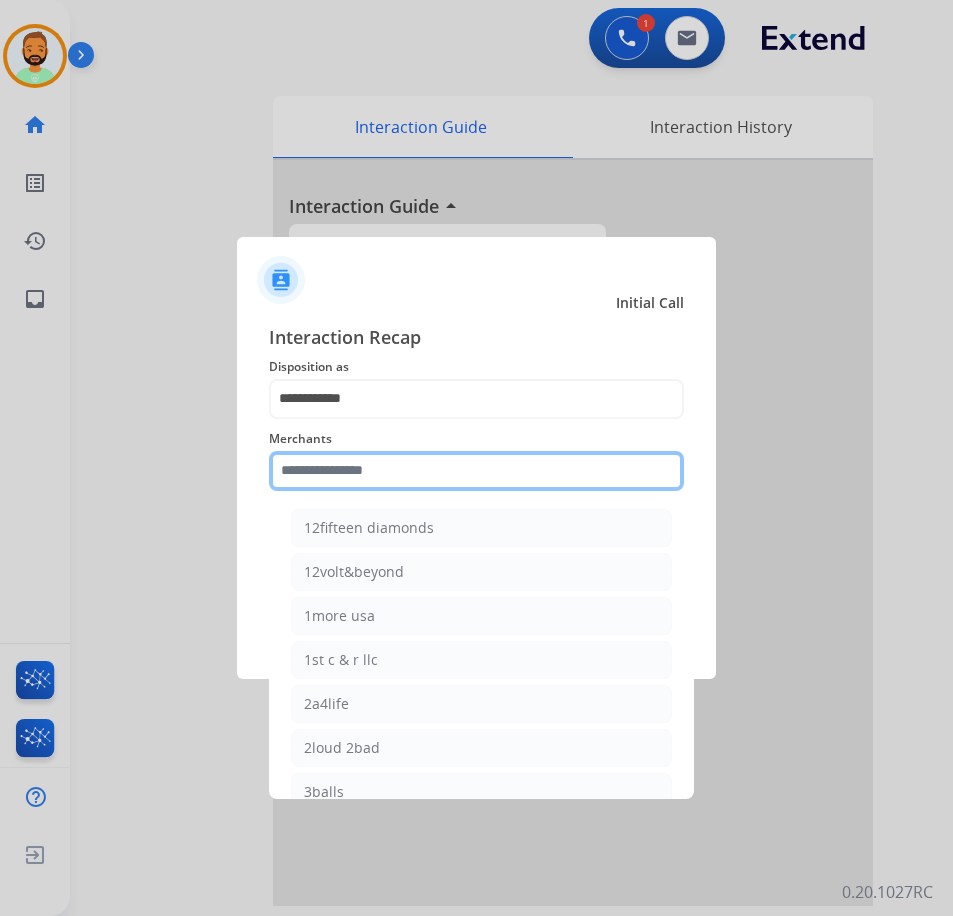 click 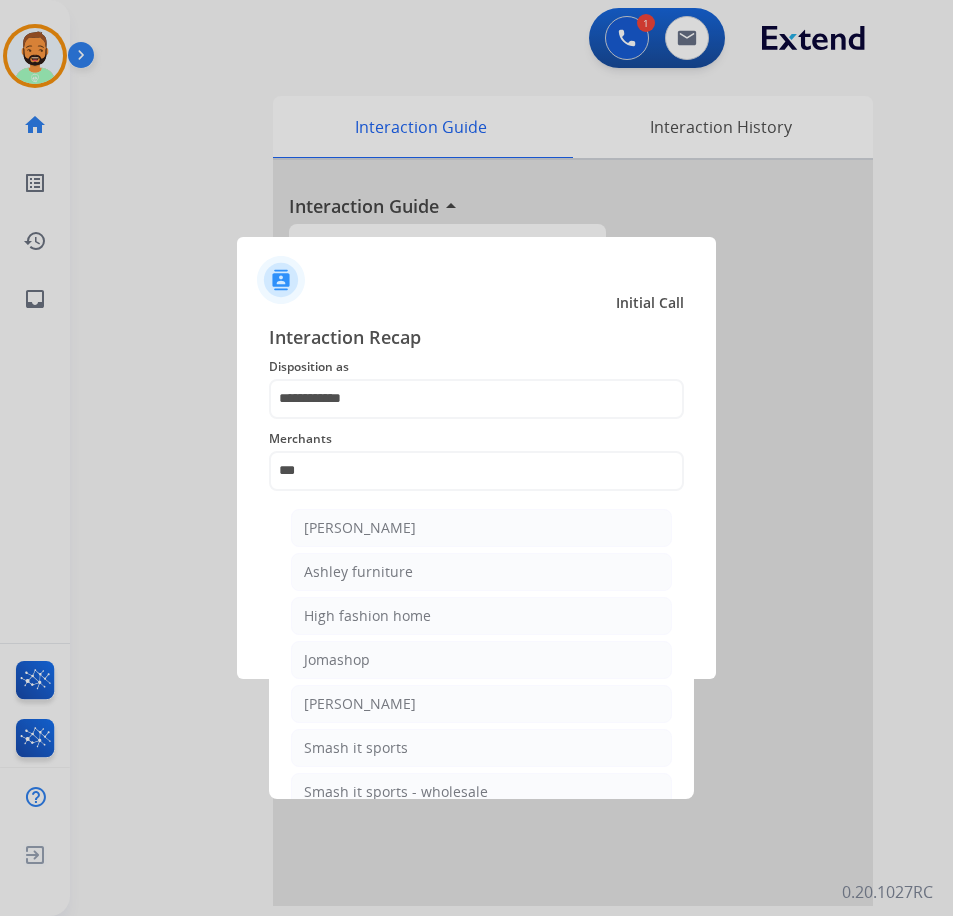 drag, startPoint x: 451, startPoint y: 568, endPoint x: 463, endPoint y: 573, distance: 13 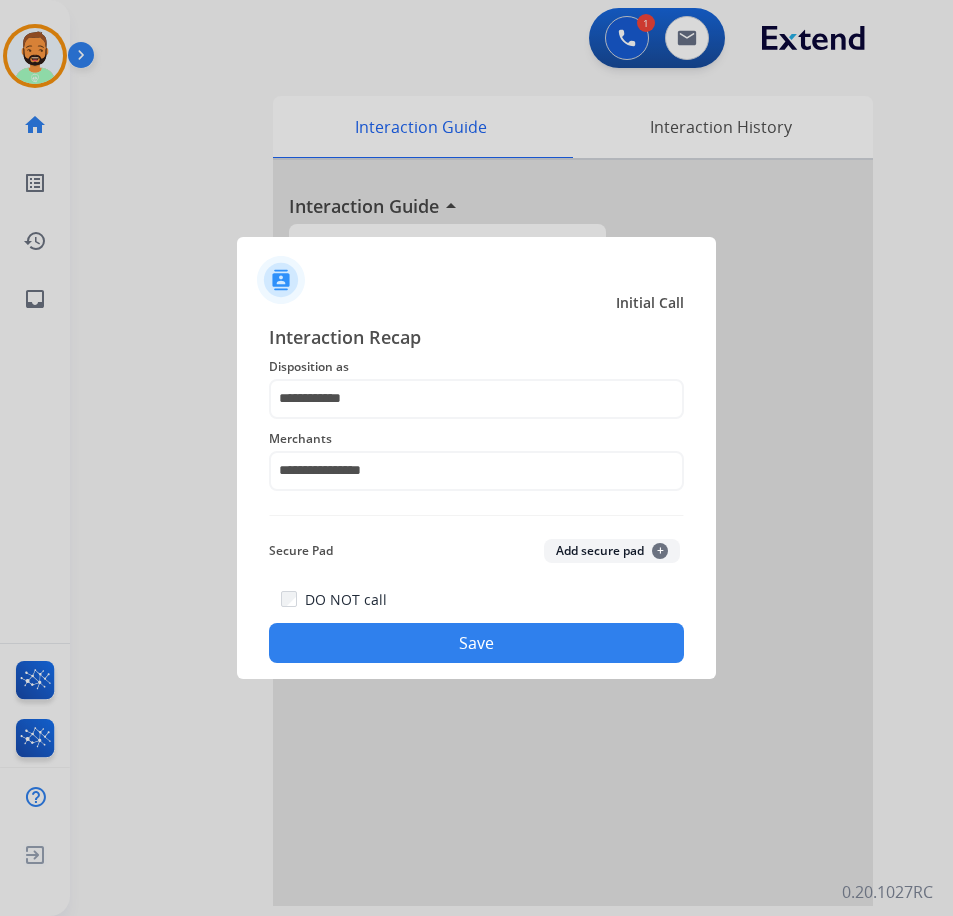 click on "Save" 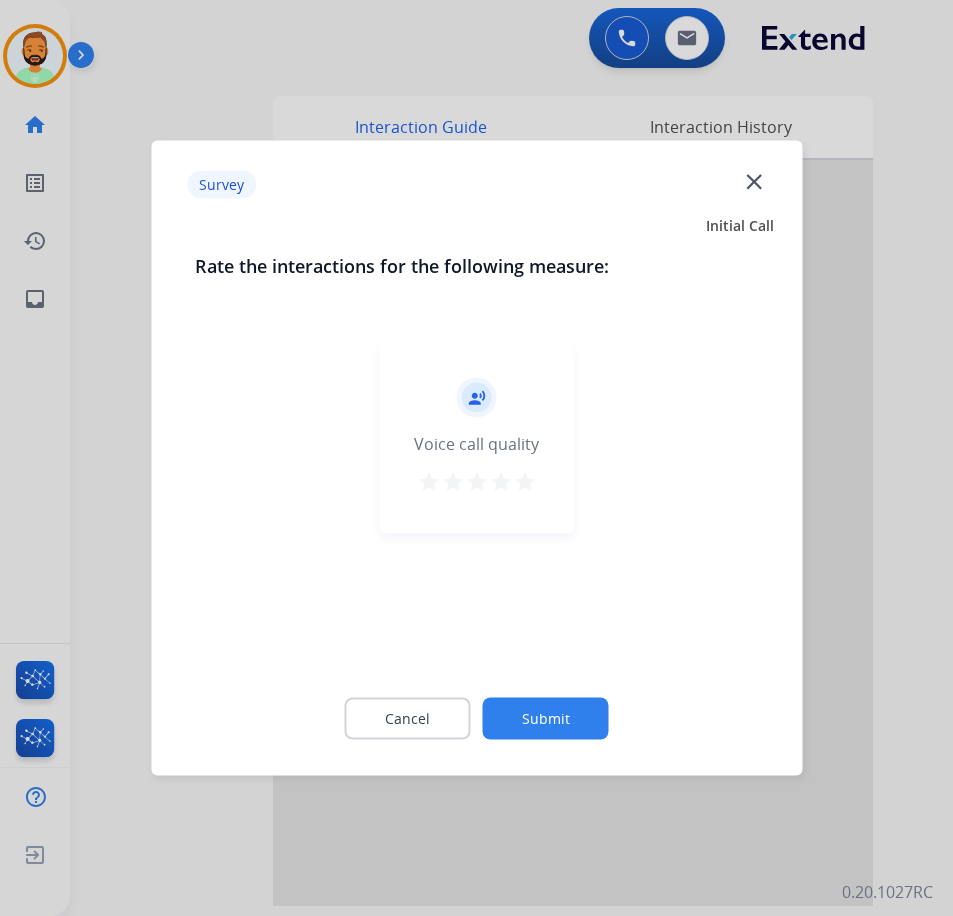 click on "Submit" 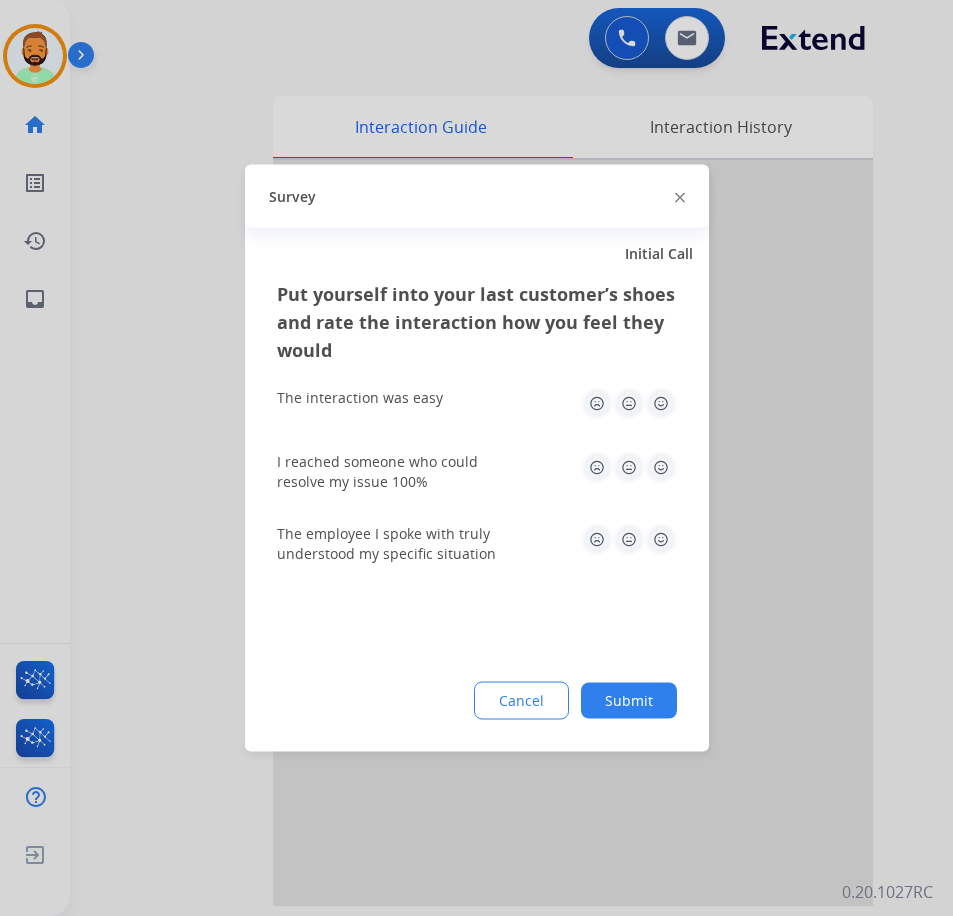 click on "Submit" 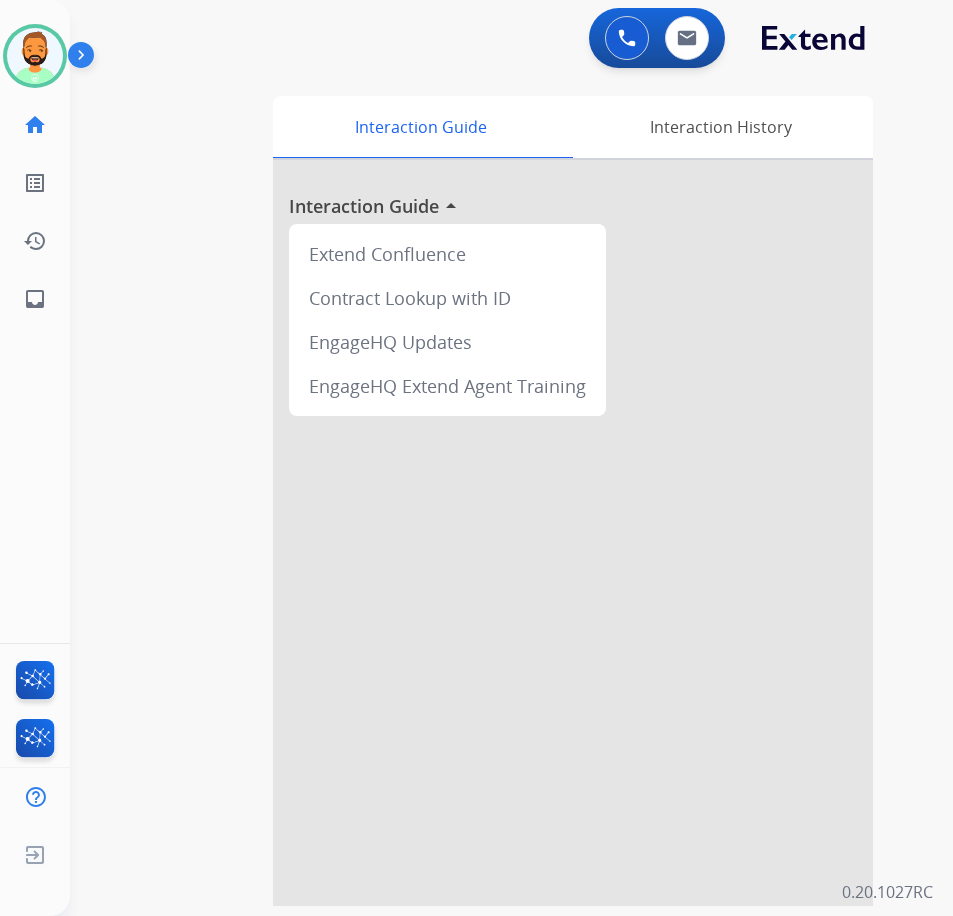 drag, startPoint x: 251, startPoint y: 612, endPoint x: 594, endPoint y: 647, distance: 344.7811 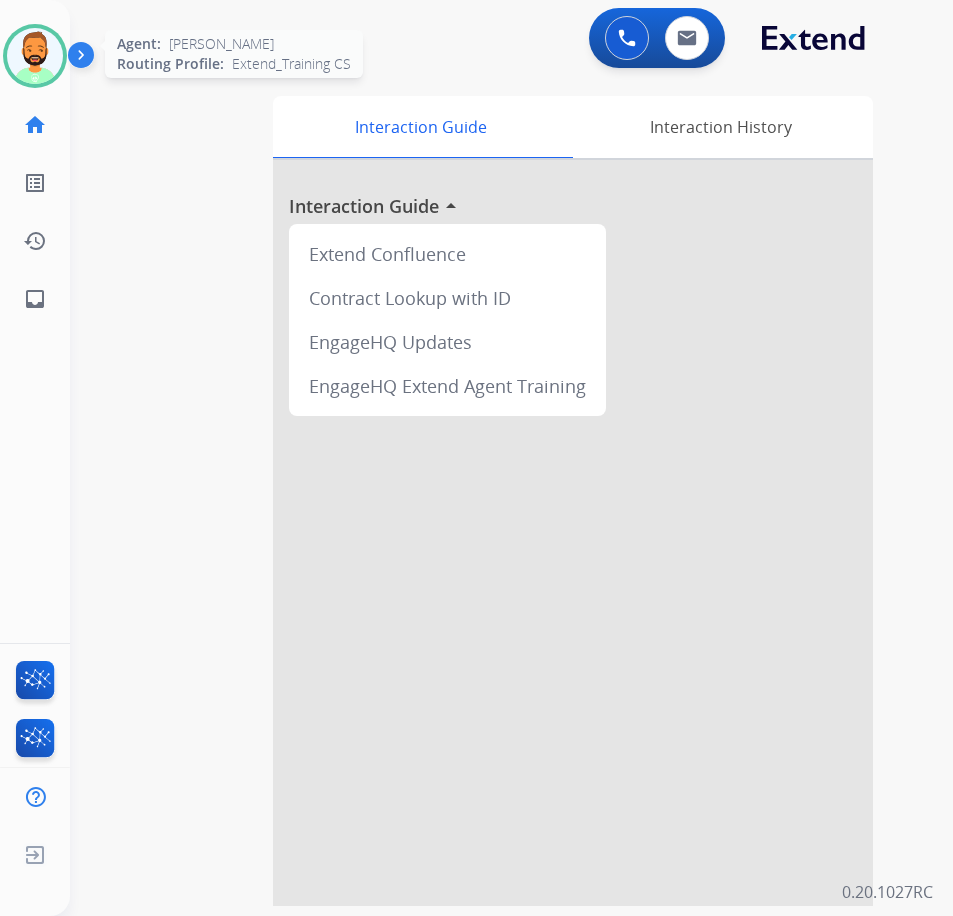click at bounding box center [35, 56] 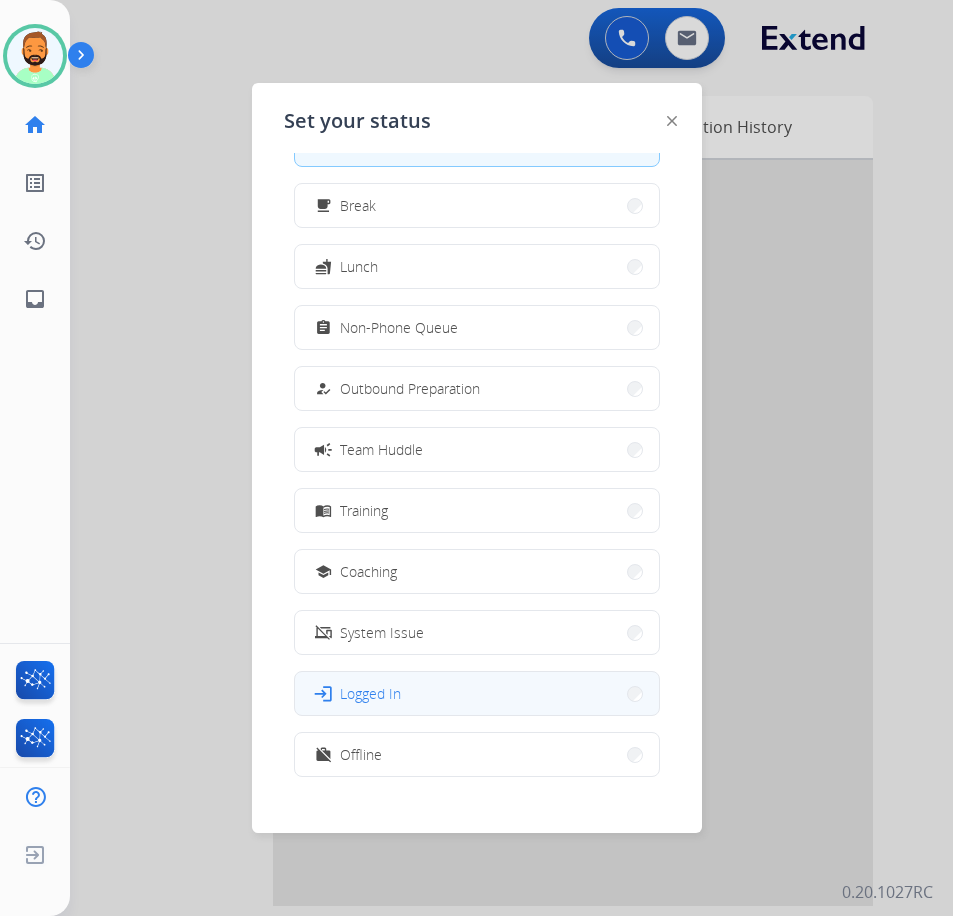 scroll, scrollTop: 67, scrollLeft: 0, axis: vertical 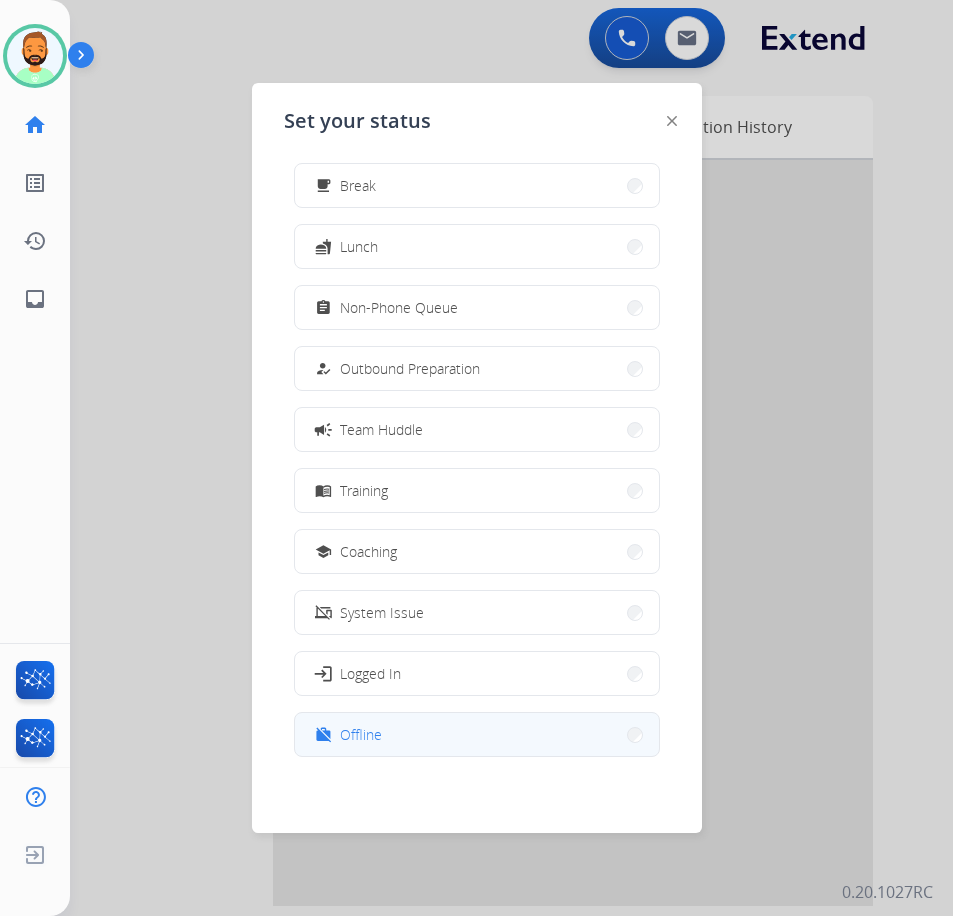 click on "work_off Offline" at bounding box center [477, 734] 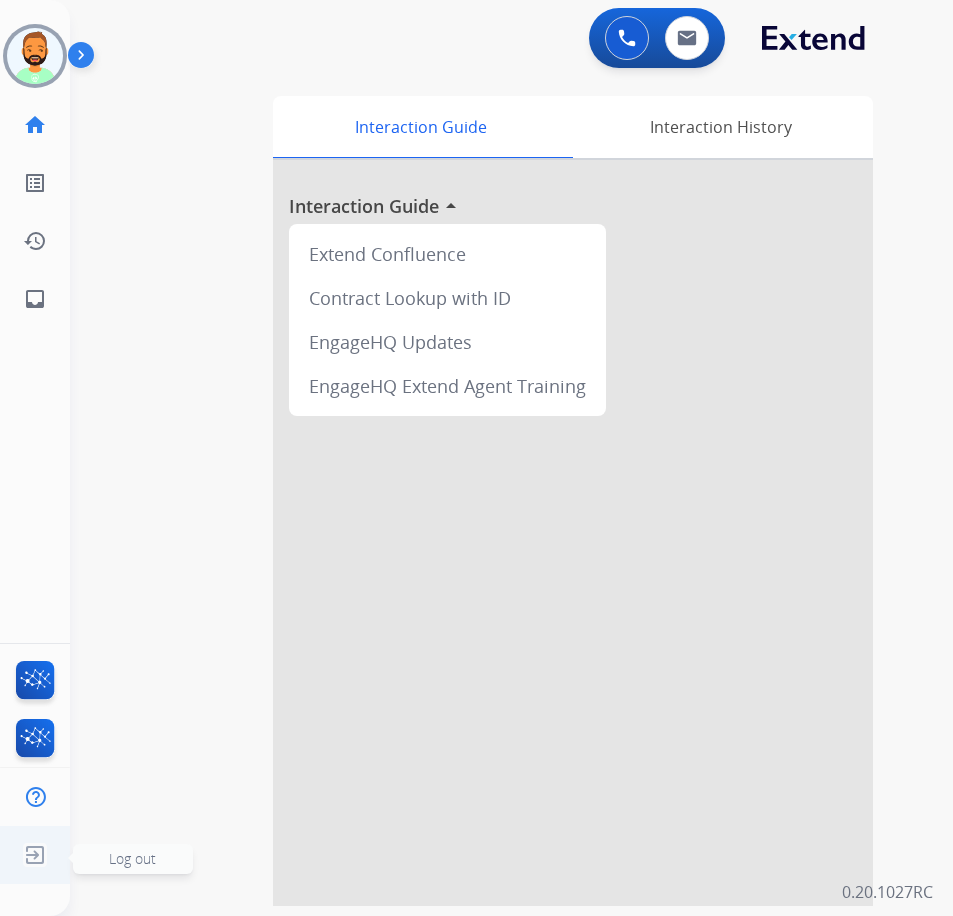click on "Log out" 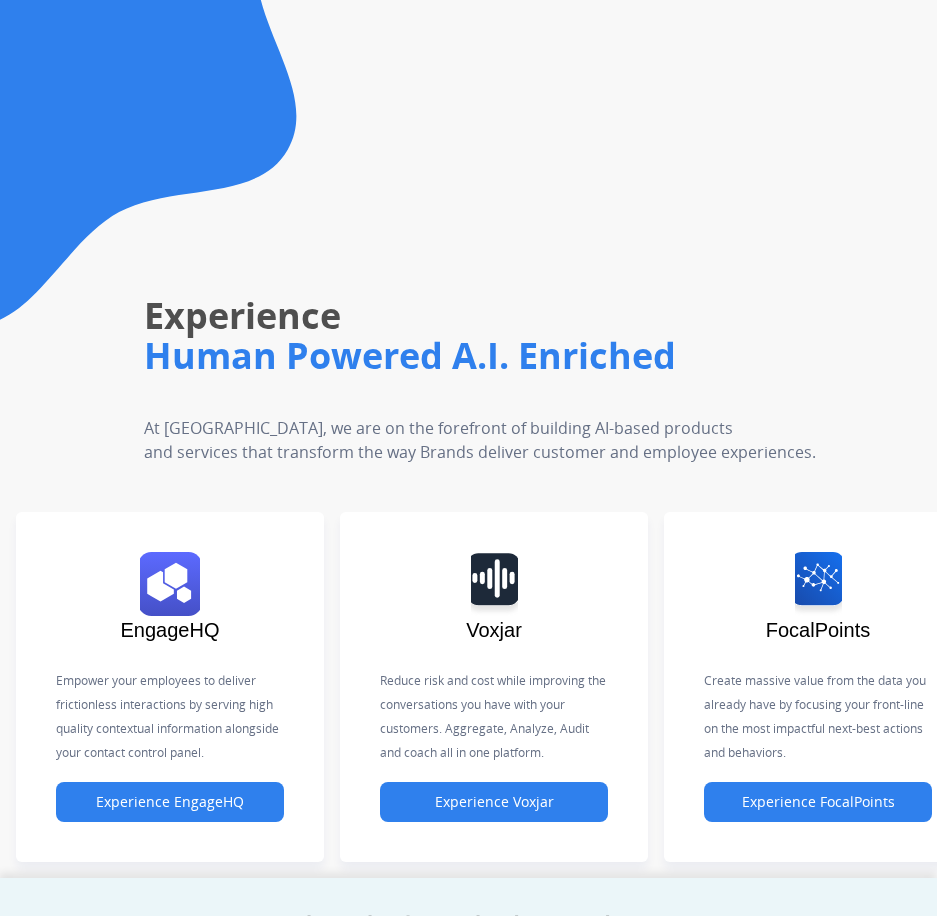scroll, scrollTop: 0, scrollLeft: 0, axis: both 